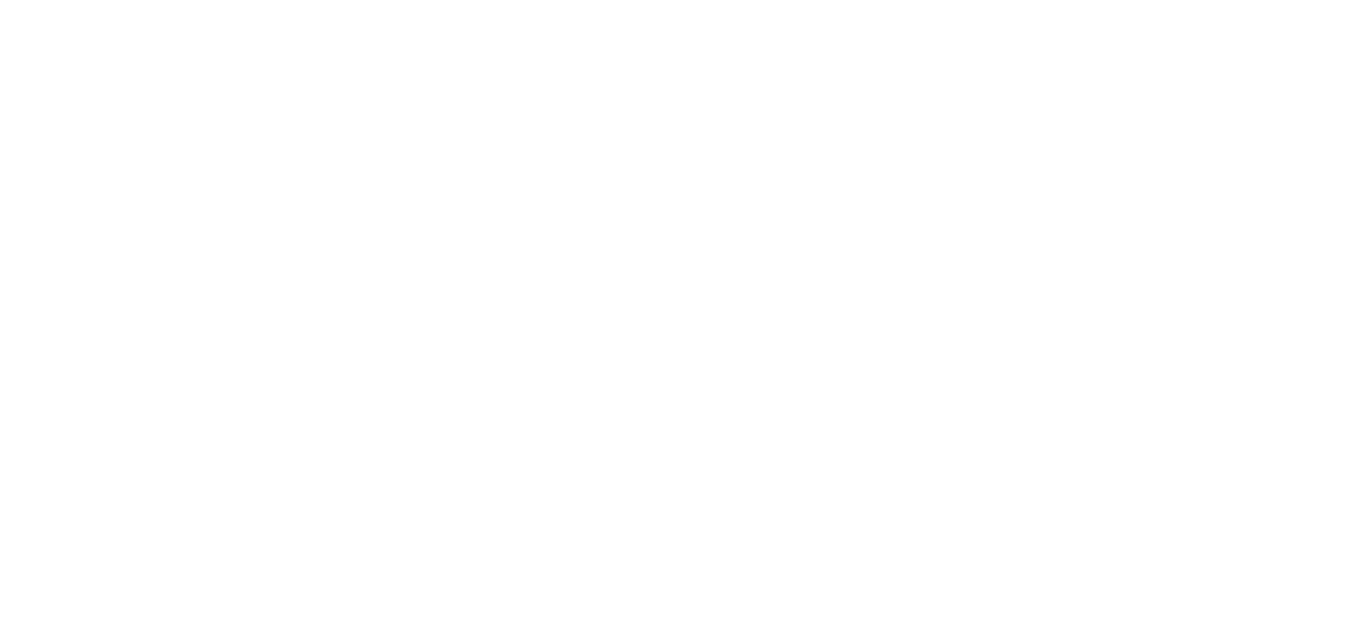 scroll, scrollTop: 0, scrollLeft: 0, axis: both 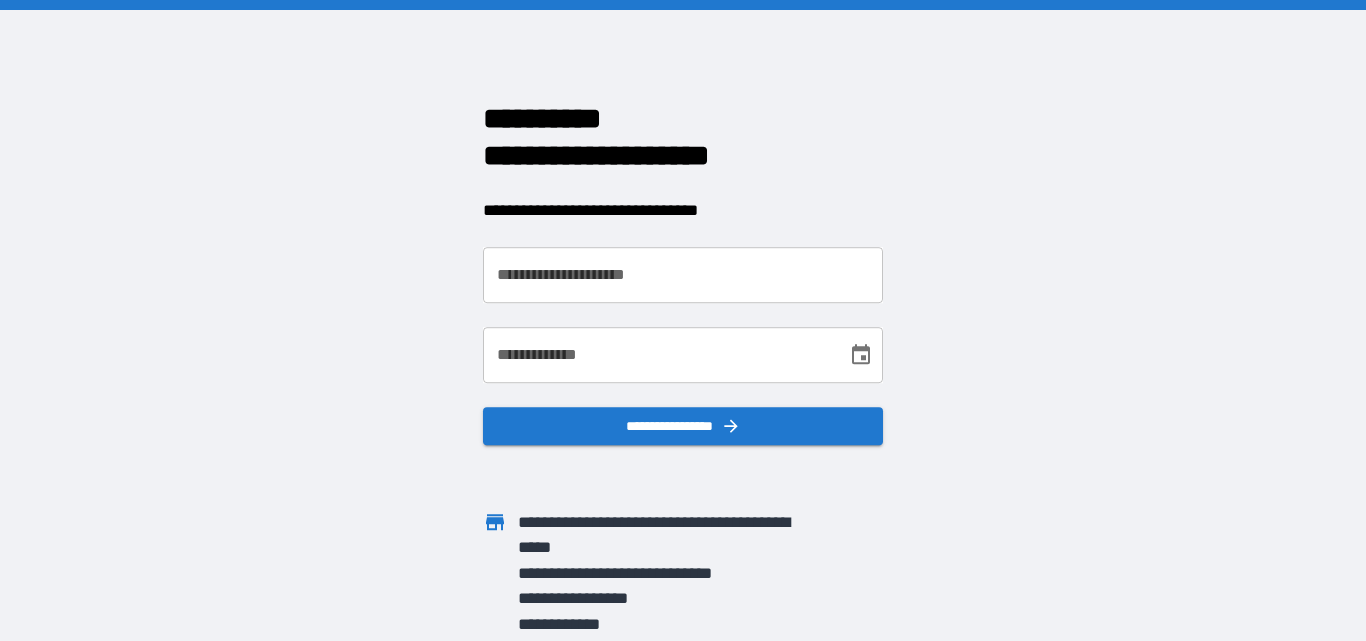 click on "**********" at bounding box center [671, 343] 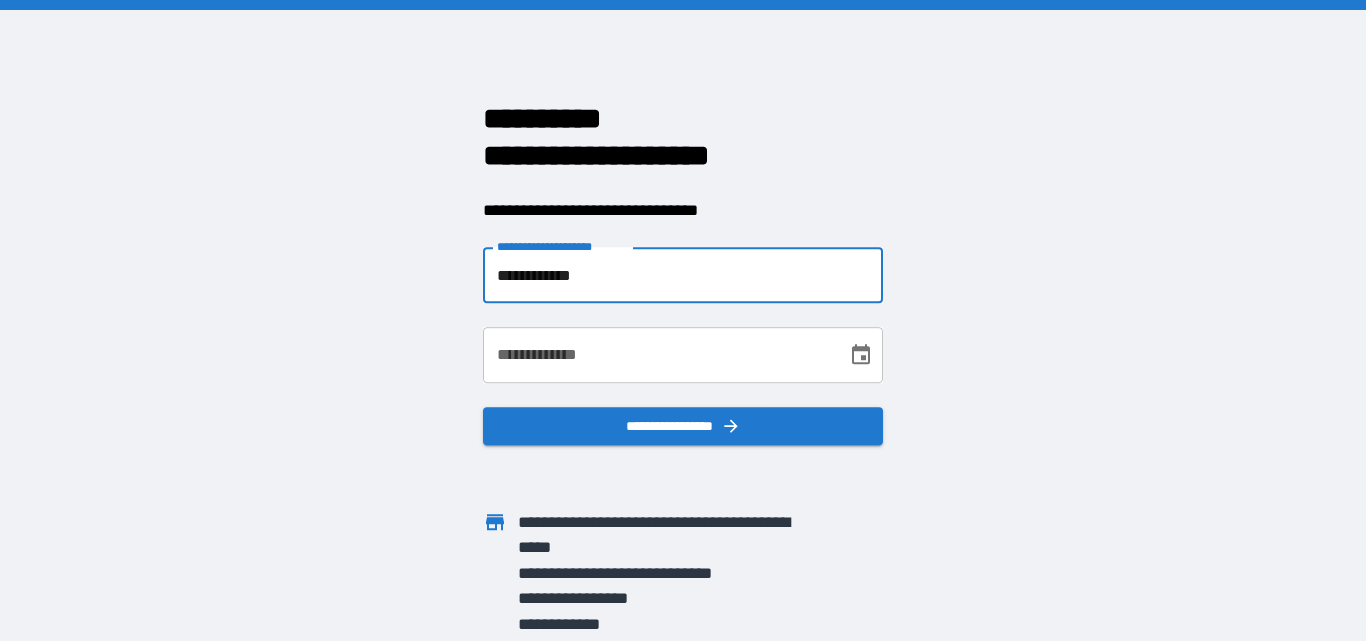 type on "**********" 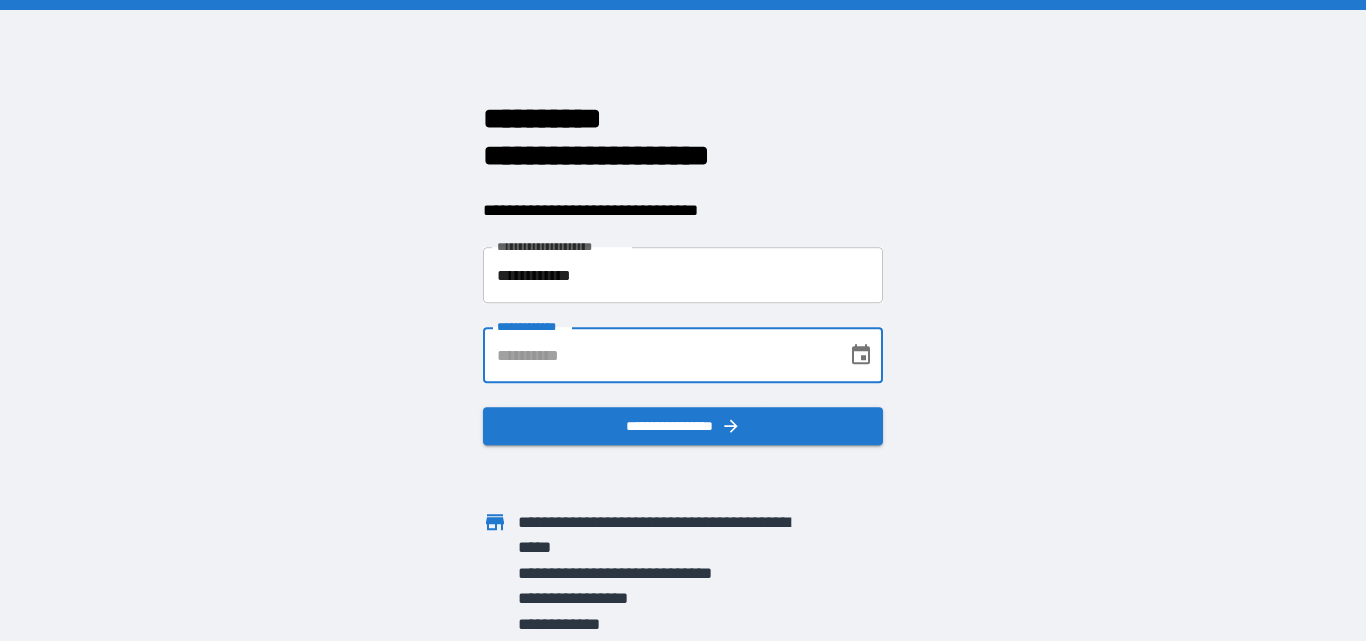 click on "**********" at bounding box center [658, 355] 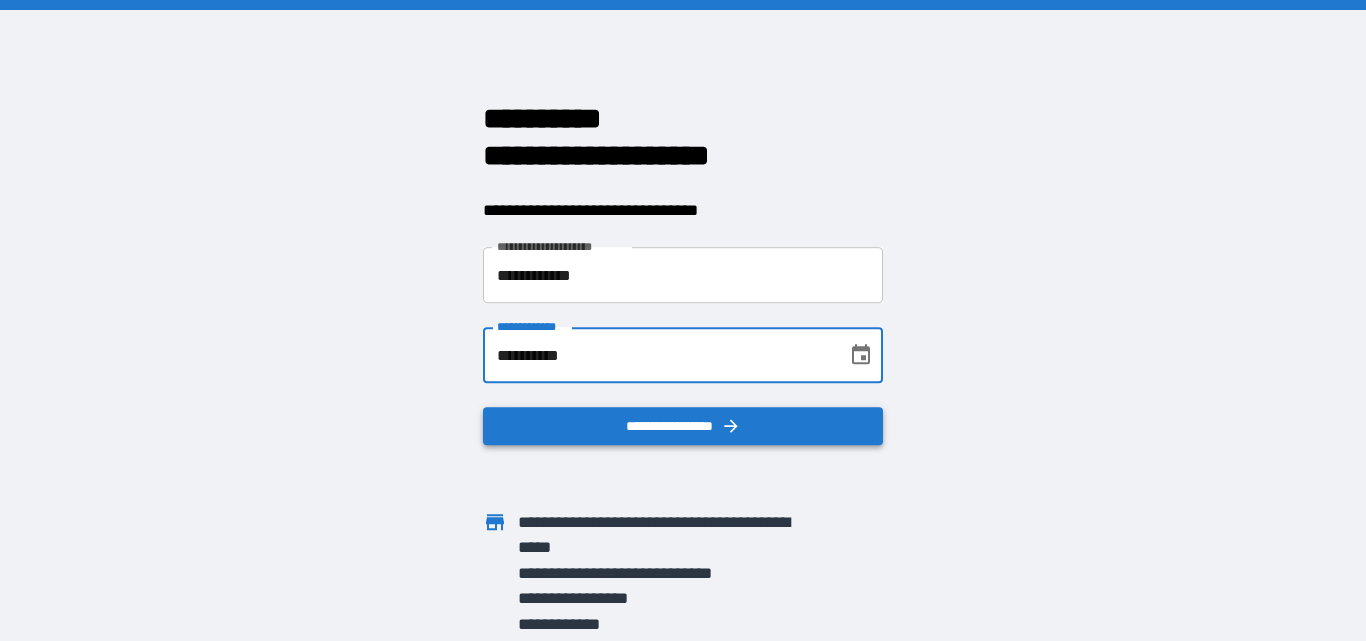 type on "**********" 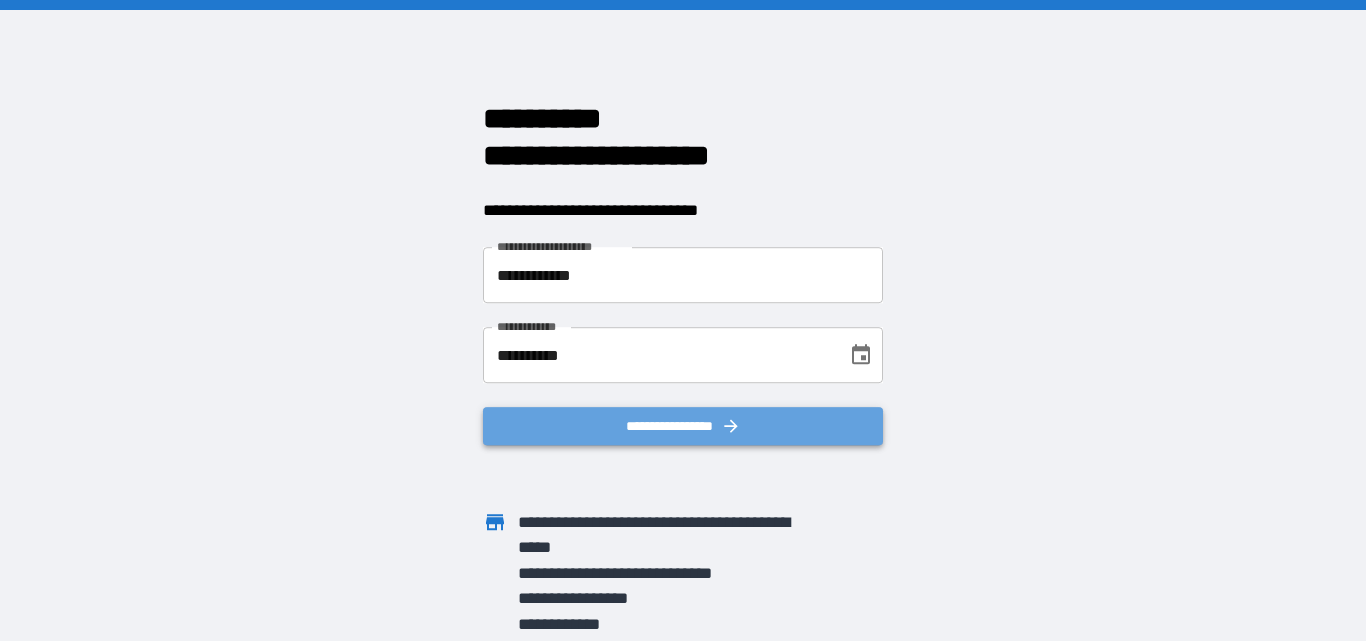 click on "**********" at bounding box center (683, 426) 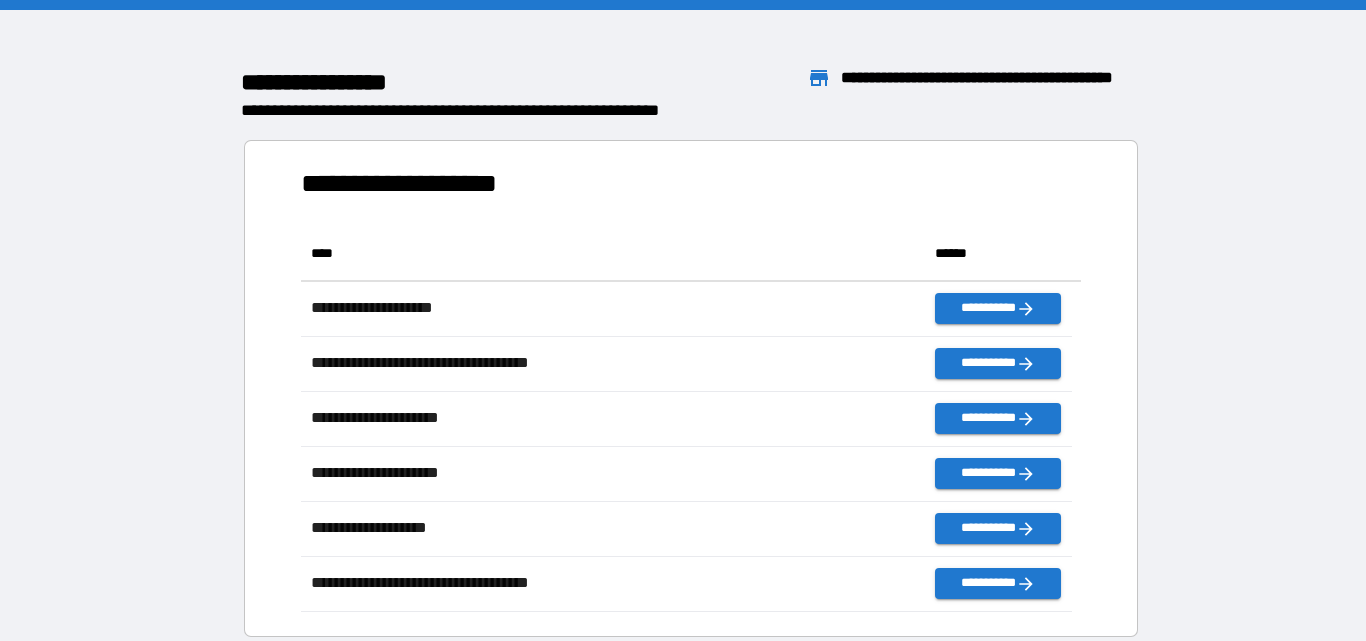scroll, scrollTop: 371, scrollLeft: 755, axis: both 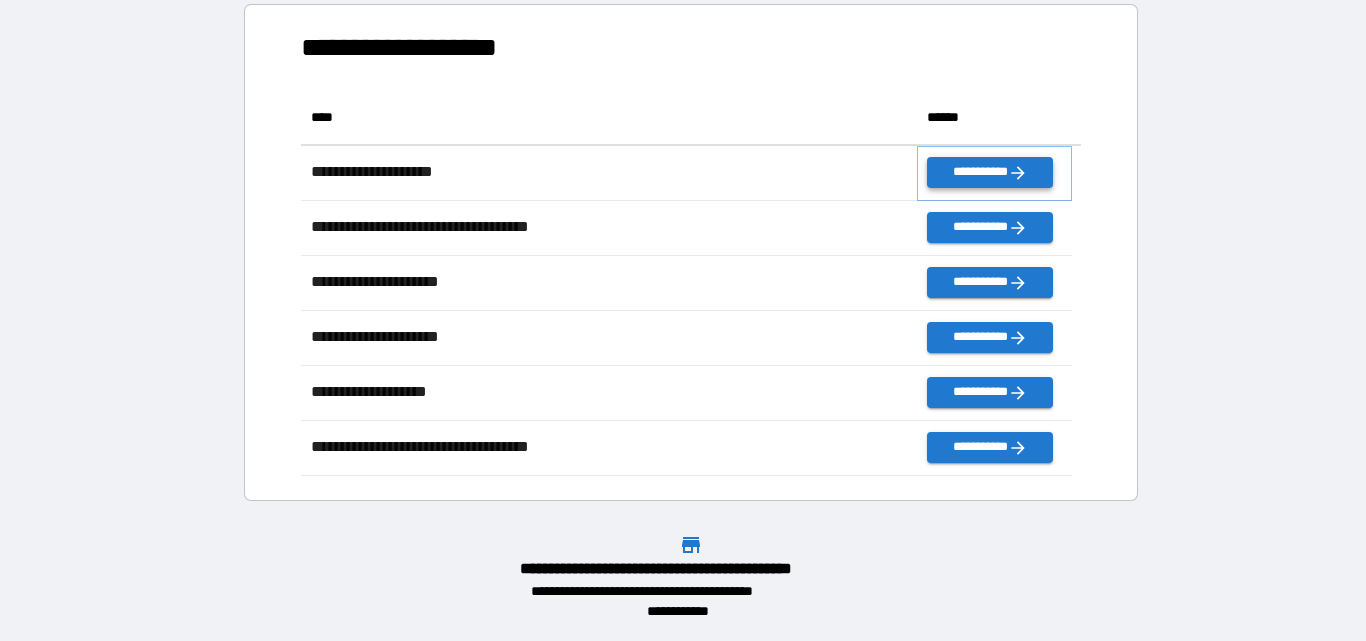 click on "**********" at bounding box center (989, 172) 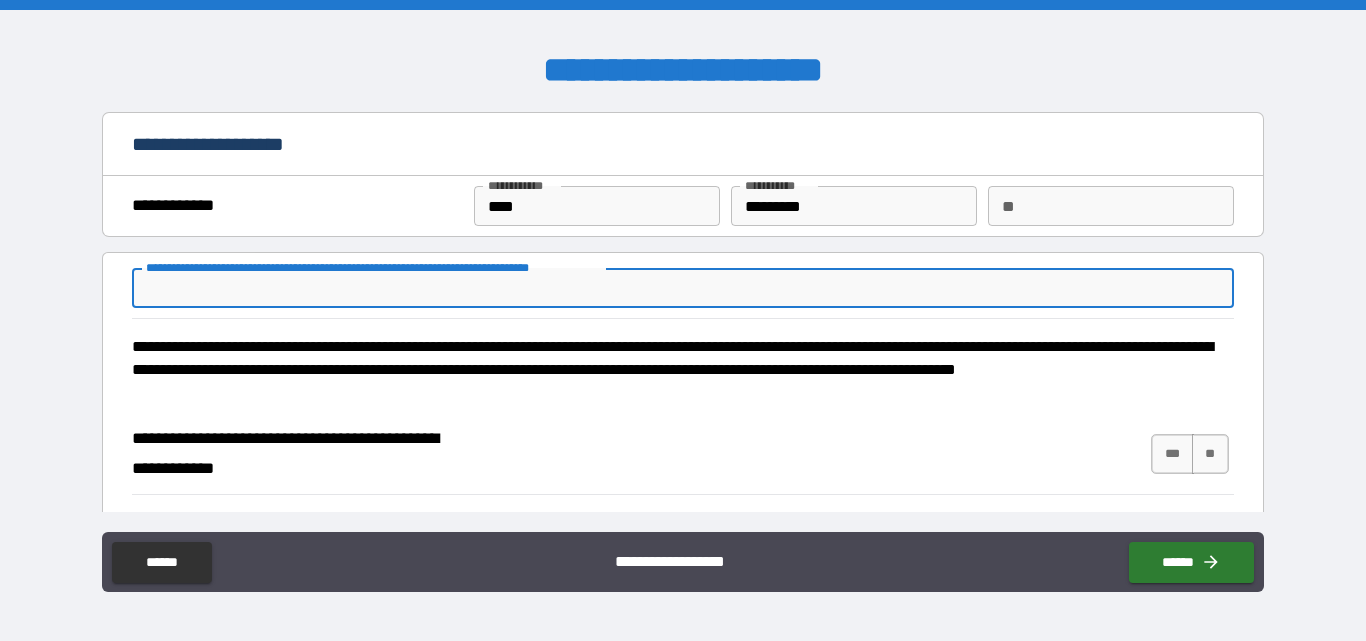 click on "**********" at bounding box center [682, 288] 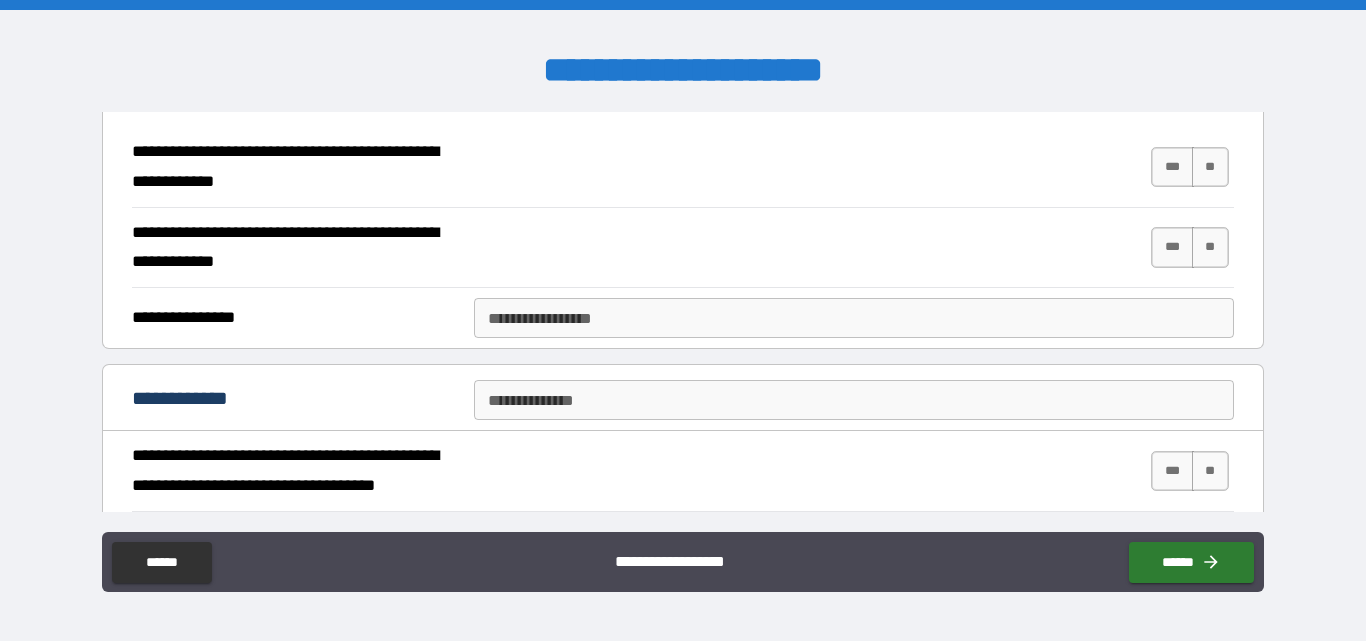 scroll, scrollTop: 300, scrollLeft: 0, axis: vertical 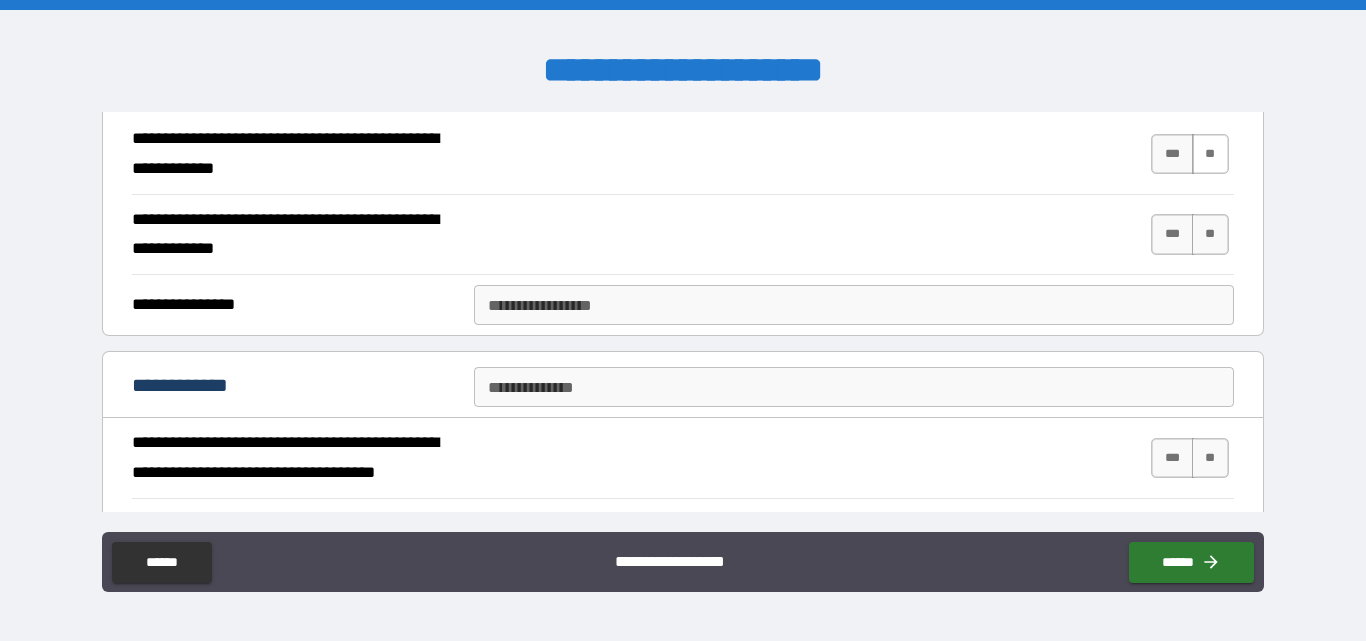 type on "**********" 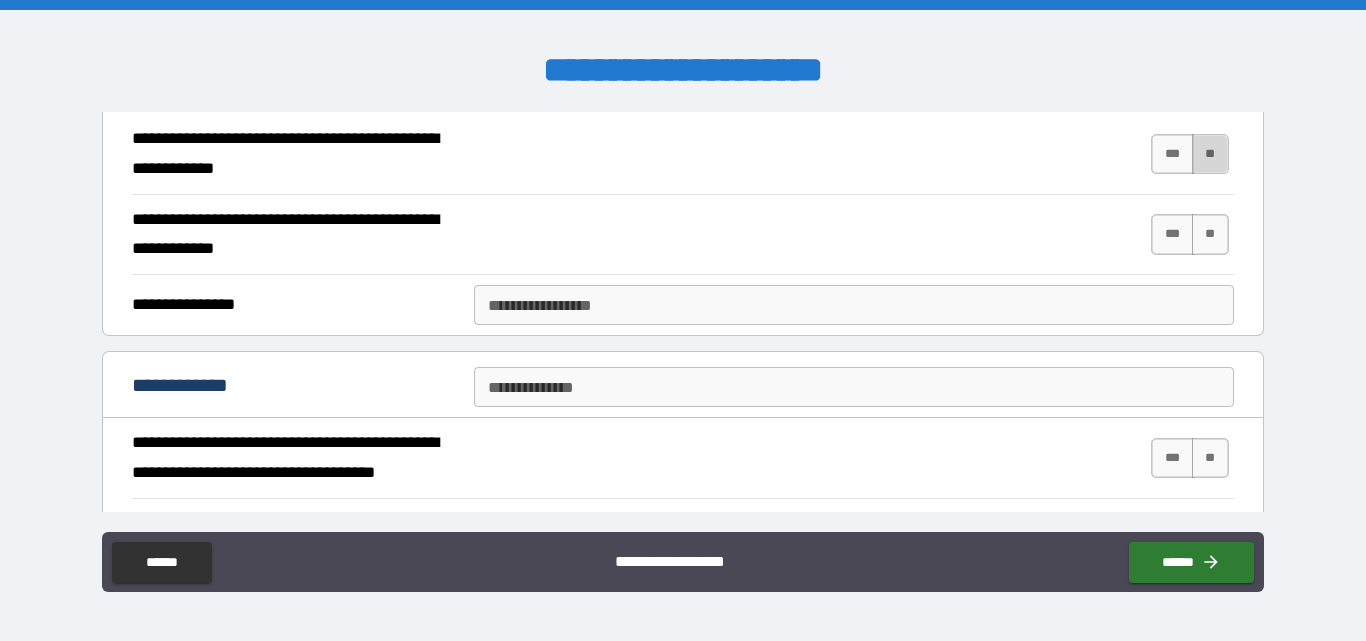 click on "**" at bounding box center [1210, 154] 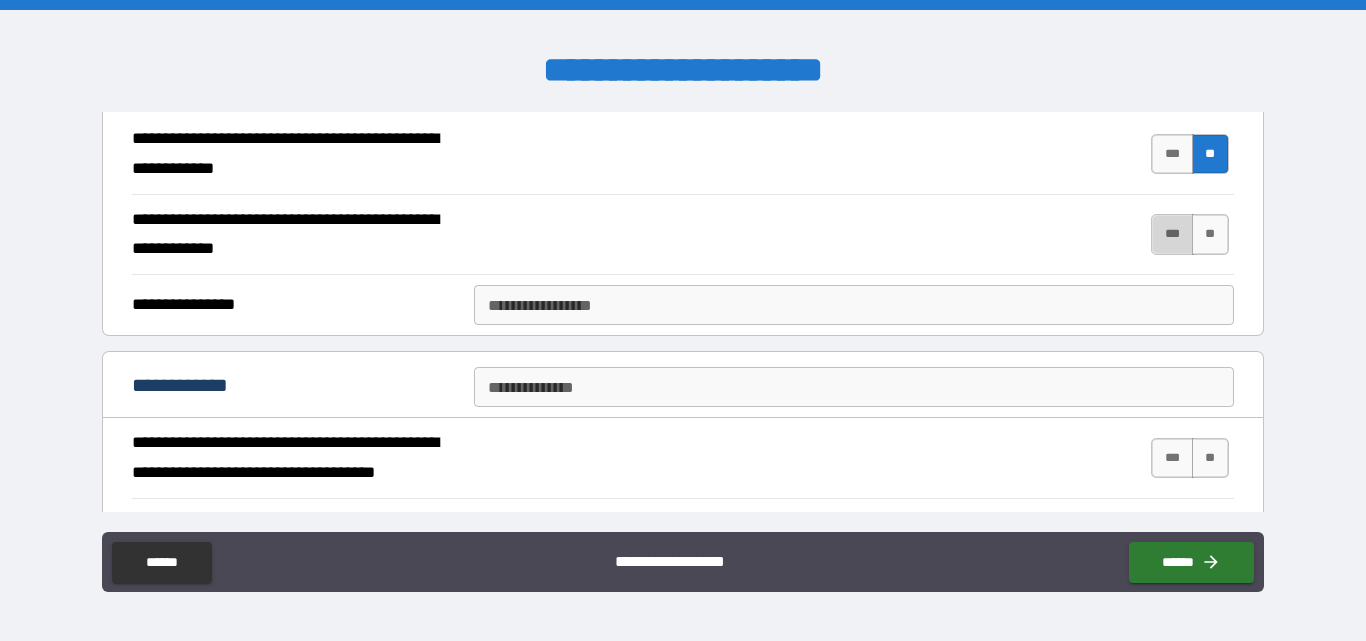 click on "***" at bounding box center (1172, 234) 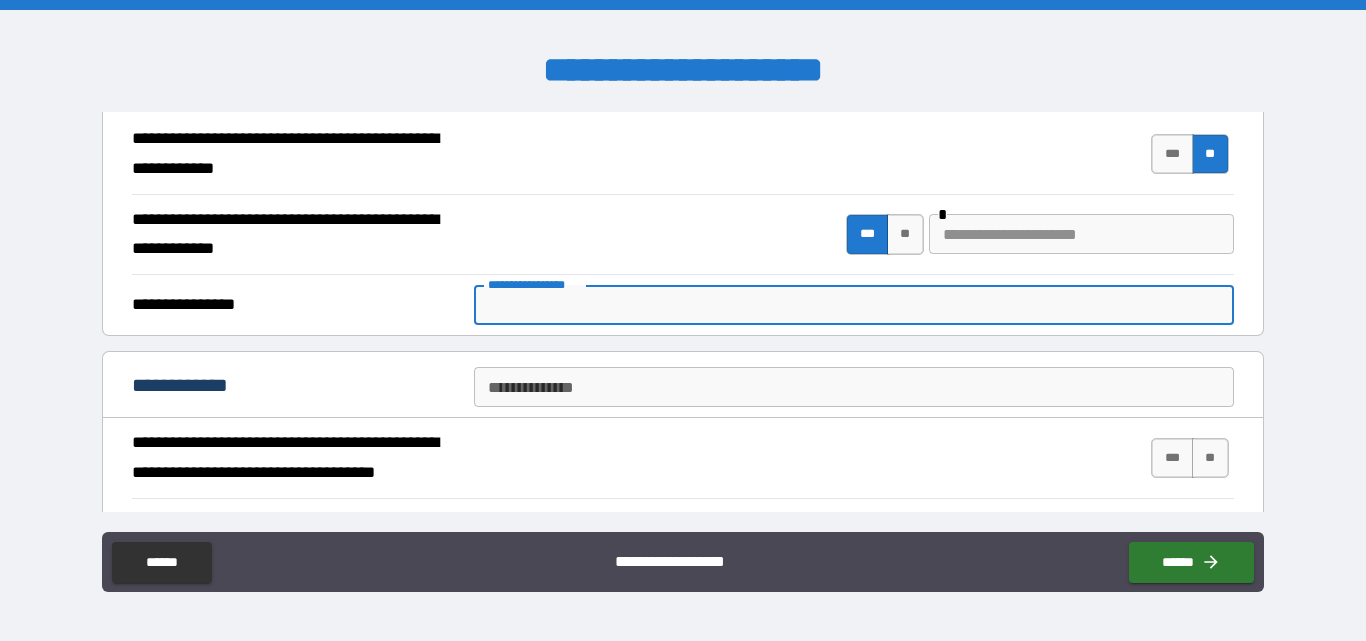 click on "**********" at bounding box center [854, 305] 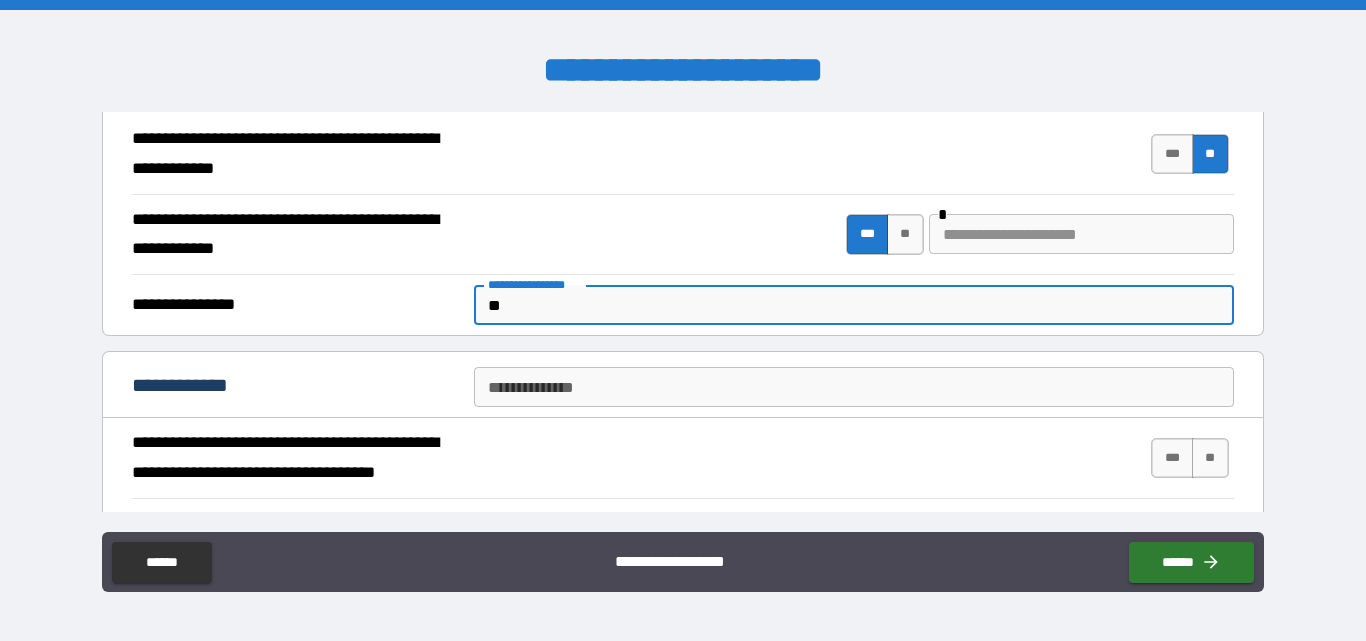 type on "**" 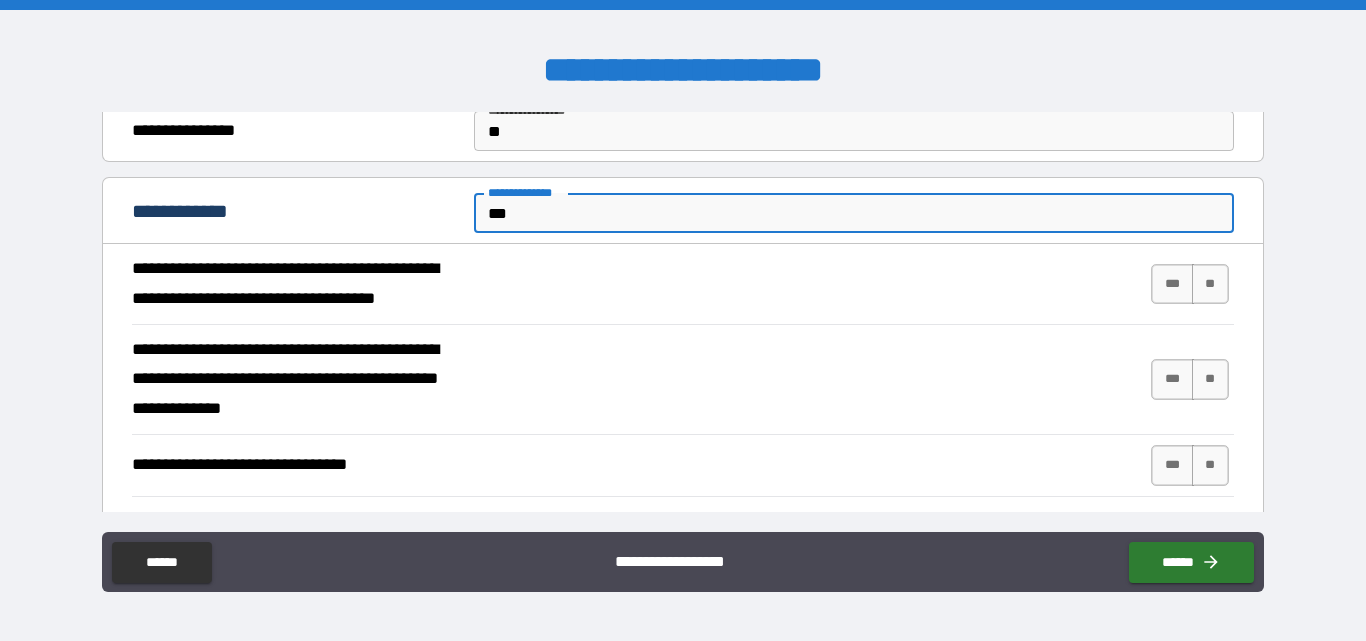 scroll, scrollTop: 500, scrollLeft: 0, axis: vertical 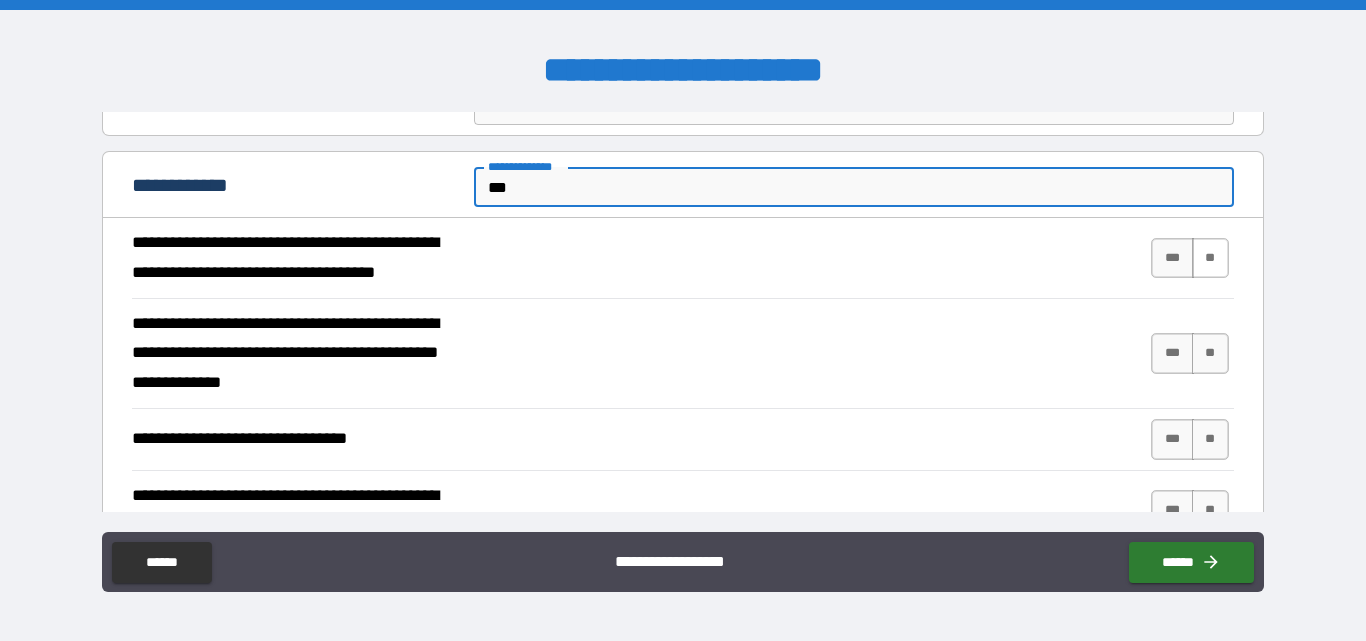 type on "***" 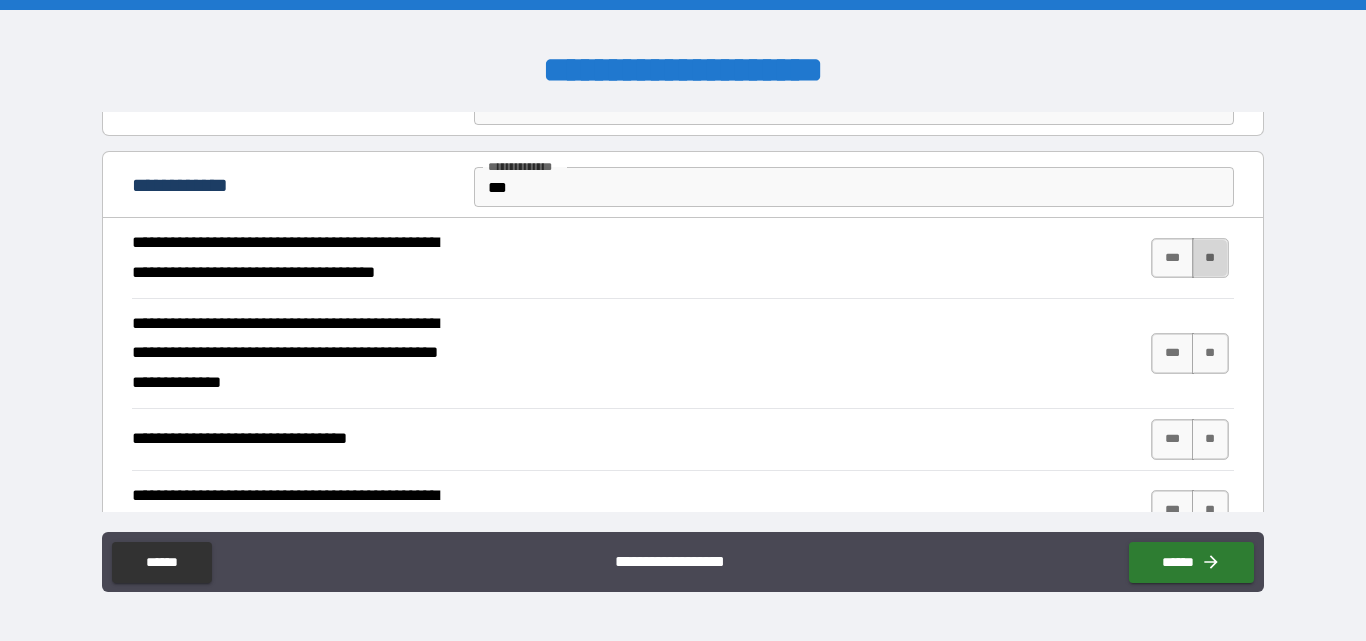 click on "**" at bounding box center [1210, 258] 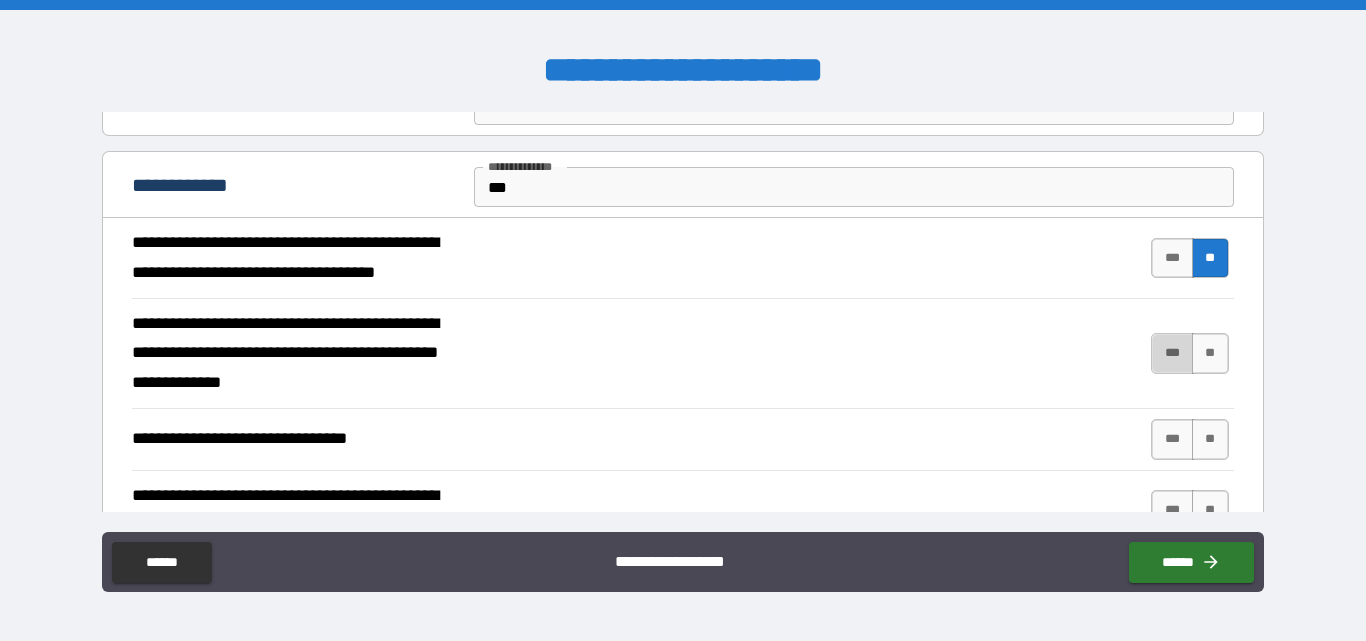 click on "***" at bounding box center [1172, 353] 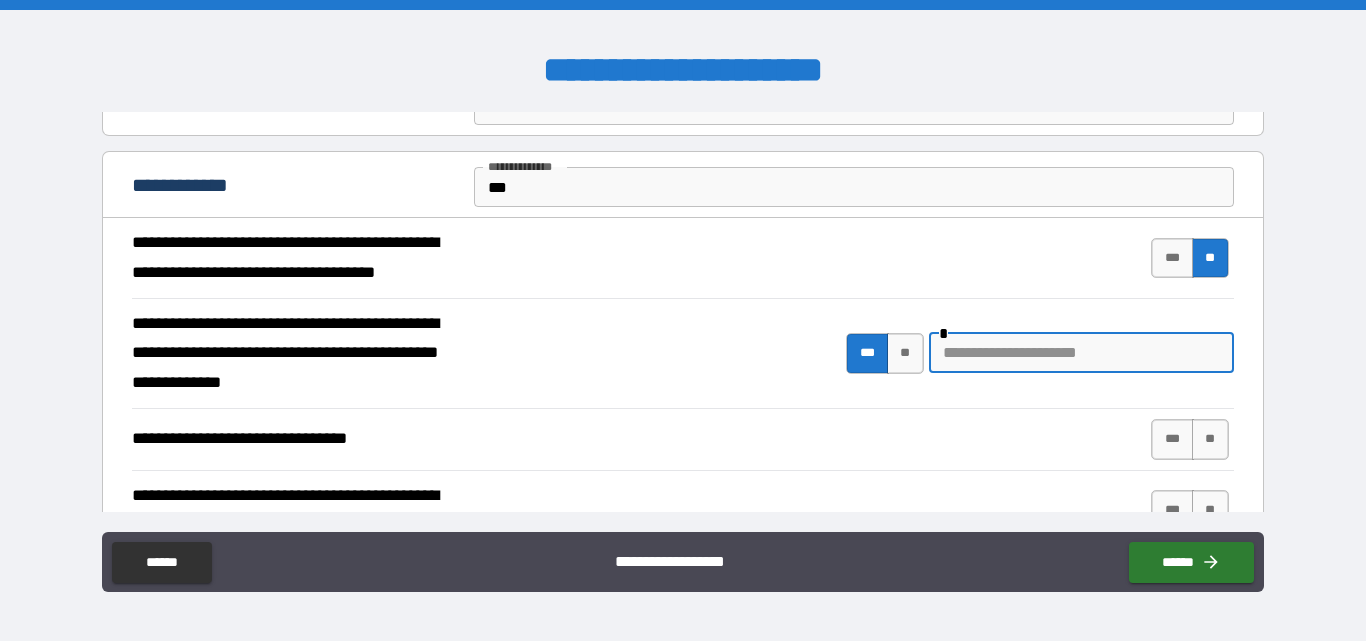 click at bounding box center [1081, 353] 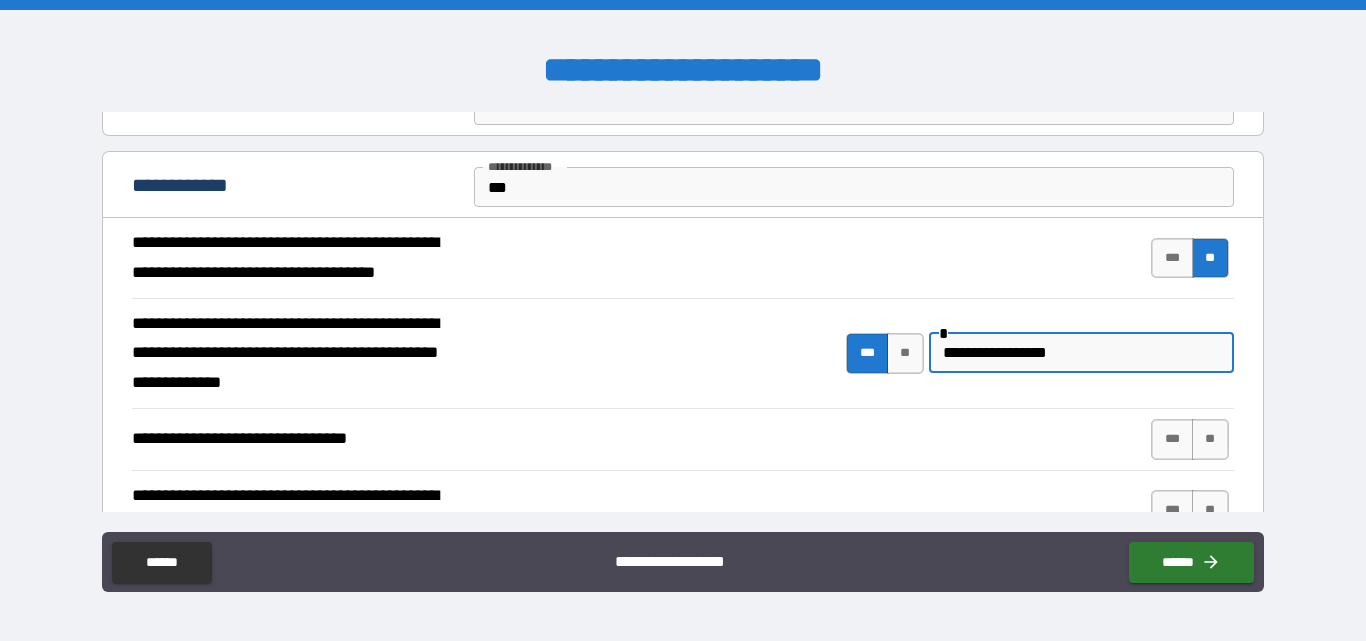 scroll, scrollTop: 600, scrollLeft: 0, axis: vertical 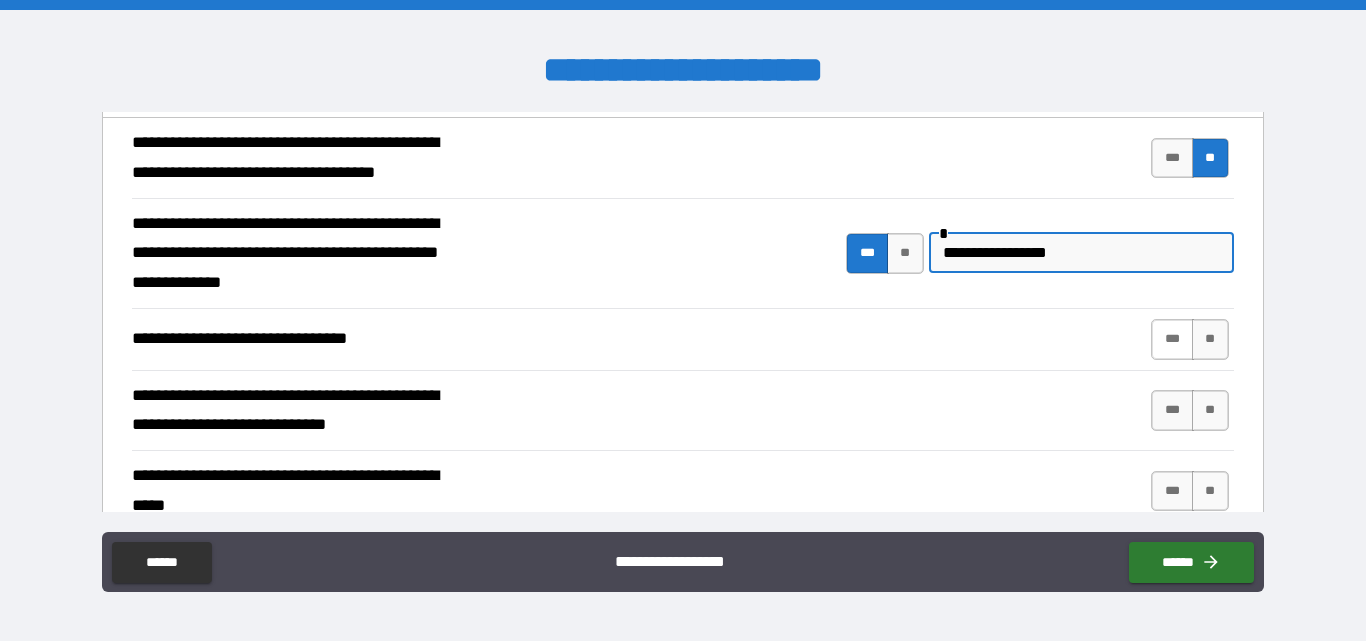 type on "**********" 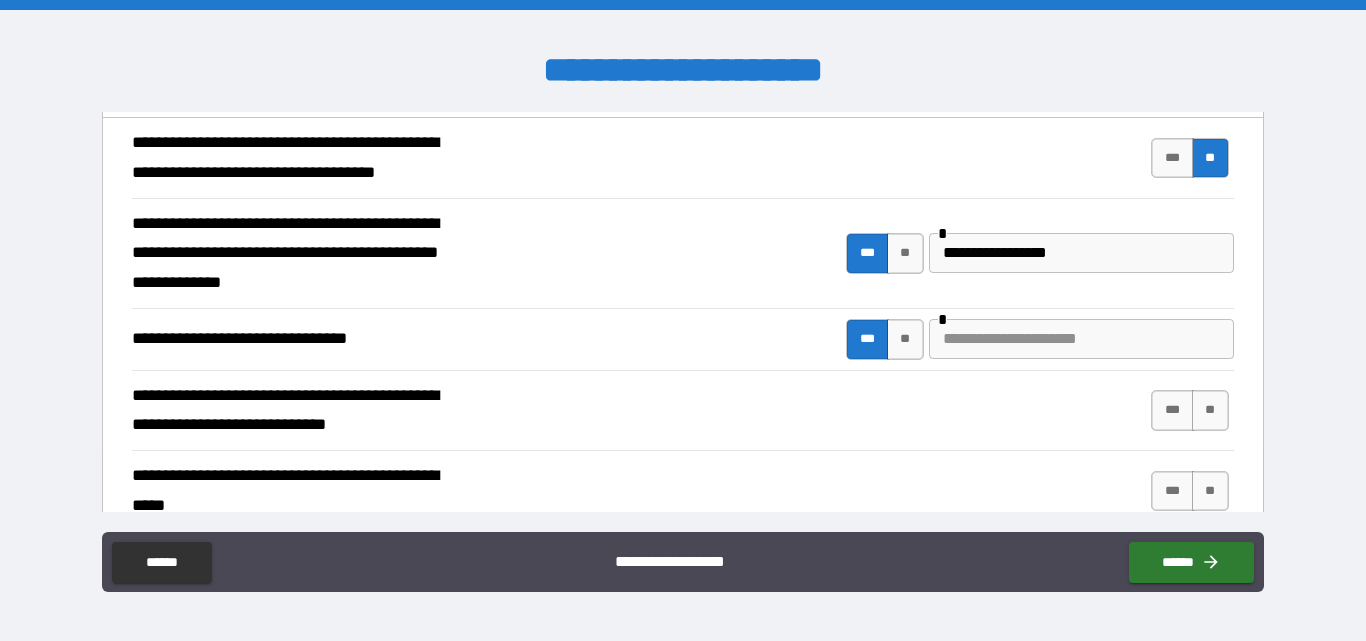 click at bounding box center (1081, 339) 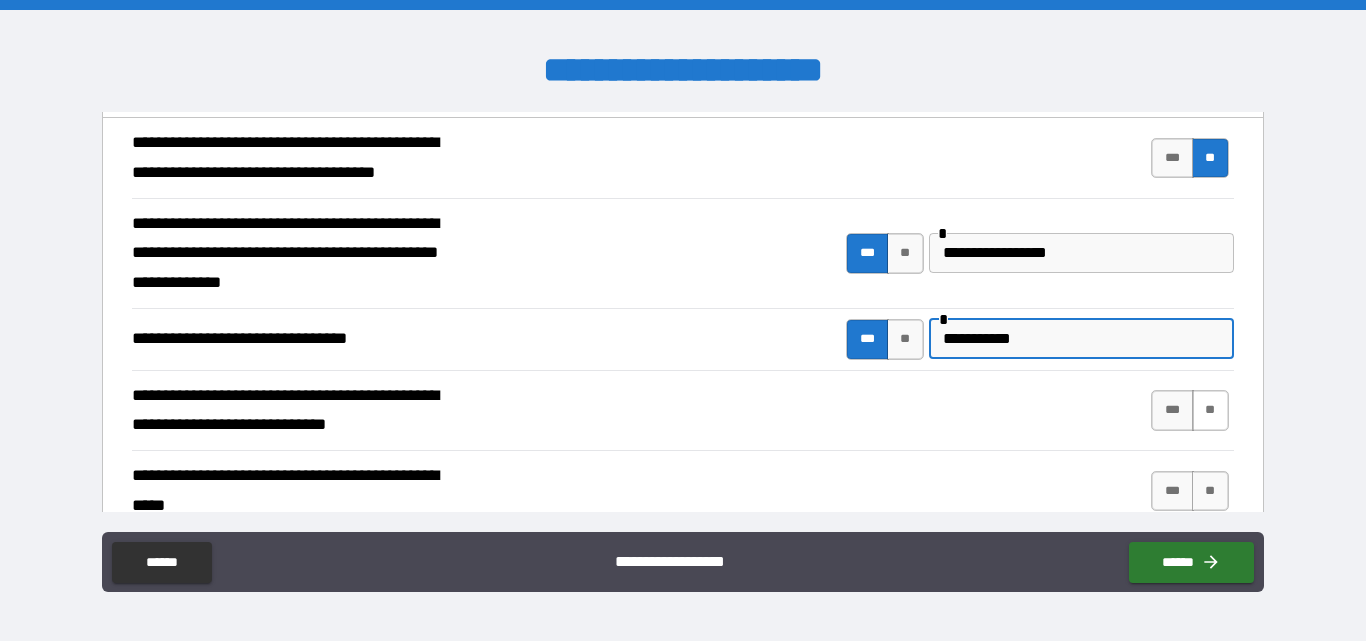 type on "**********" 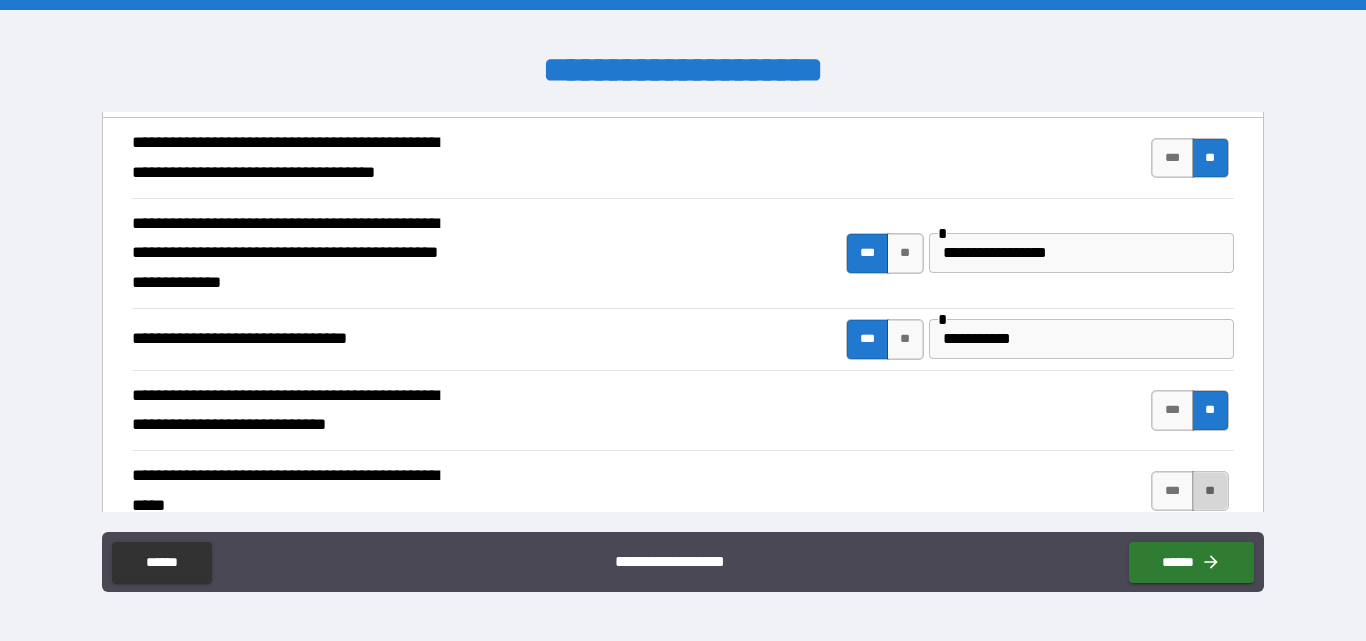 click on "**" at bounding box center [1210, 491] 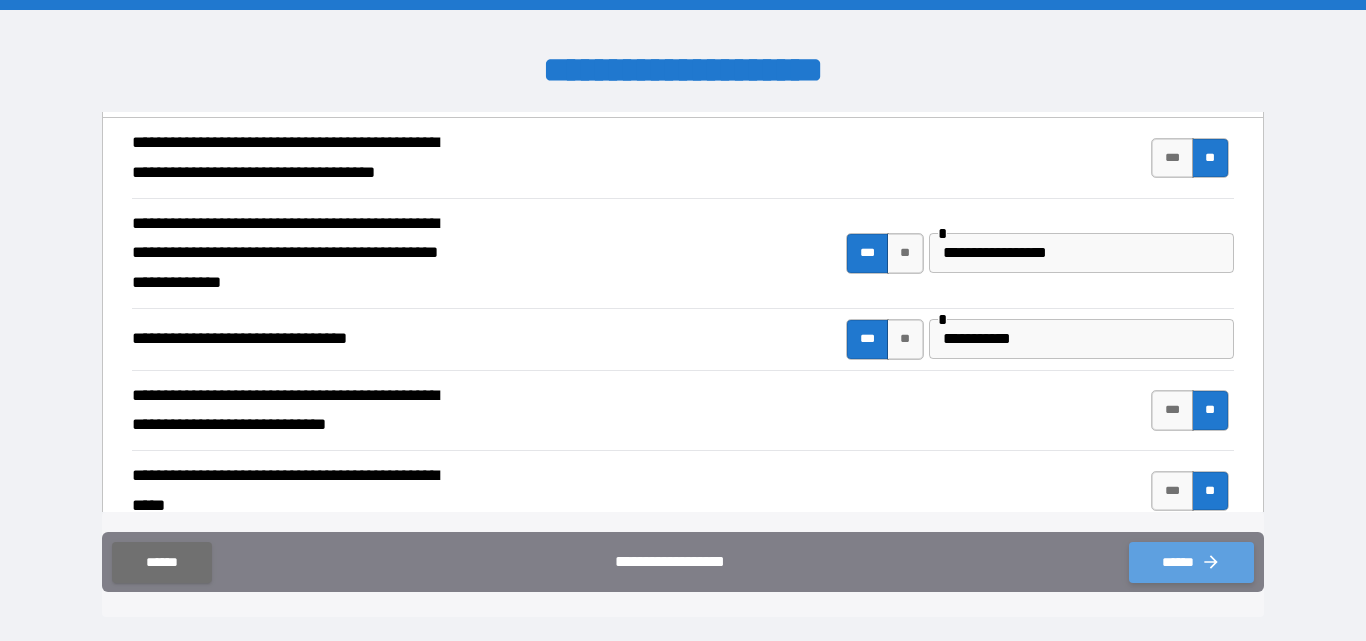 click on "******" at bounding box center [1191, 562] 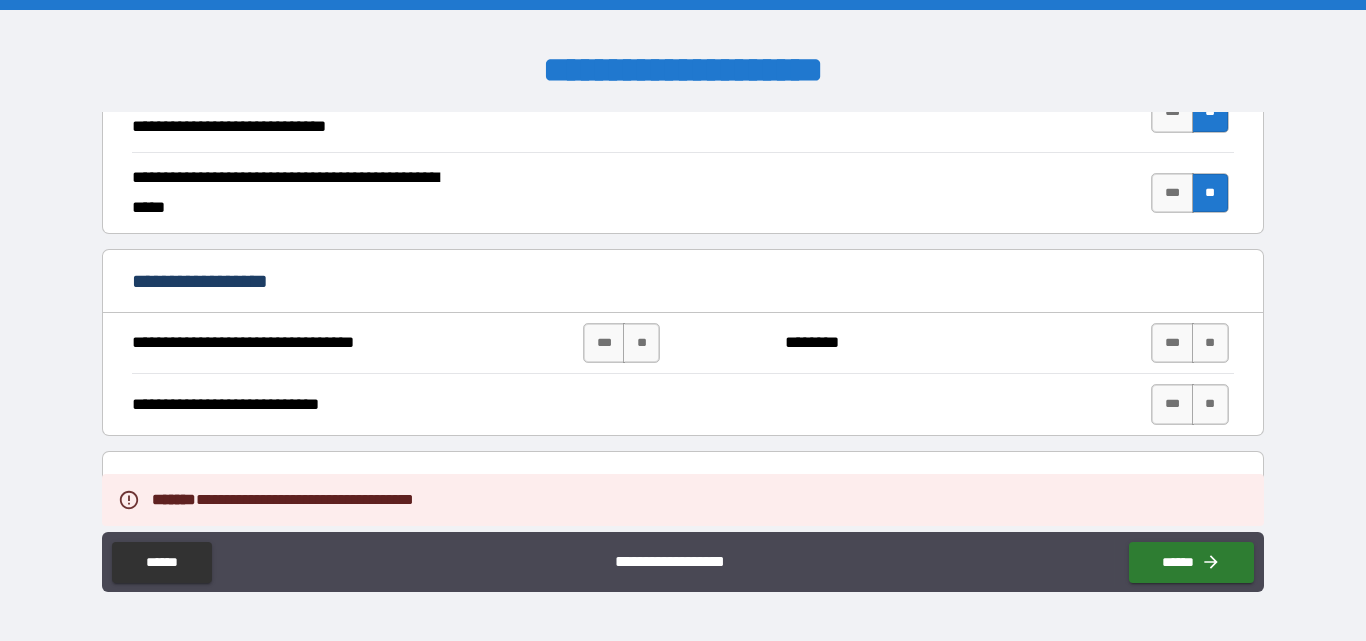 scroll, scrollTop: 900, scrollLeft: 0, axis: vertical 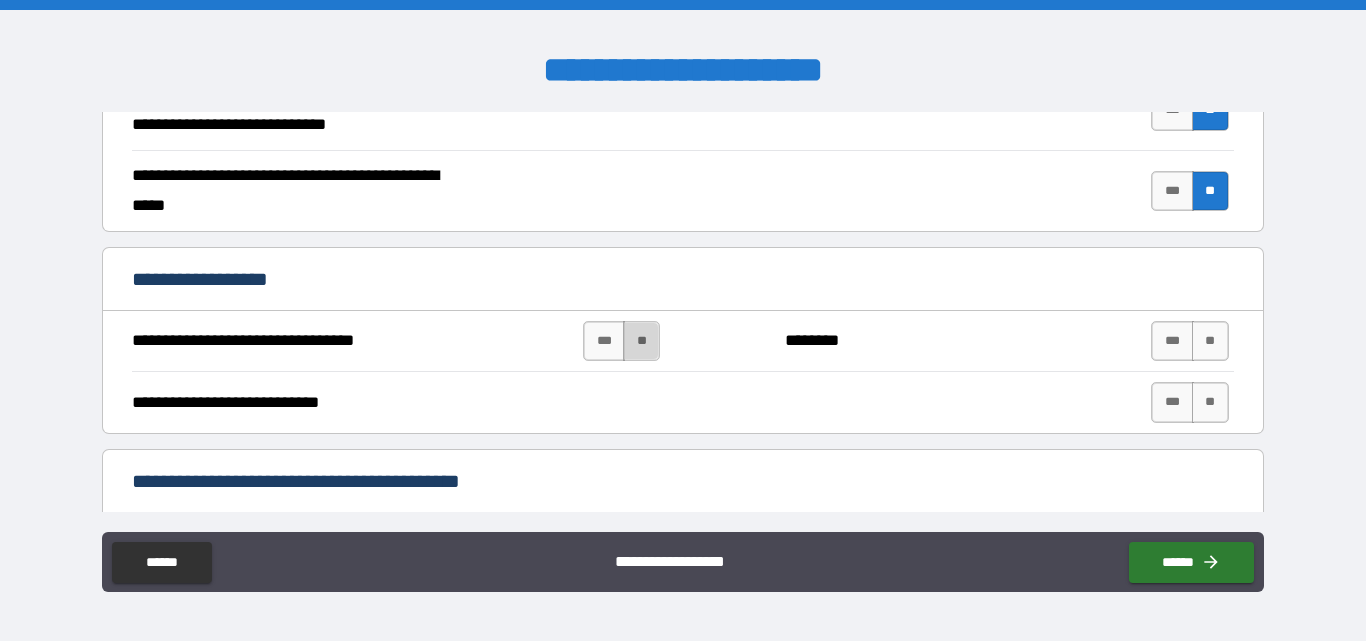 click on "**" at bounding box center (641, 341) 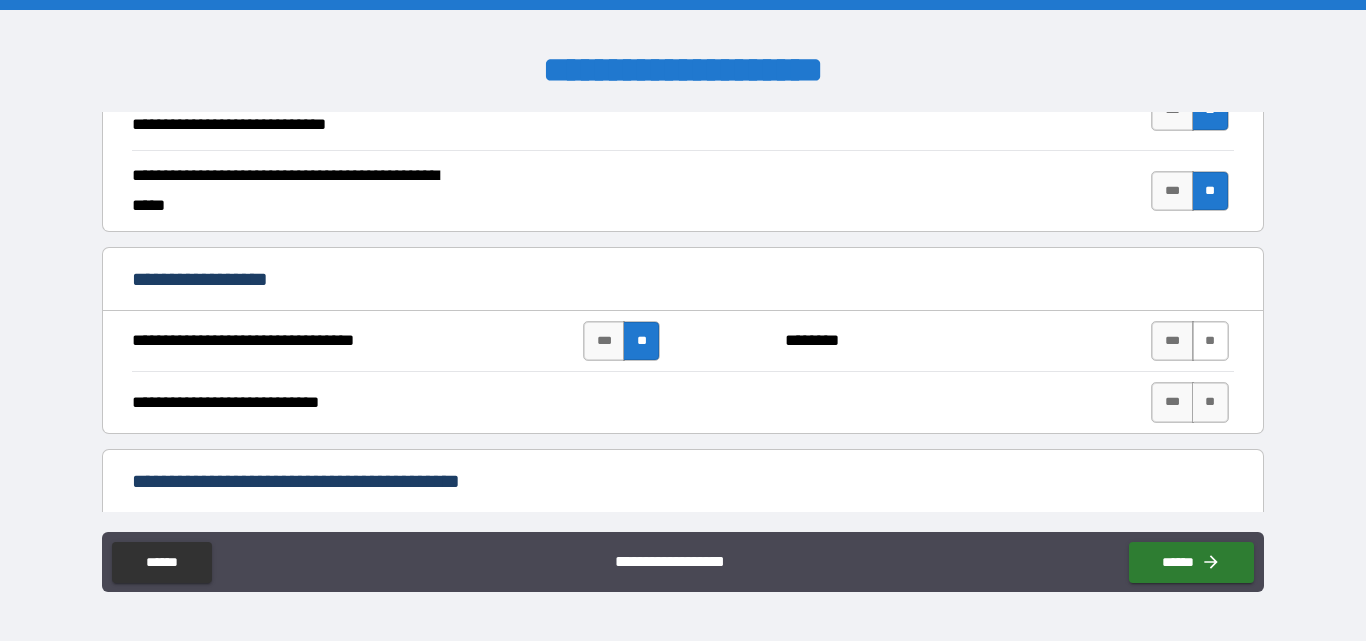 click on "**" at bounding box center (1210, 341) 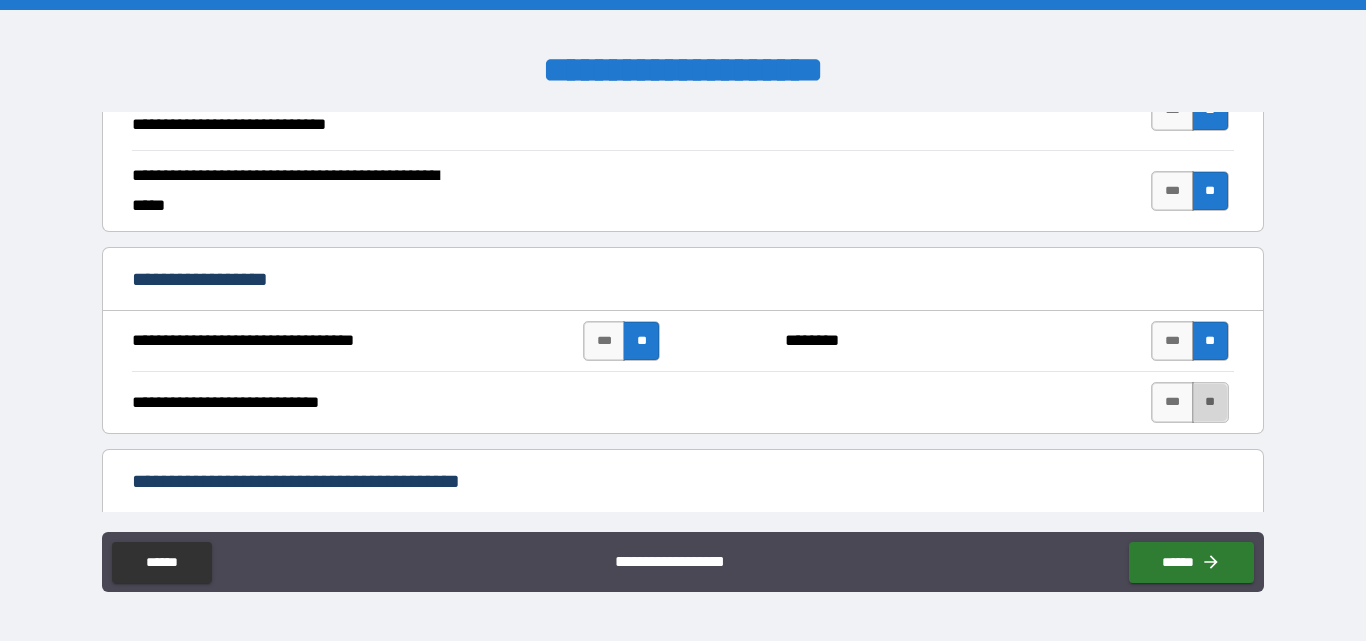 click on "**" at bounding box center [1210, 402] 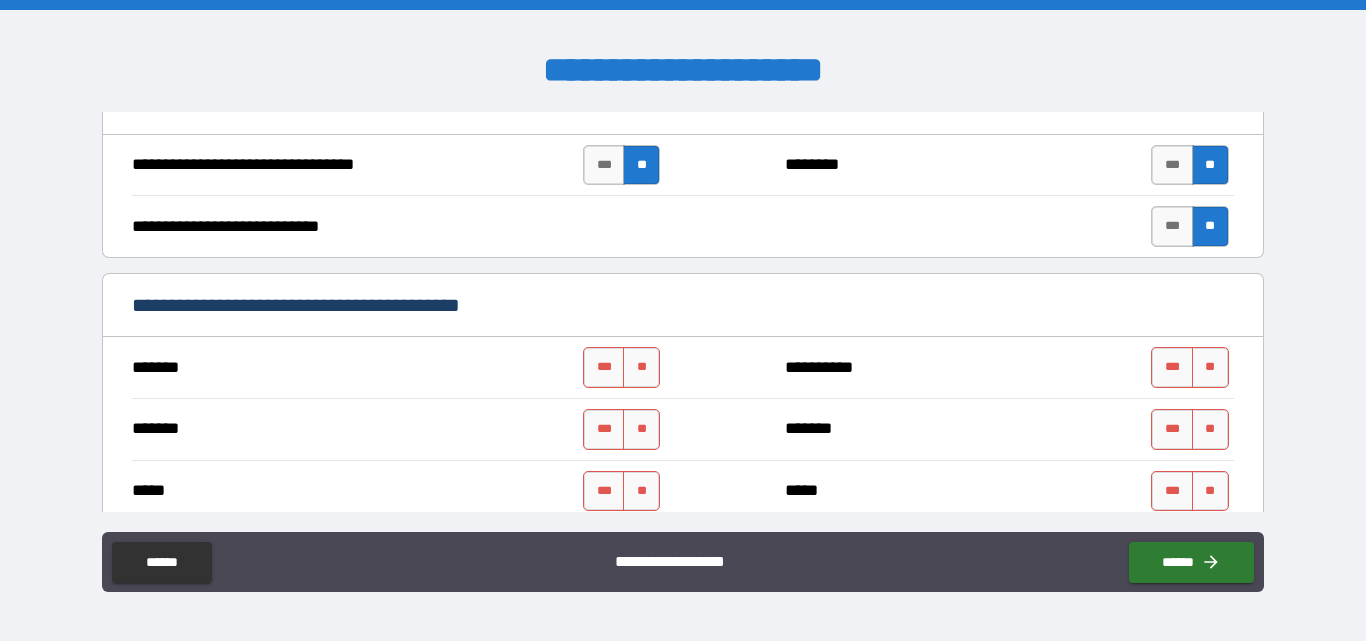 scroll, scrollTop: 1100, scrollLeft: 0, axis: vertical 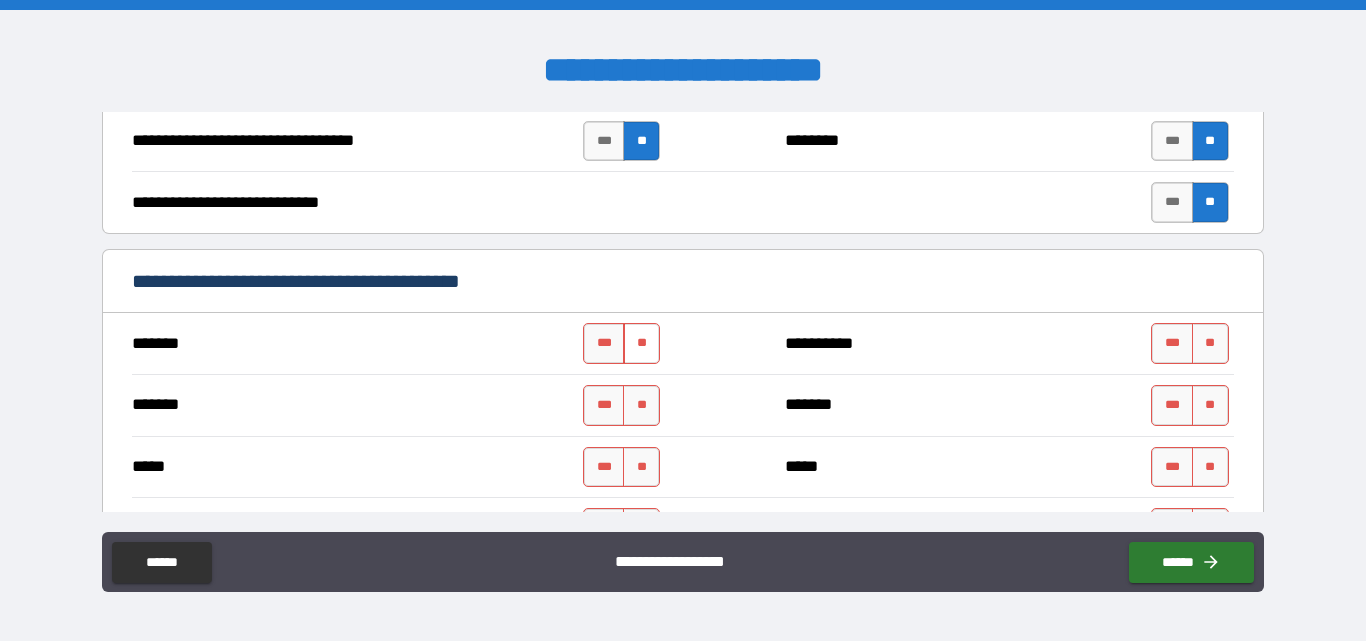 click on "**" at bounding box center (641, 343) 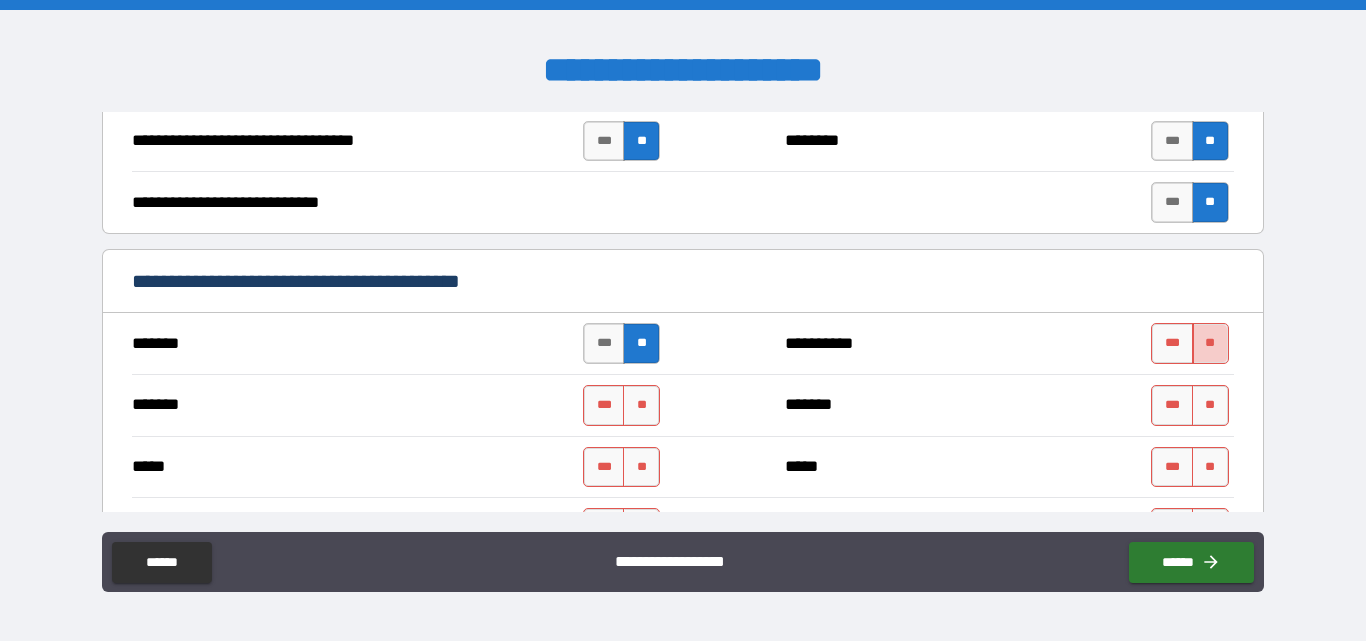 click on "**" at bounding box center (1210, 343) 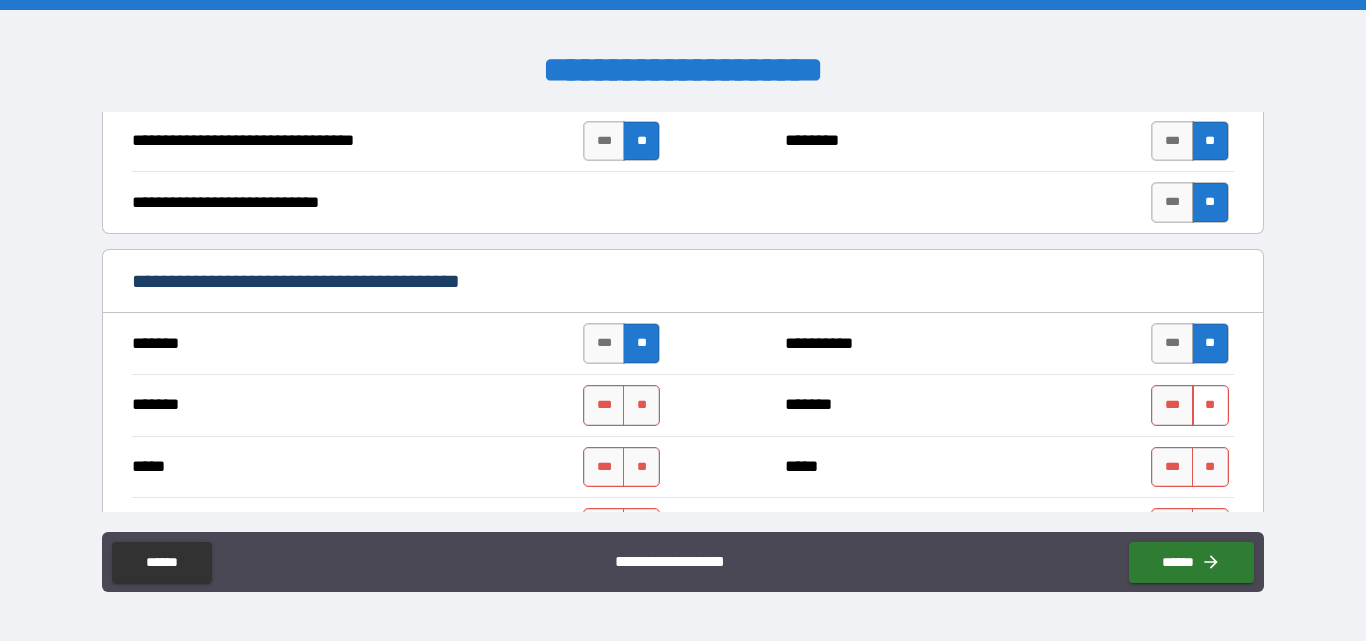 click on "**" at bounding box center [1210, 405] 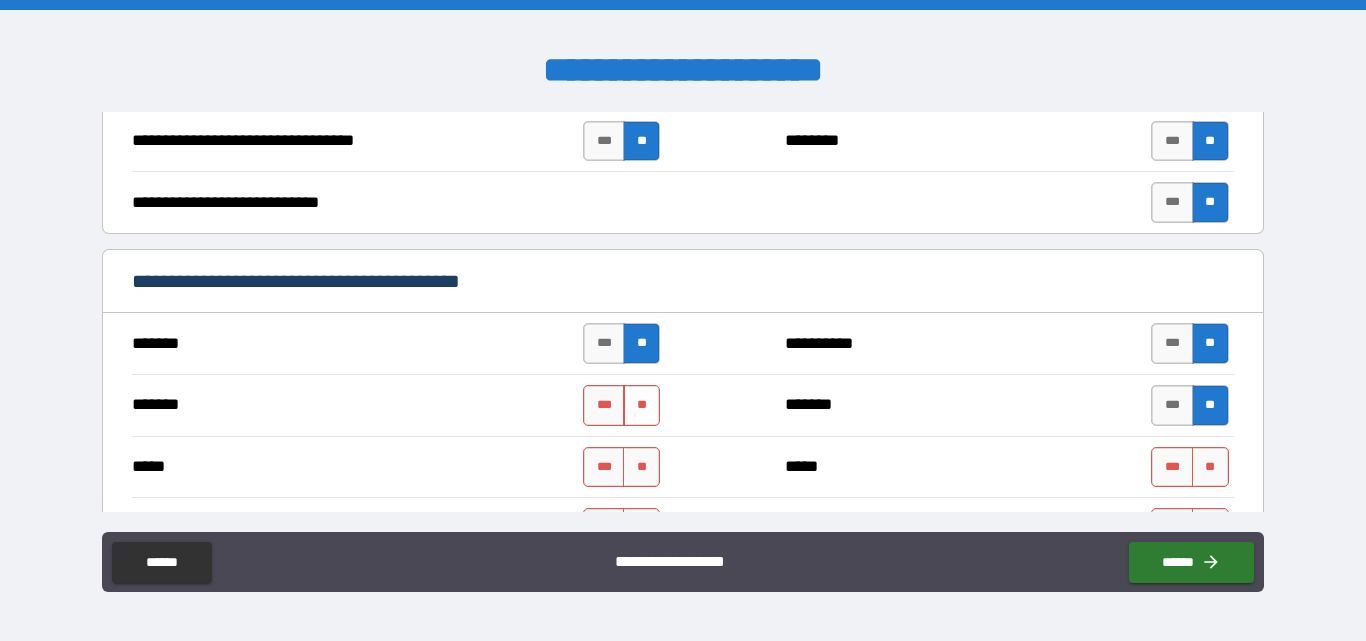 click on "**" at bounding box center [641, 405] 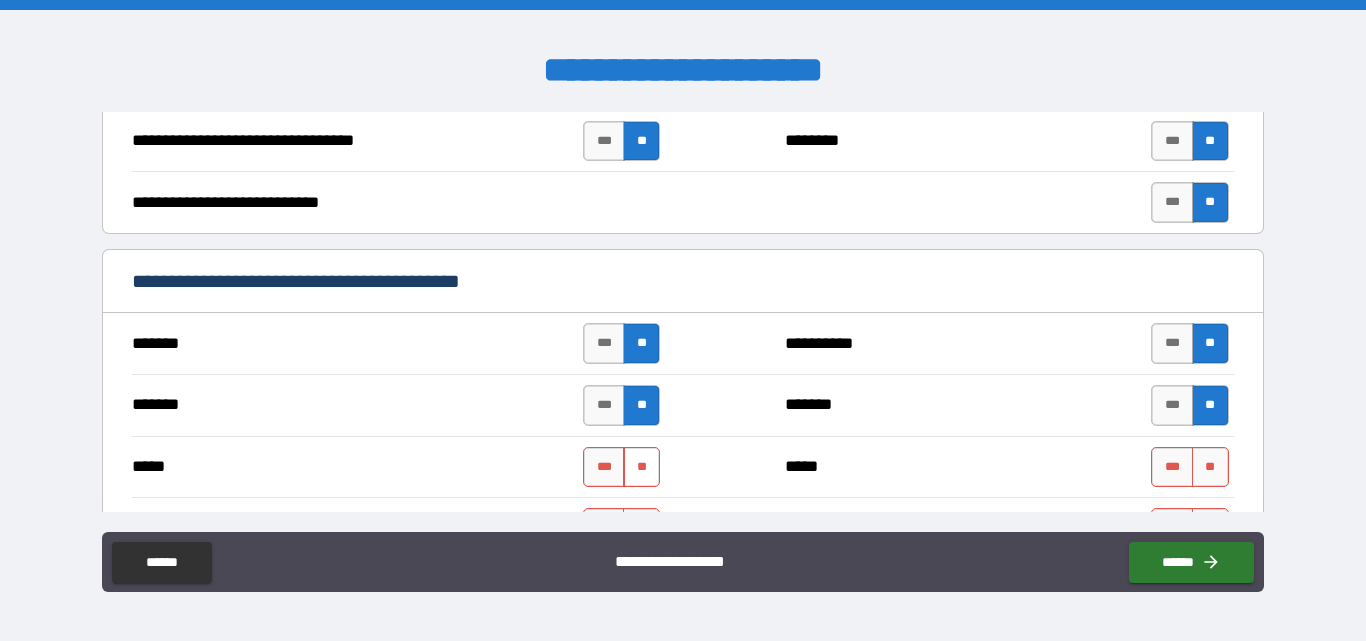 click on "**" at bounding box center [641, 467] 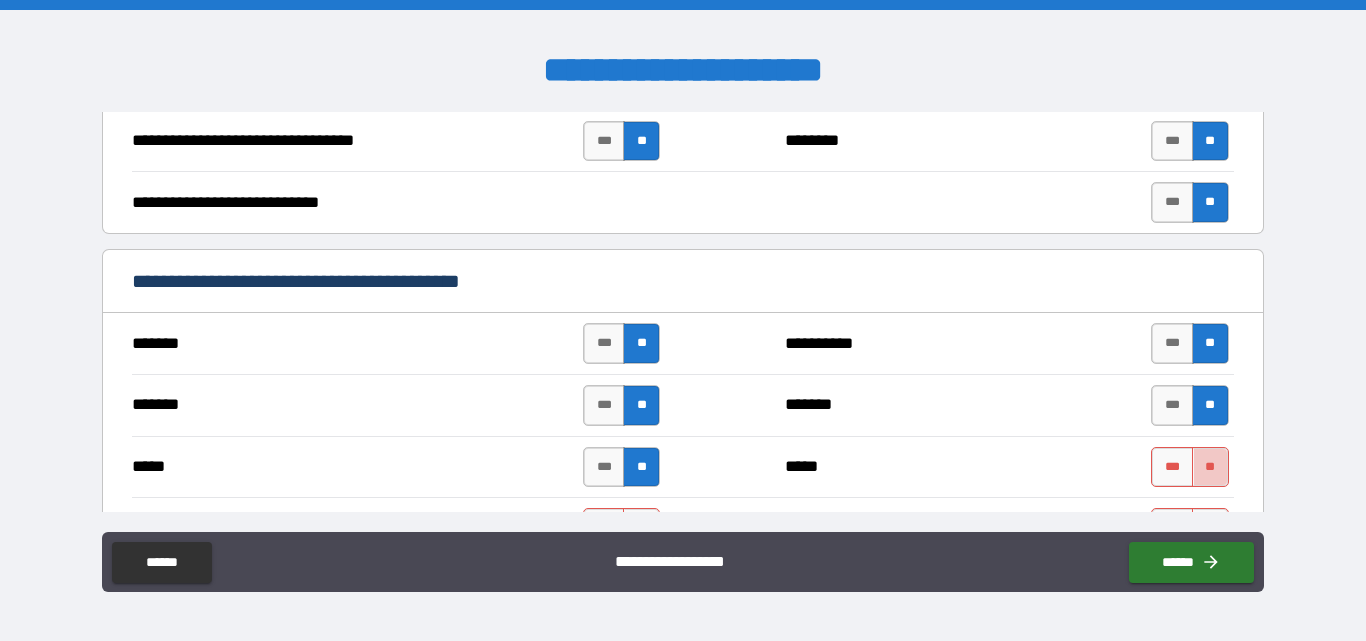 drag, startPoint x: 1194, startPoint y: 470, endPoint x: 1013, endPoint y: 442, distance: 183.15294 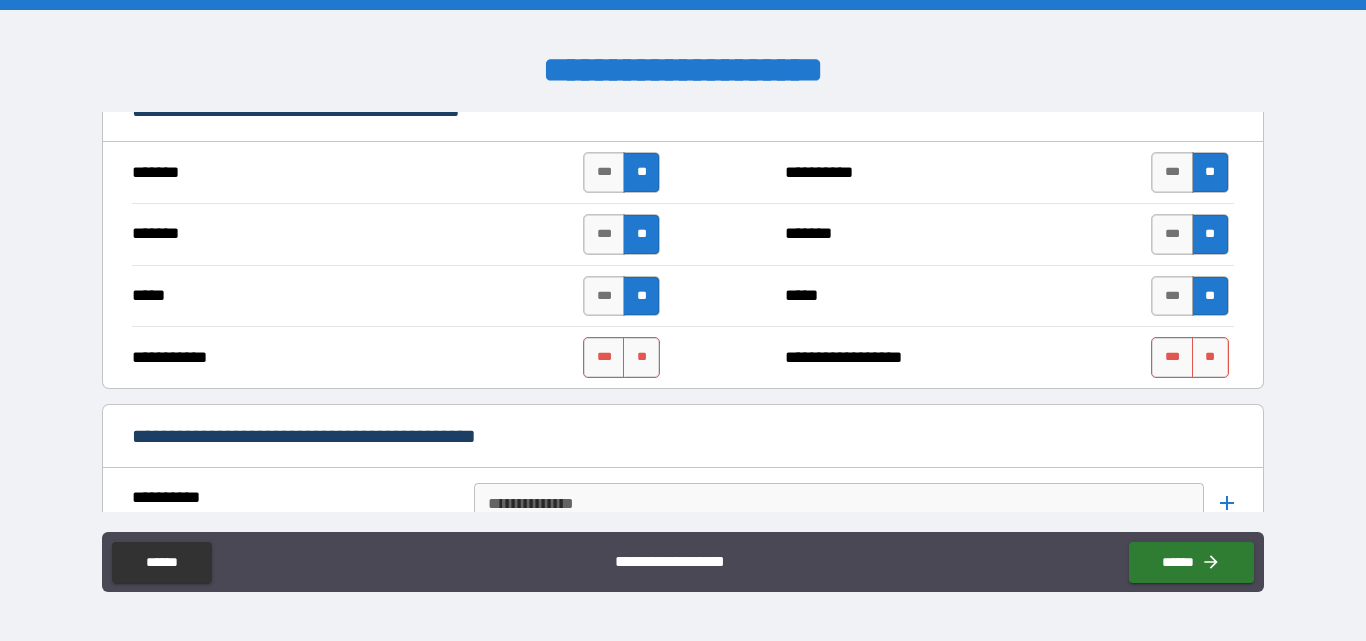scroll, scrollTop: 1300, scrollLeft: 0, axis: vertical 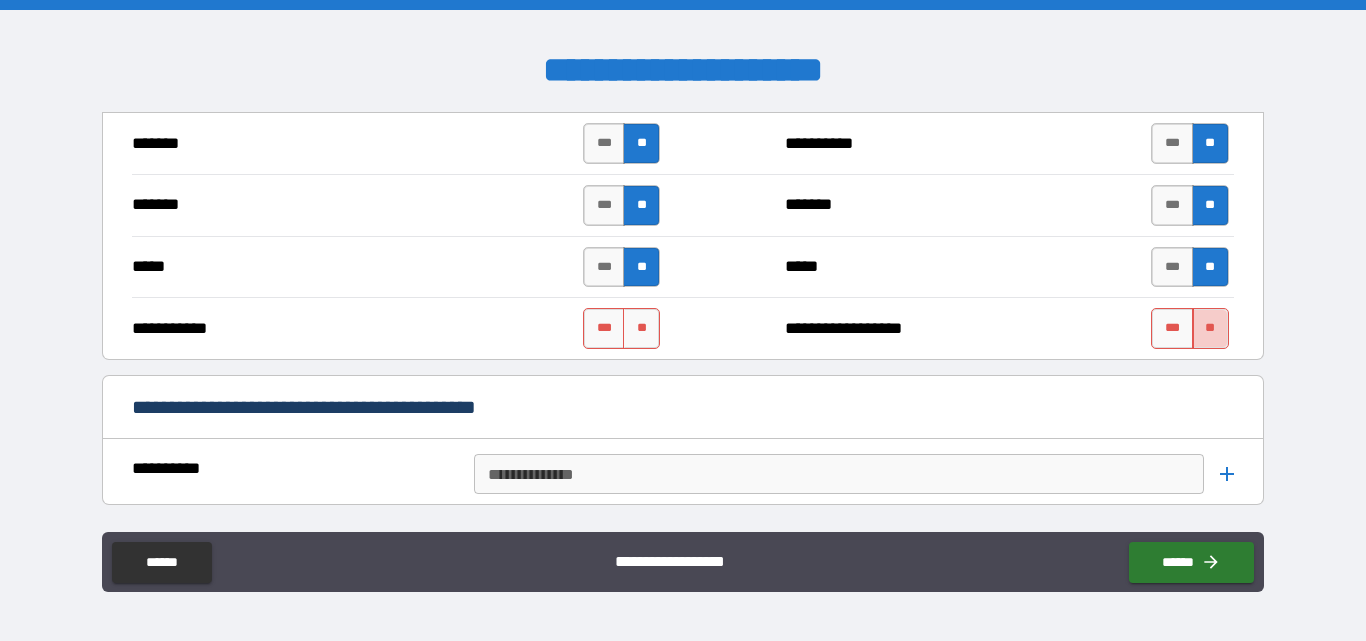 click on "**" at bounding box center [1210, 328] 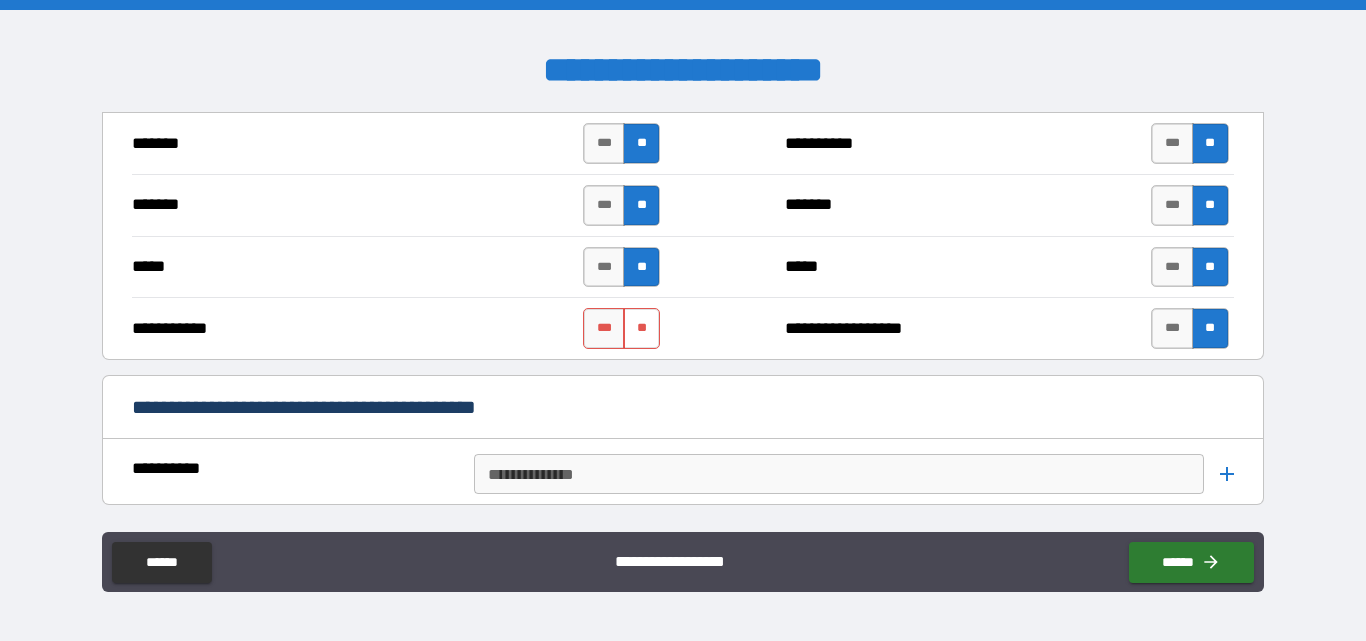 click on "**" at bounding box center [641, 328] 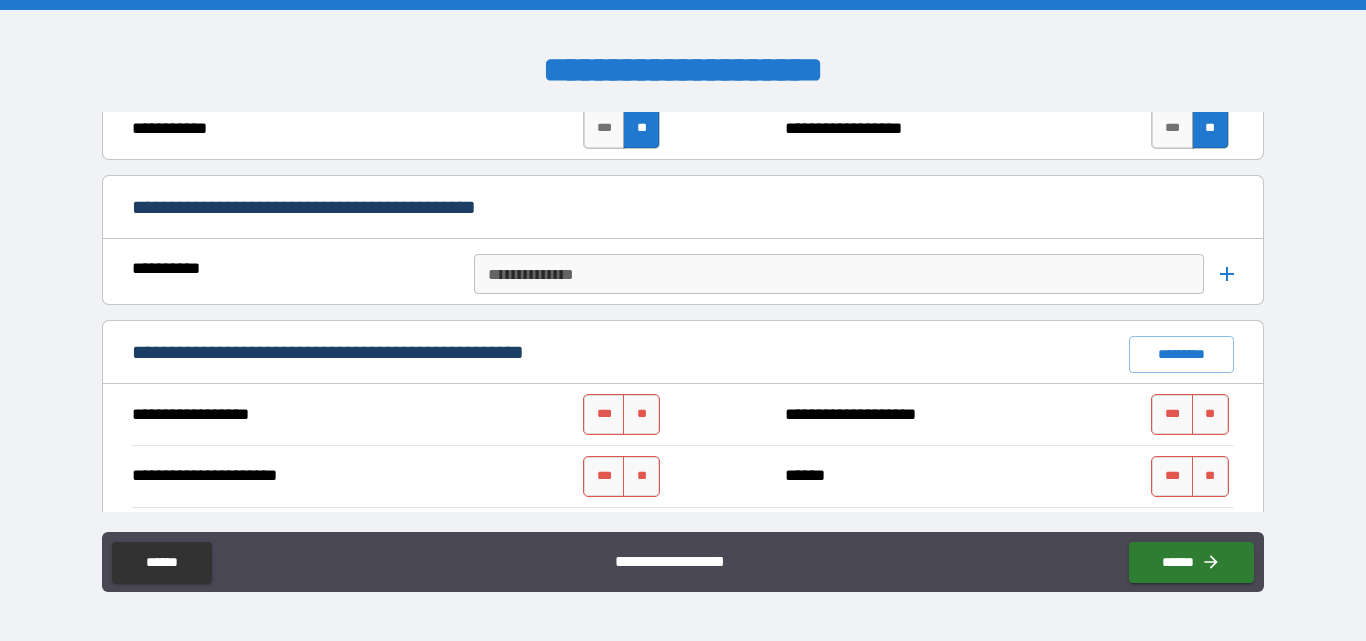scroll, scrollTop: 1600, scrollLeft: 0, axis: vertical 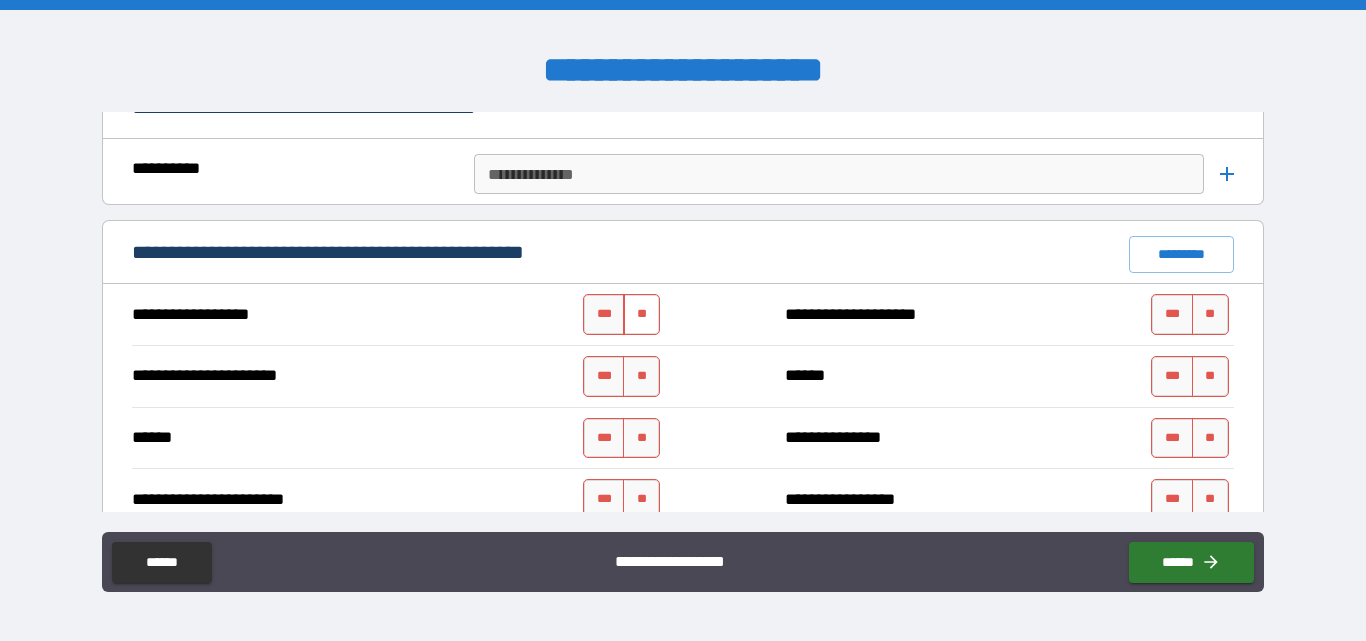 click on "**" at bounding box center [641, 314] 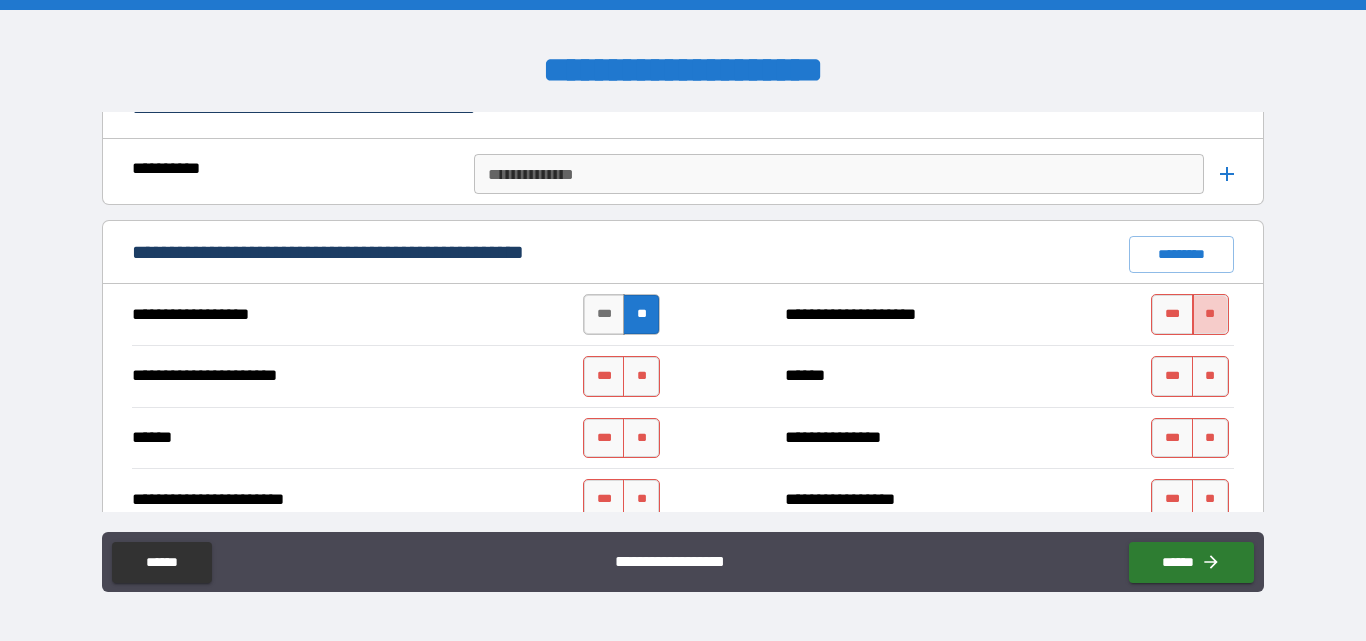 click on "**" at bounding box center (1210, 314) 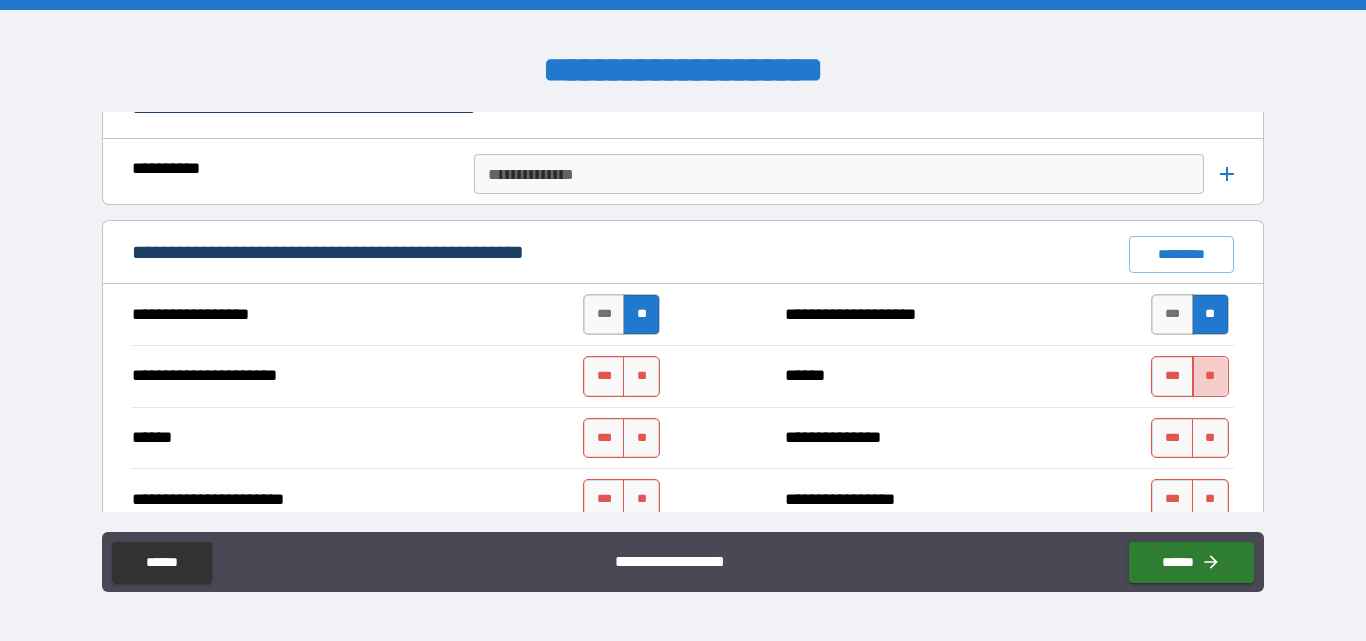 click on "**" at bounding box center [1210, 376] 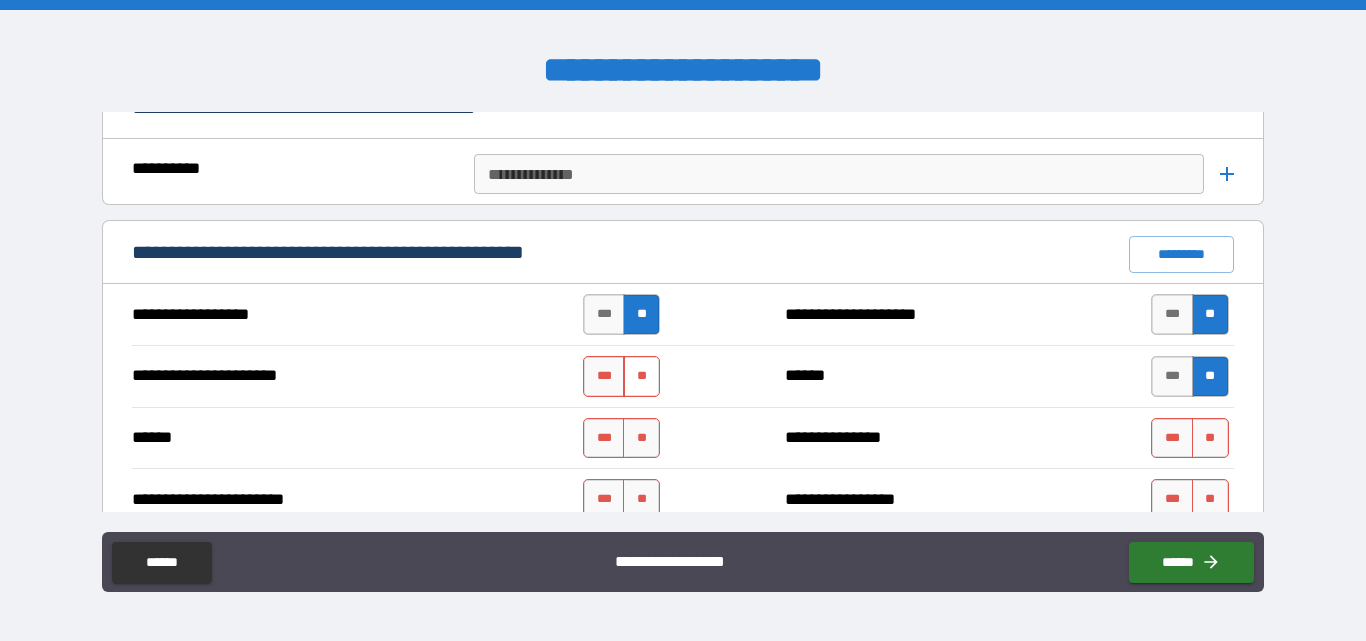 click on "**" at bounding box center (641, 376) 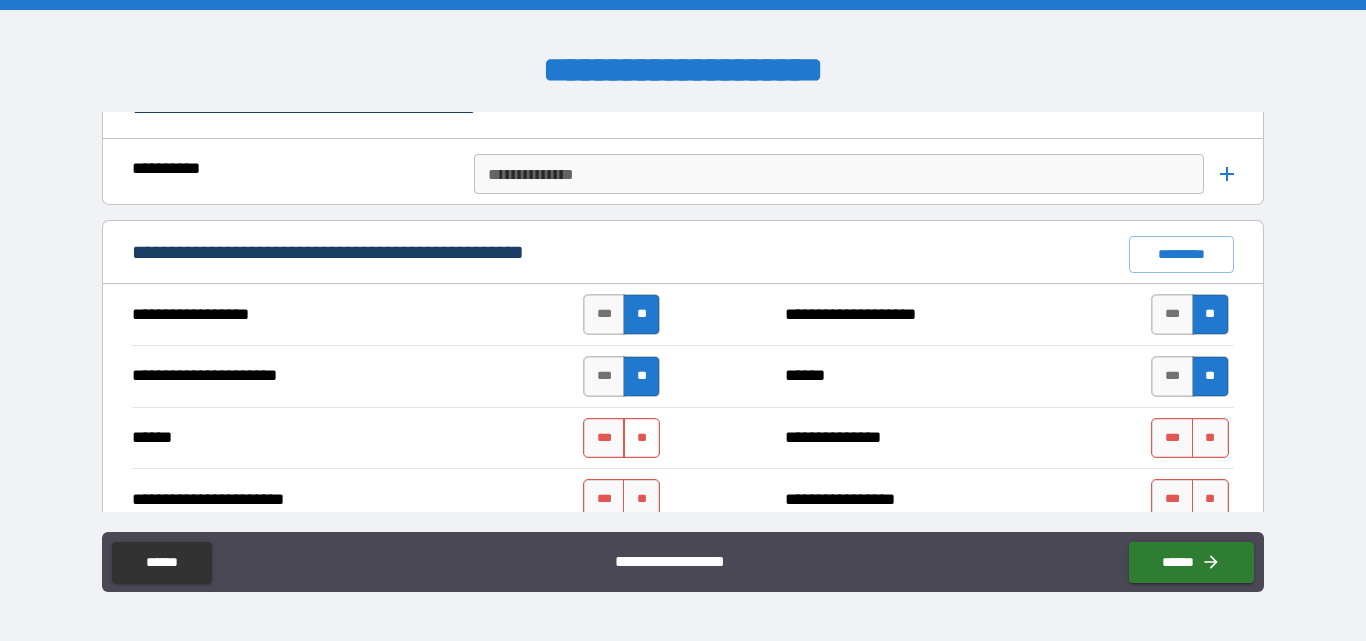 click on "**" at bounding box center [641, 438] 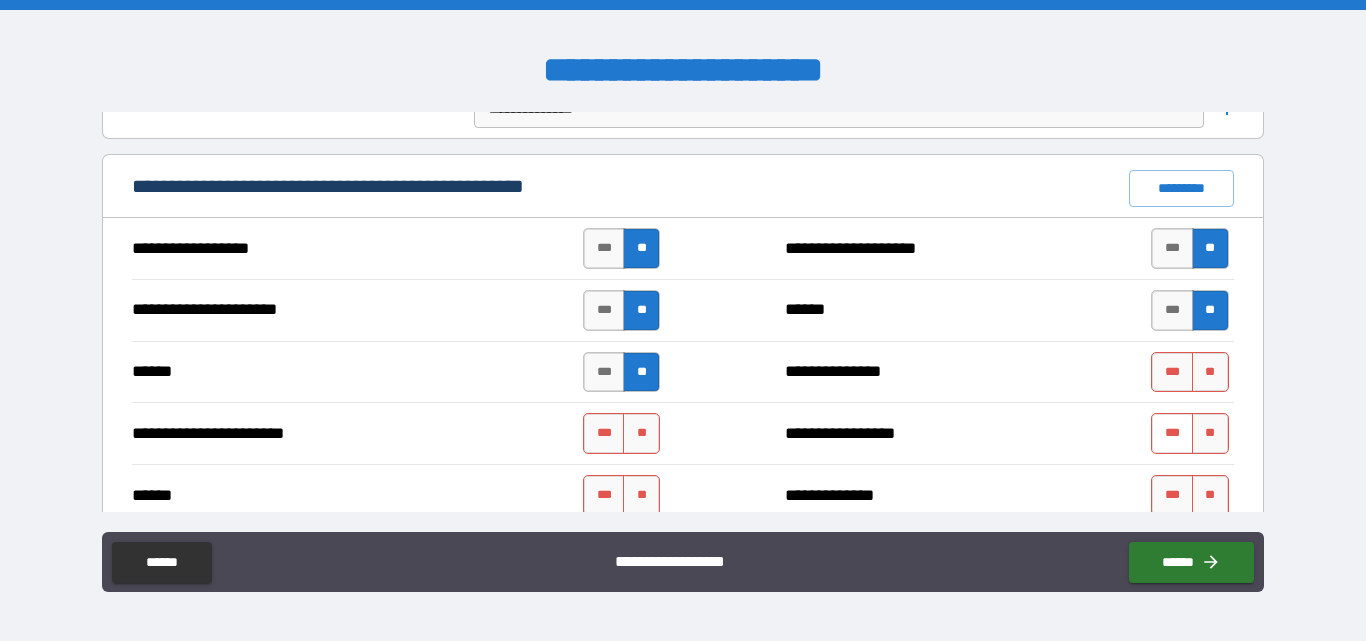 scroll, scrollTop: 1700, scrollLeft: 0, axis: vertical 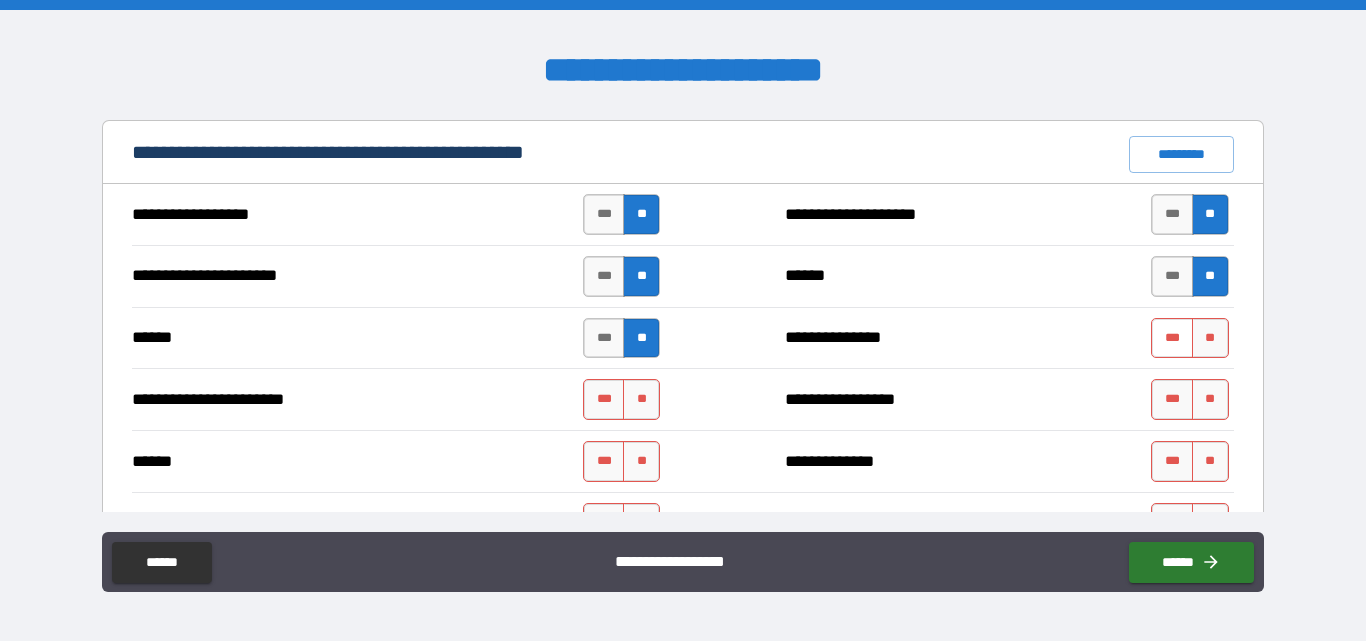 click on "***" at bounding box center (1172, 338) 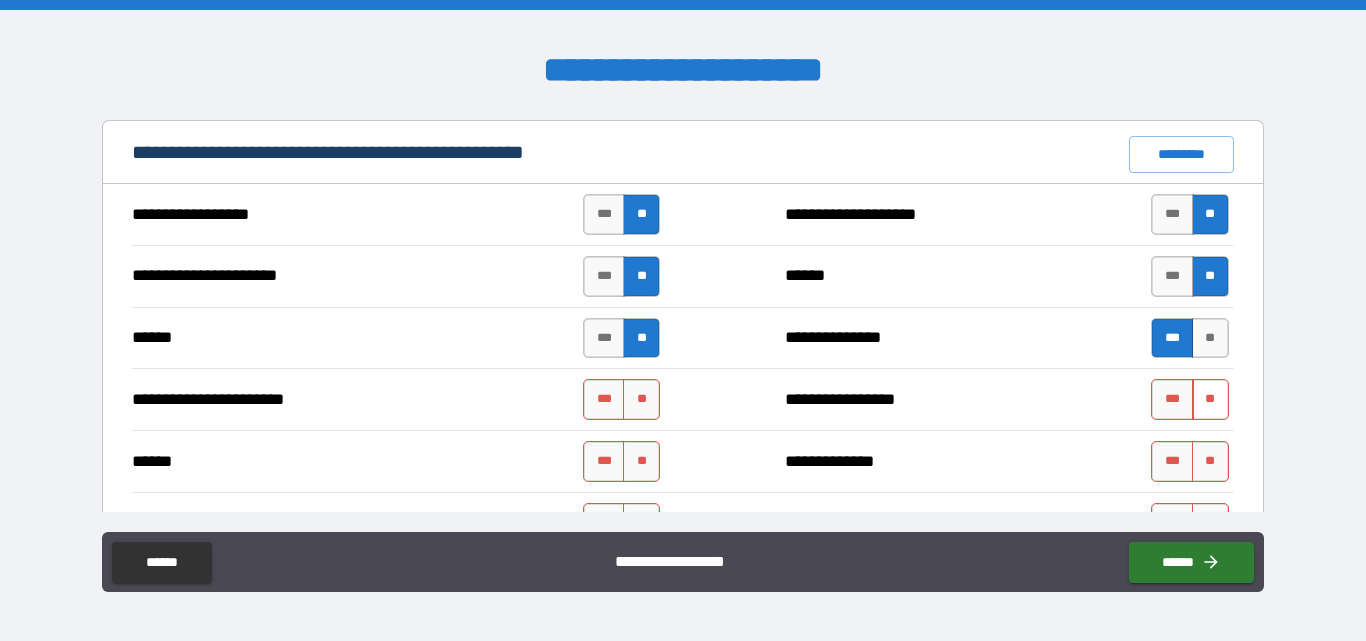 click on "**" at bounding box center [1210, 399] 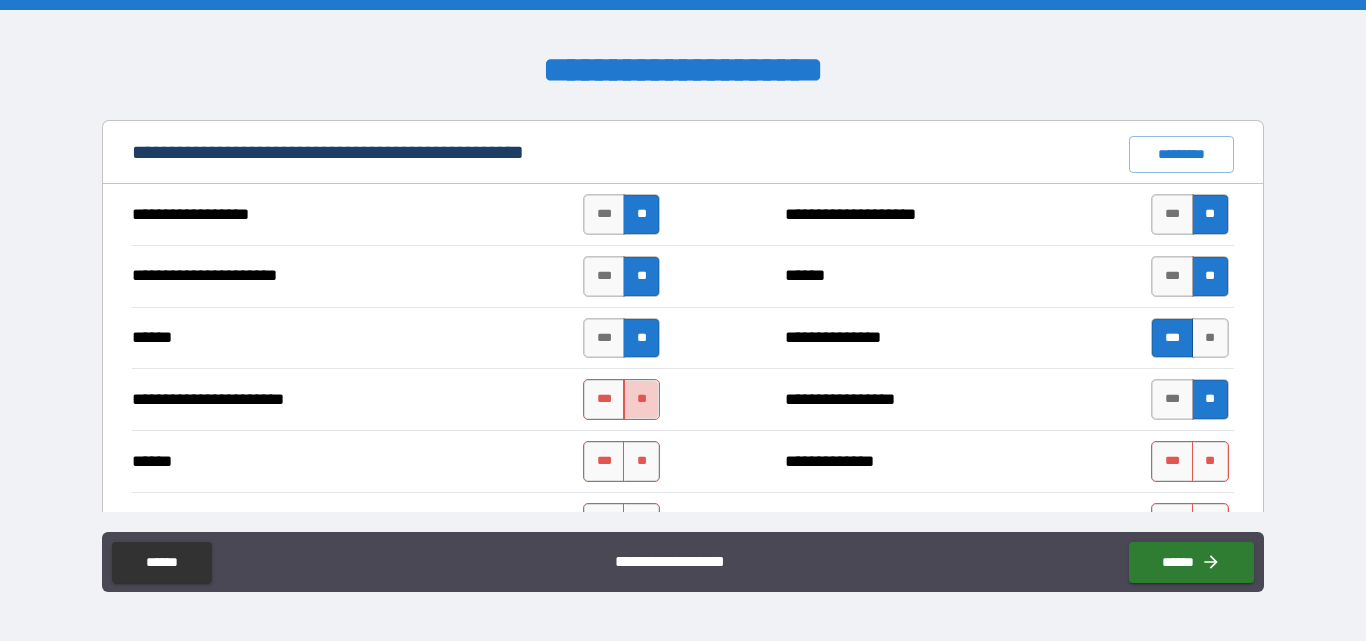 click on "**" at bounding box center [641, 399] 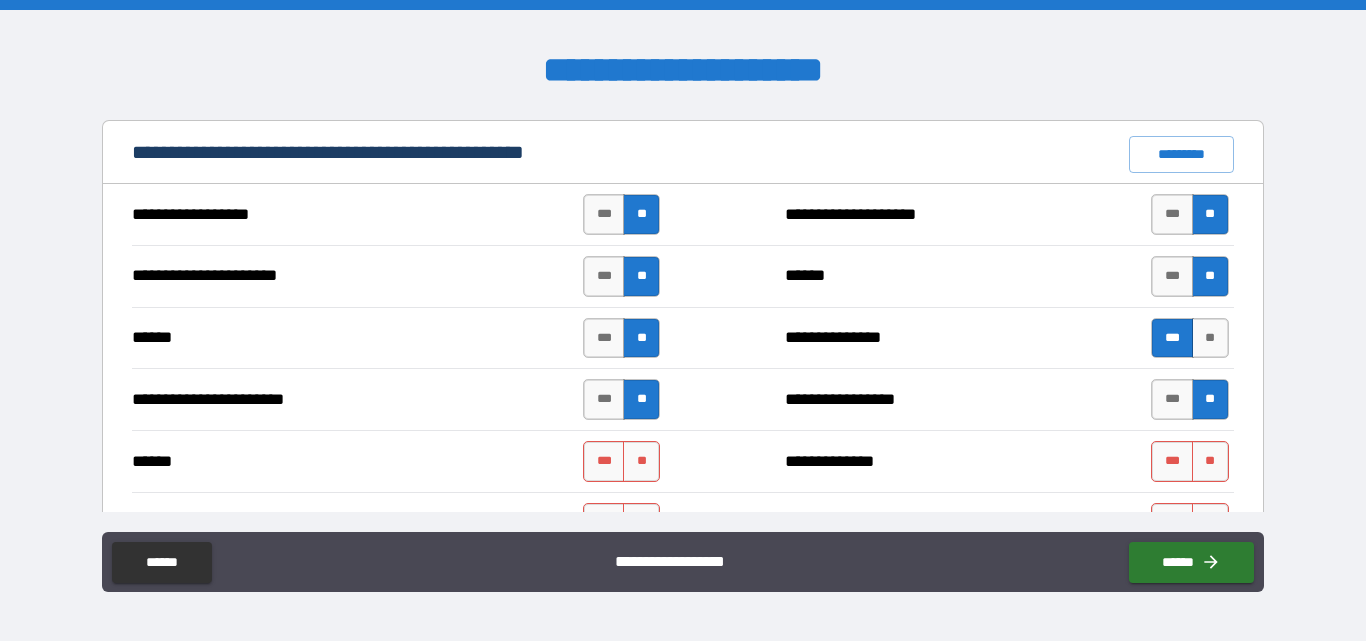 drag, startPoint x: 637, startPoint y: 460, endPoint x: 1063, endPoint y: 388, distance: 432.04166 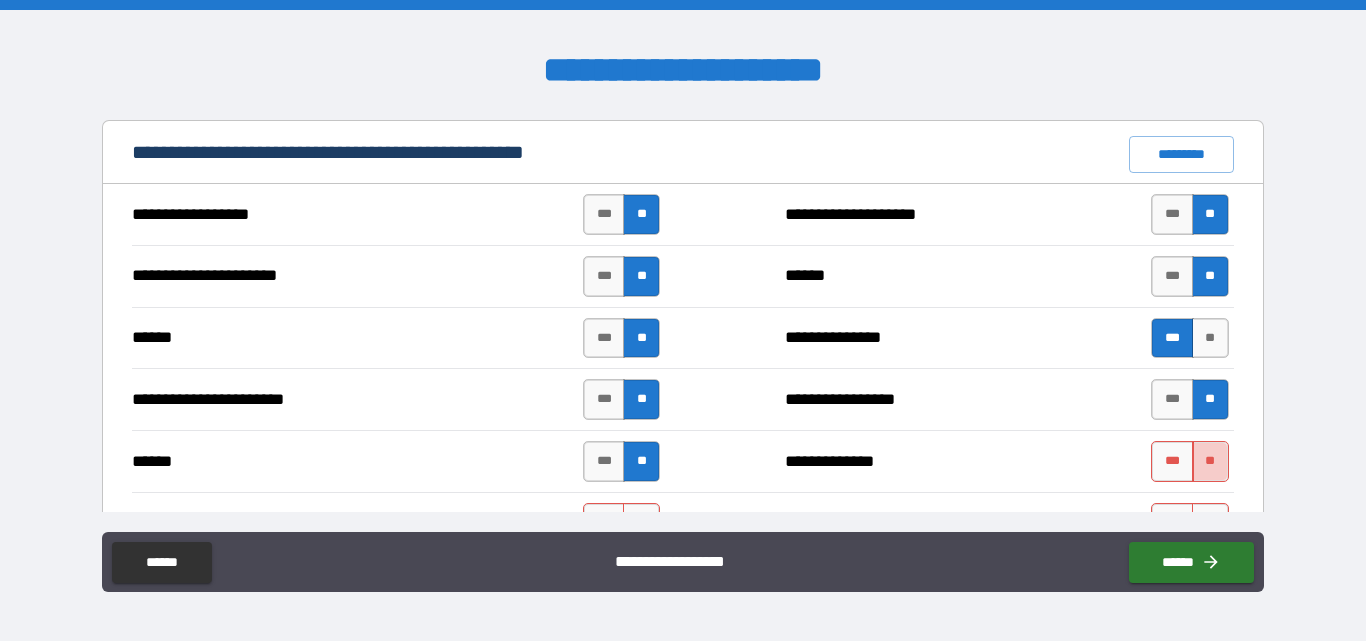 drag, startPoint x: 1196, startPoint y: 457, endPoint x: 1036, endPoint y: 424, distance: 163.36769 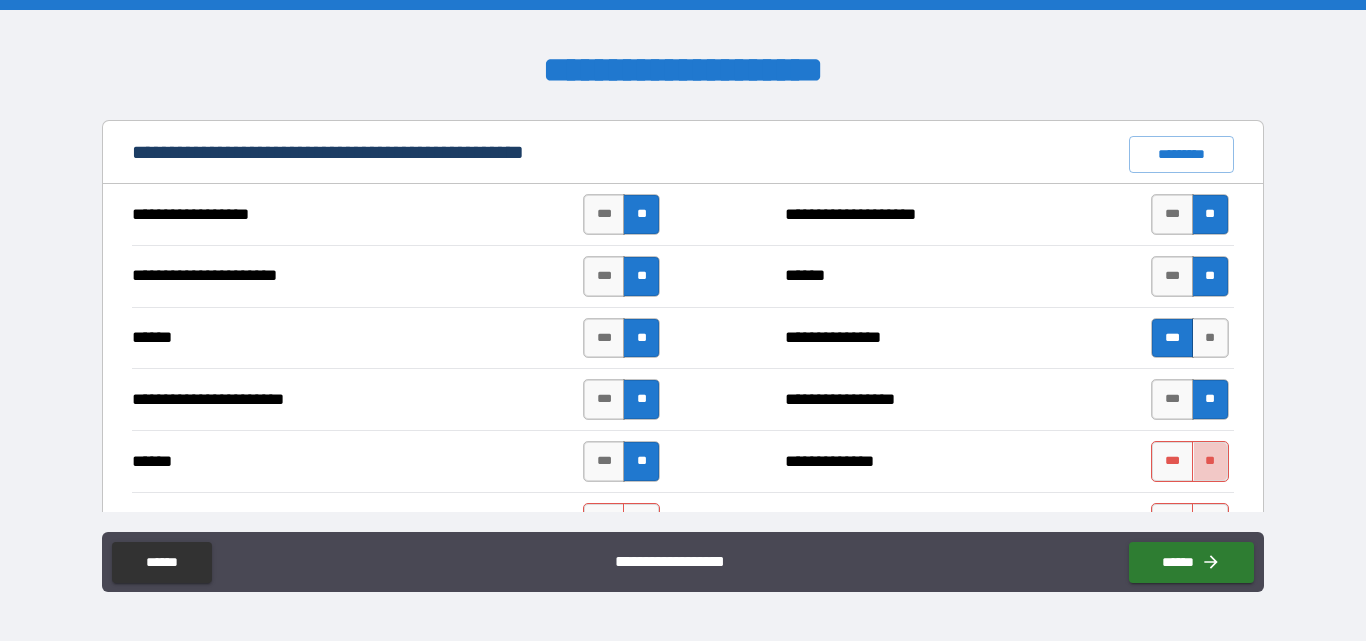 click on "**" at bounding box center (1210, 461) 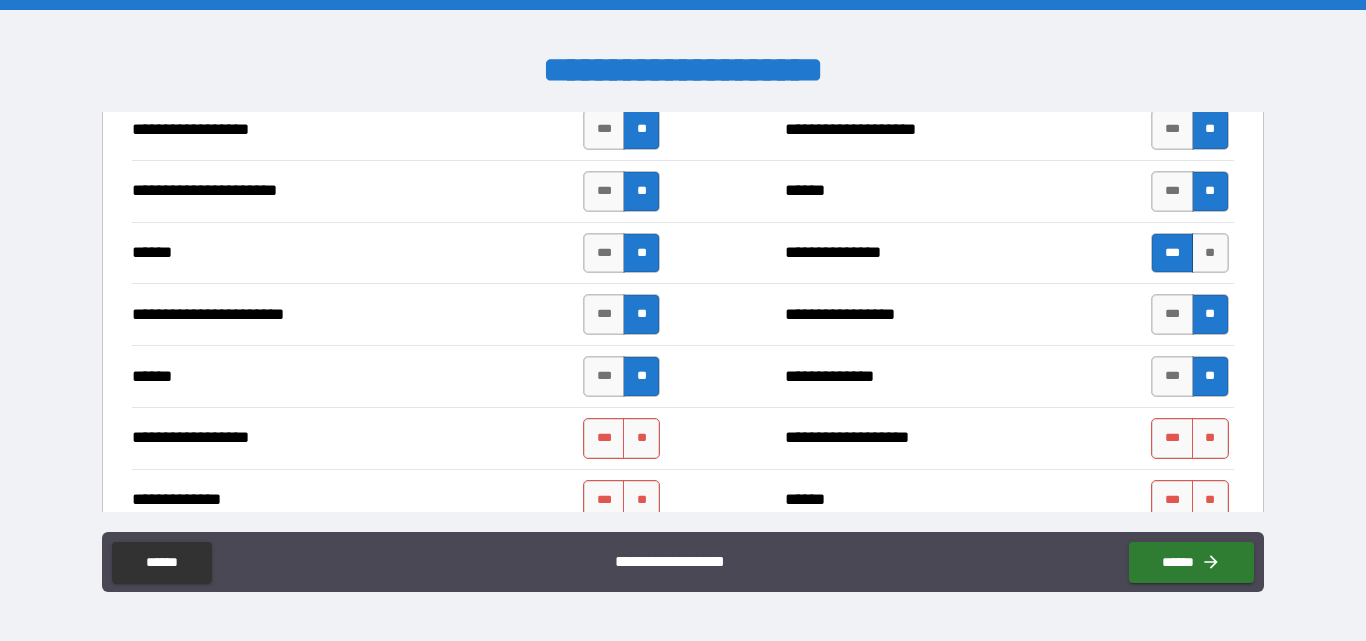 scroll, scrollTop: 1900, scrollLeft: 0, axis: vertical 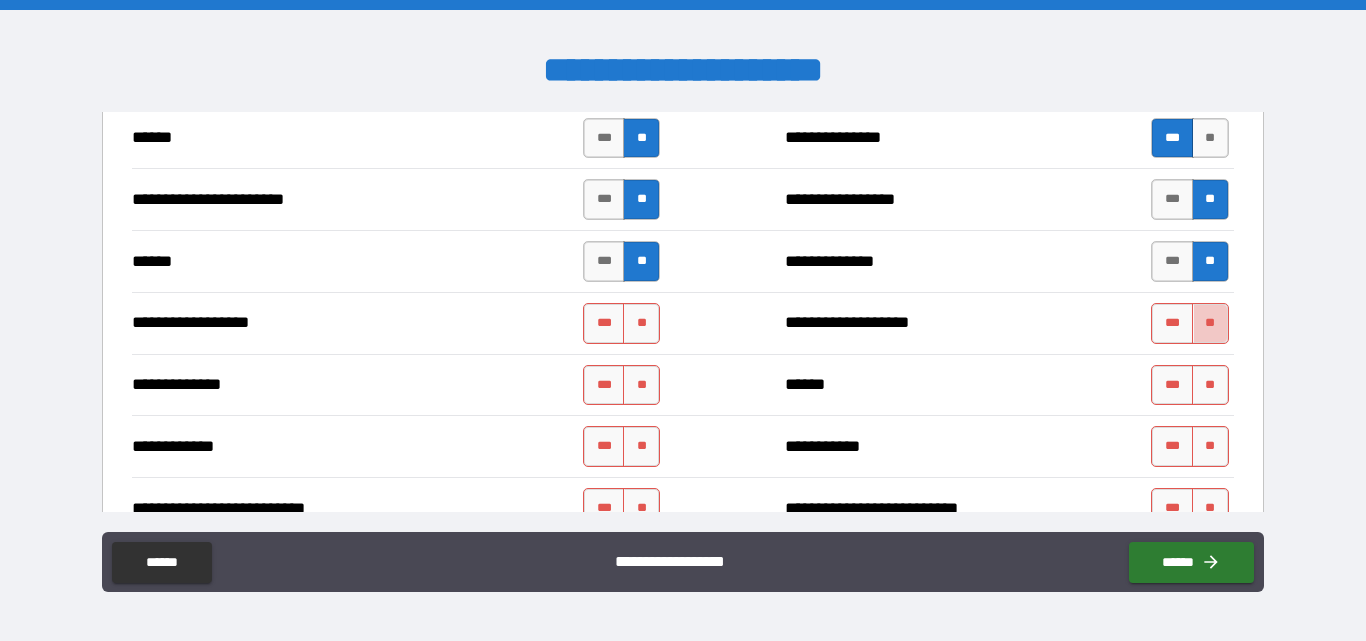 drag, startPoint x: 1187, startPoint y: 320, endPoint x: 557, endPoint y: 433, distance: 640.0539 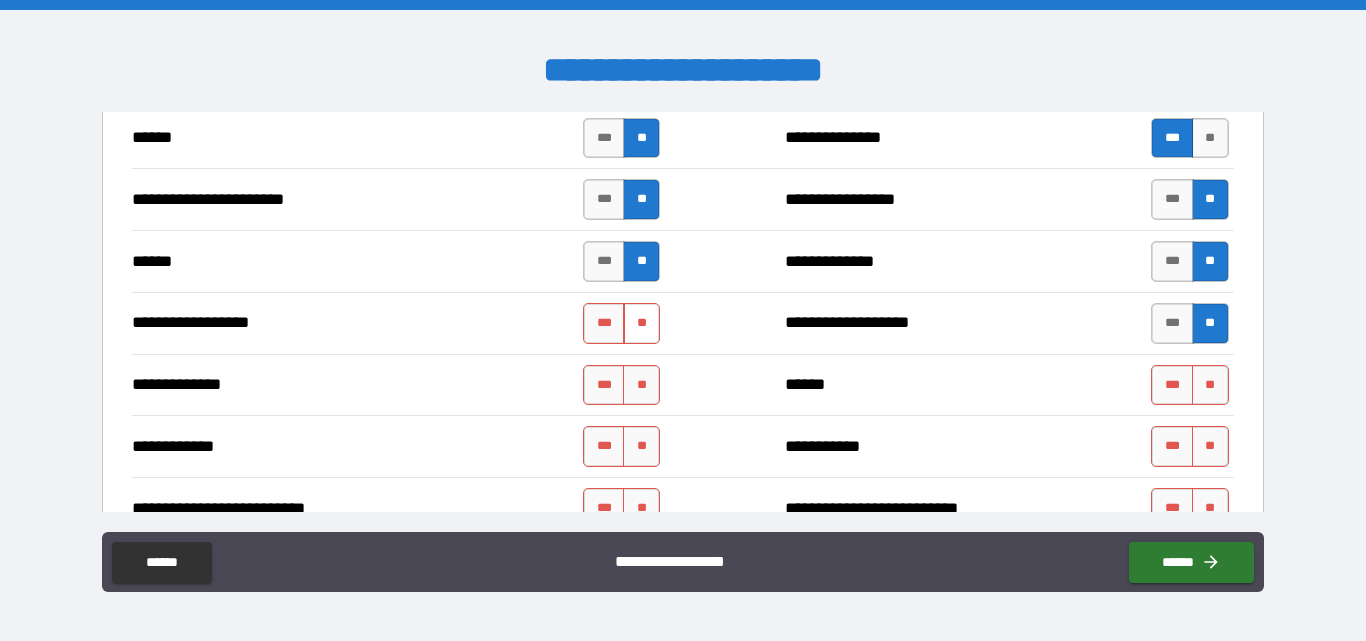 click on "**" at bounding box center (641, 323) 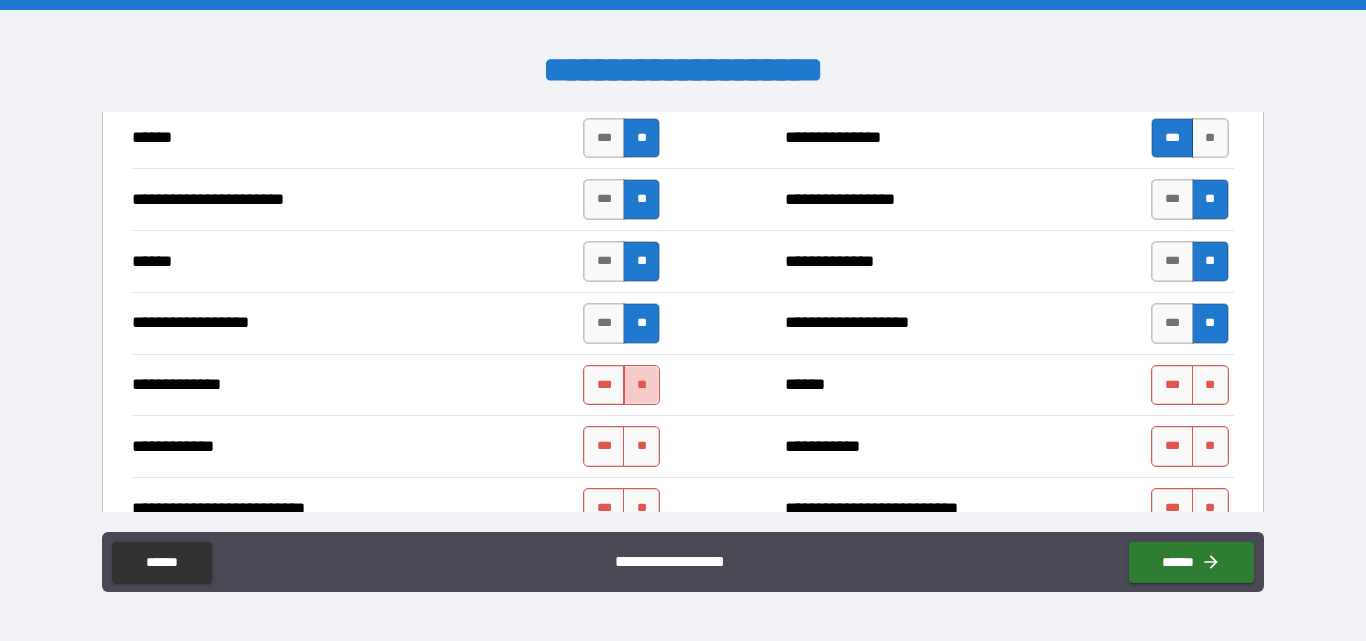 click on "**" at bounding box center [641, 385] 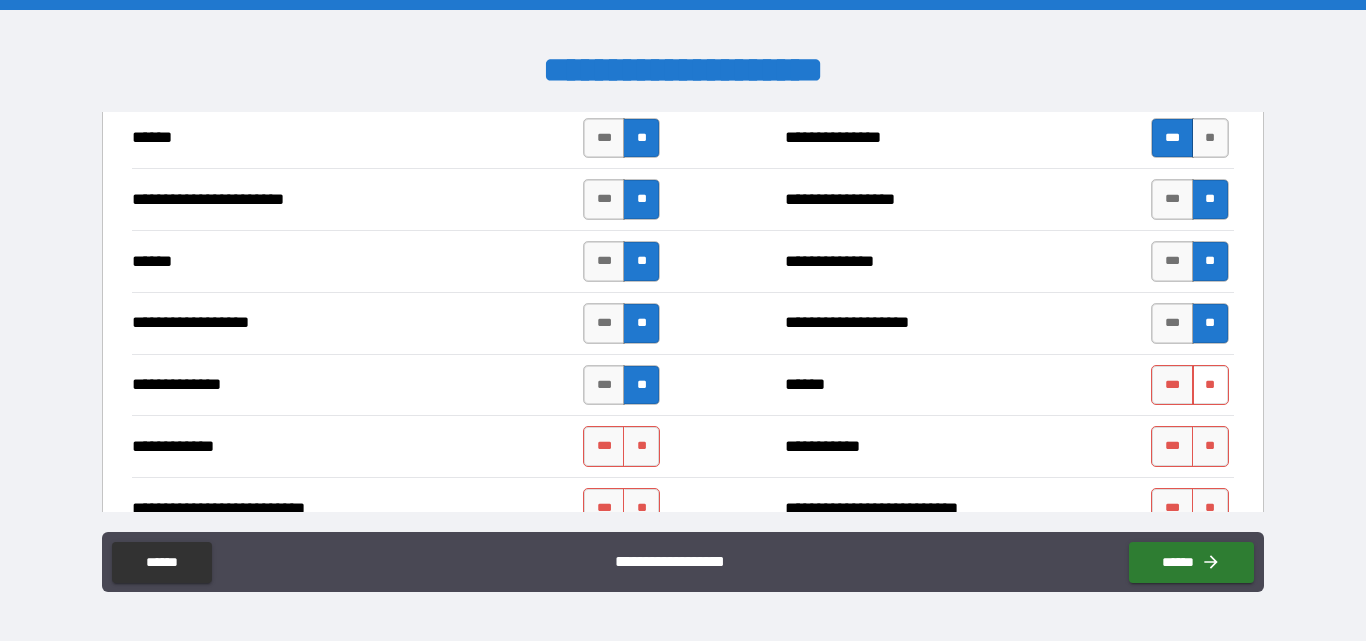 click on "**" at bounding box center [1210, 385] 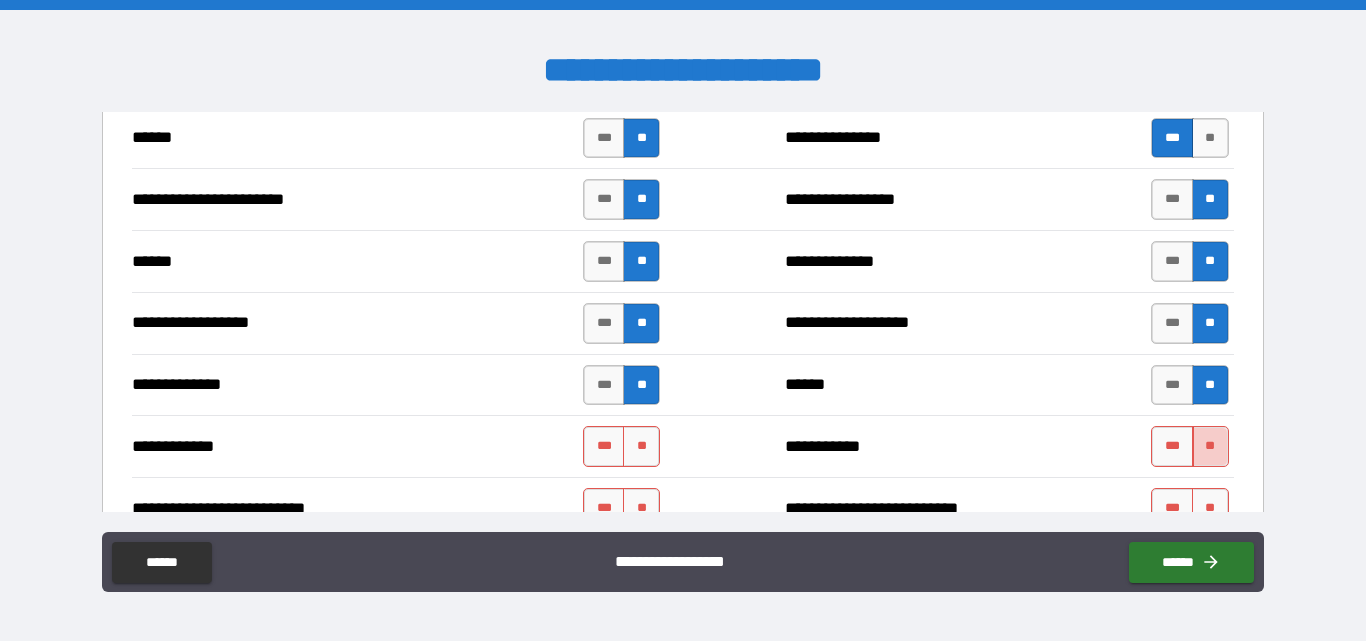 click on "**" at bounding box center [1210, 446] 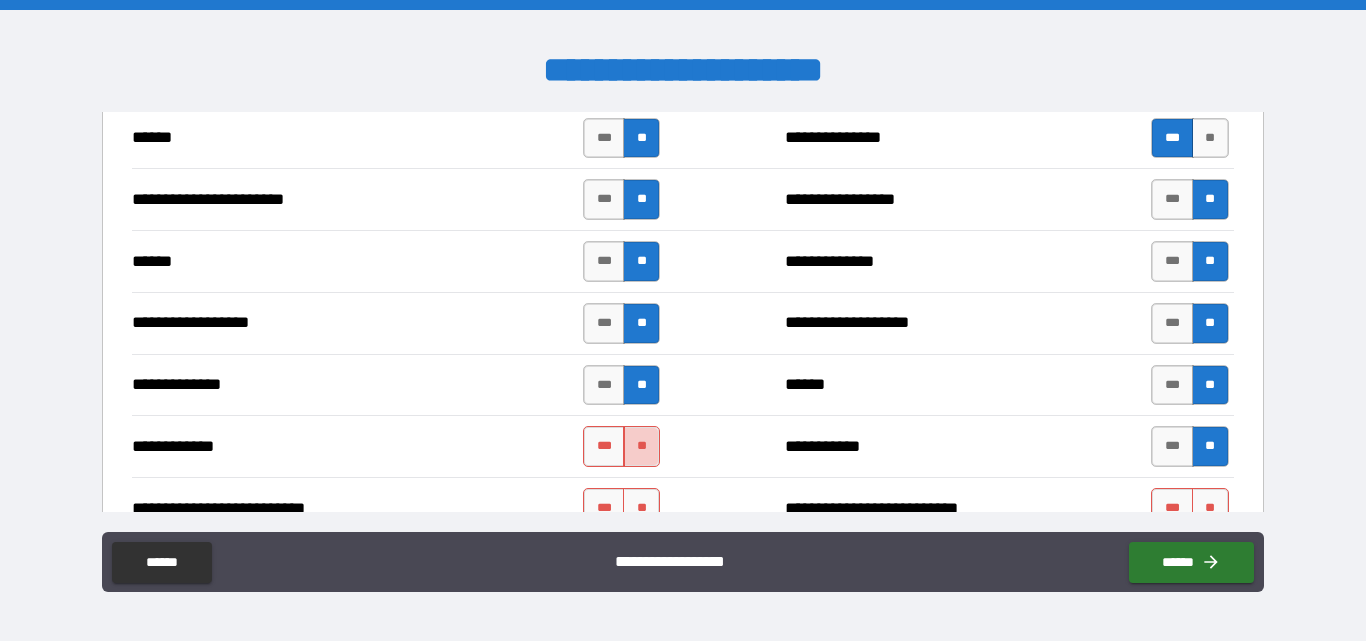 click on "**" at bounding box center [641, 446] 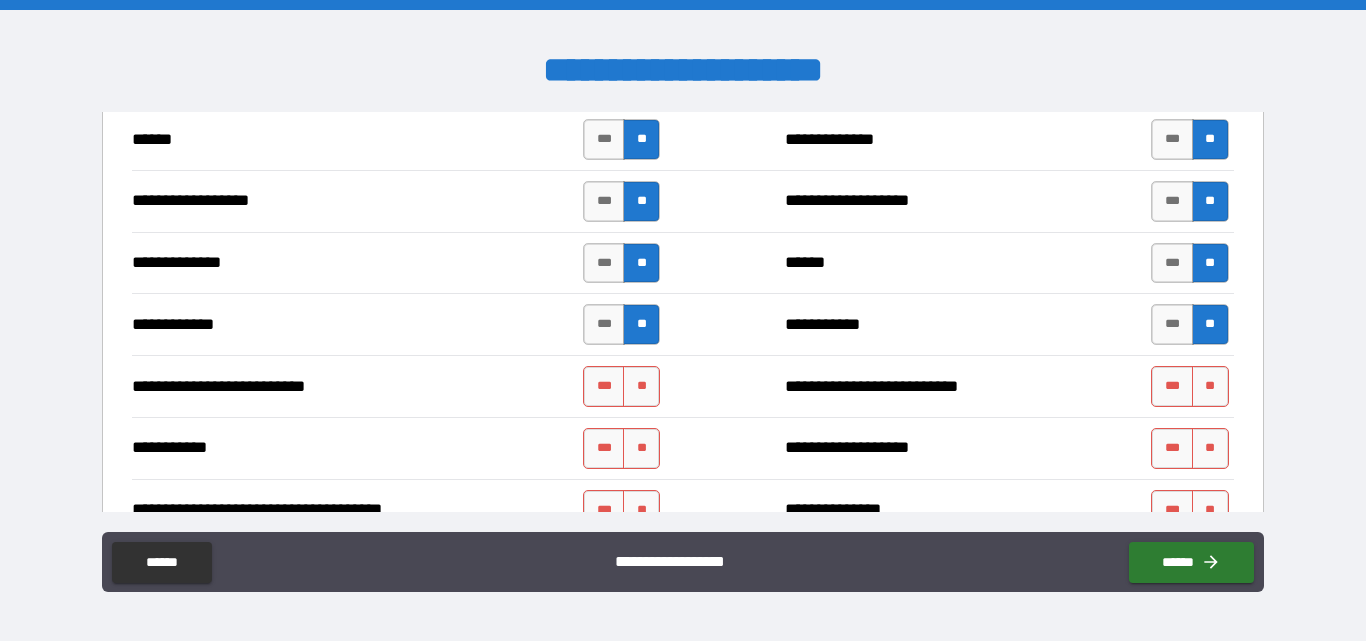 scroll, scrollTop: 2100, scrollLeft: 0, axis: vertical 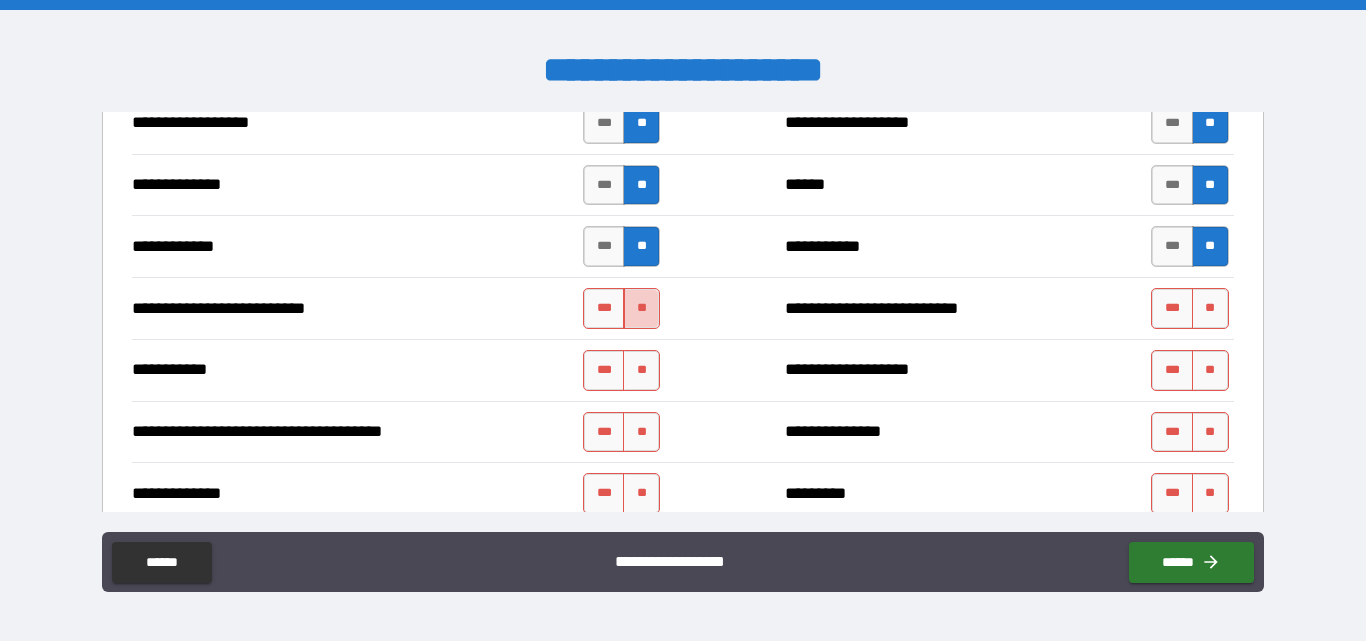 click on "**" at bounding box center [641, 308] 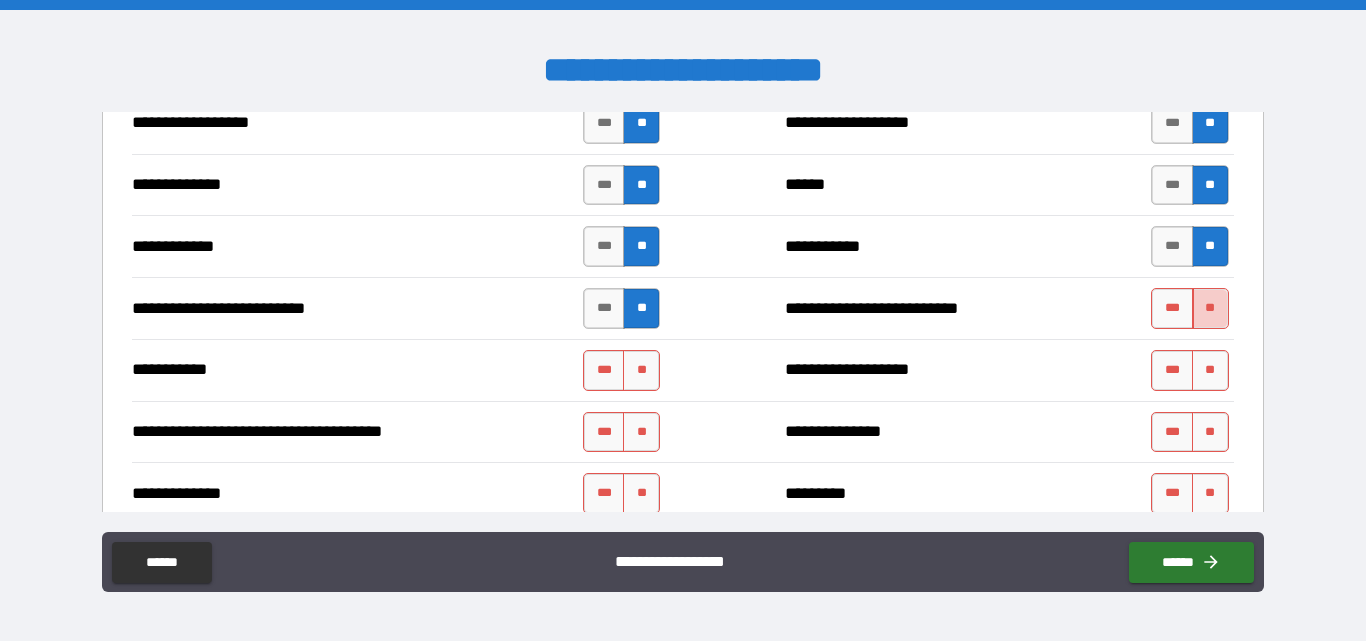 click on "**" at bounding box center [1210, 308] 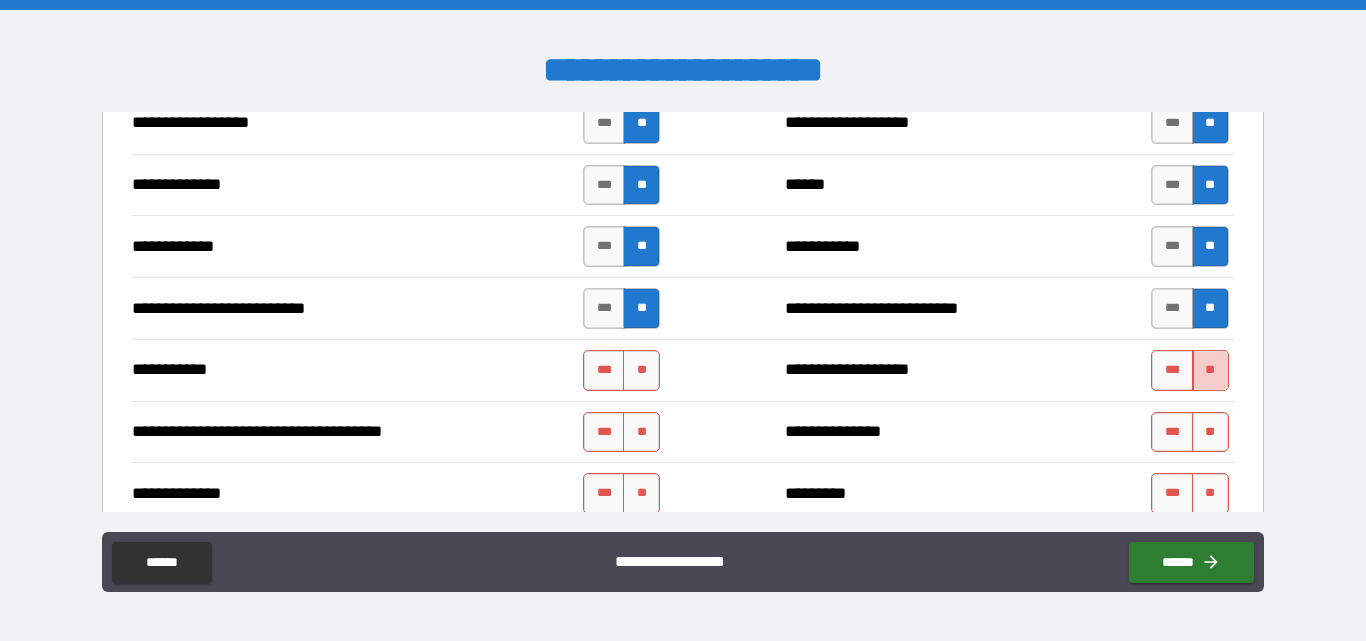 click on "**" at bounding box center (1210, 370) 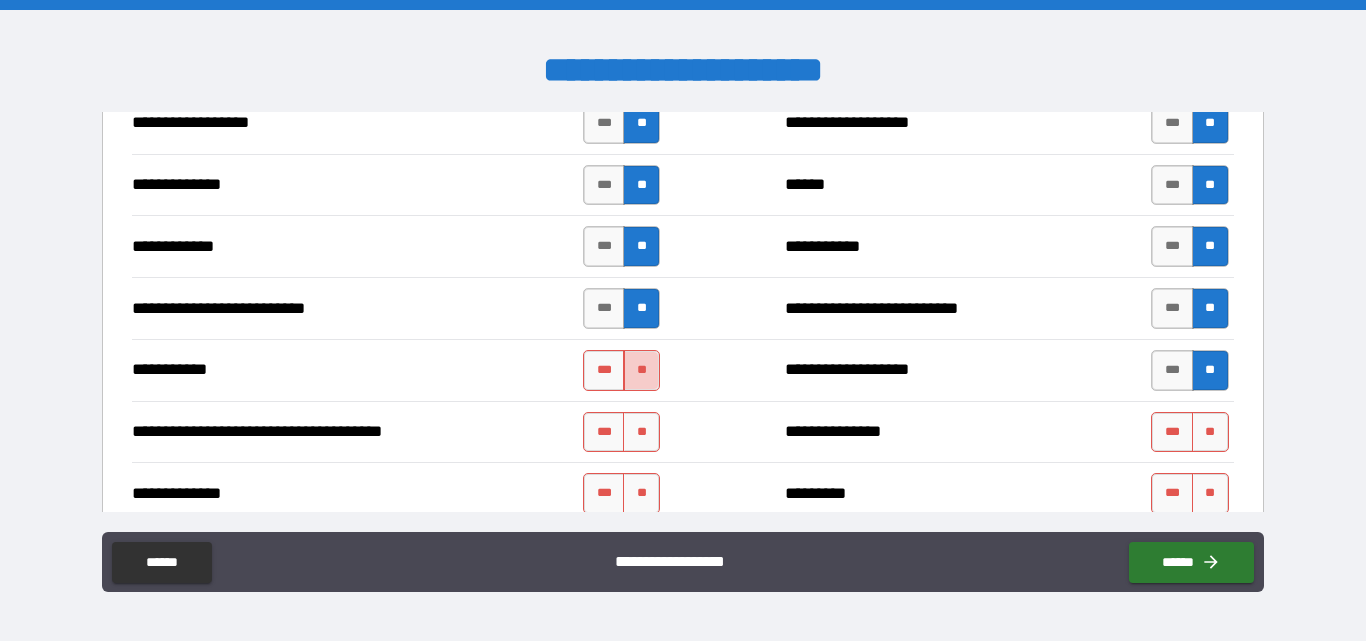 click on "**" at bounding box center [641, 370] 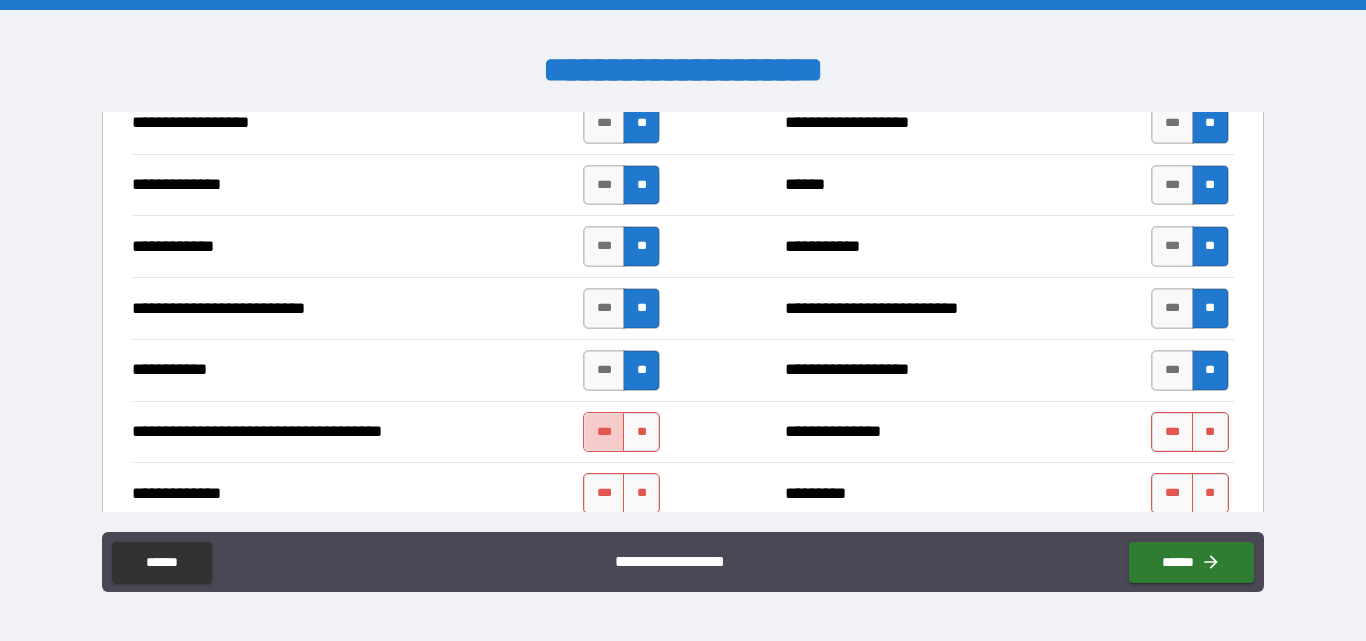 click on "***" at bounding box center (604, 432) 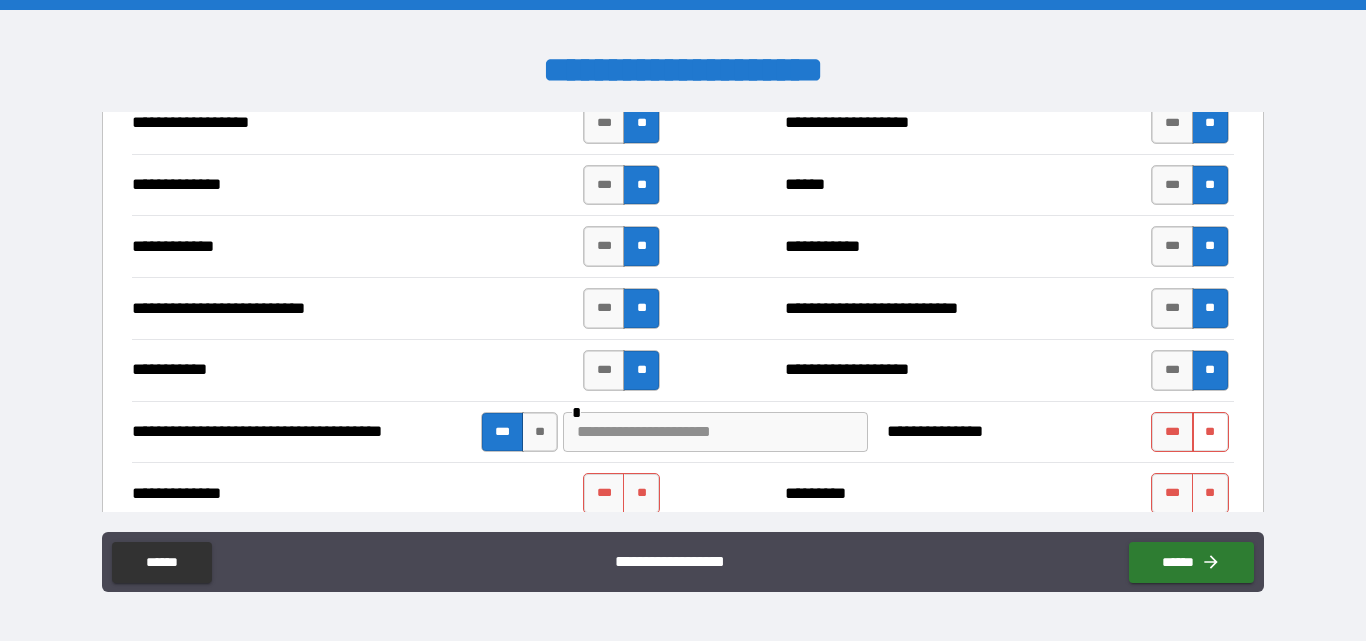 click on "**" at bounding box center (1210, 432) 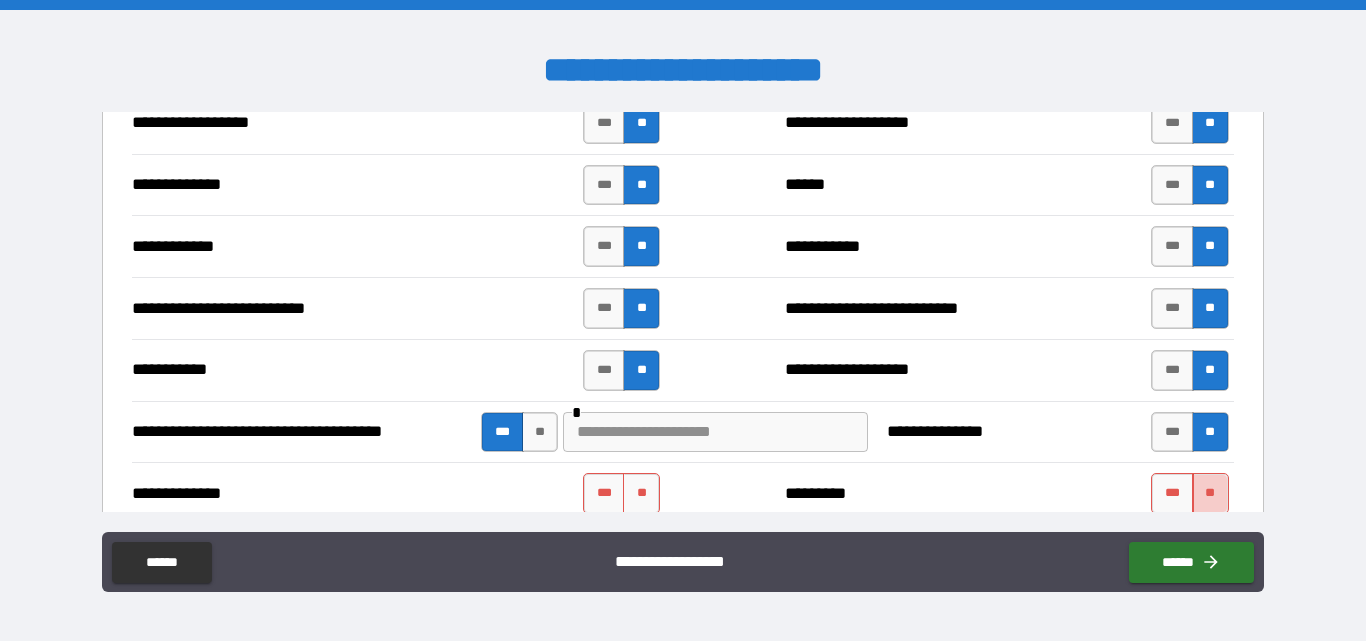 click on "**" at bounding box center (1210, 493) 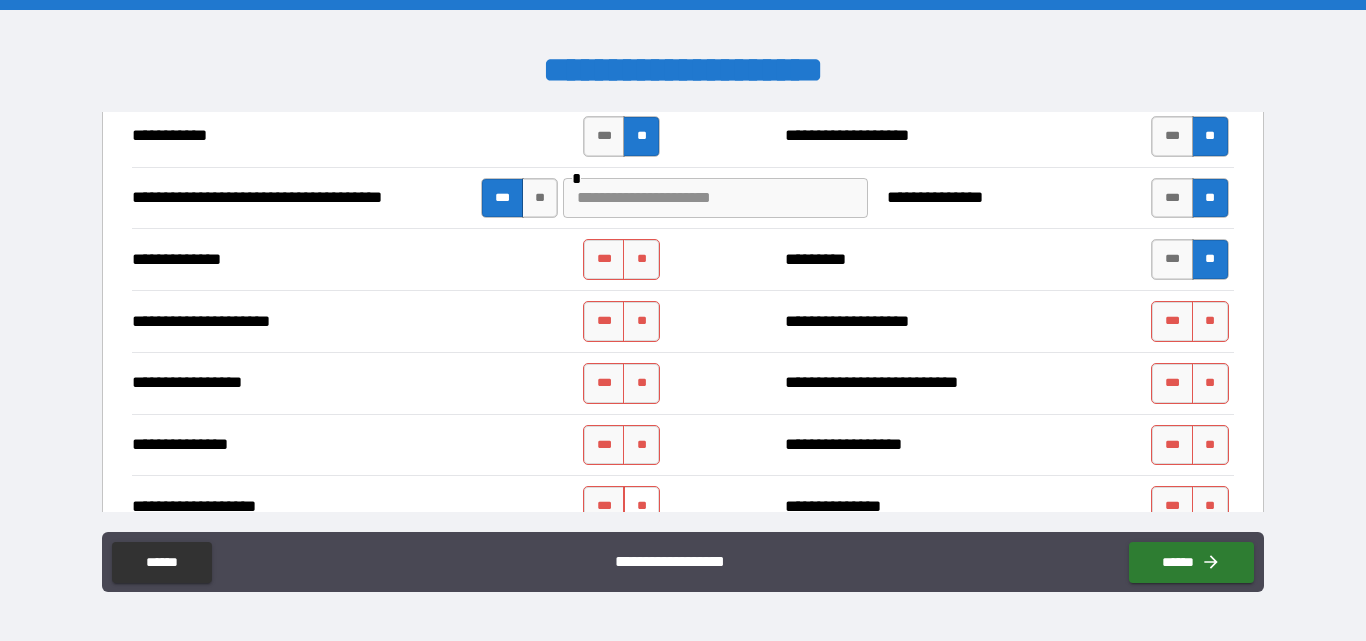 scroll, scrollTop: 2400, scrollLeft: 0, axis: vertical 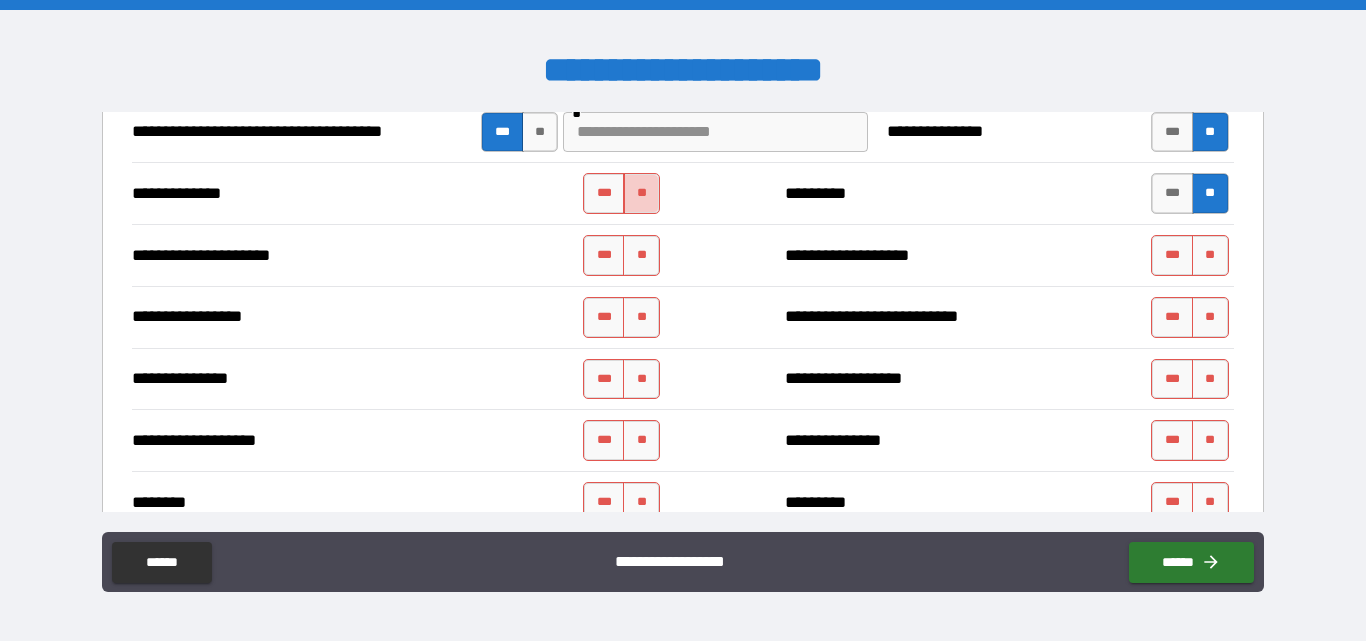 click on "**" at bounding box center [641, 193] 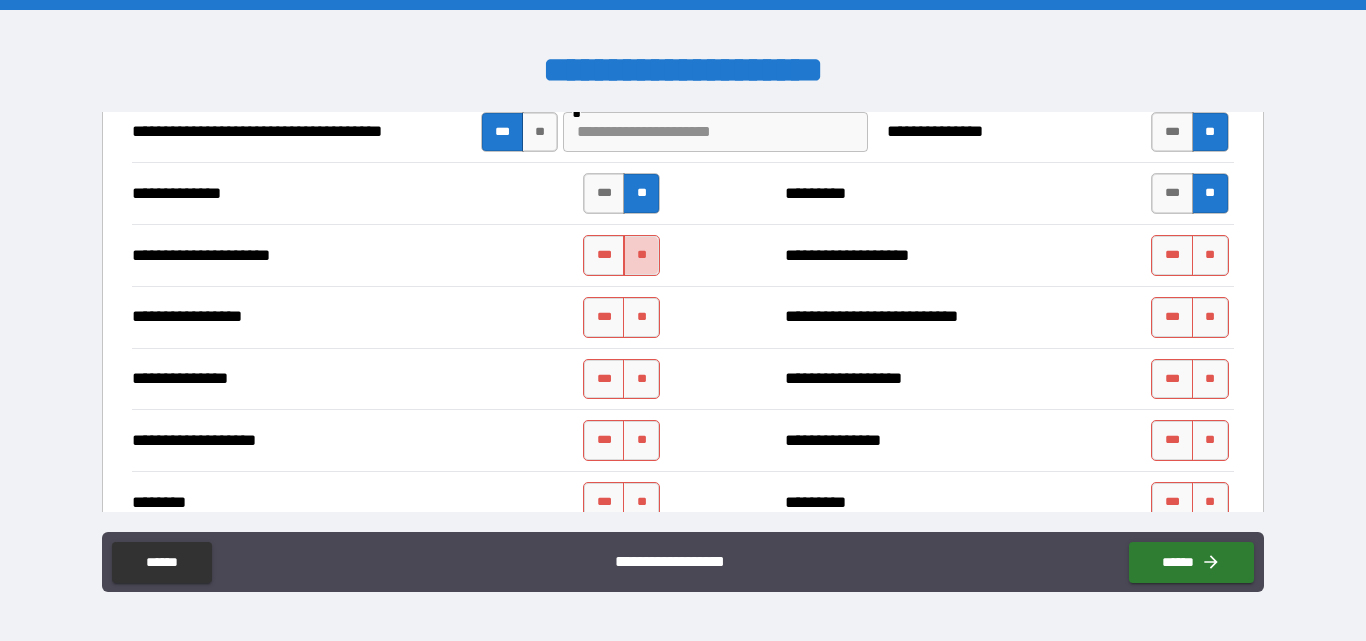 click on "**" at bounding box center [641, 255] 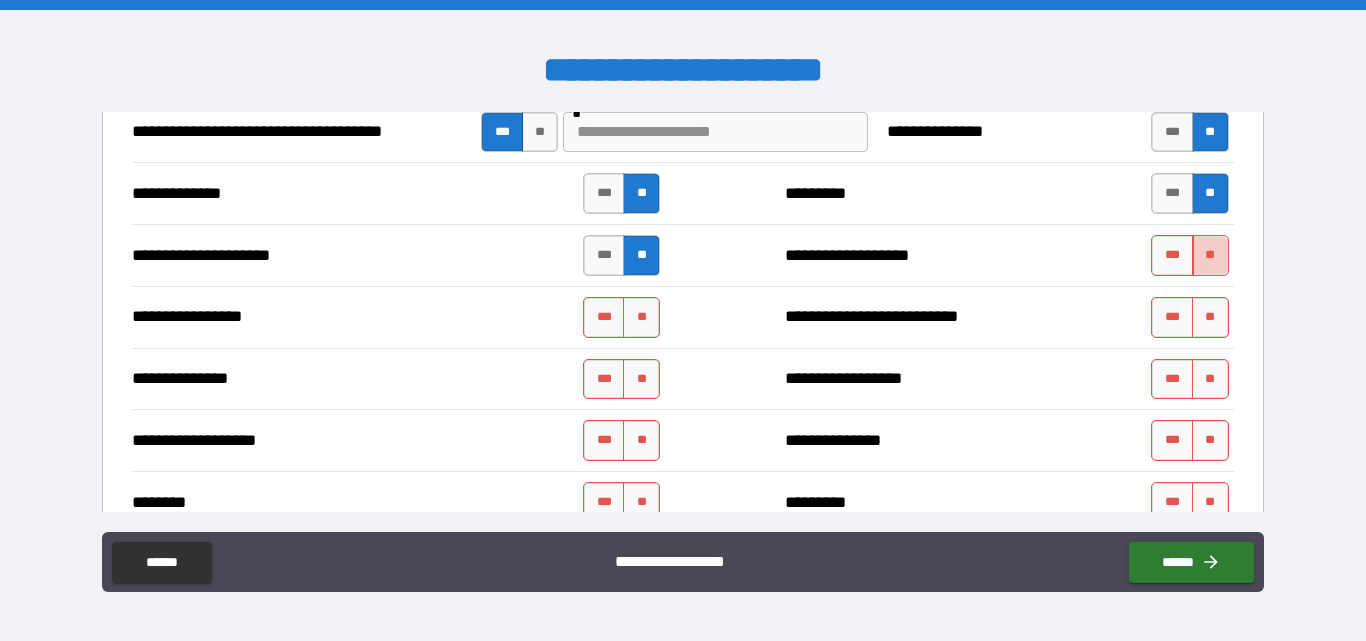 click on "**" at bounding box center (1210, 255) 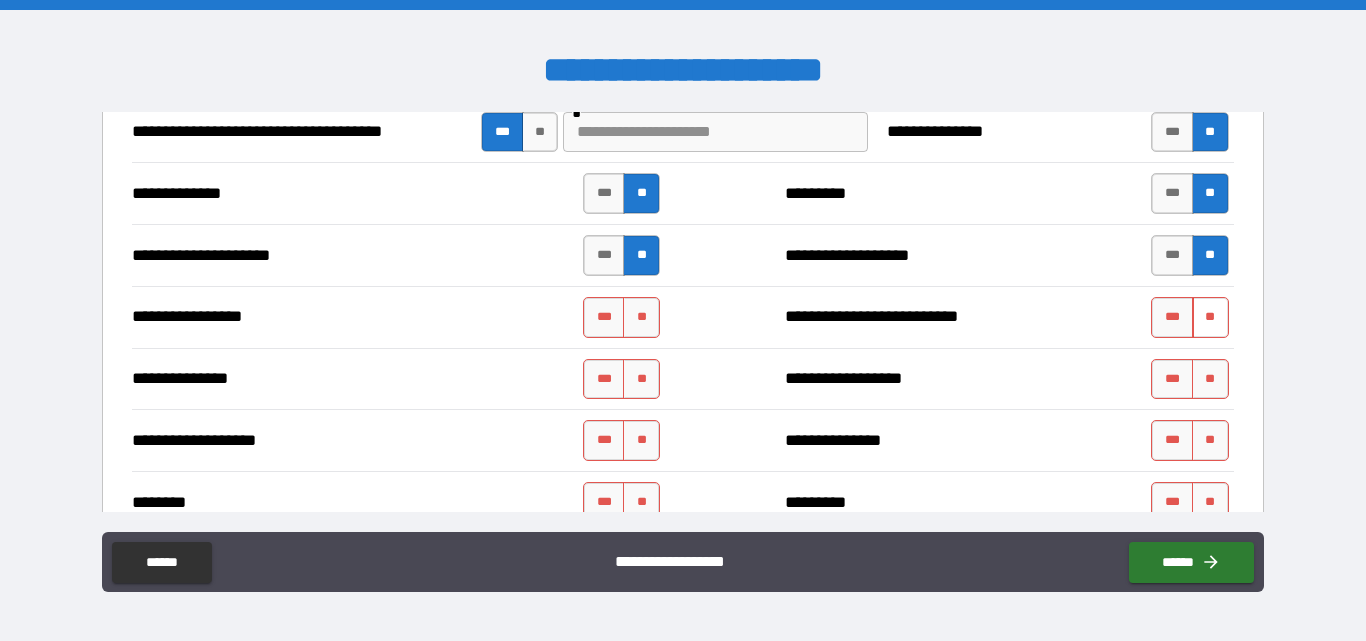 click on "**" at bounding box center (1210, 317) 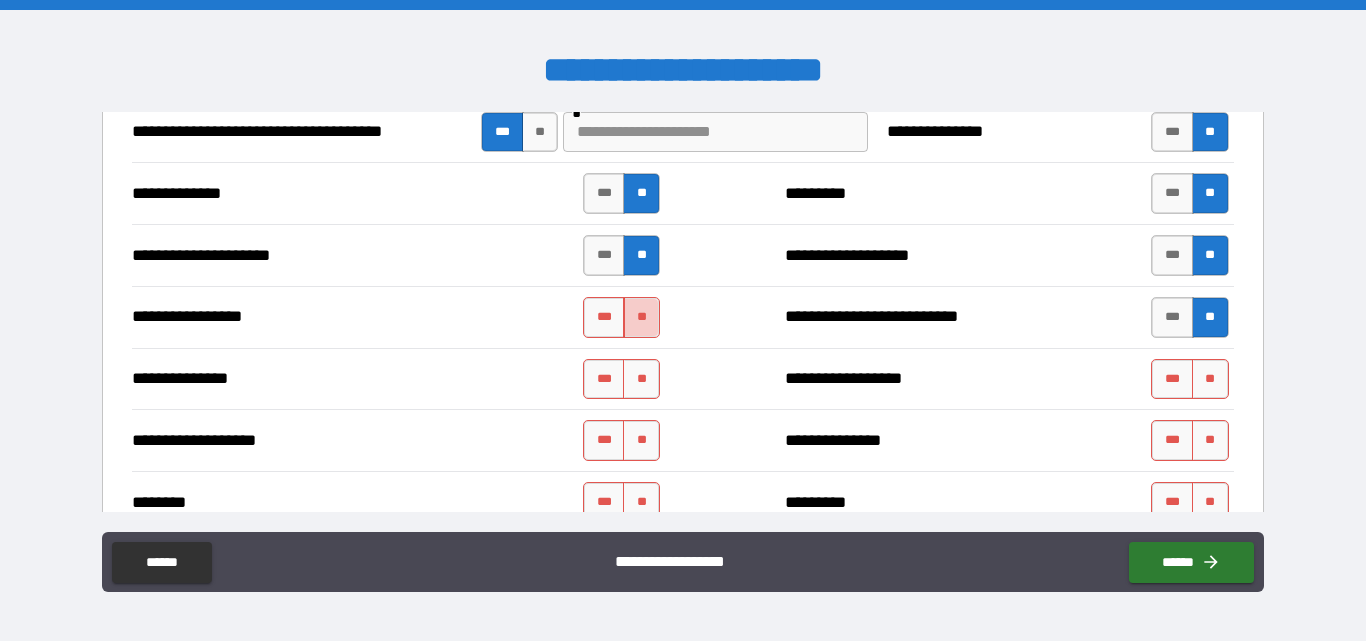 click on "**" at bounding box center [641, 317] 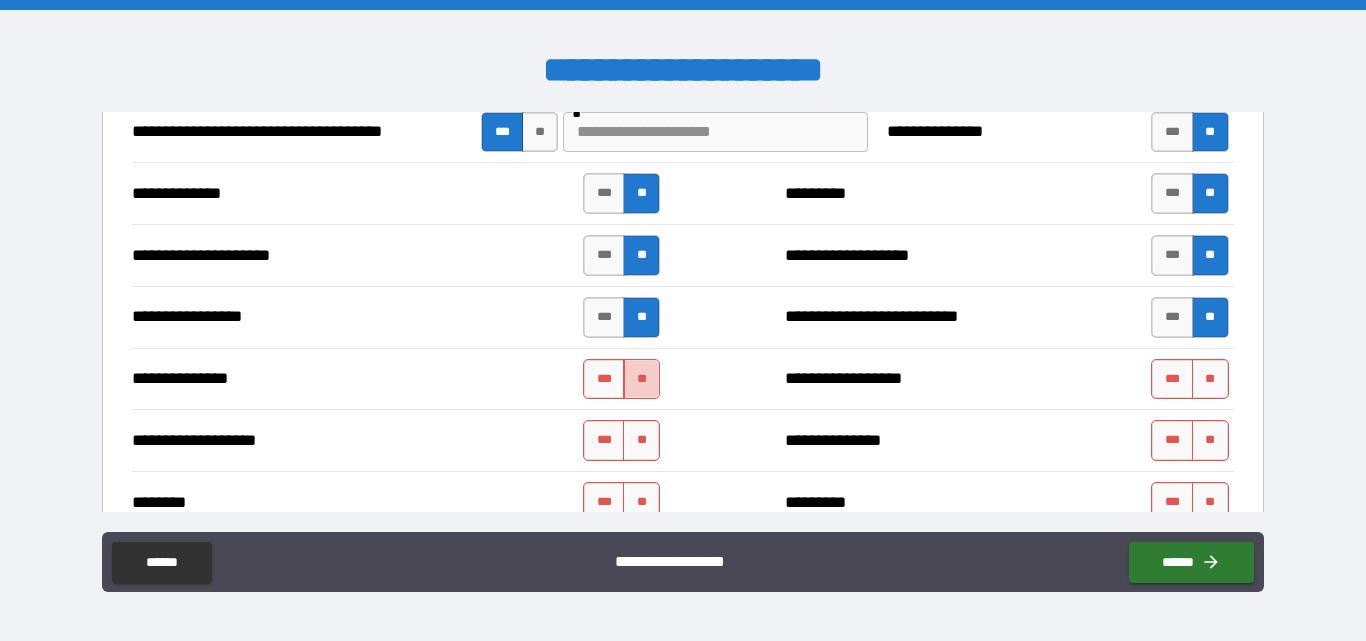 click on "**" at bounding box center [641, 379] 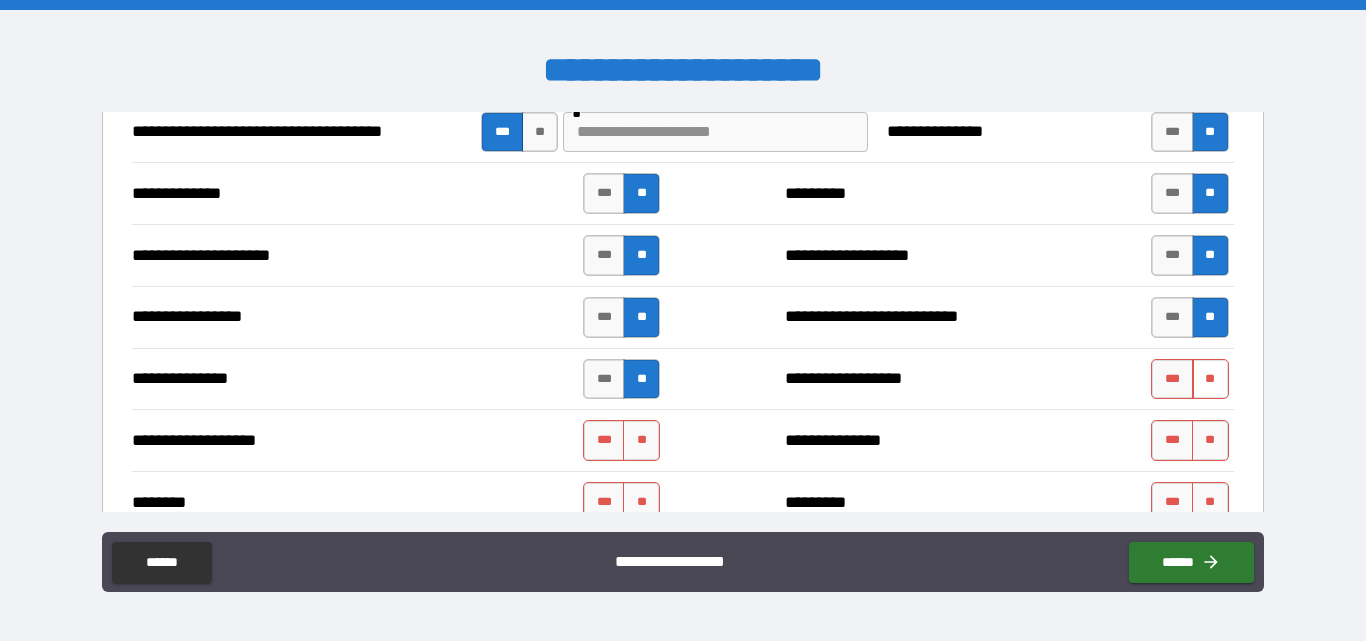 click on "**" at bounding box center [1210, 379] 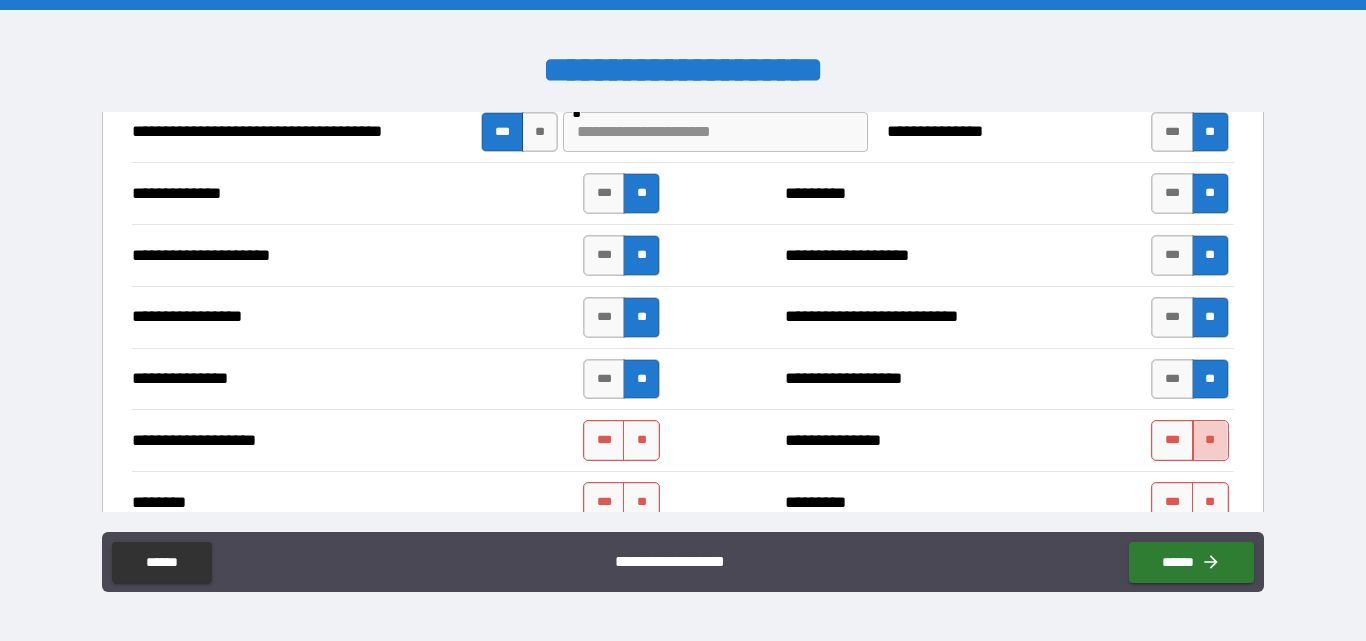 click on "**" at bounding box center (1210, 440) 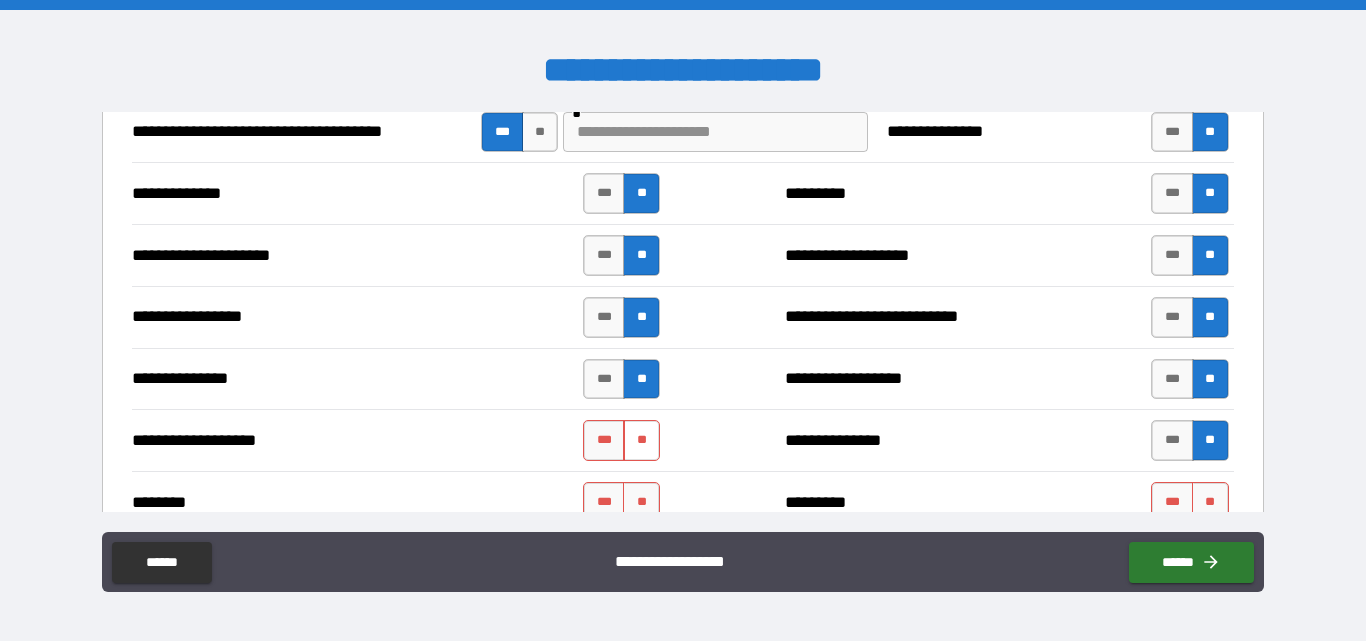 click on "**" at bounding box center [641, 440] 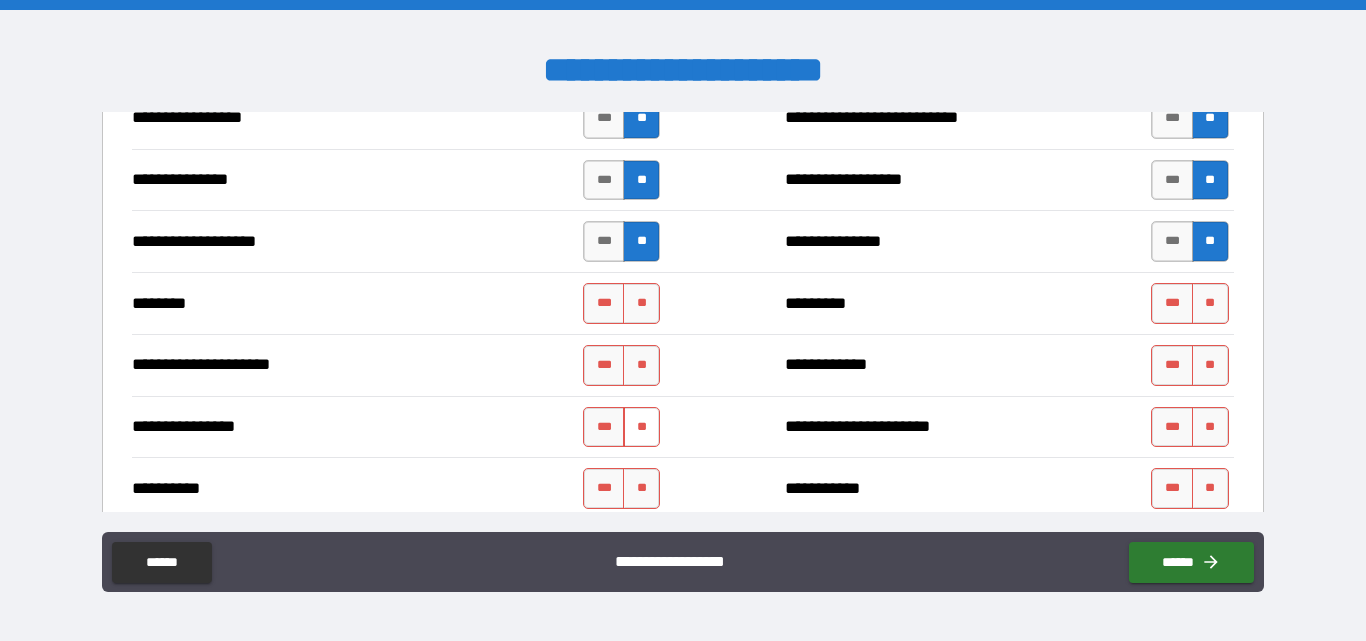 scroll, scrollTop: 2600, scrollLeft: 0, axis: vertical 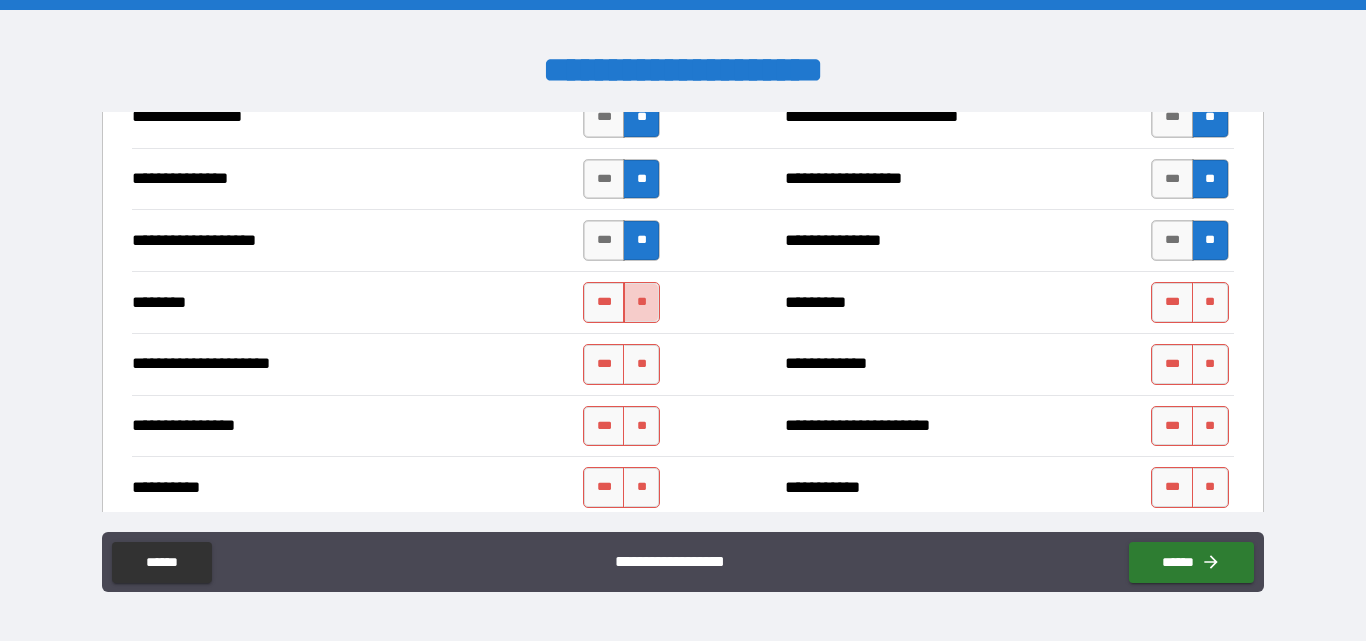 click on "**" at bounding box center [641, 302] 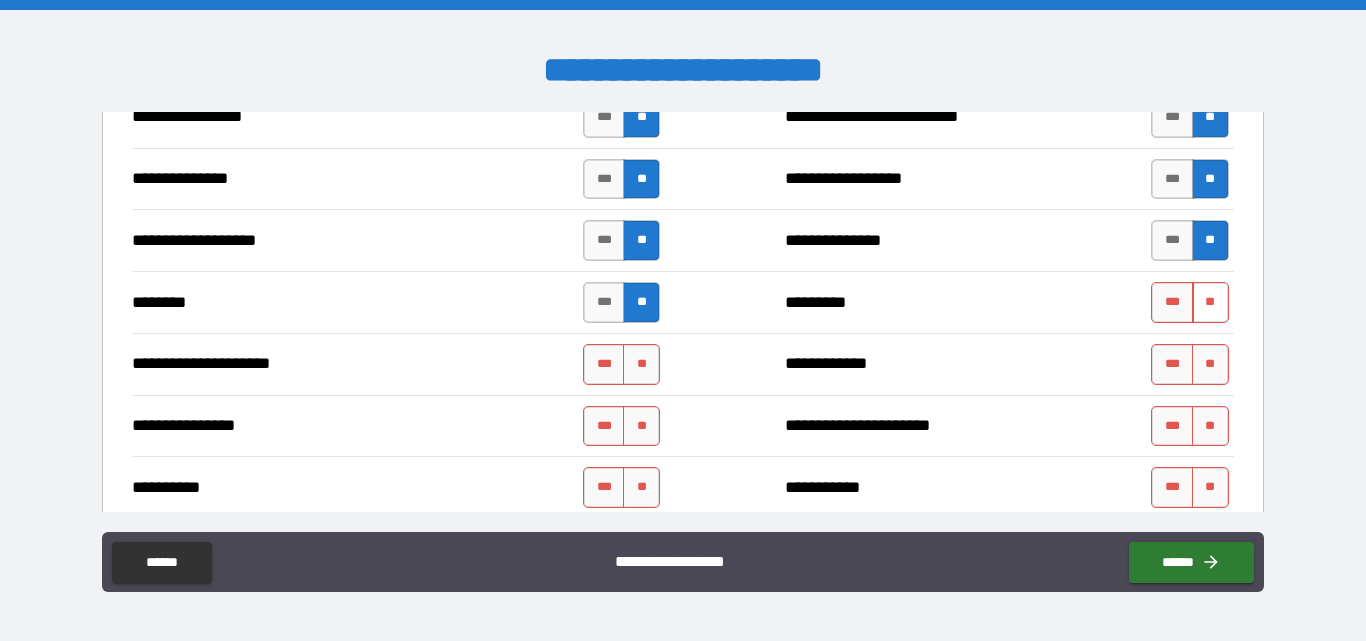 click on "**" at bounding box center [1210, 302] 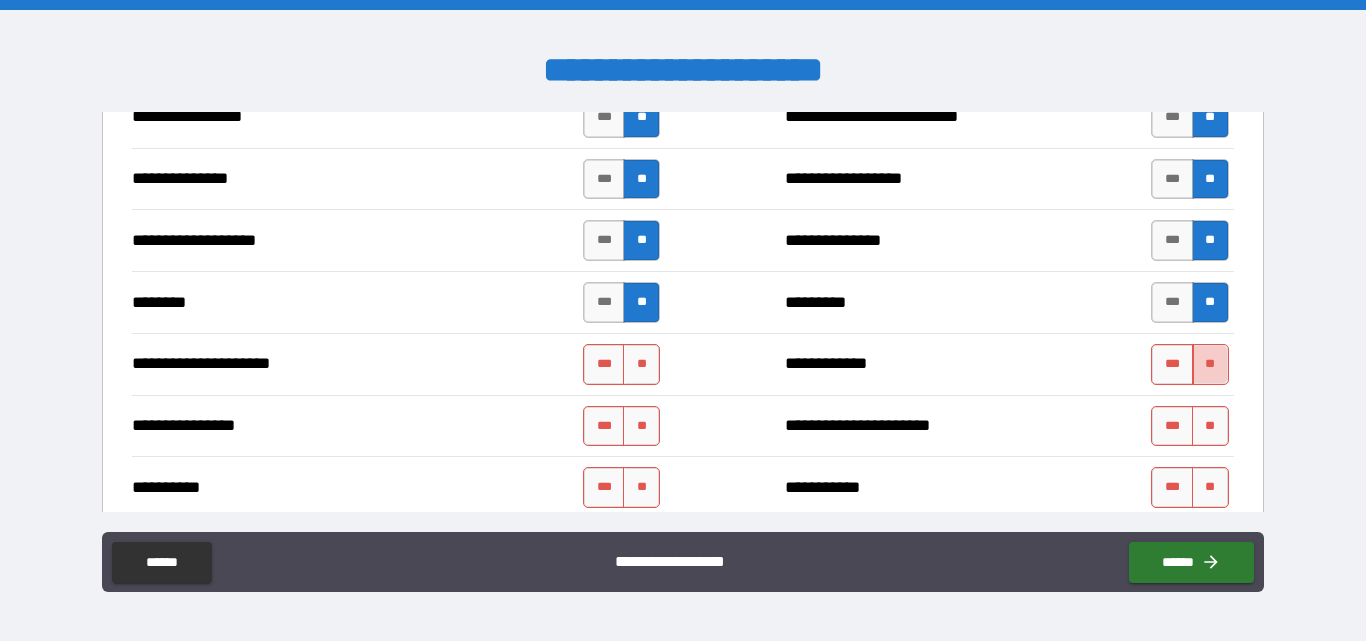 click on "**" at bounding box center (1210, 364) 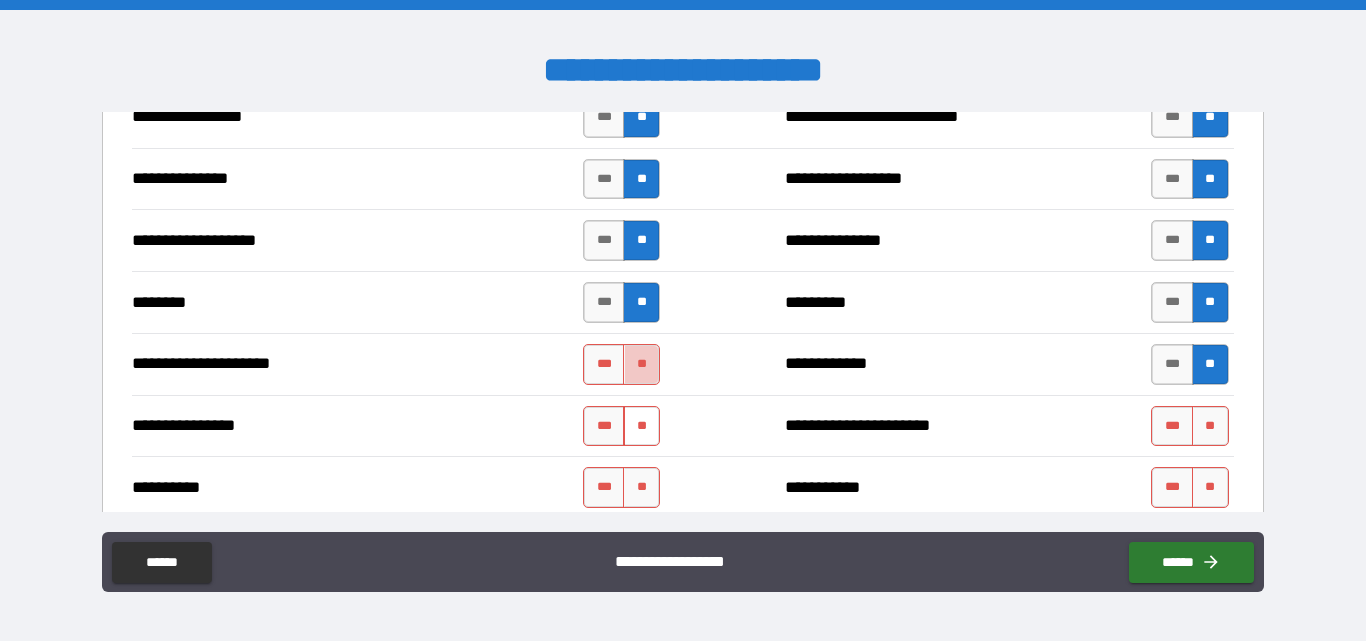 drag, startPoint x: 628, startPoint y: 370, endPoint x: 623, endPoint y: 412, distance: 42.296574 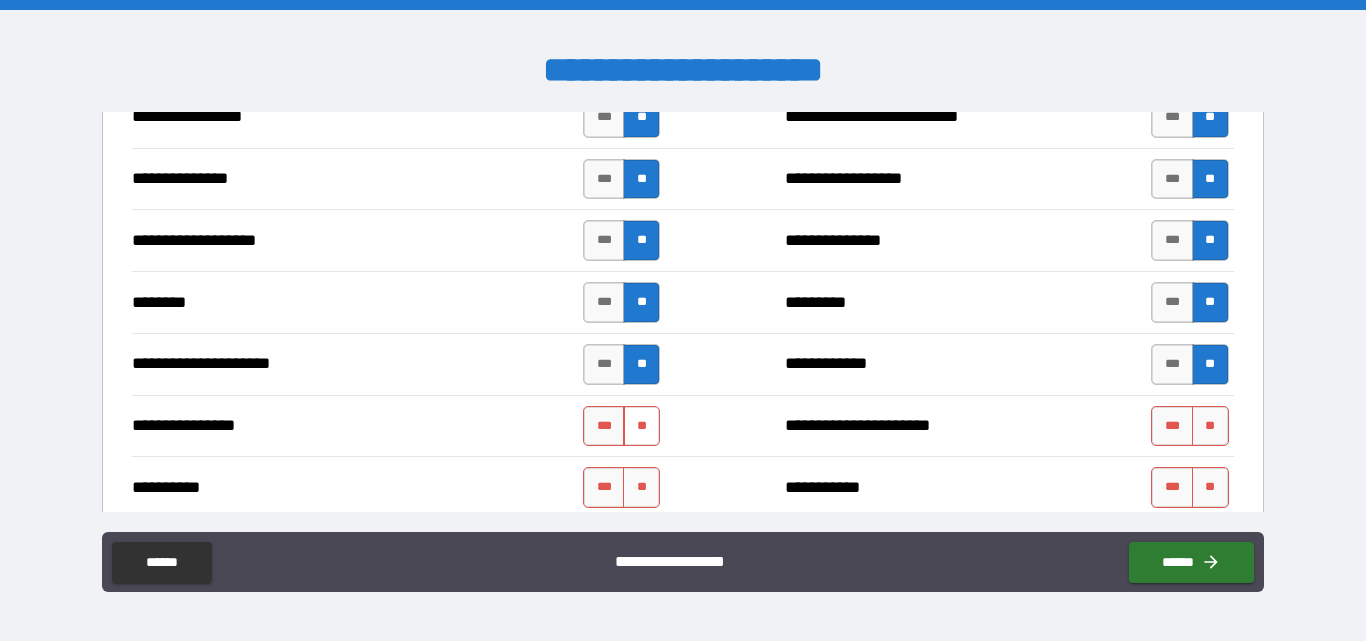 click on "**" at bounding box center [641, 426] 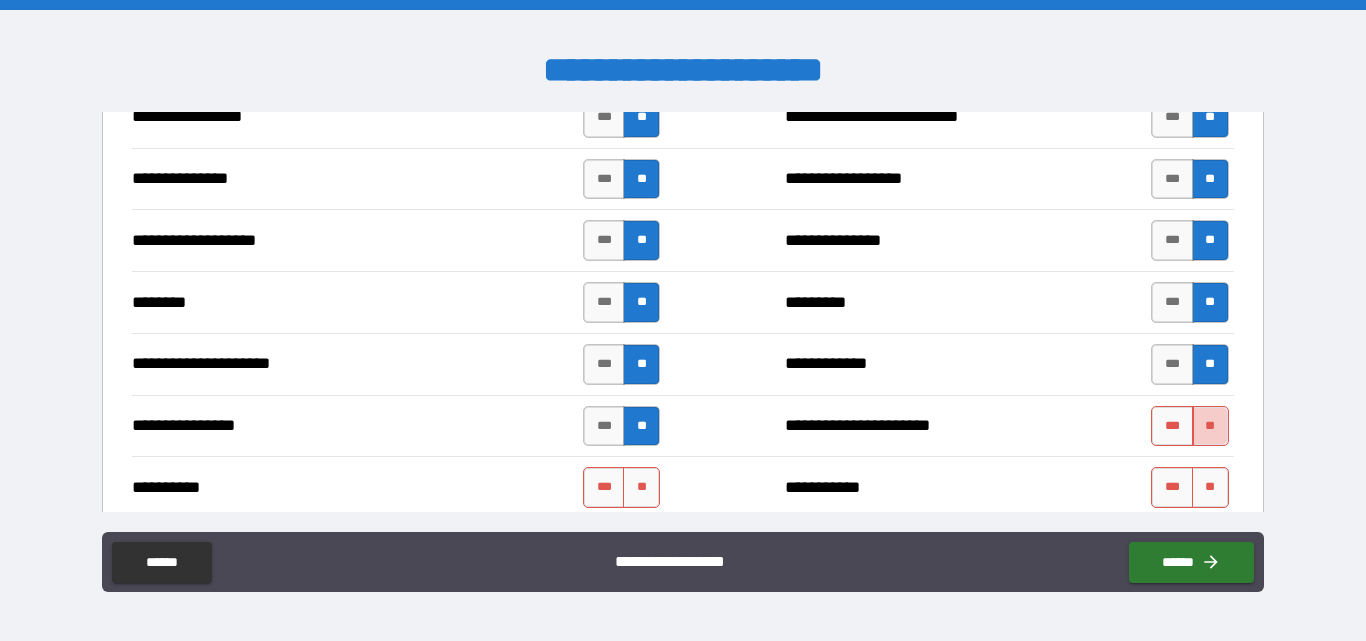 click on "**" at bounding box center [1210, 426] 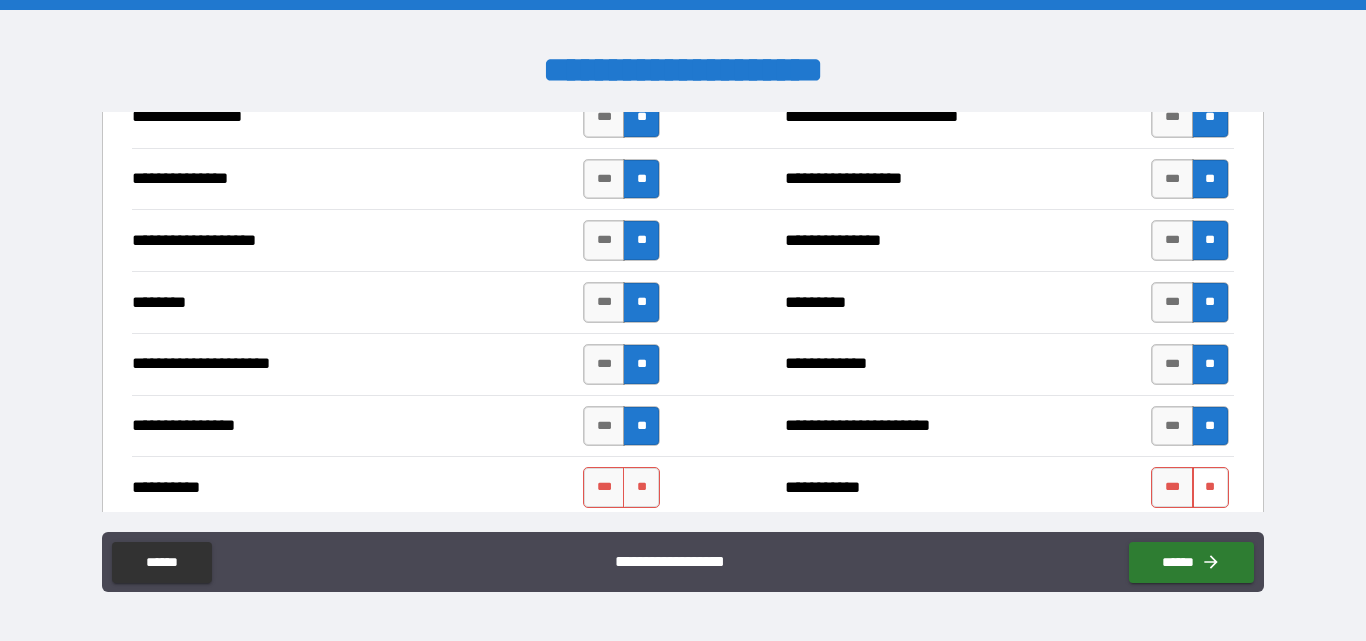 click on "**" at bounding box center (1210, 487) 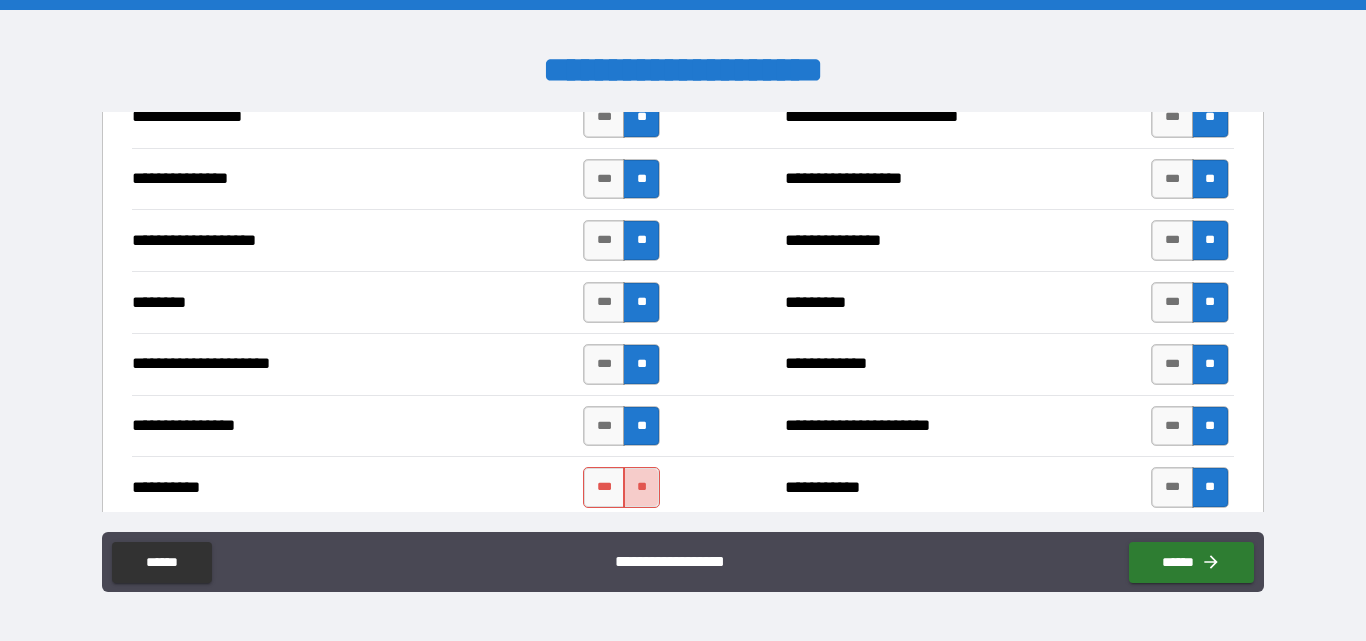 click on "**" at bounding box center [641, 487] 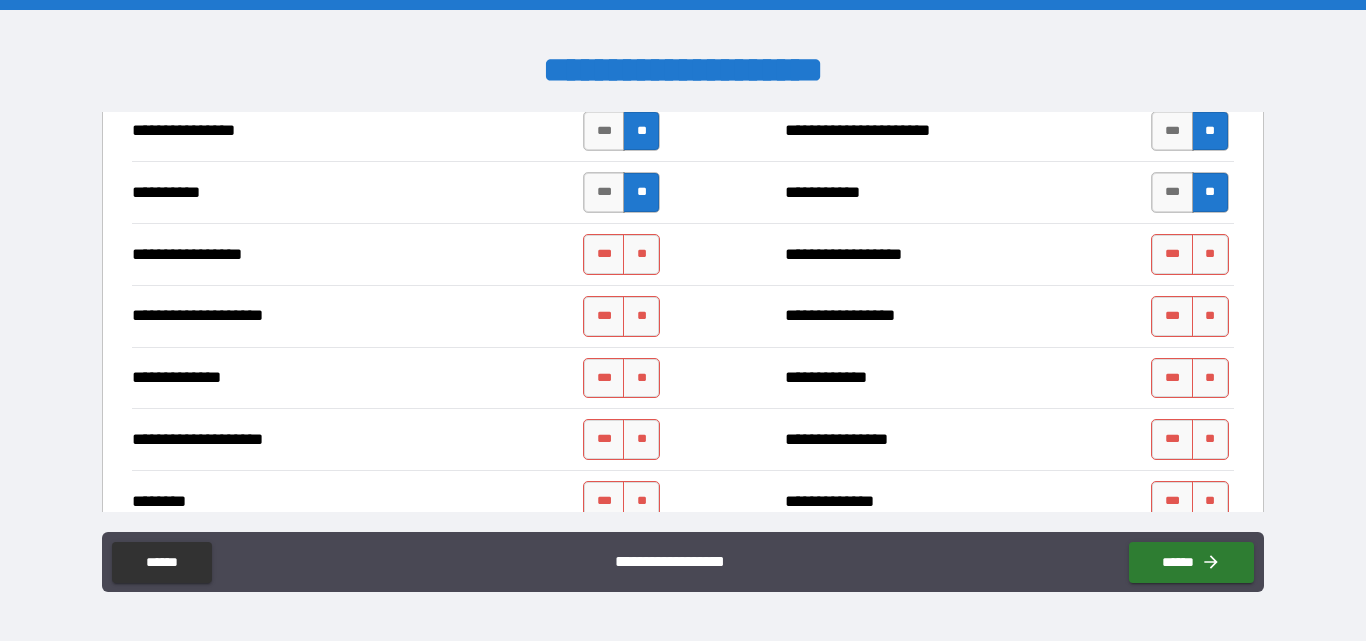 scroll, scrollTop: 2900, scrollLeft: 0, axis: vertical 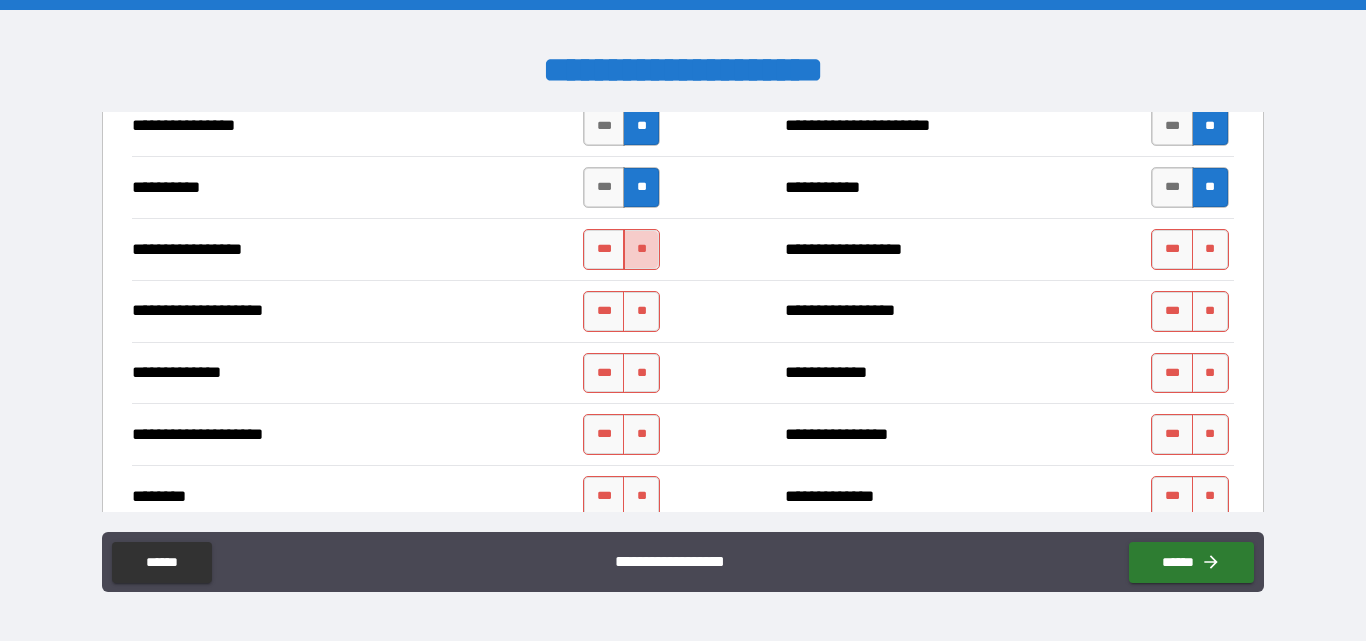 click on "**" at bounding box center [641, 249] 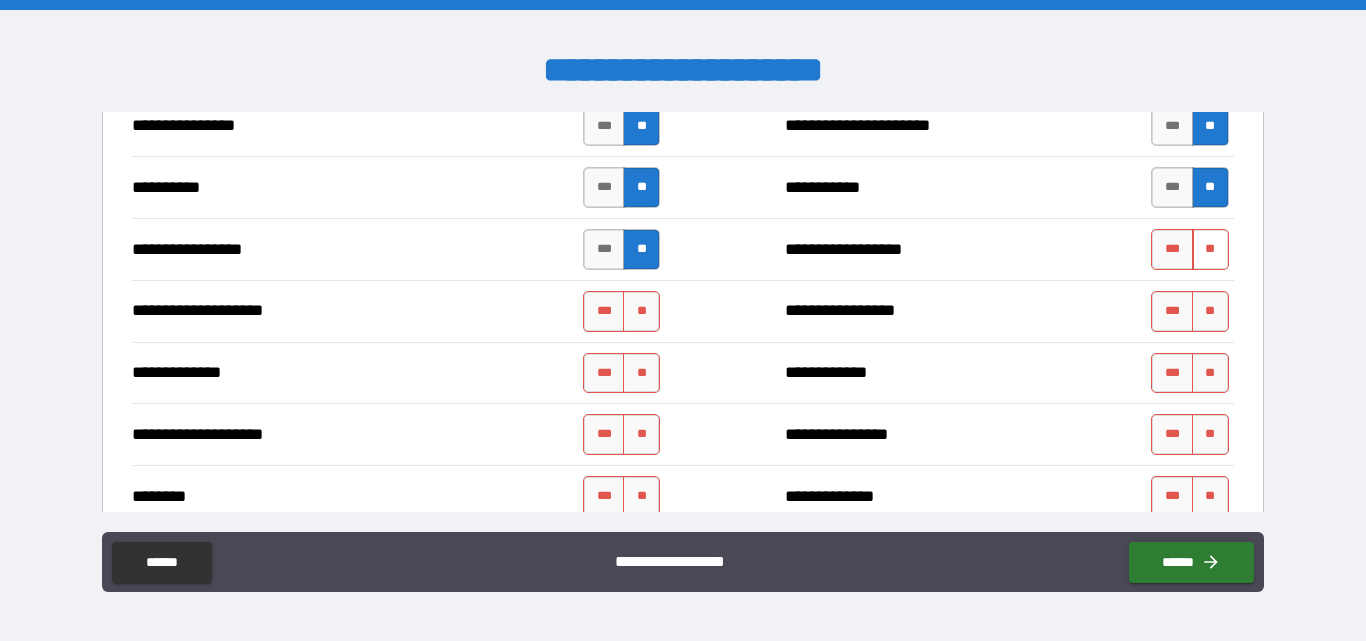 click on "**" at bounding box center [1210, 249] 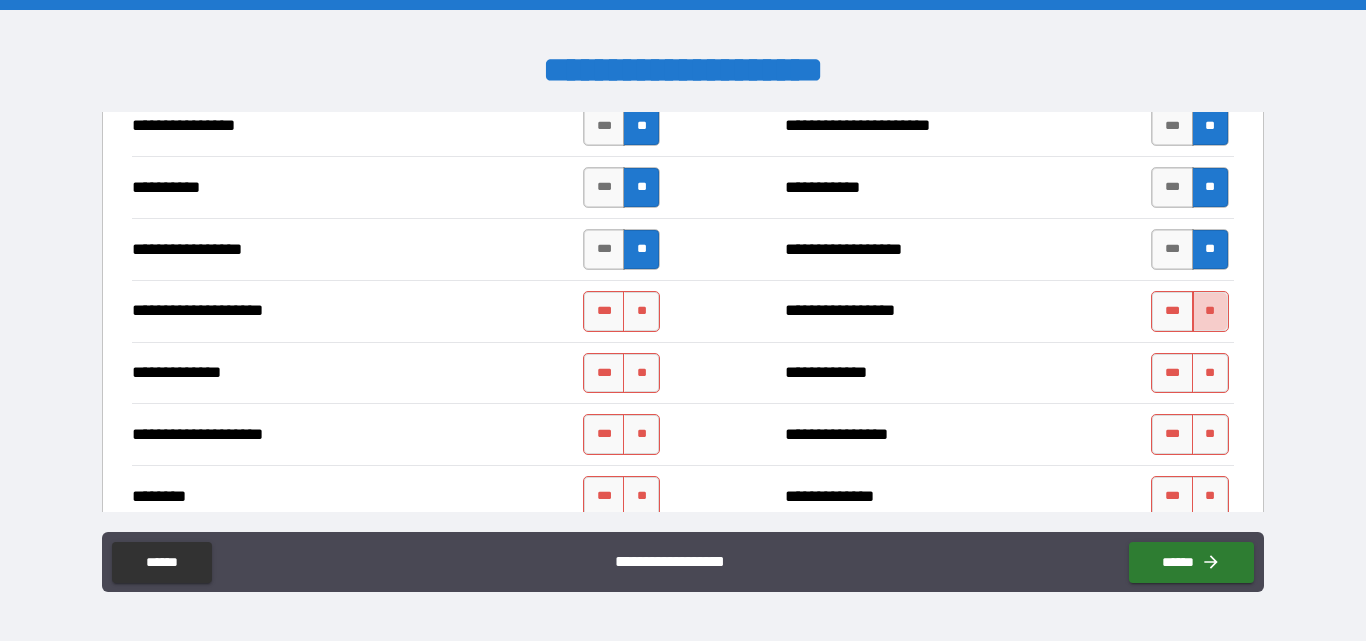 click on "**" at bounding box center (1210, 311) 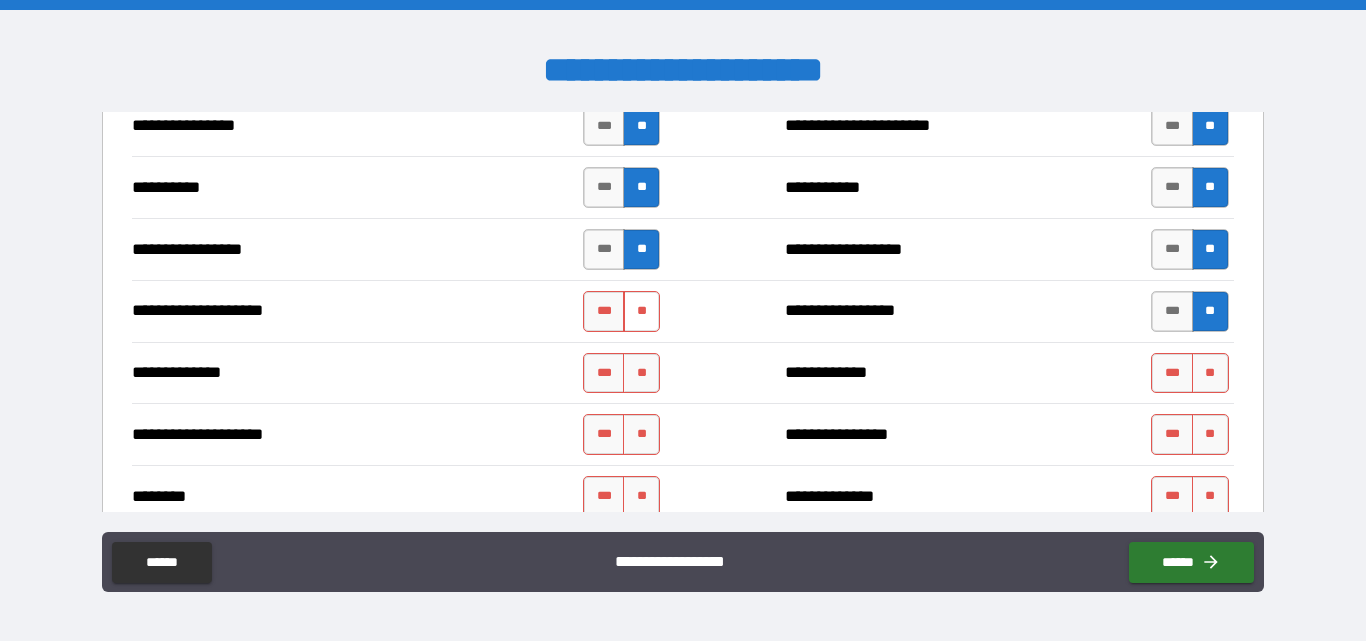 click on "**" at bounding box center (641, 311) 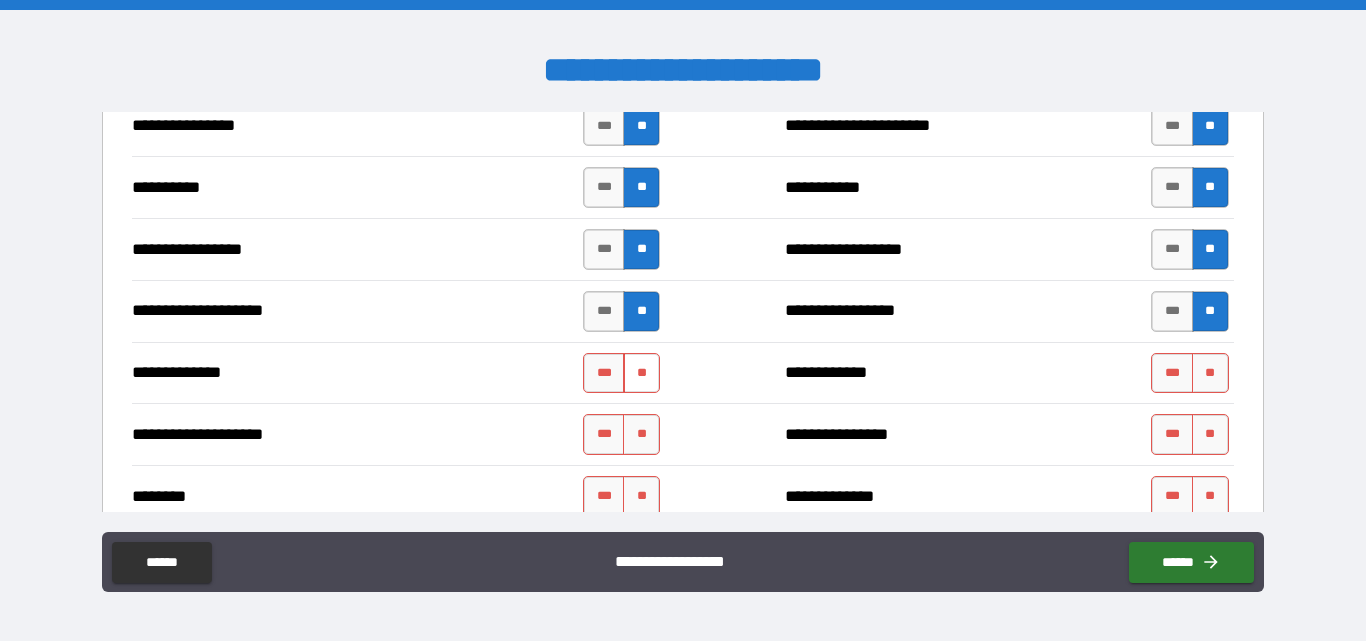 click on "**" at bounding box center (641, 373) 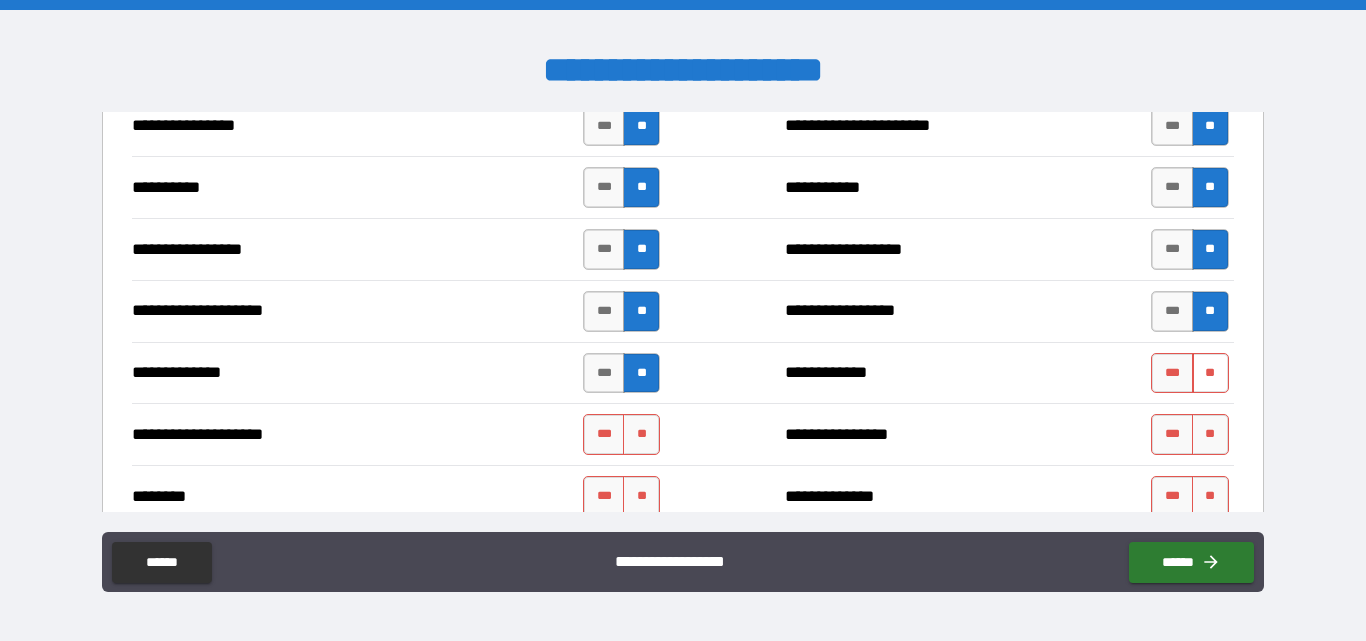 click on "**" at bounding box center (1210, 373) 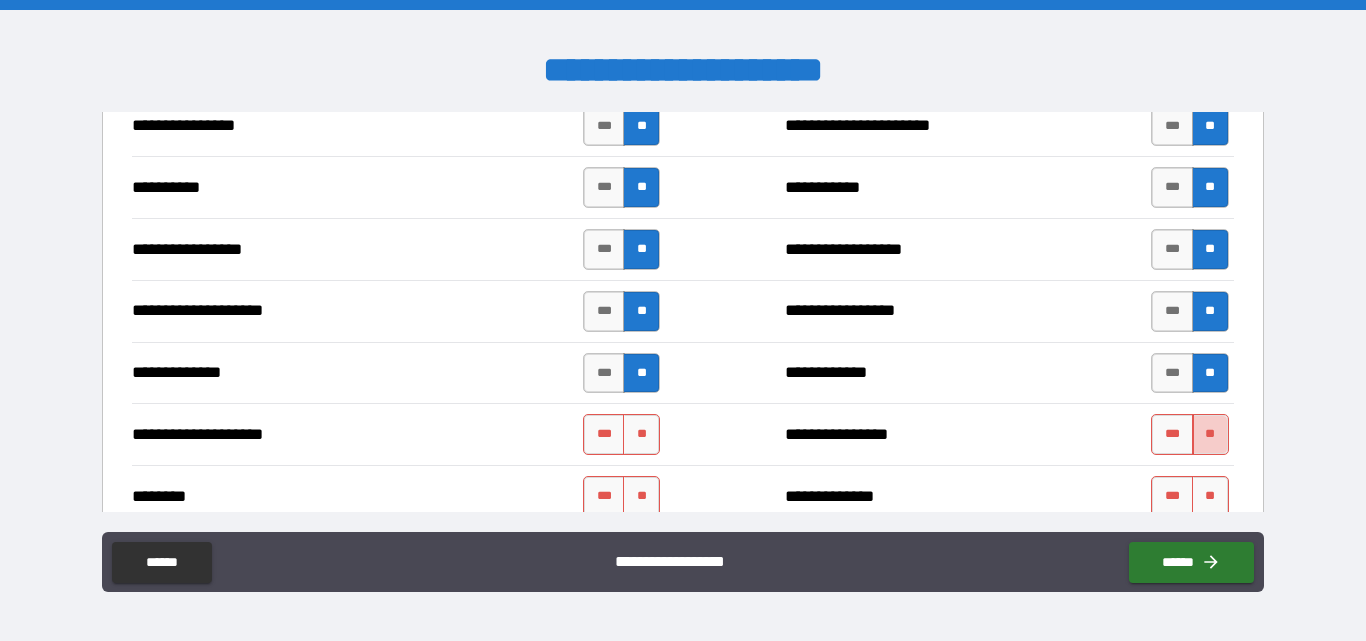 click on "**" at bounding box center (1210, 434) 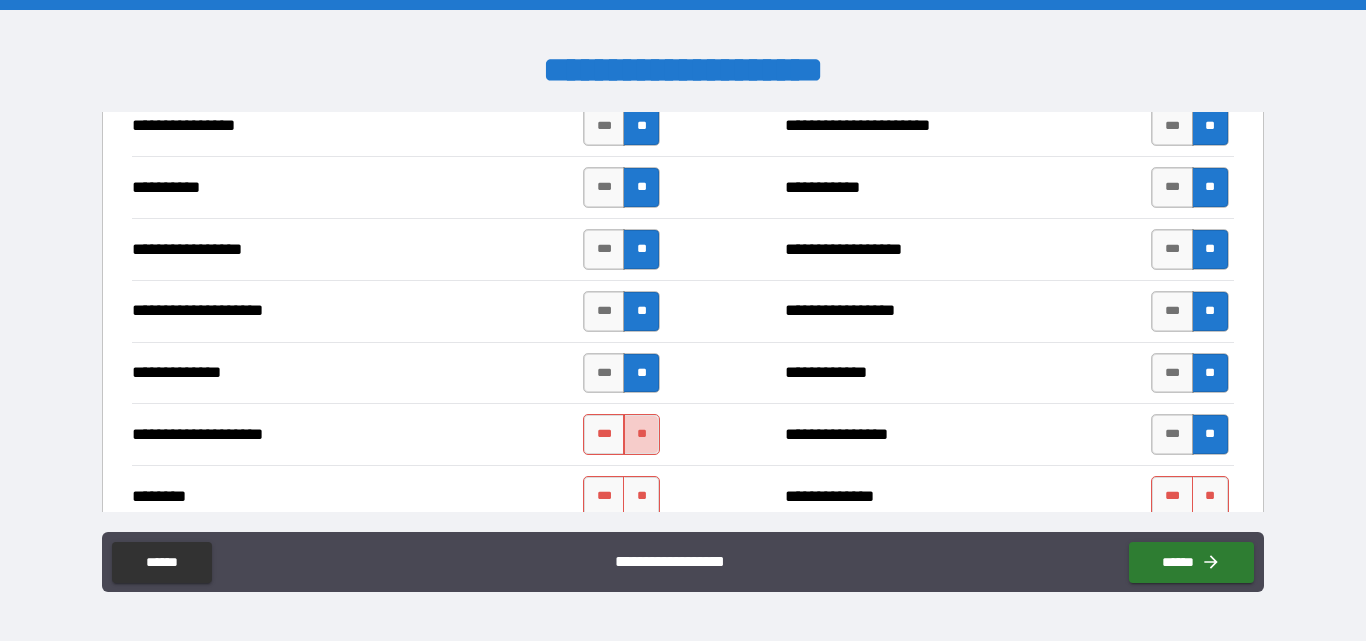 click on "**" at bounding box center (641, 434) 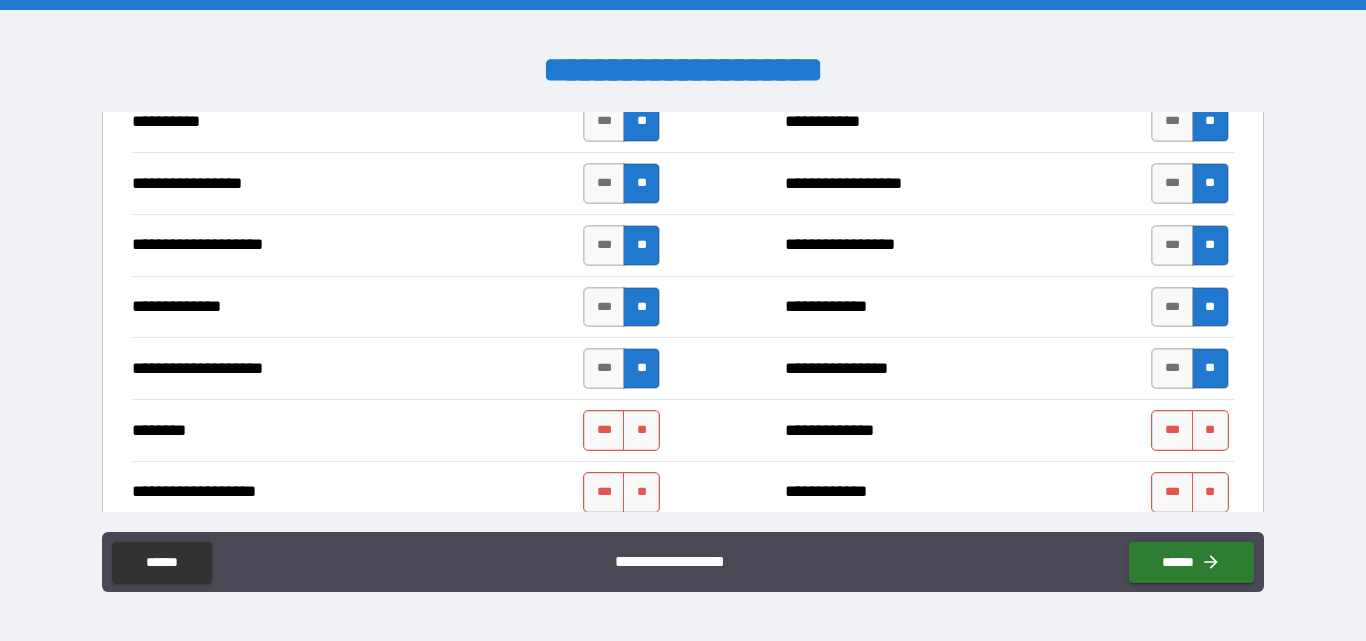 scroll, scrollTop: 3100, scrollLeft: 0, axis: vertical 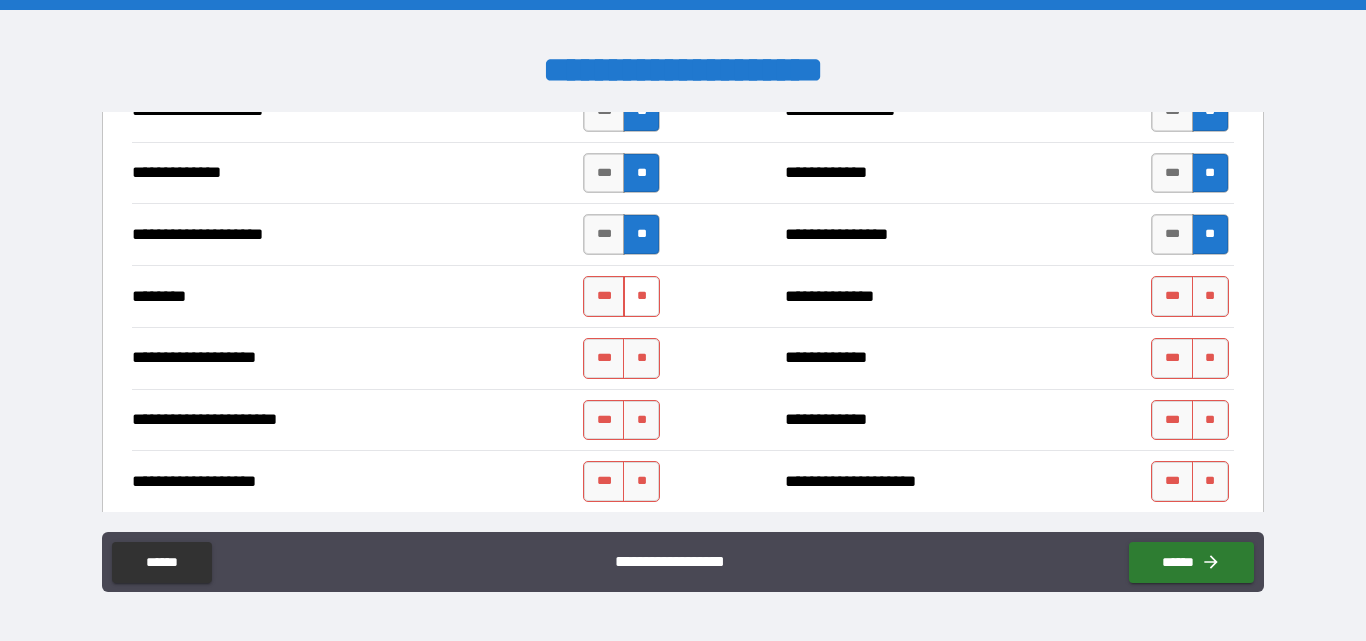 click on "**" at bounding box center (641, 296) 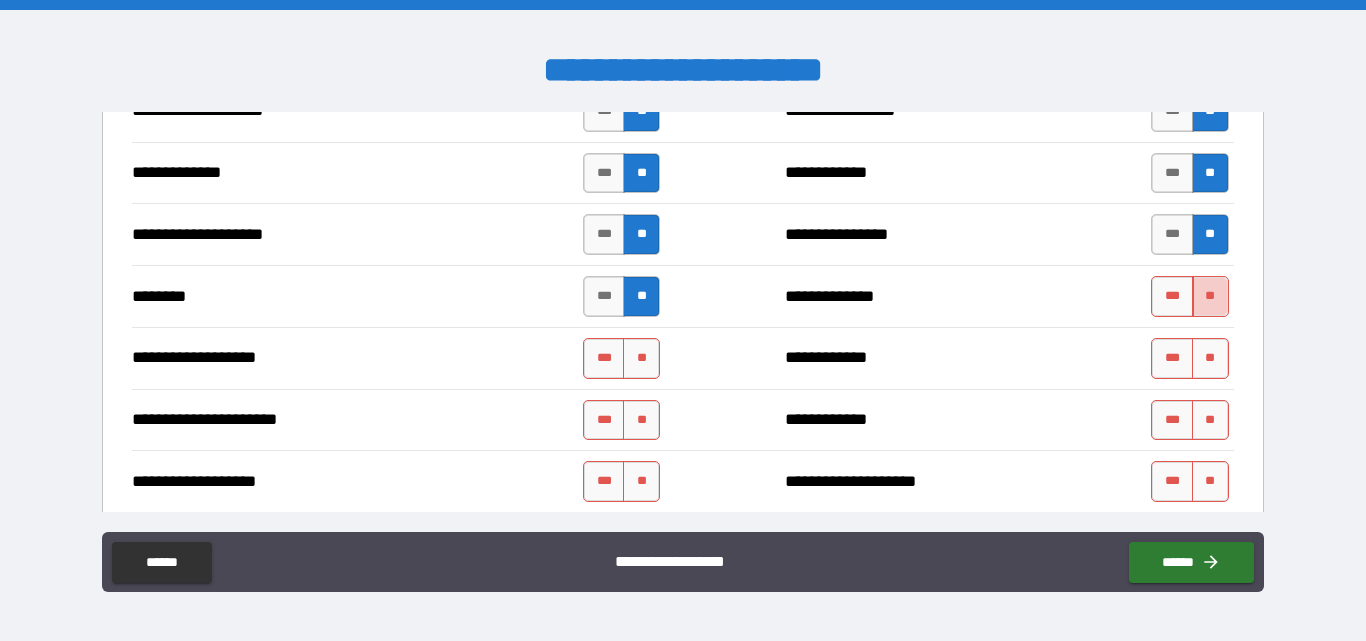 click on "**" at bounding box center [1210, 296] 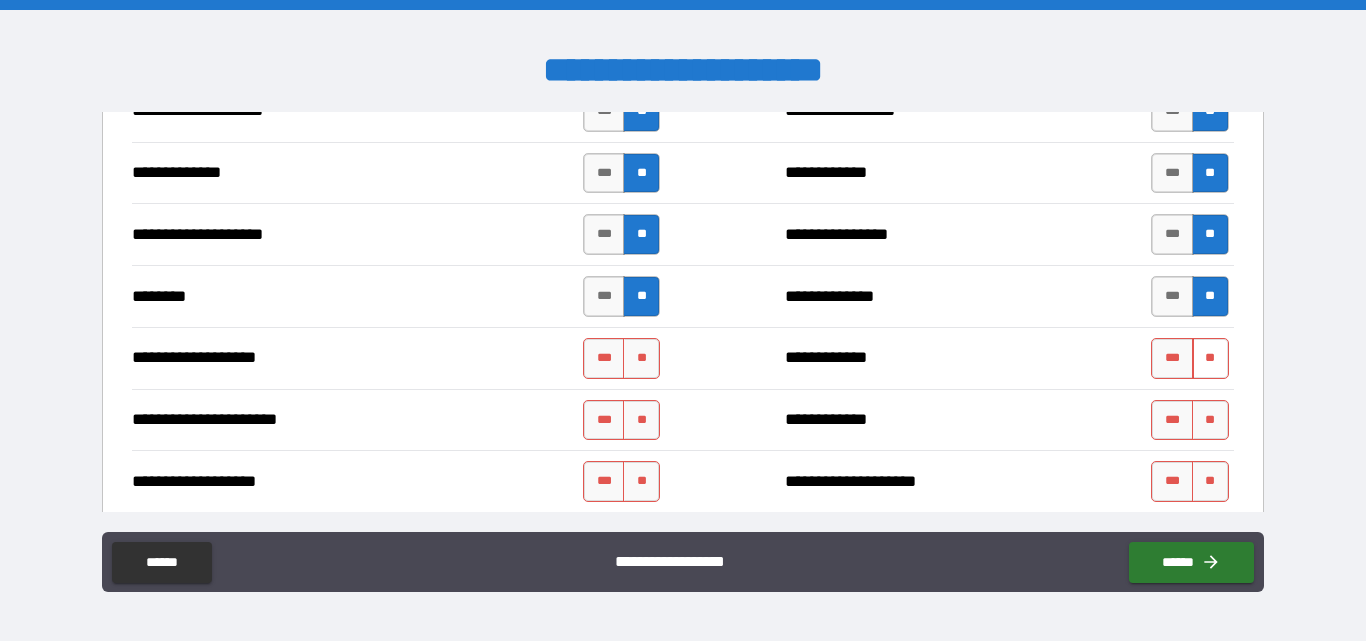 click on "**" at bounding box center (1210, 358) 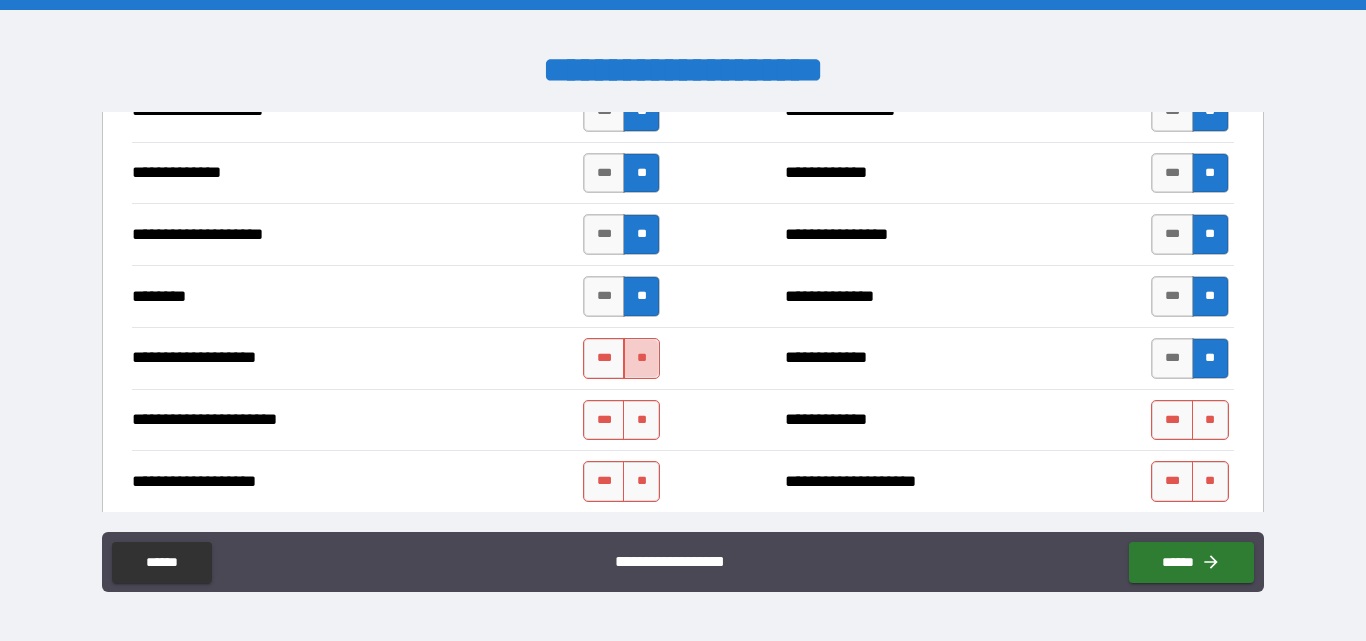 click on "**" at bounding box center (641, 358) 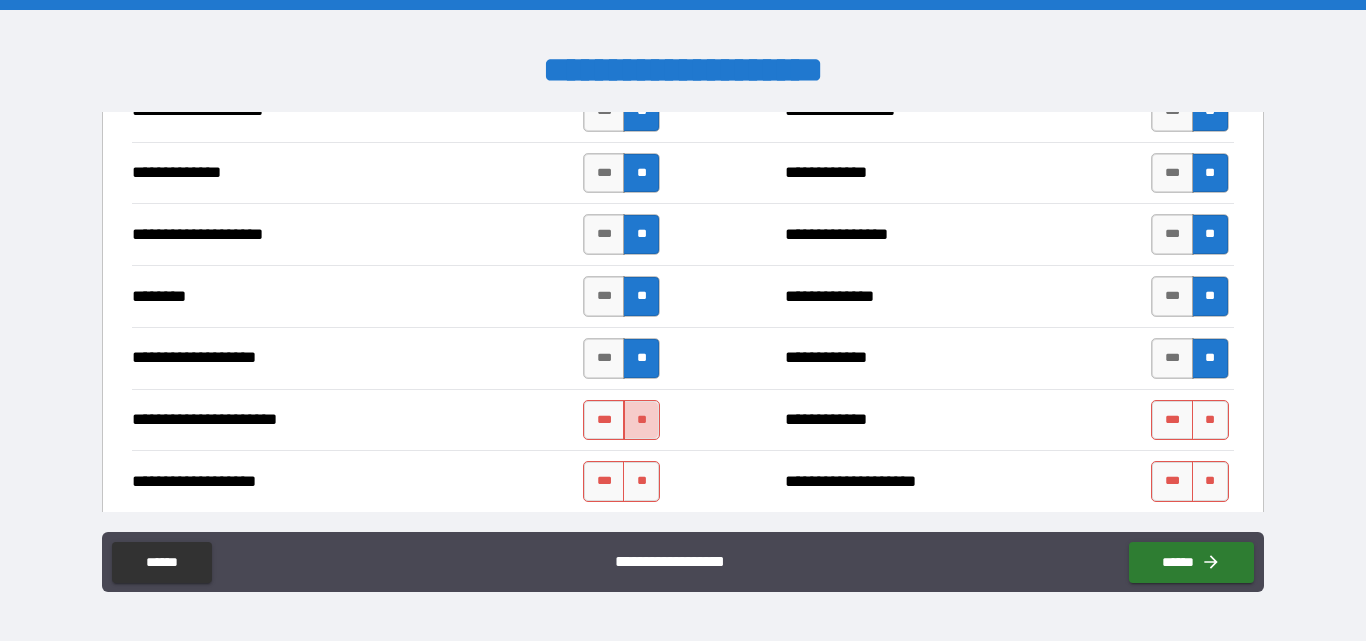 click on "**" at bounding box center [641, 420] 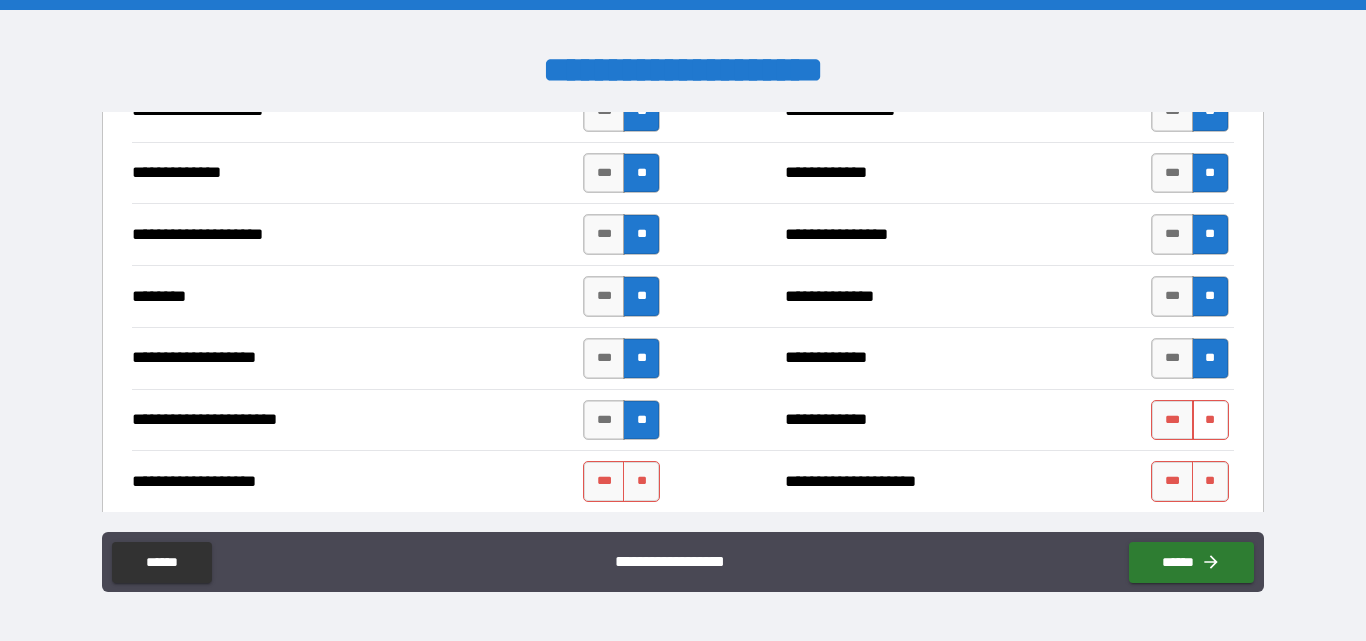 click on "**" at bounding box center [1210, 420] 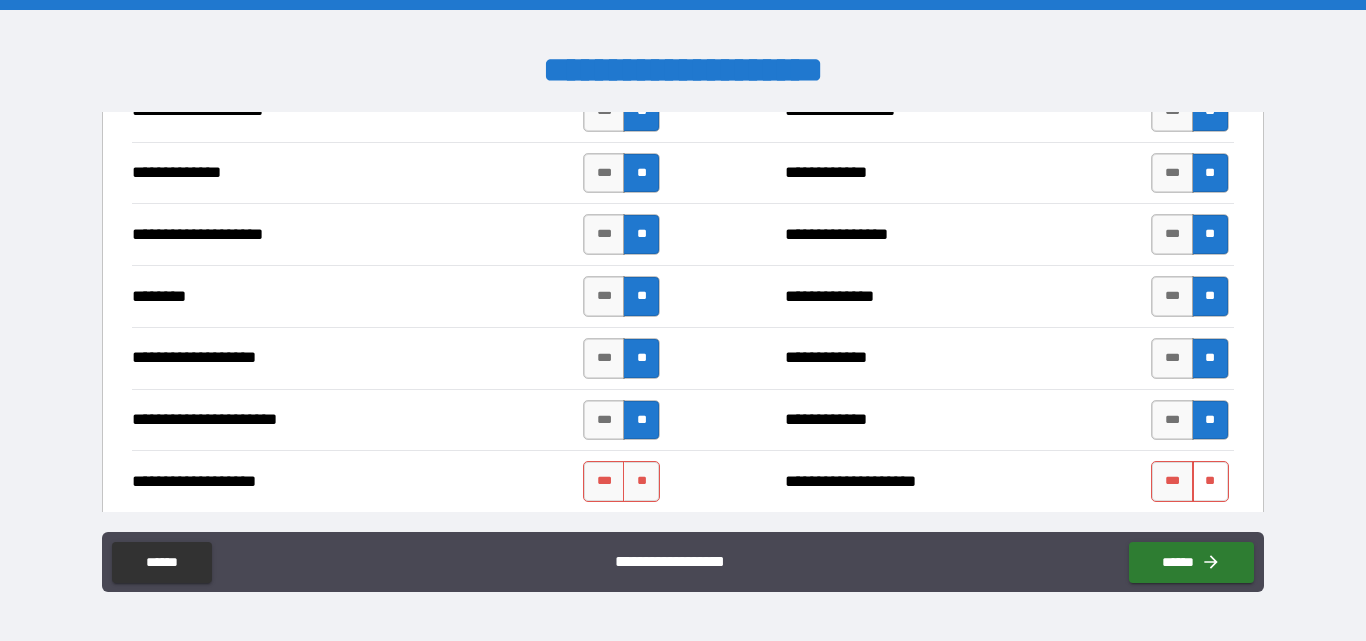 click on "**" at bounding box center [1210, 481] 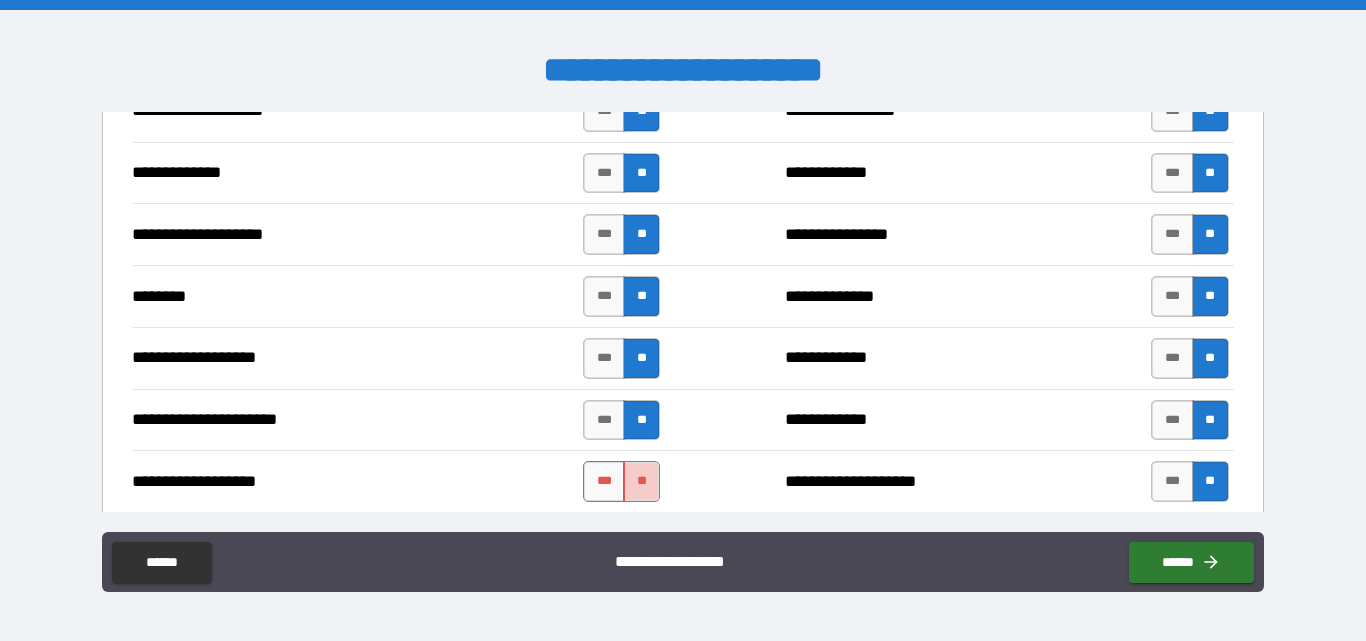 click on "**" at bounding box center [641, 481] 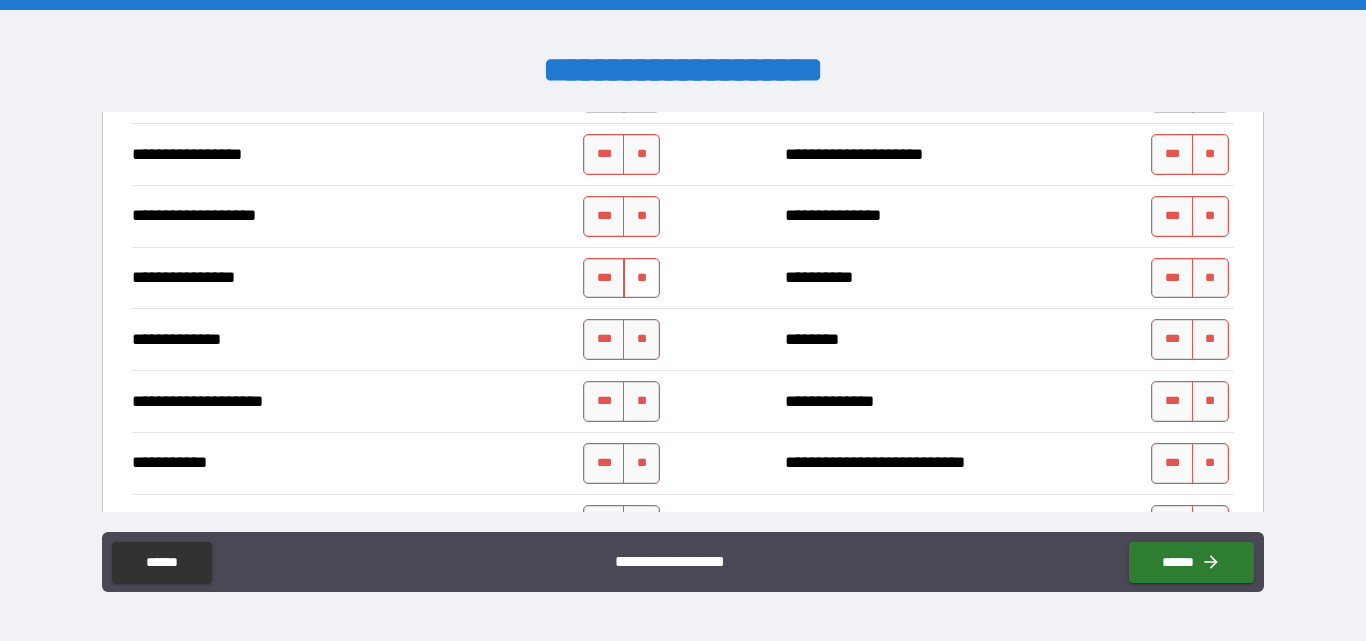 scroll, scrollTop: 3500, scrollLeft: 0, axis: vertical 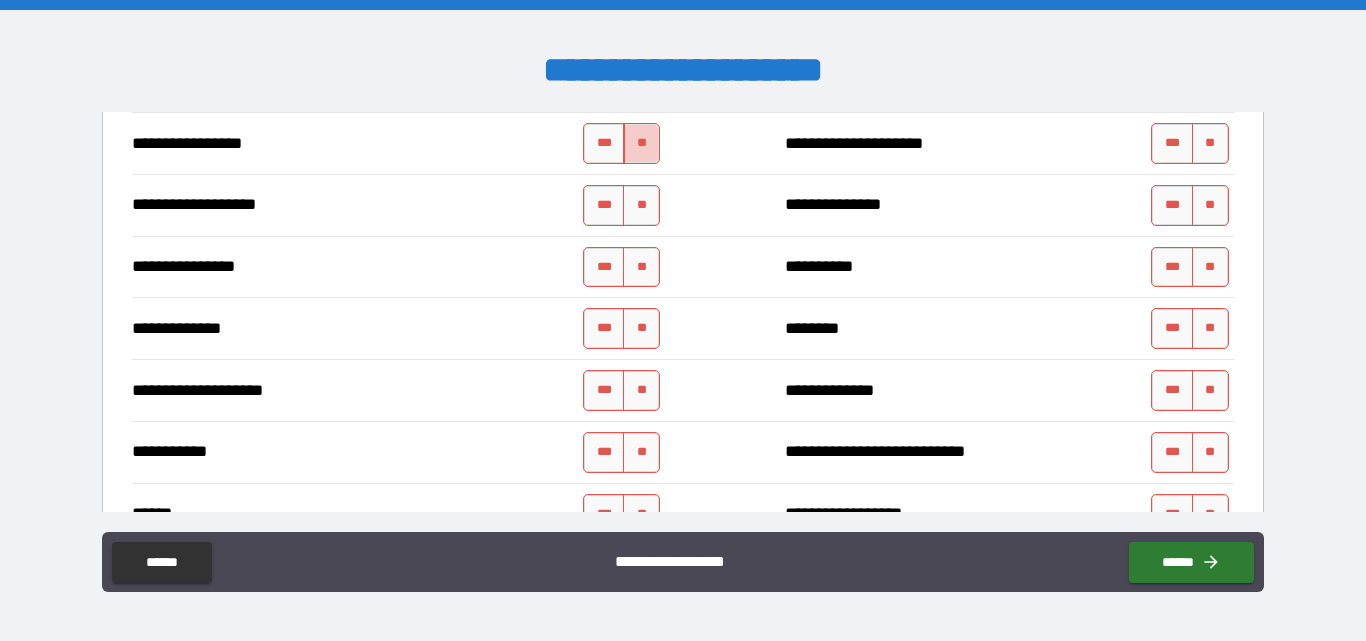 click on "**" at bounding box center [641, 143] 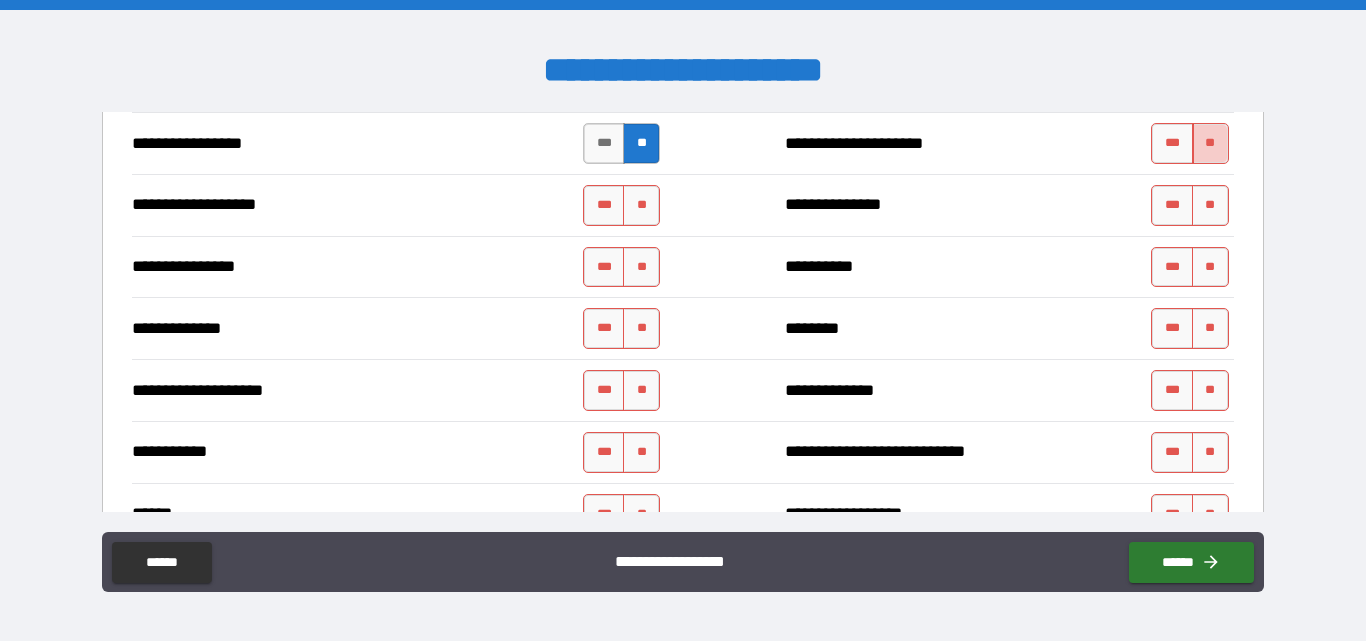 click on "**" at bounding box center (1210, 143) 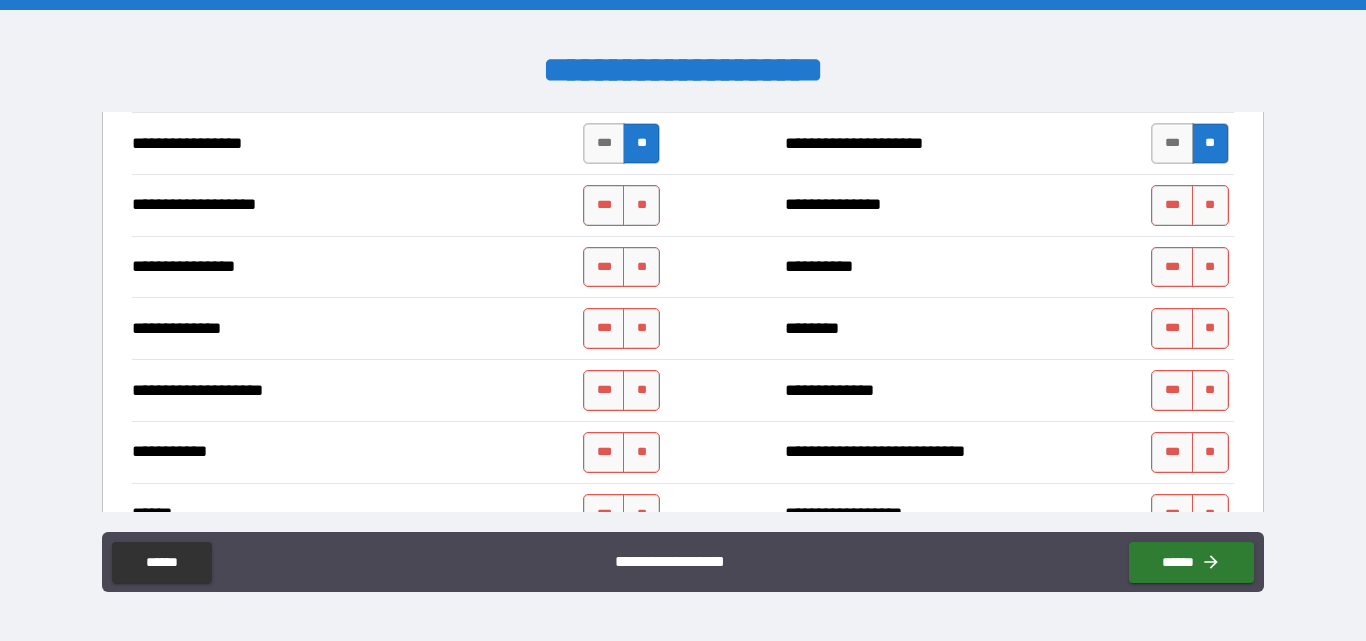 drag, startPoint x: 1192, startPoint y: 208, endPoint x: 761, endPoint y: 238, distance: 432.04282 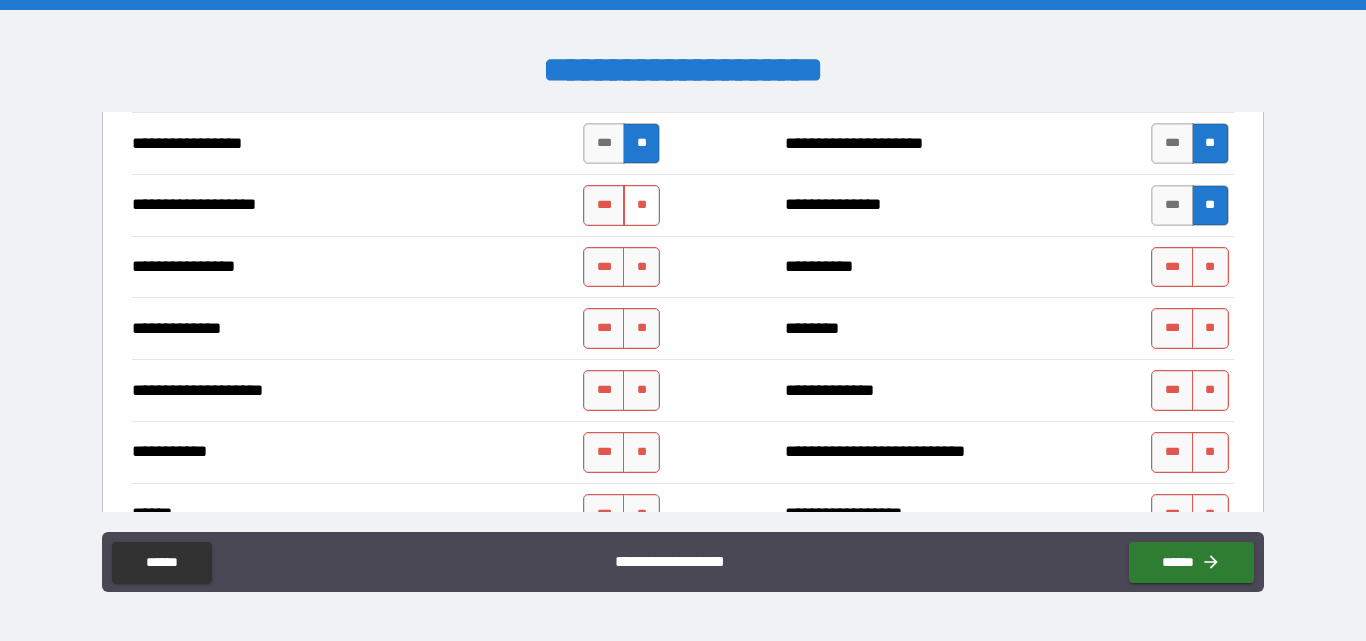 click on "**" at bounding box center [641, 205] 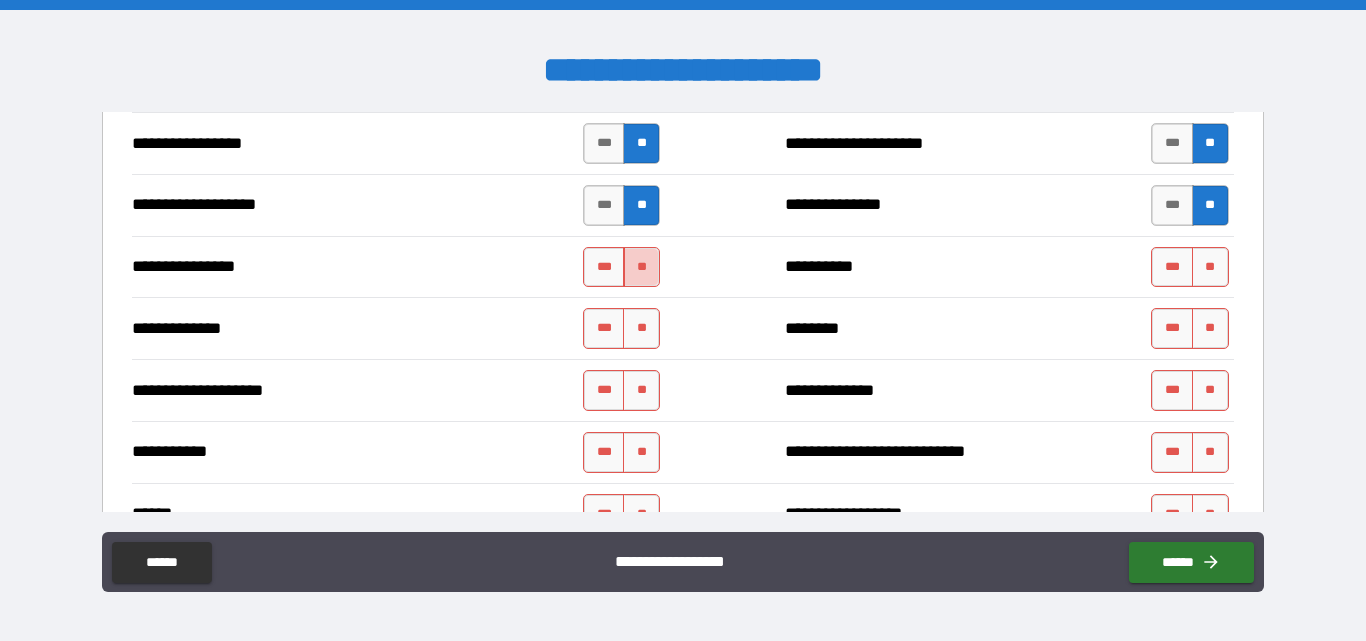 click on "**" at bounding box center (641, 267) 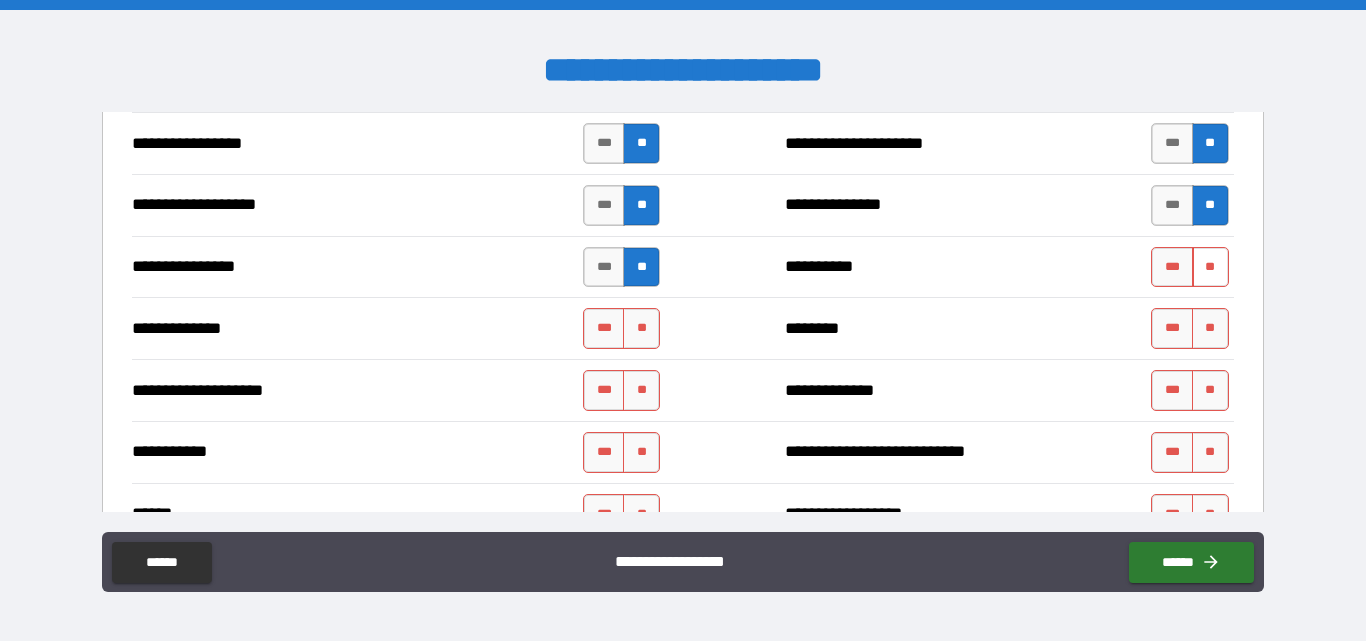 click on "**" at bounding box center (1210, 267) 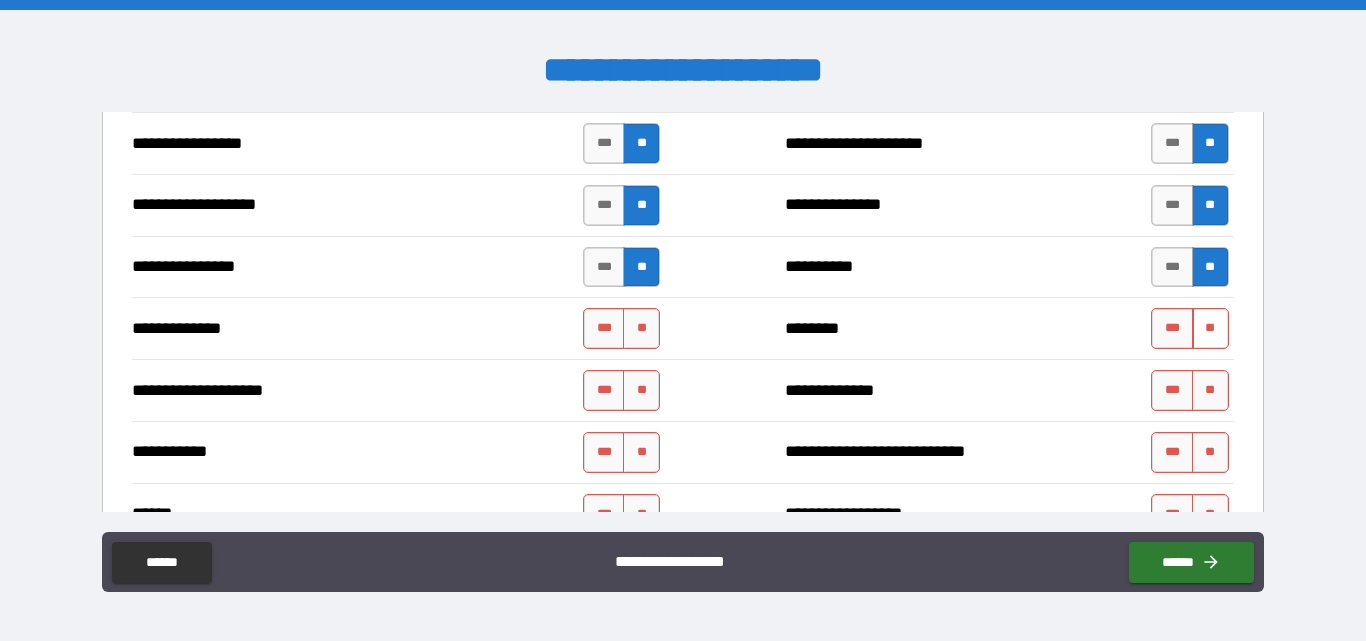 click on "**" at bounding box center (1210, 328) 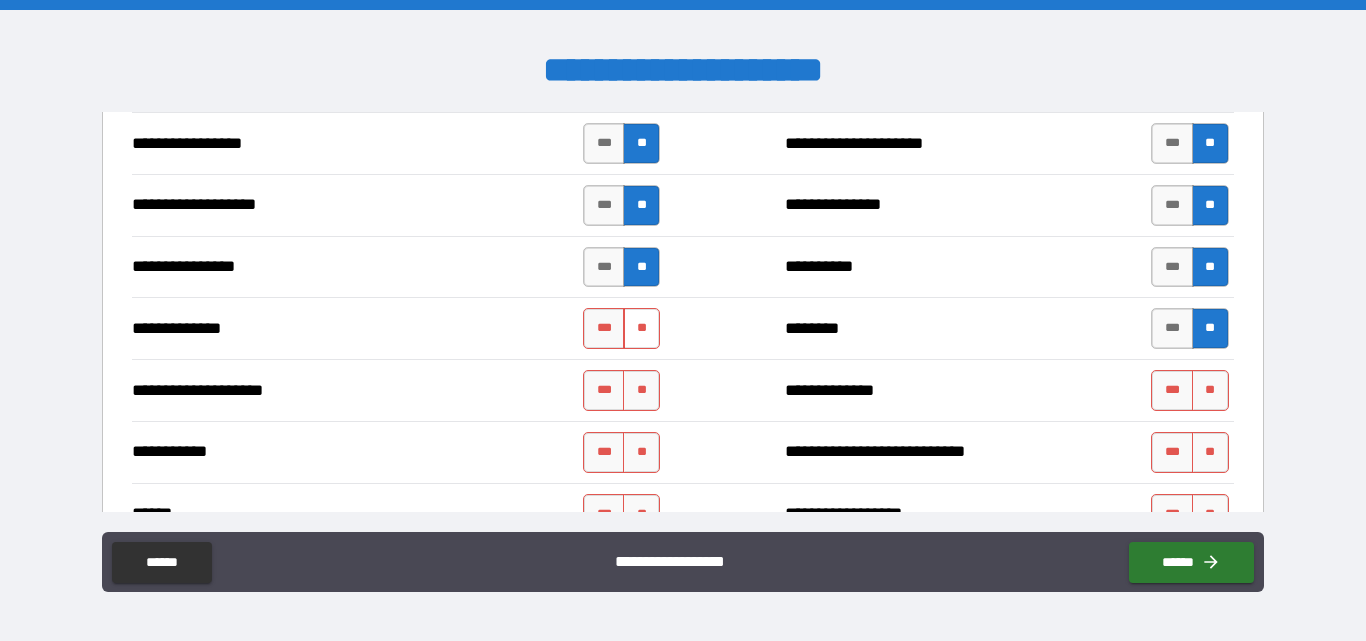 click on "**" at bounding box center (641, 328) 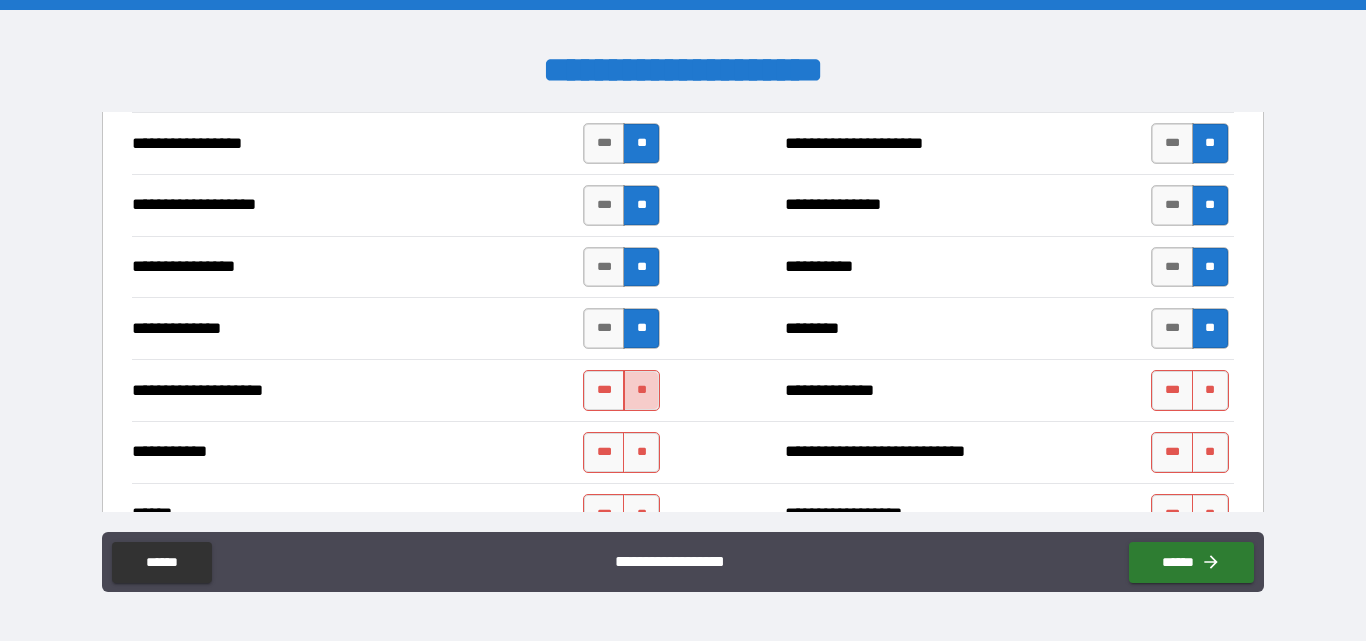 click on "**" at bounding box center (641, 390) 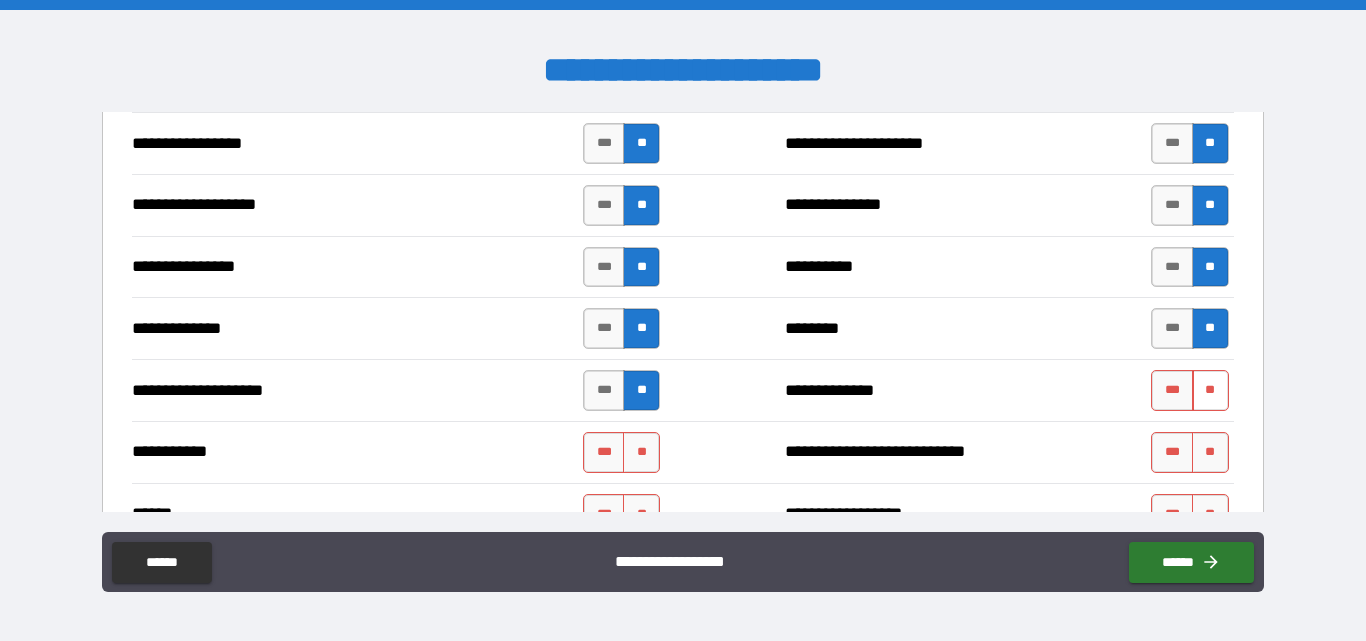 click on "**" at bounding box center (1210, 390) 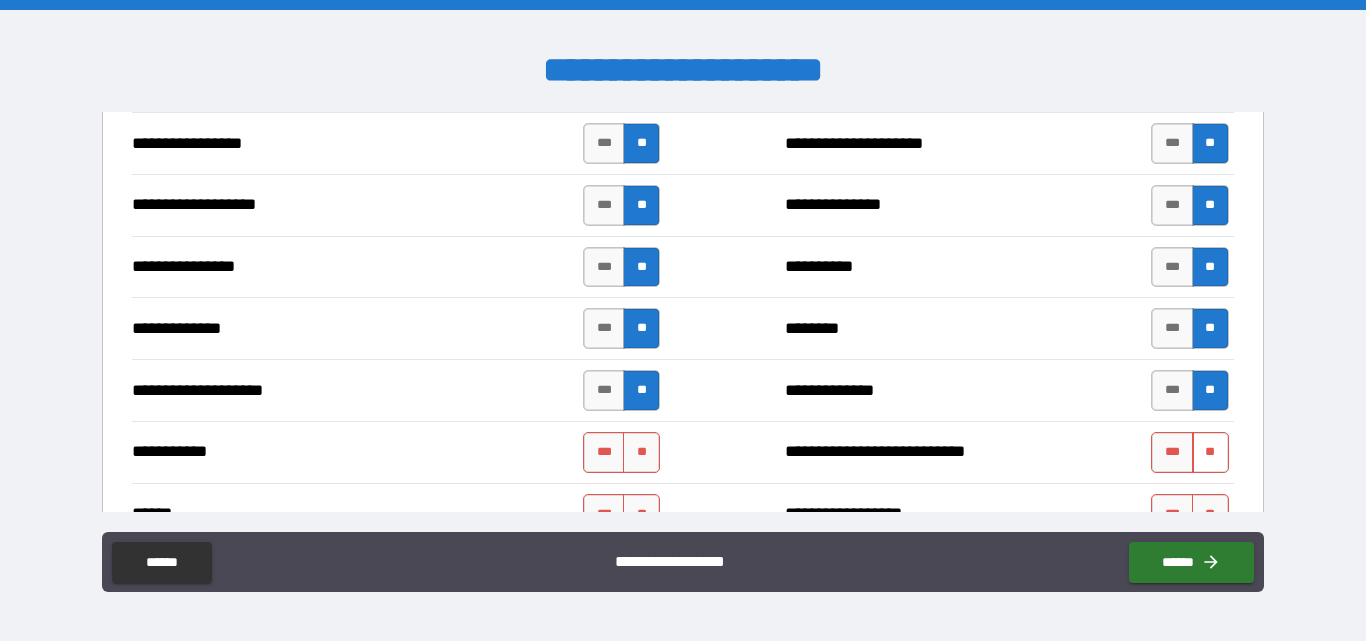 click on "**" at bounding box center [1210, 452] 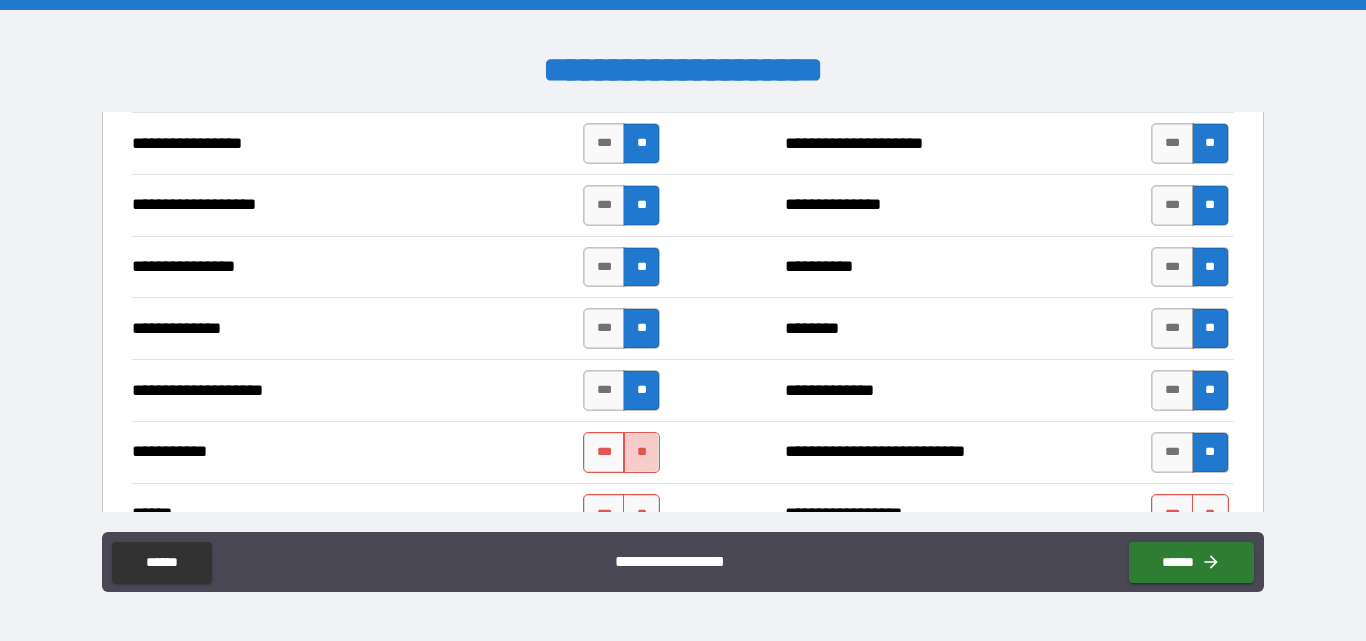 click on "**" at bounding box center [641, 452] 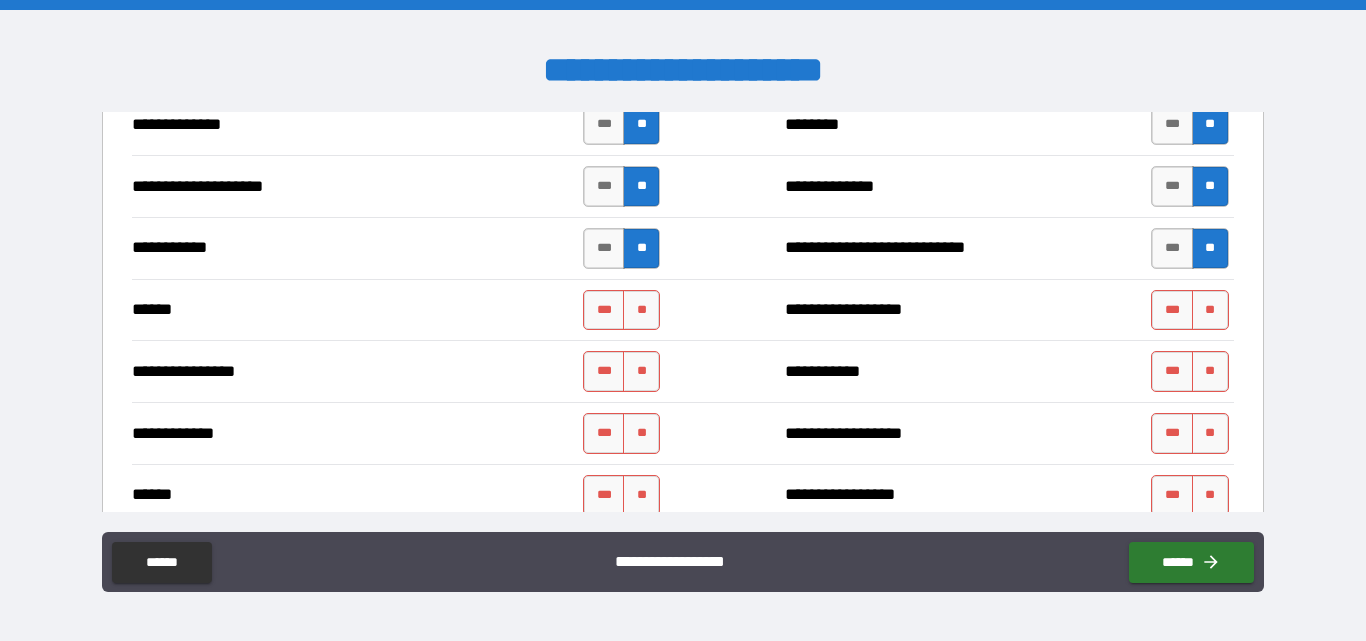 scroll, scrollTop: 3800, scrollLeft: 0, axis: vertical 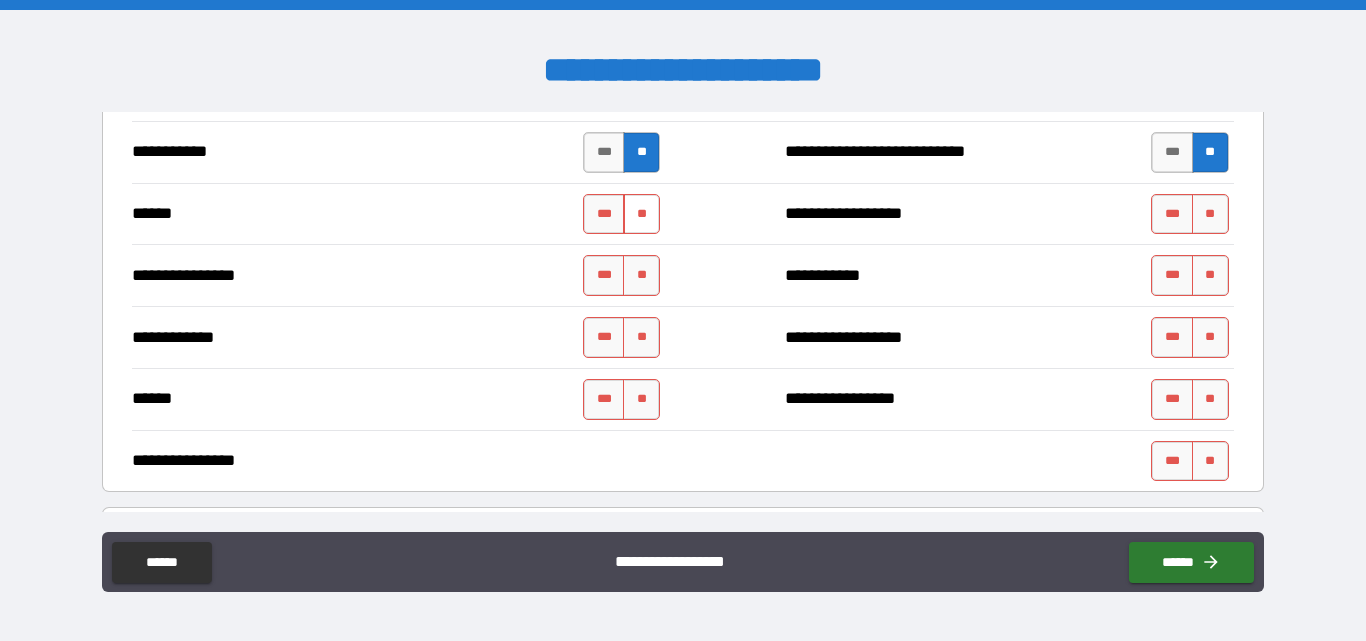 click on "**" at bounding box center (641, 214) 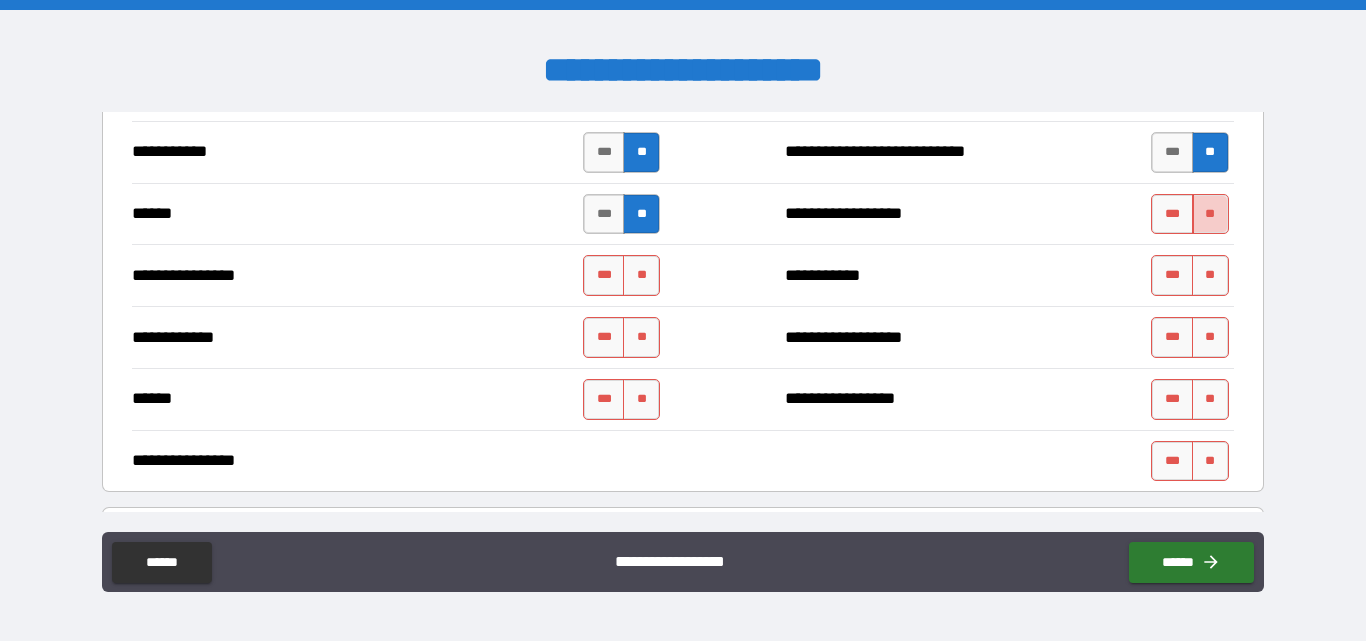 click on "**" at bounding box center (1210, 214) 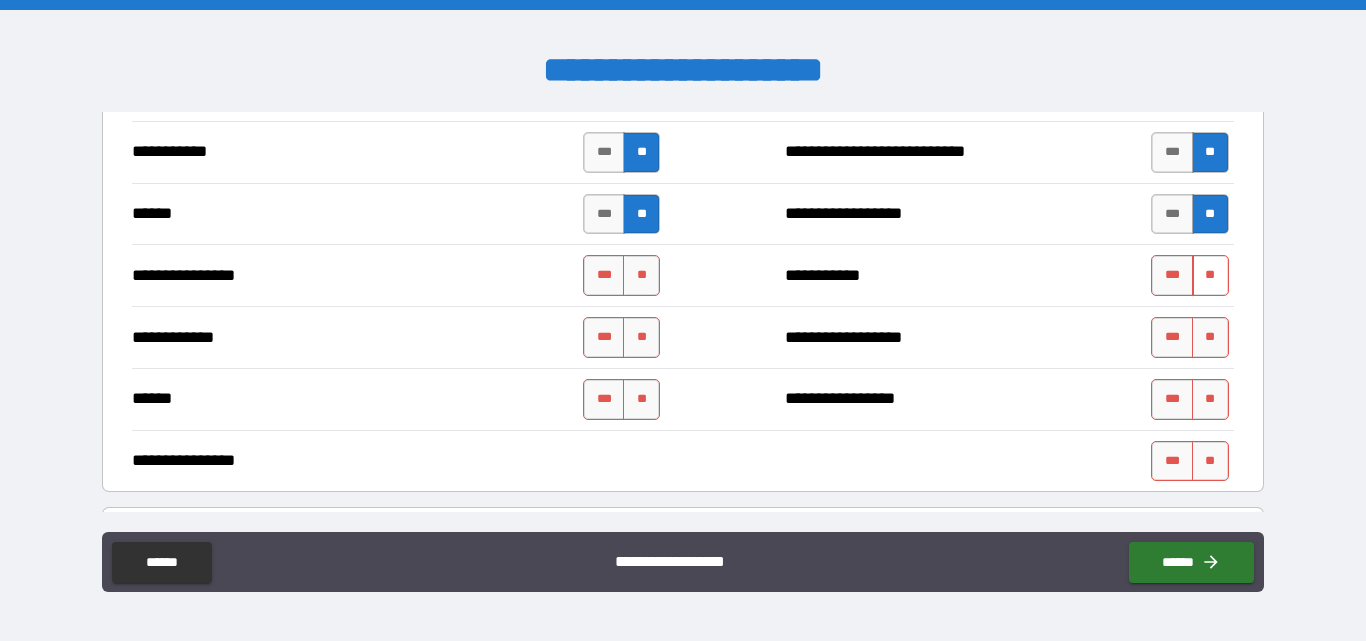 click on "**" at bounding box center [1210, 275] 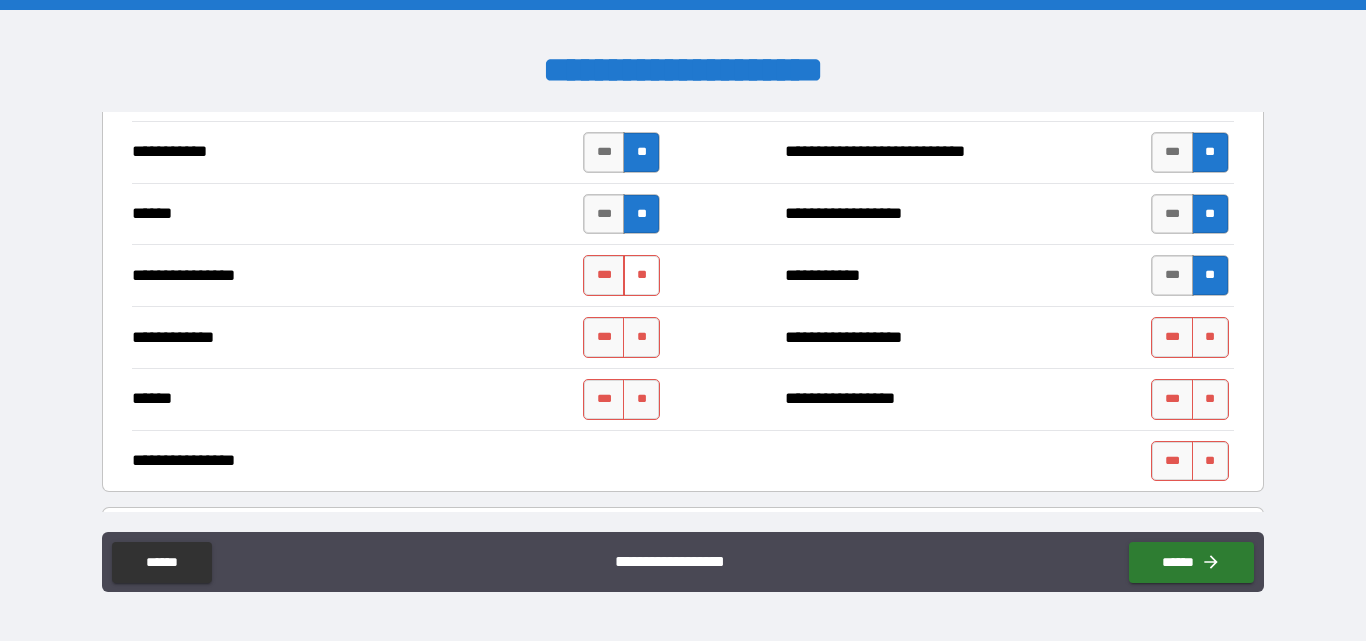 click on "**" at bounding box center [641, 275] 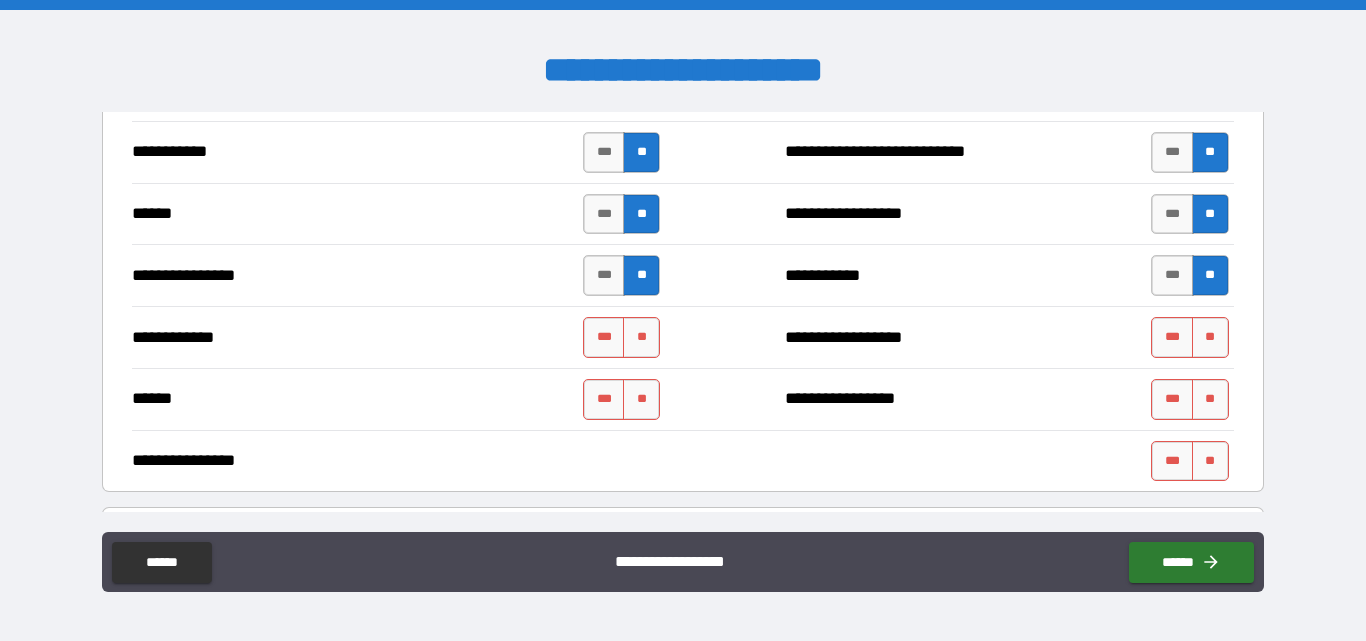 click on "**********" at bounding box center [682, 337] 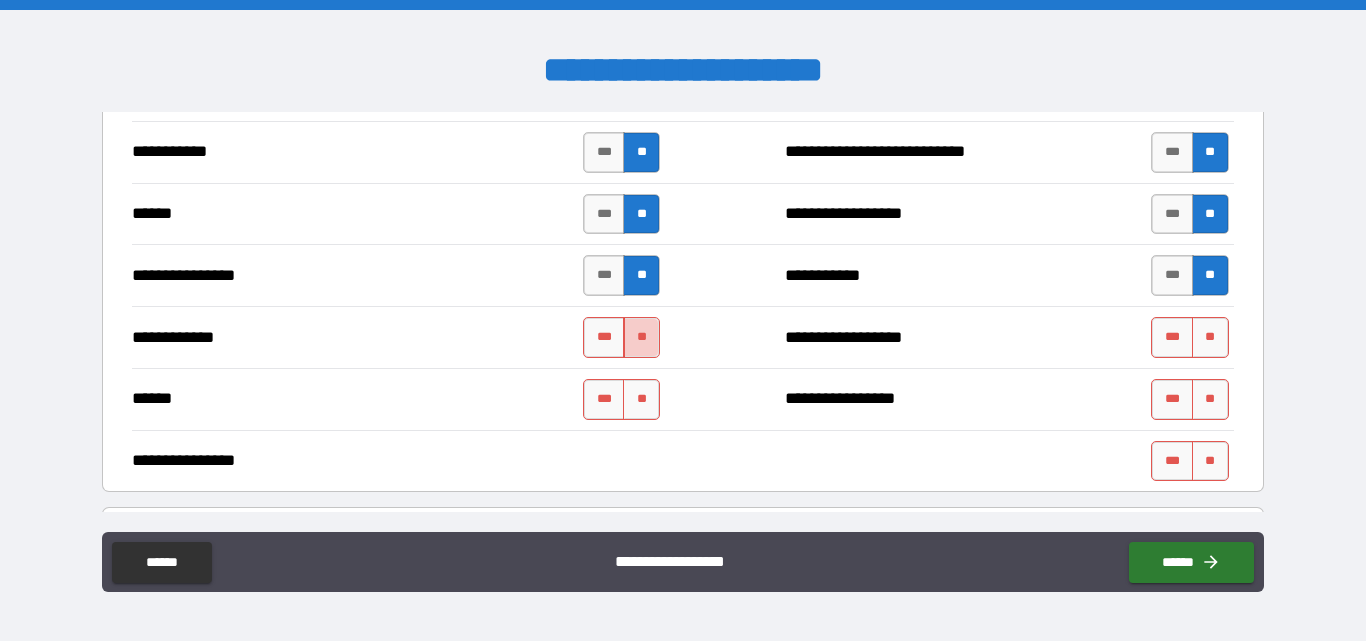 click on "**" at bounding box center [641, 337] 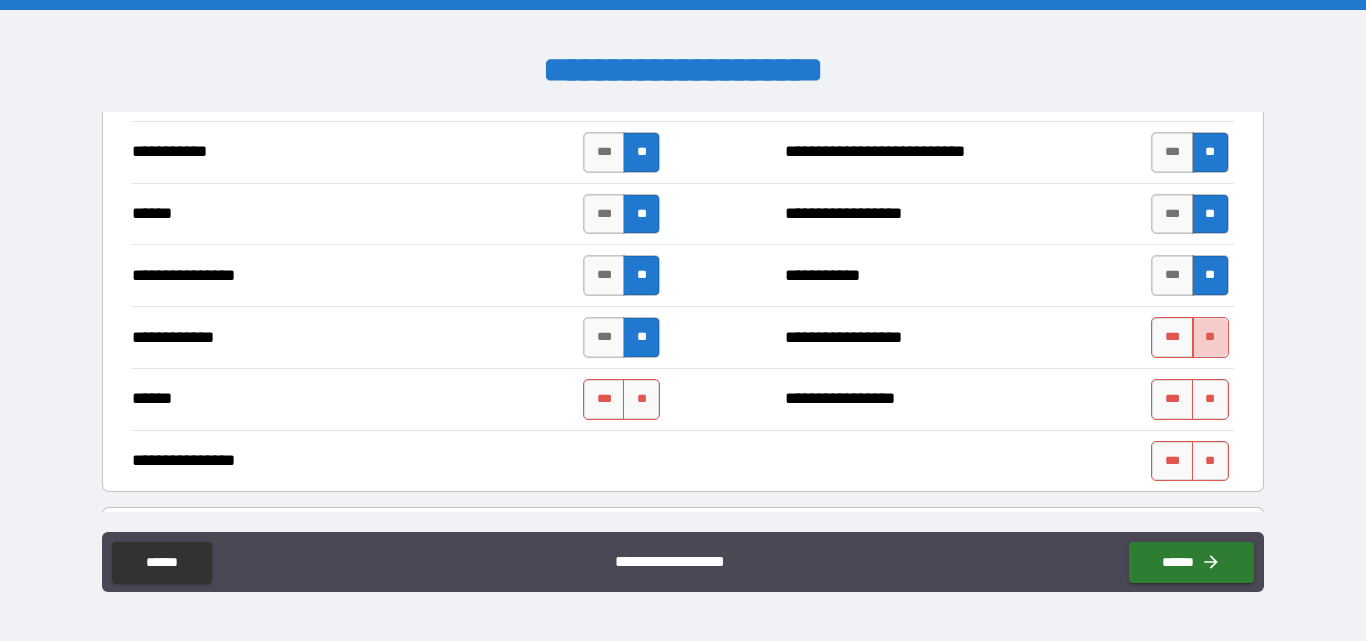 click on "**" at bounding box center [1210, 337] 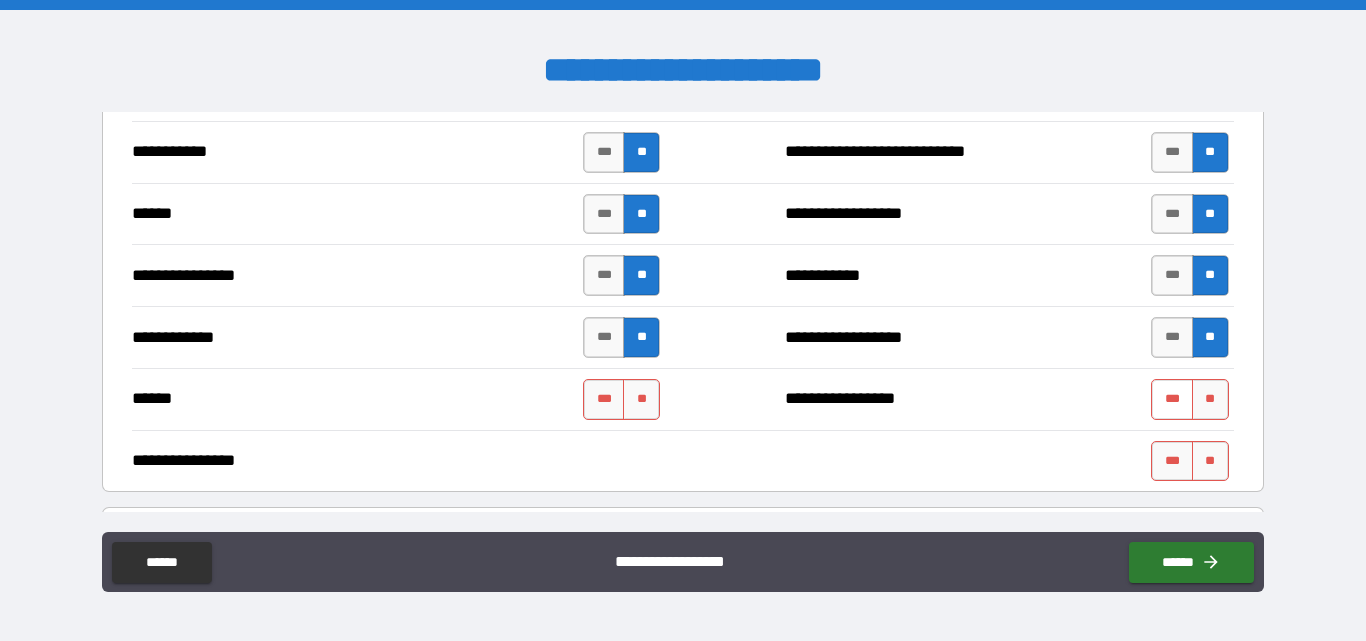 click on "***" at bounding box center [1172, 399] 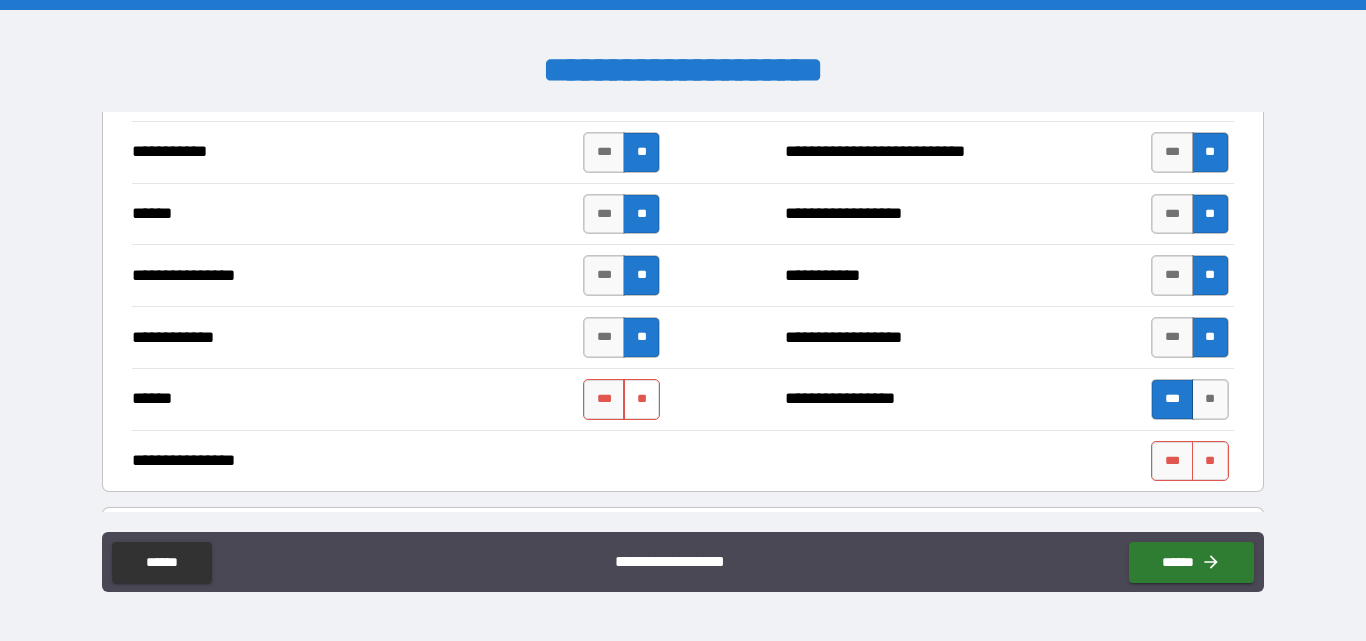 click on "**" at bounding box center (641, 399) 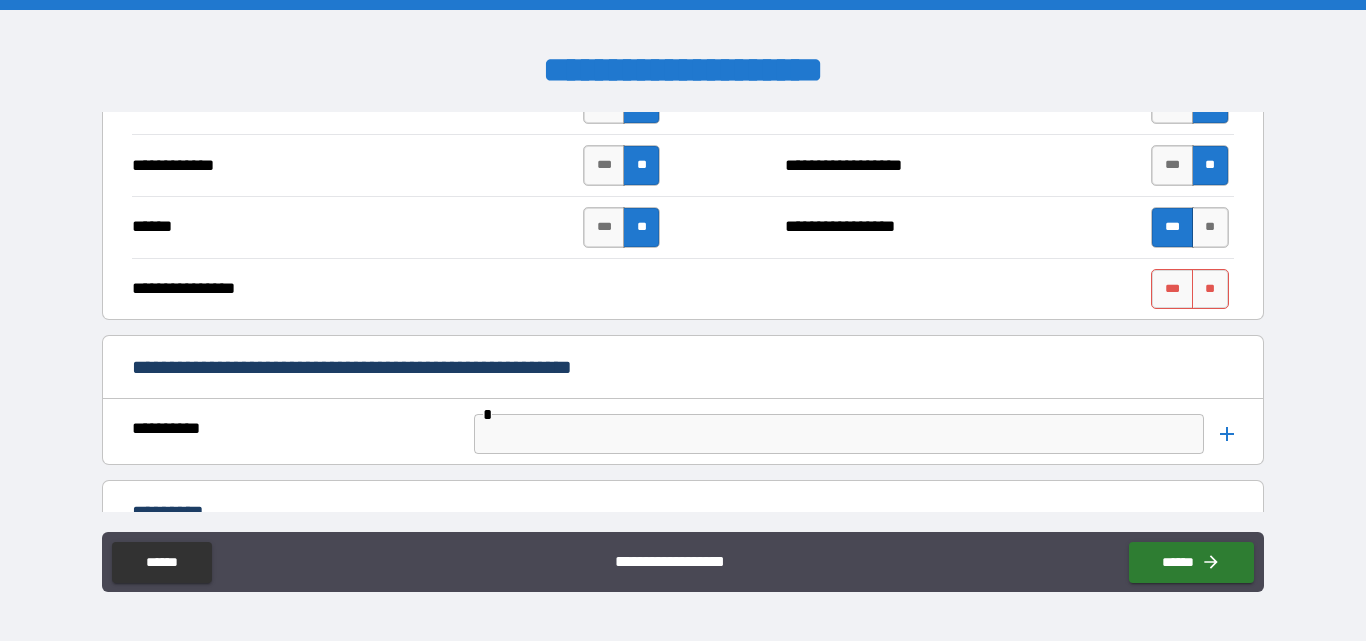 scroll, scrollTop: 4000, scrollLeft: 0, axis: vertical 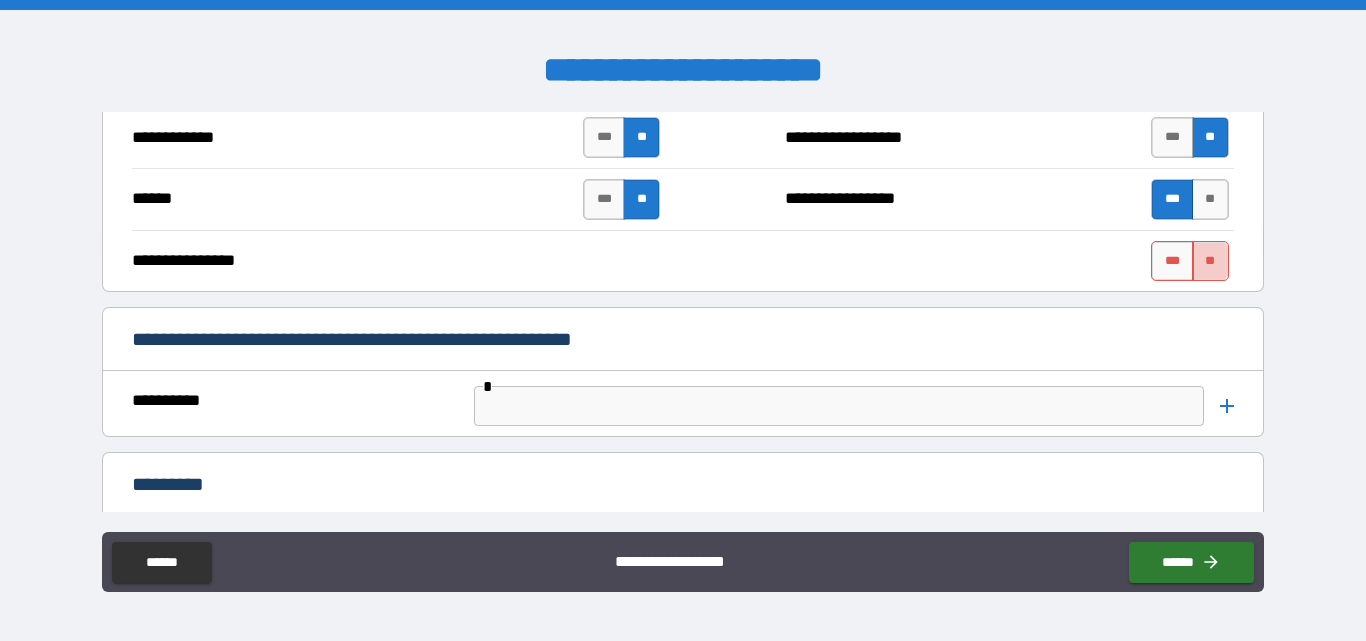 click on "**" at bounding box center [1210, 261] 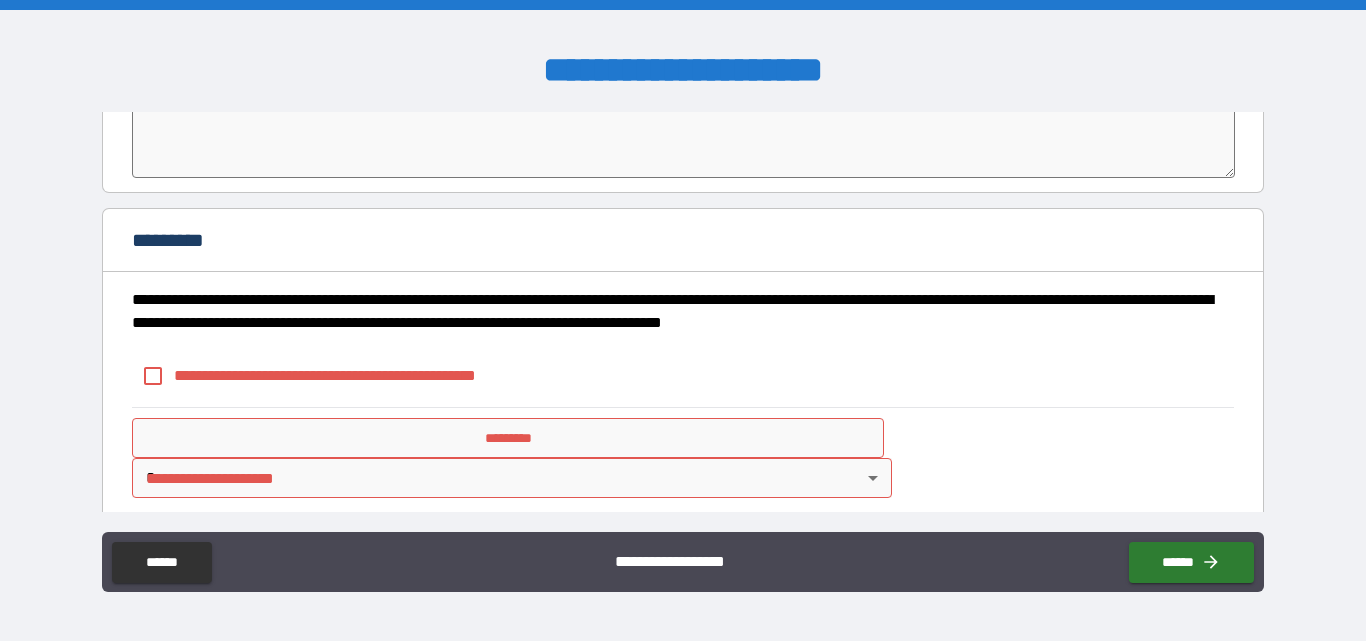 scroll, scrollTop: 4451, scrollLeft: 0, axis: vertical 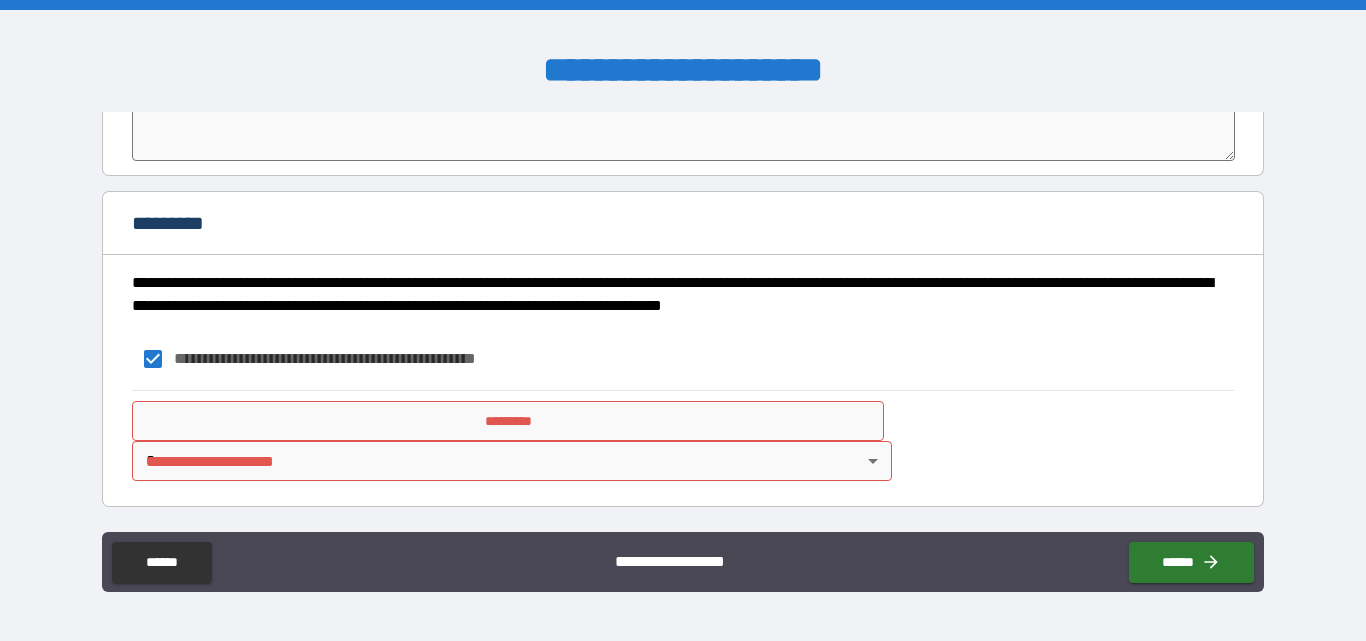 click on "*********" at bounding box center [508, 421] 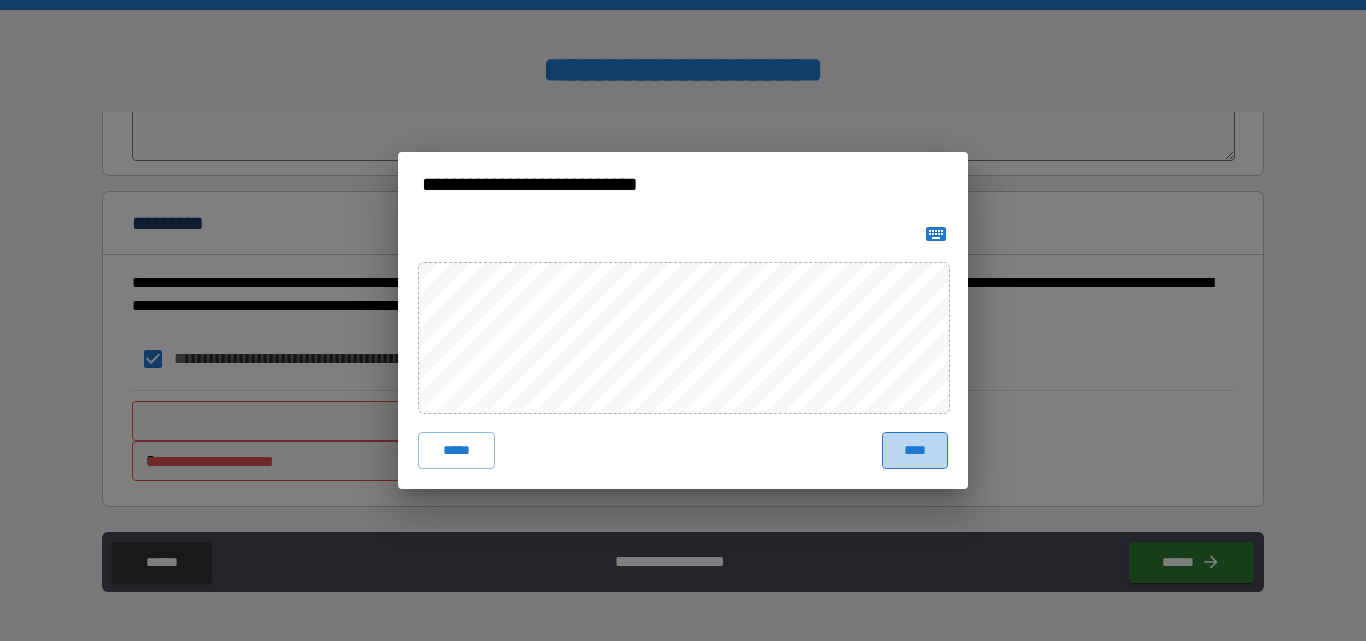 click on "****" at bounding box center (915, 450) 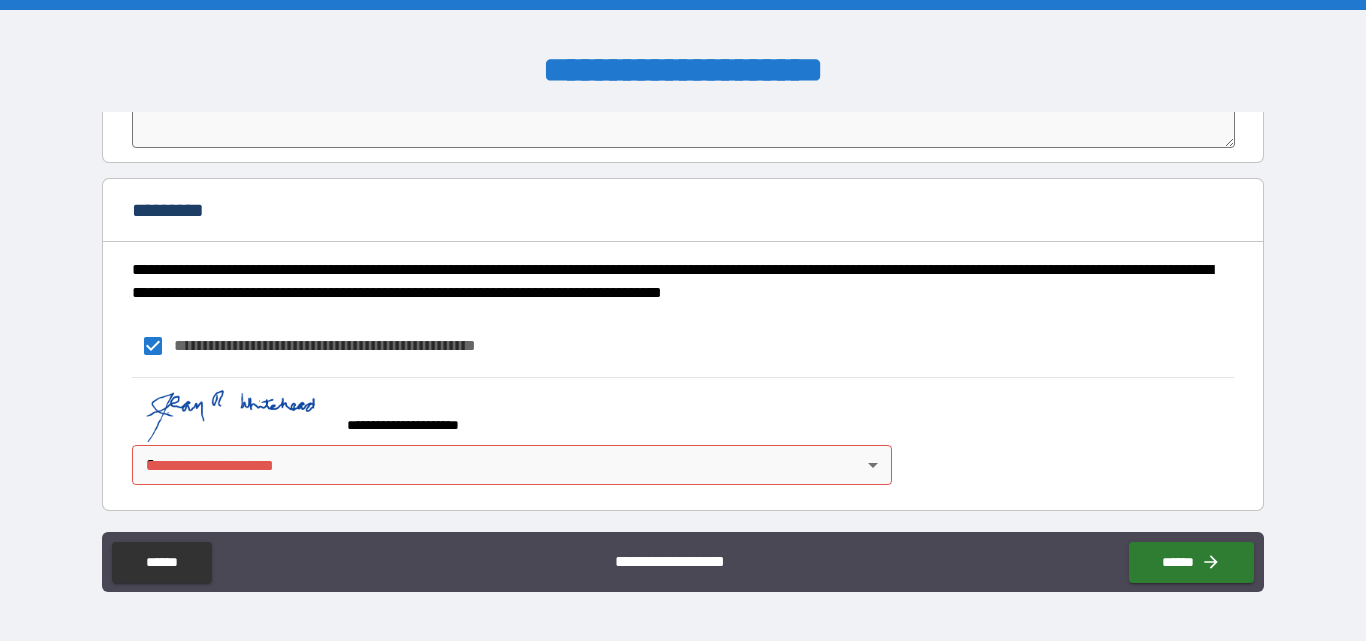 scroll, scrollTop: 4468, scrollLeft: 0, axis: vertical 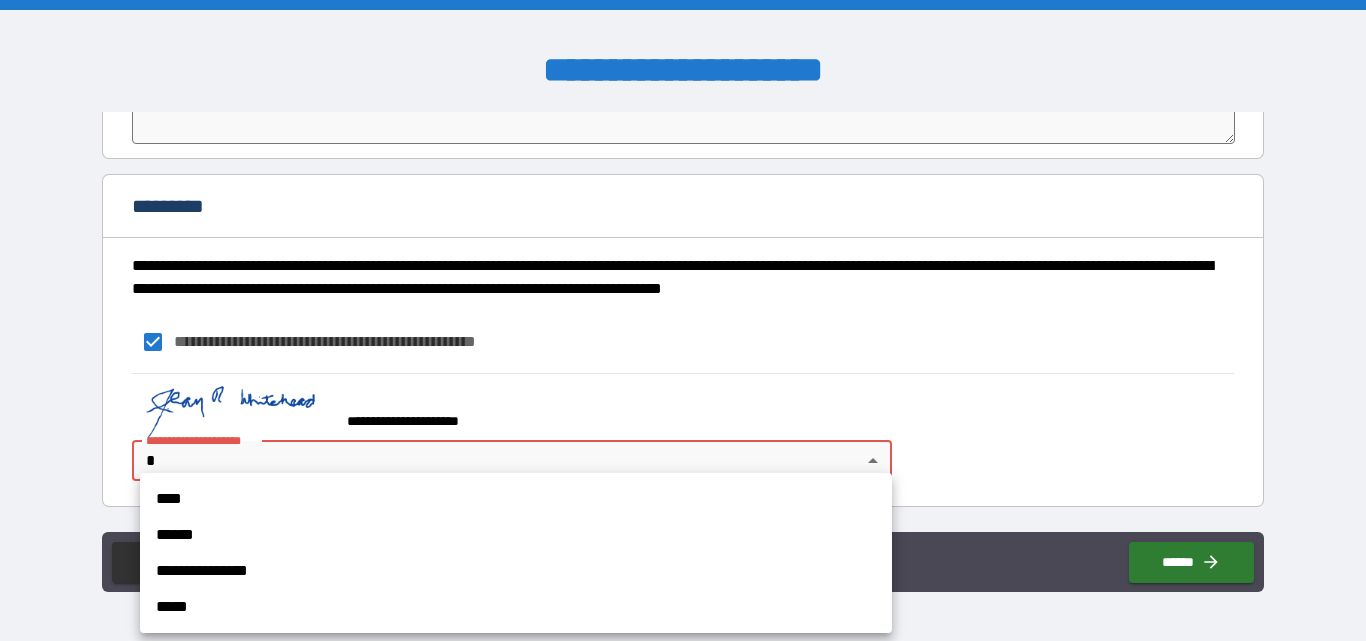 click on "**********" at bounding box center [683, 320] 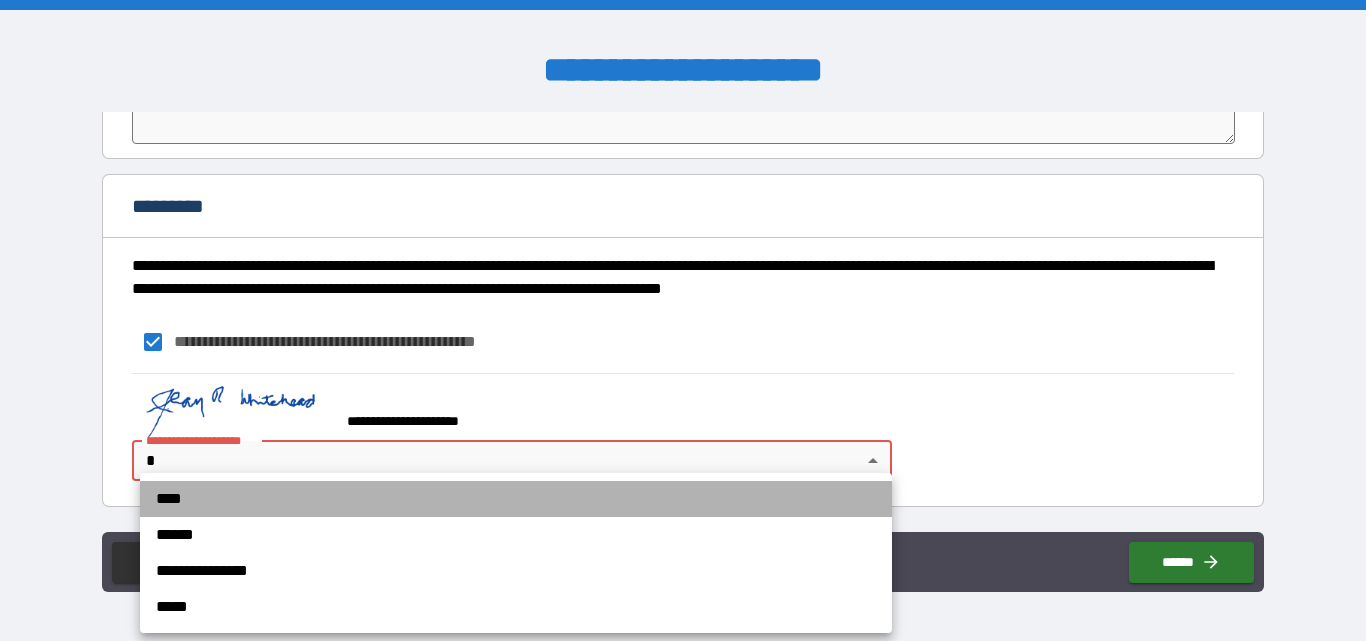 click on "****" at bounding box center [516, 499] 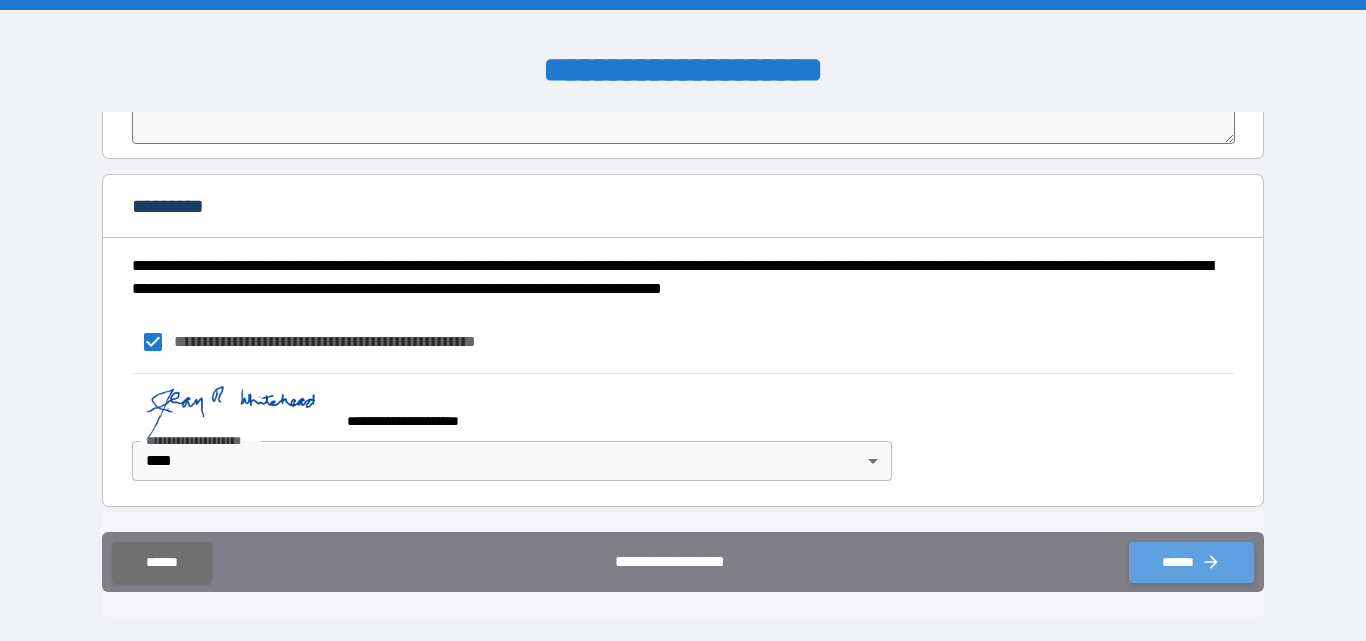 click on "******" at bounding box center (1191, 562) 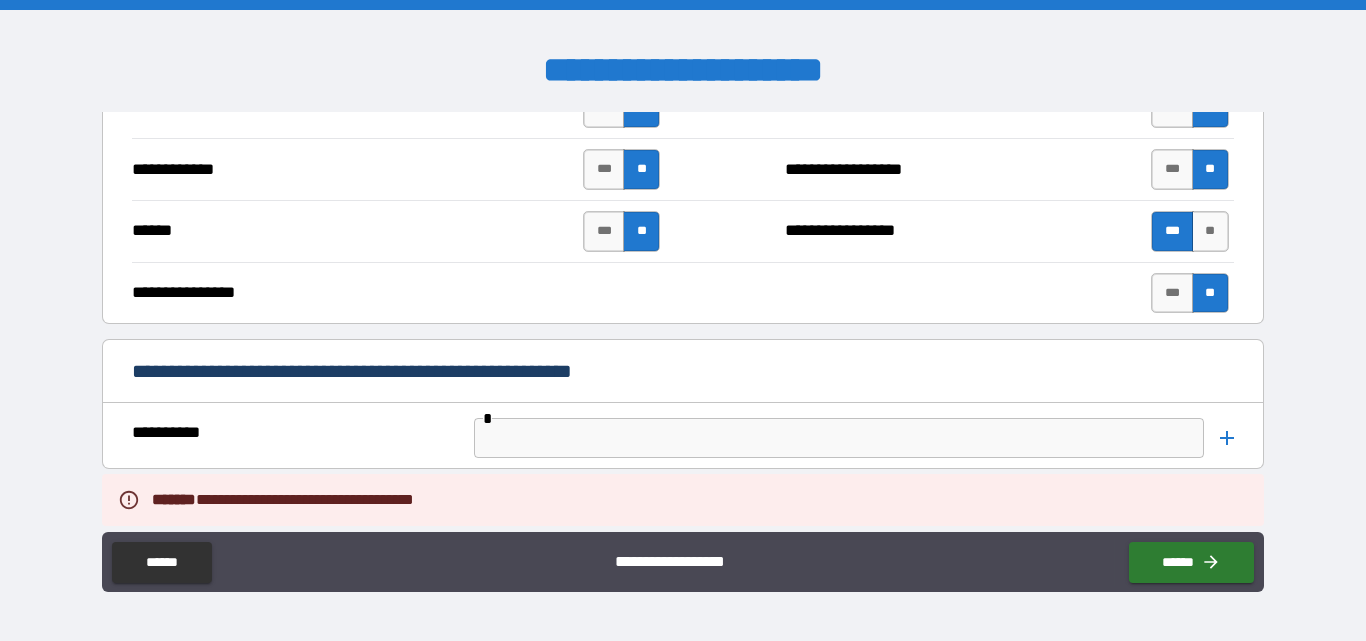 scroll, scrollTop: 4068, scrollLeft: 0, axis: vertical 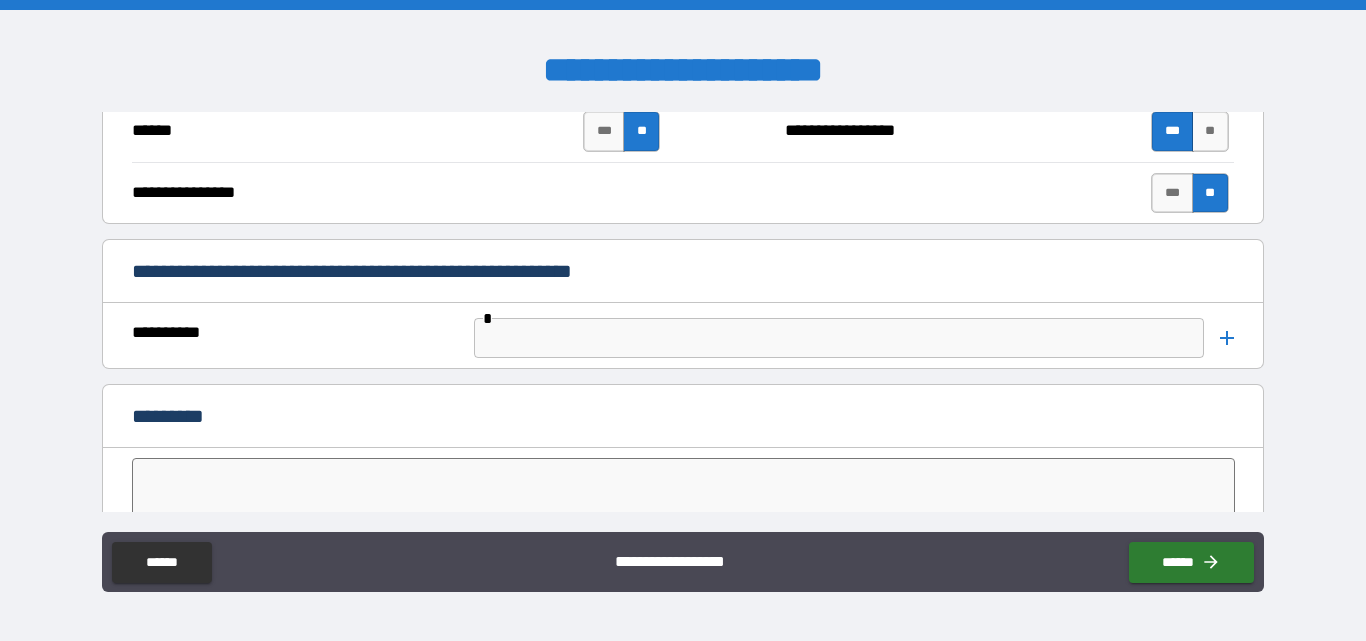 click at bounding box center [839, 338] 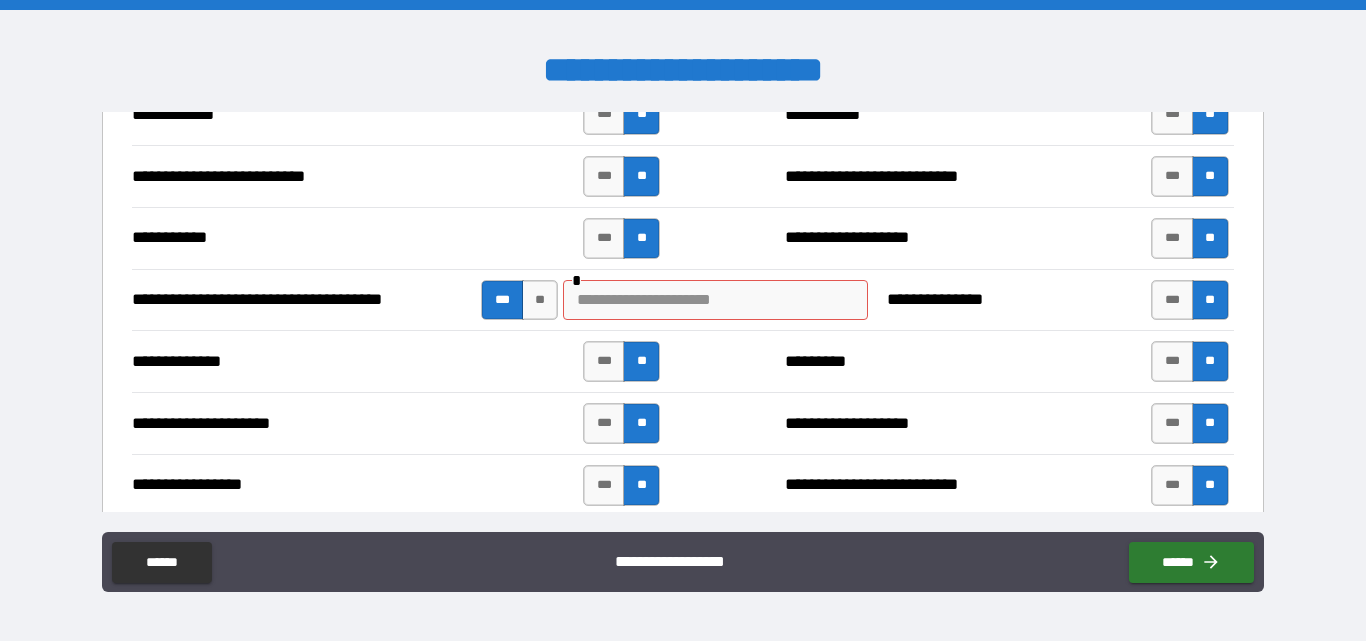 scroll, scrollTop: 2168, scrollLeft: 0, axis: vertical 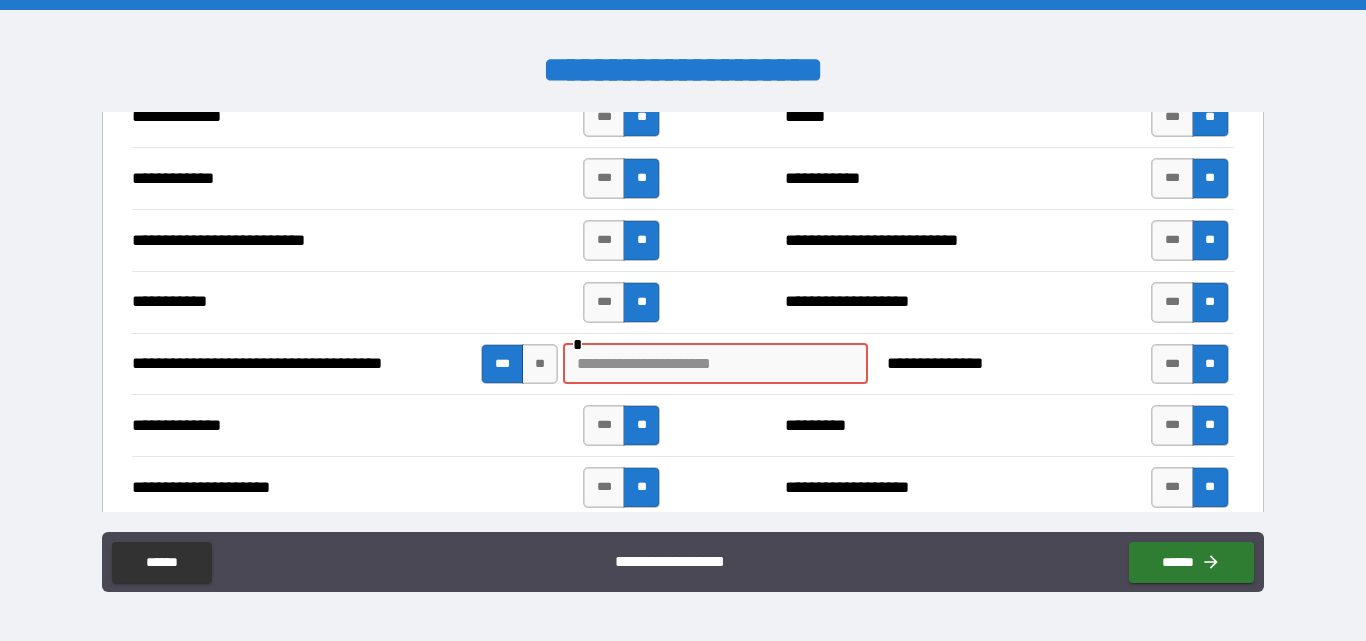 click at bounding box center (715, 364) 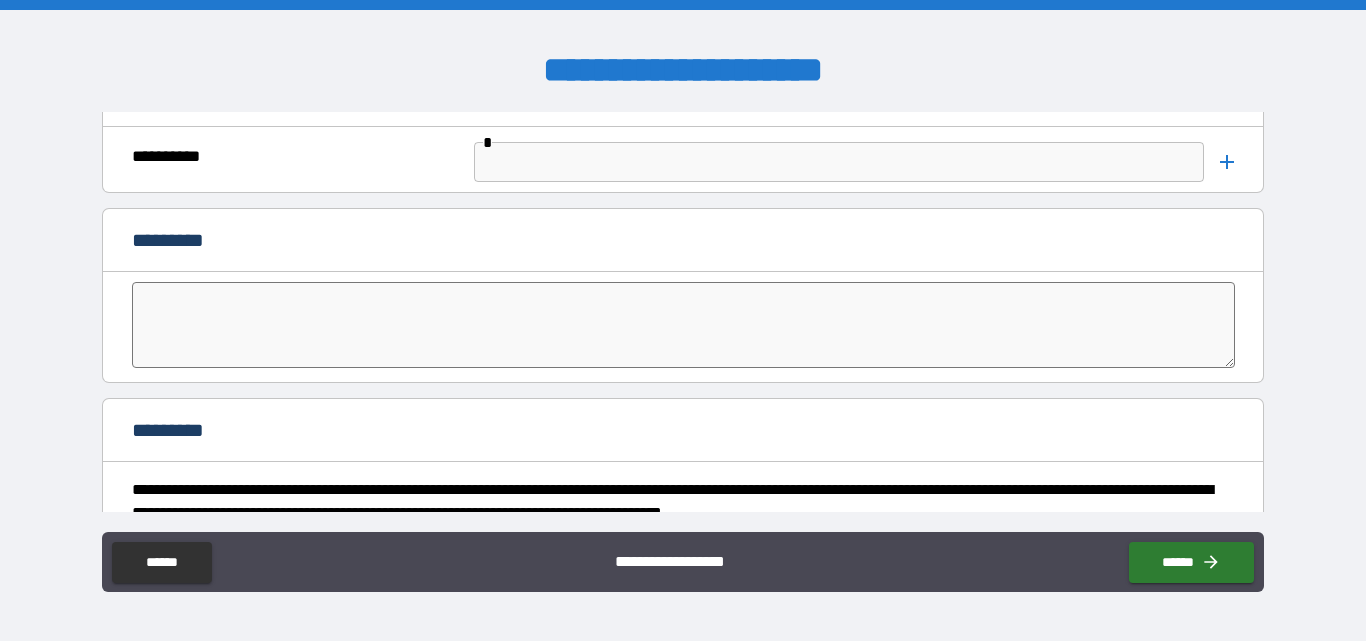 scroll, scrollTop: 4468, scrollLeft: 0, axis: vertical 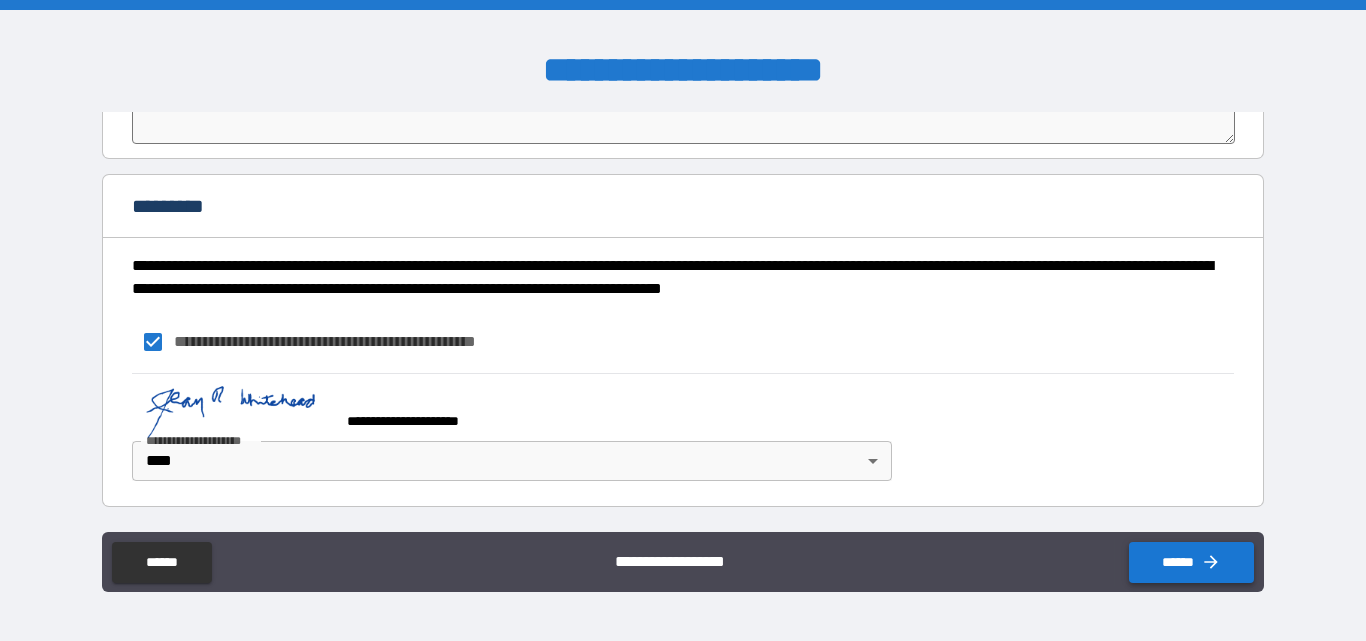 type on "**********" 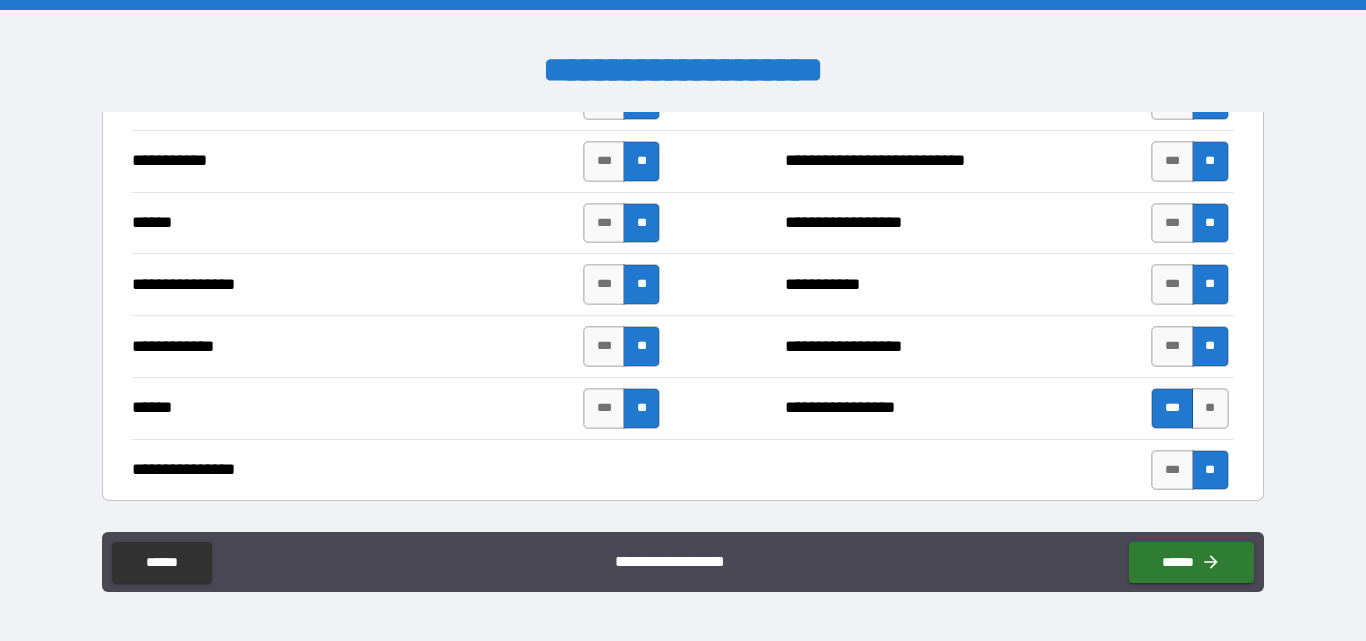 scroll, scrollTop: 3768, scrollLeft: 0, axis: vertical 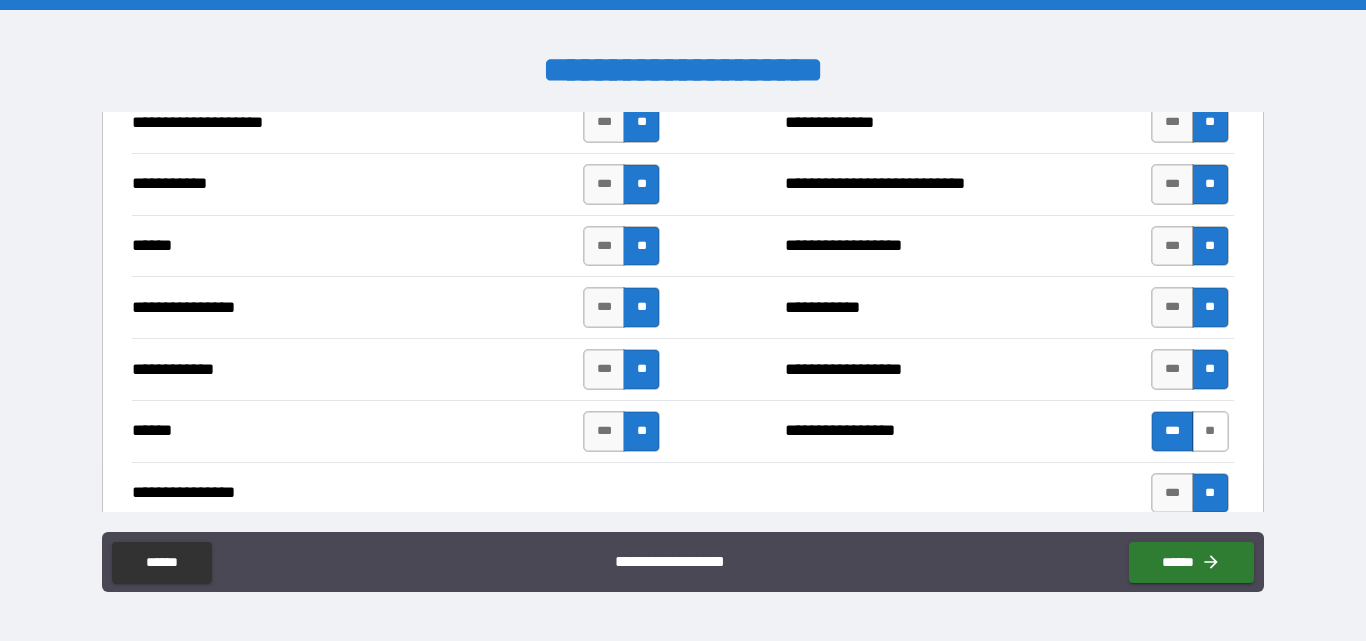 click on "**" at bounding box center (1210, 431) 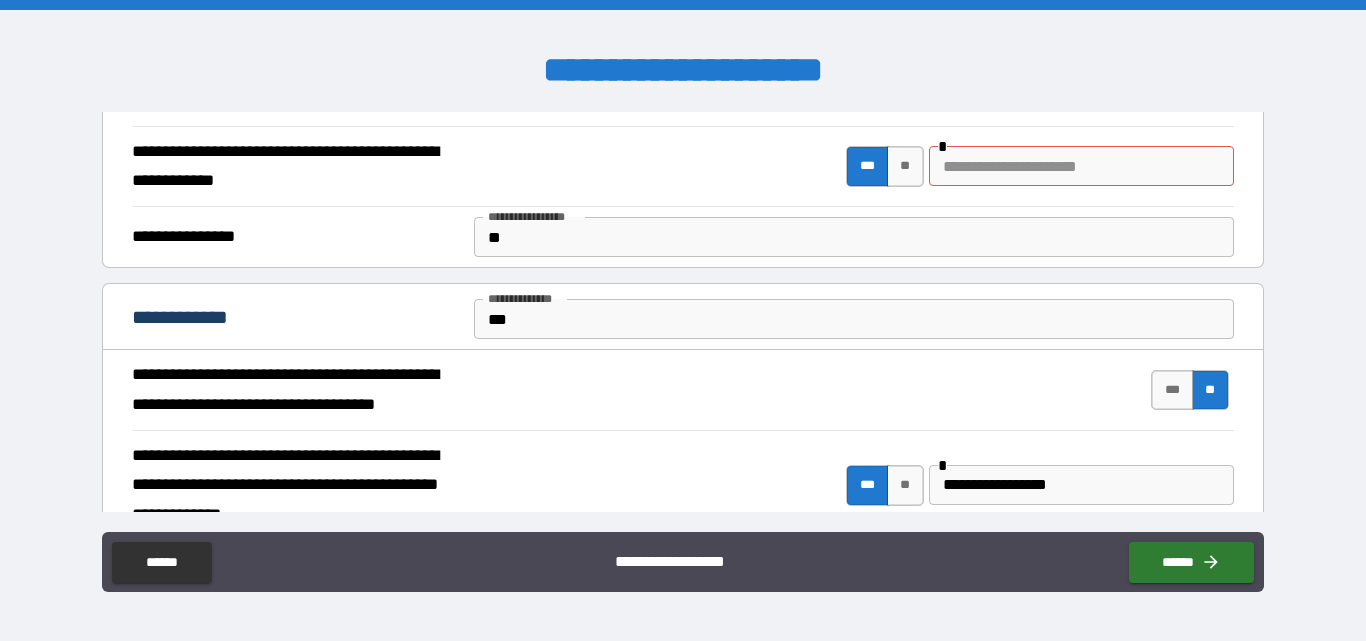 scroll, scrollTop: 268, scrollLeft: 0, axis: vertical 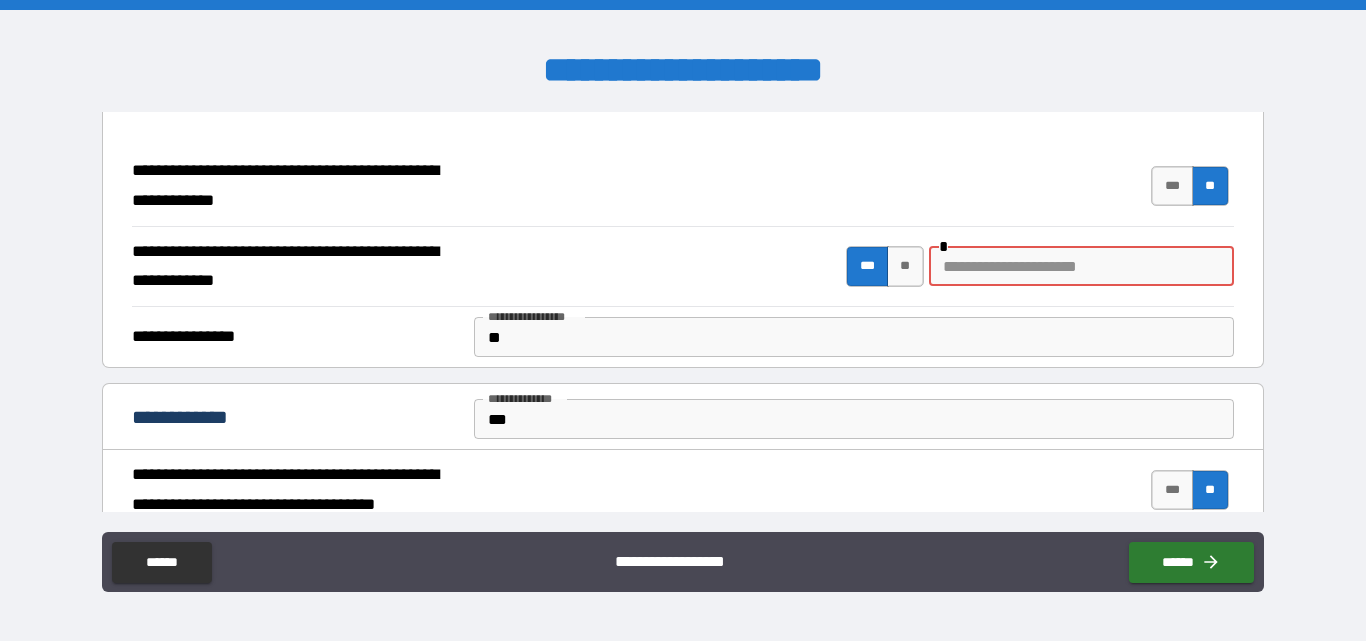 click at bounding box center (1081, 266) 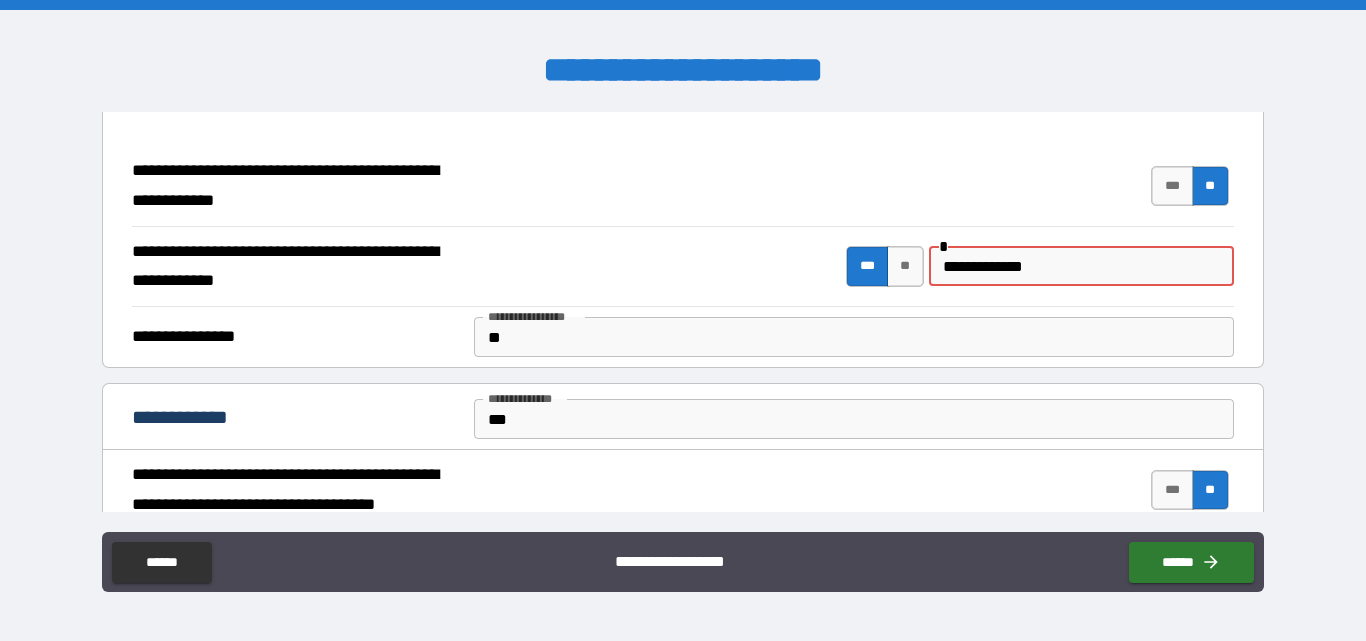 type on "**********" 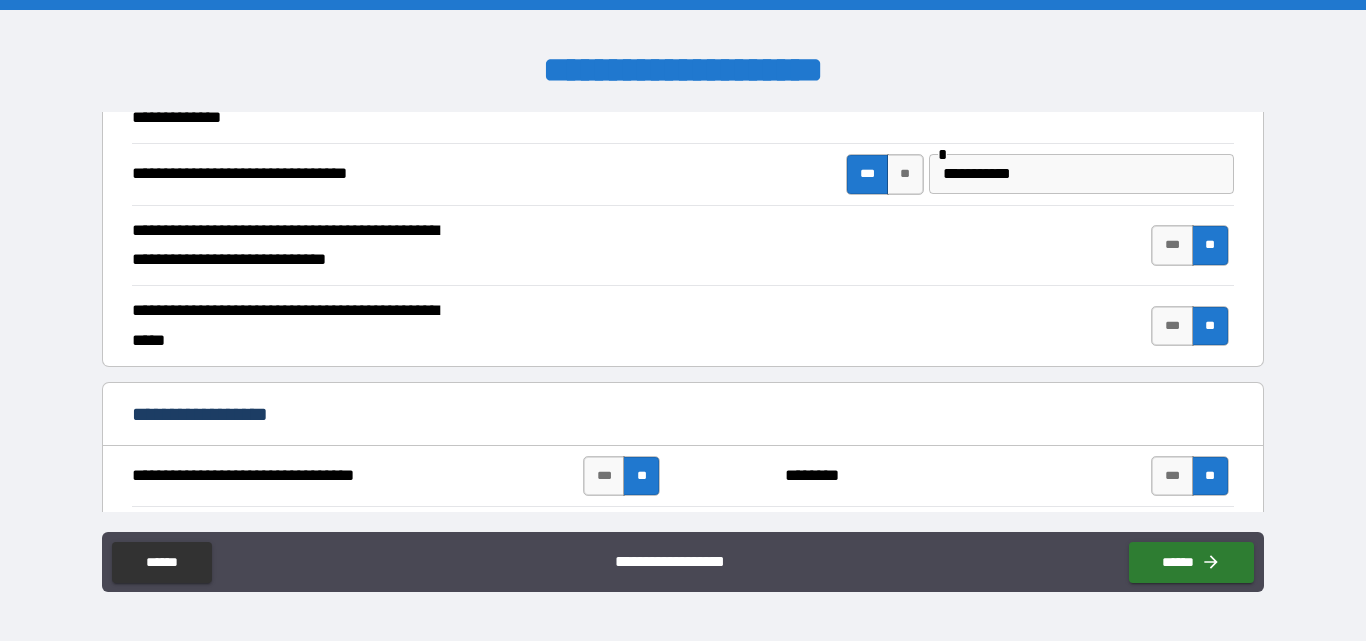 scroll, scrollTop: 768, scrollLeft: 0, axis: vertical 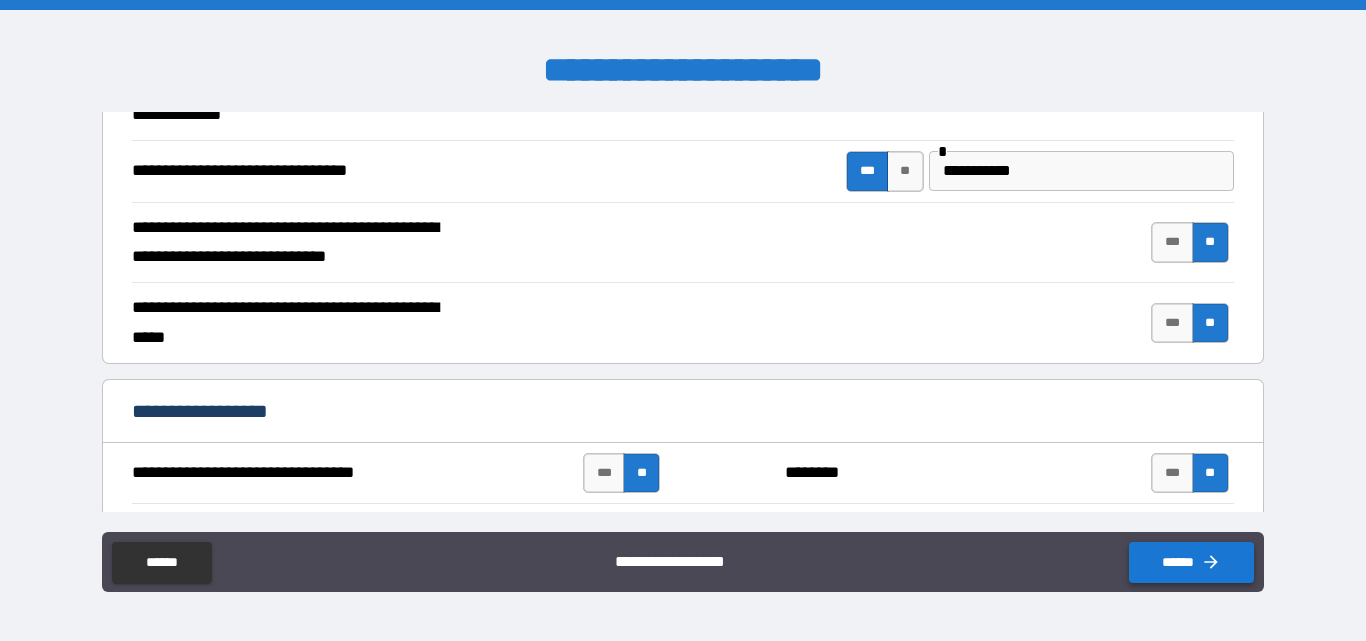 click on "******" at bounding box center [1191, 562] 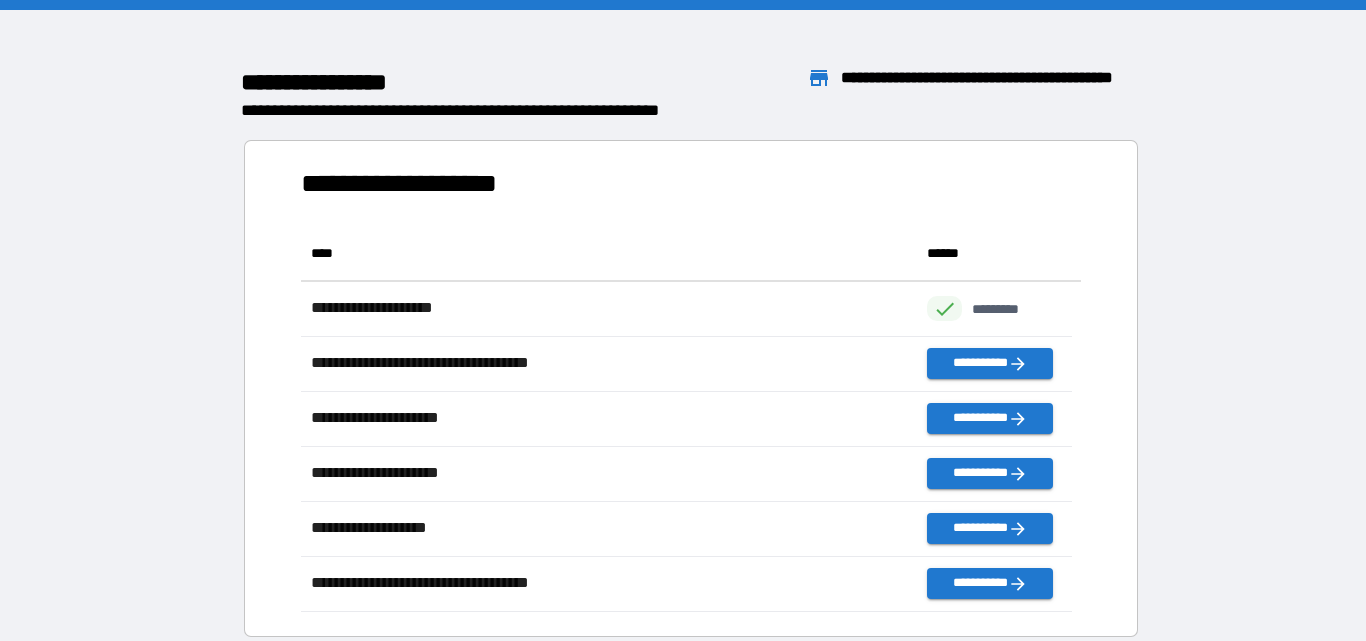 scroll, scrollTop: 16, scrollLeft: 16, axis: both 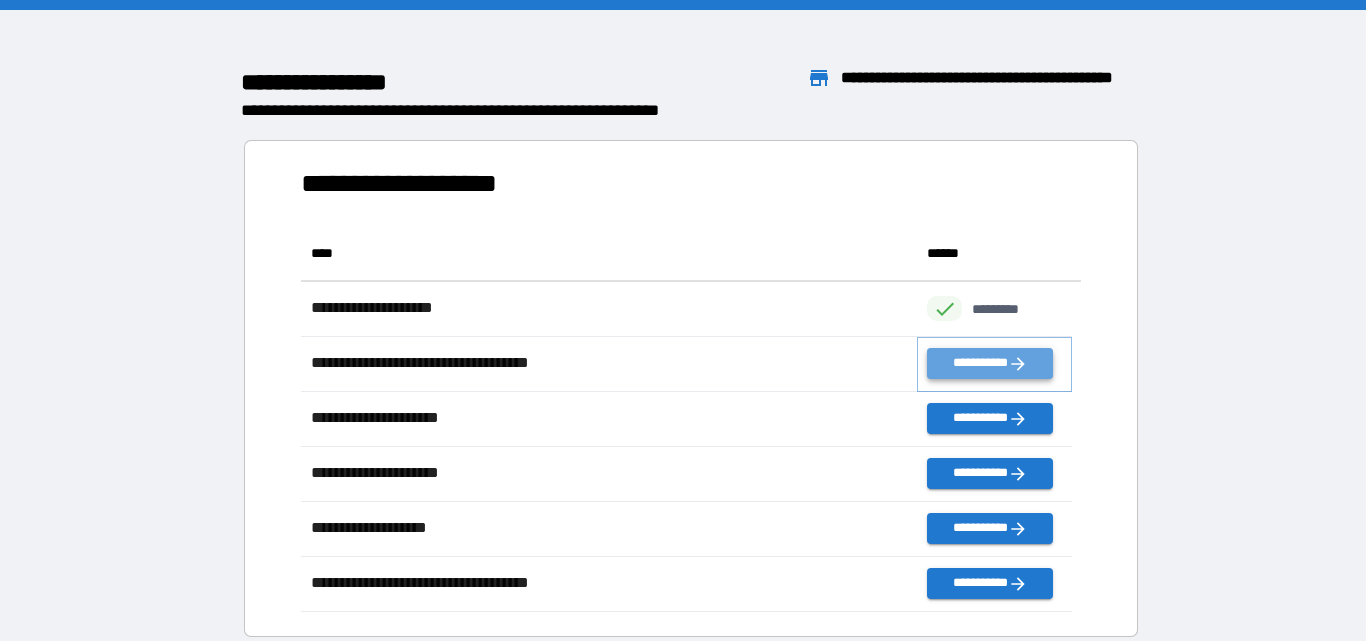 click on "**********" at bounding box center (989, 363) 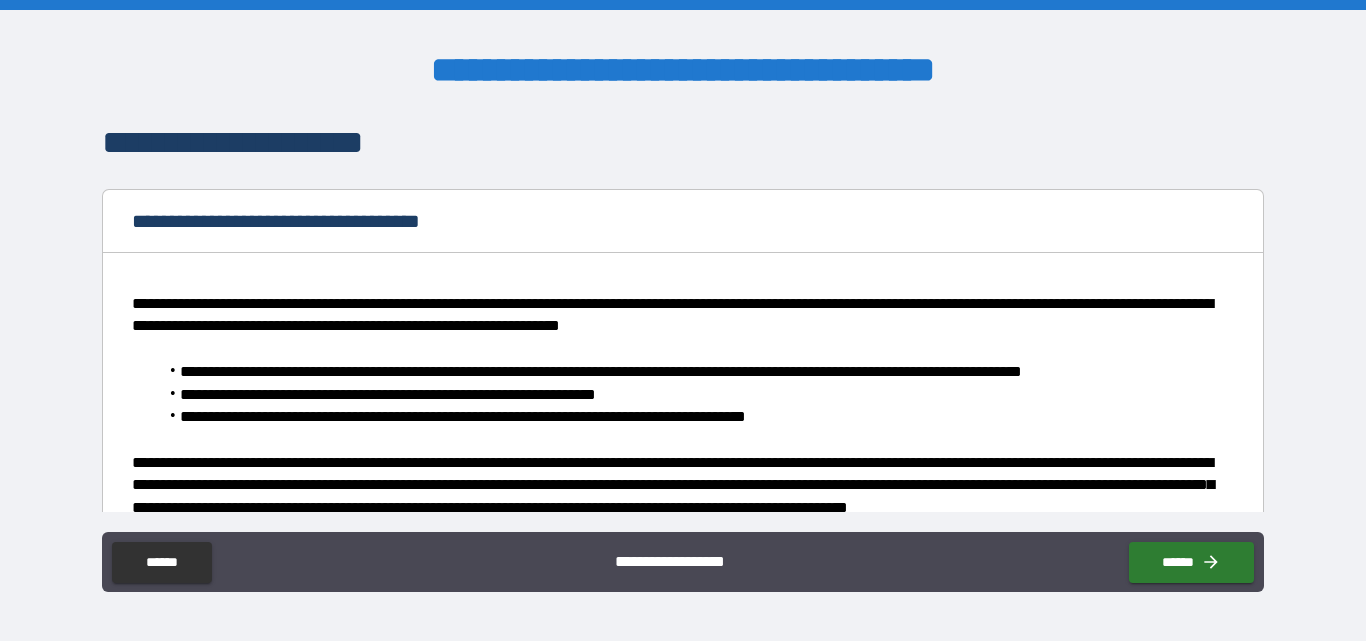 type on "*" 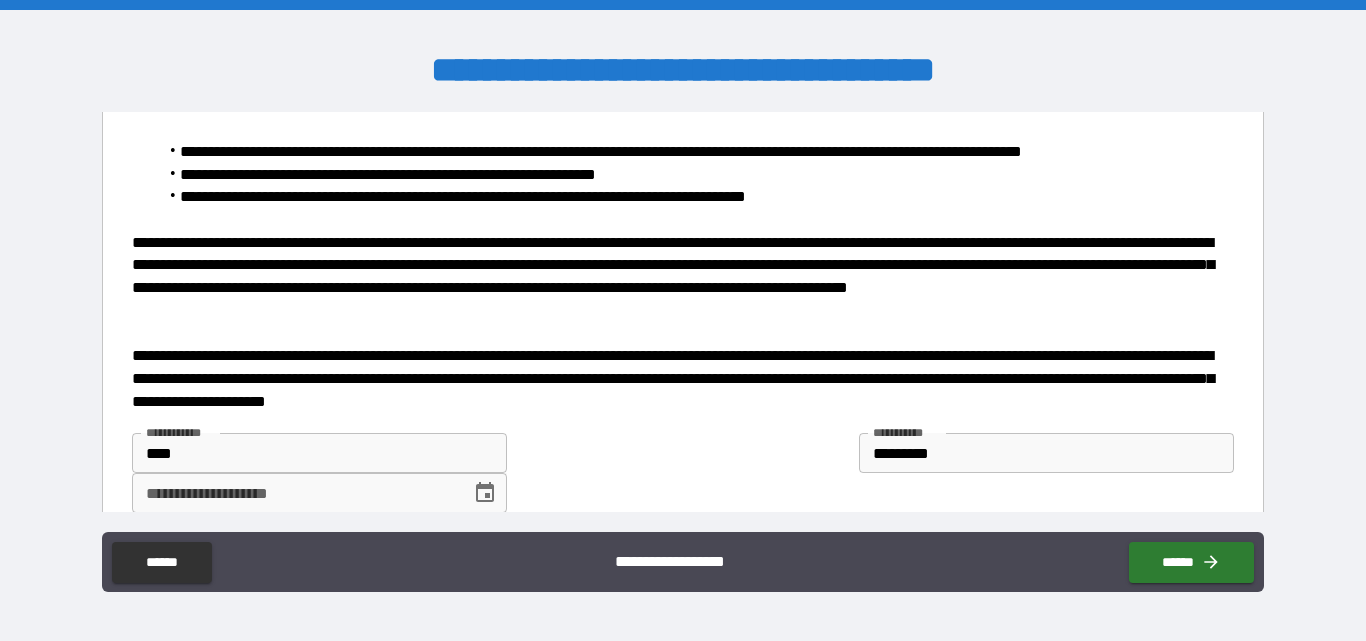 scroll, scrollTop: 300, scrollLeft: 0, axis: vertical 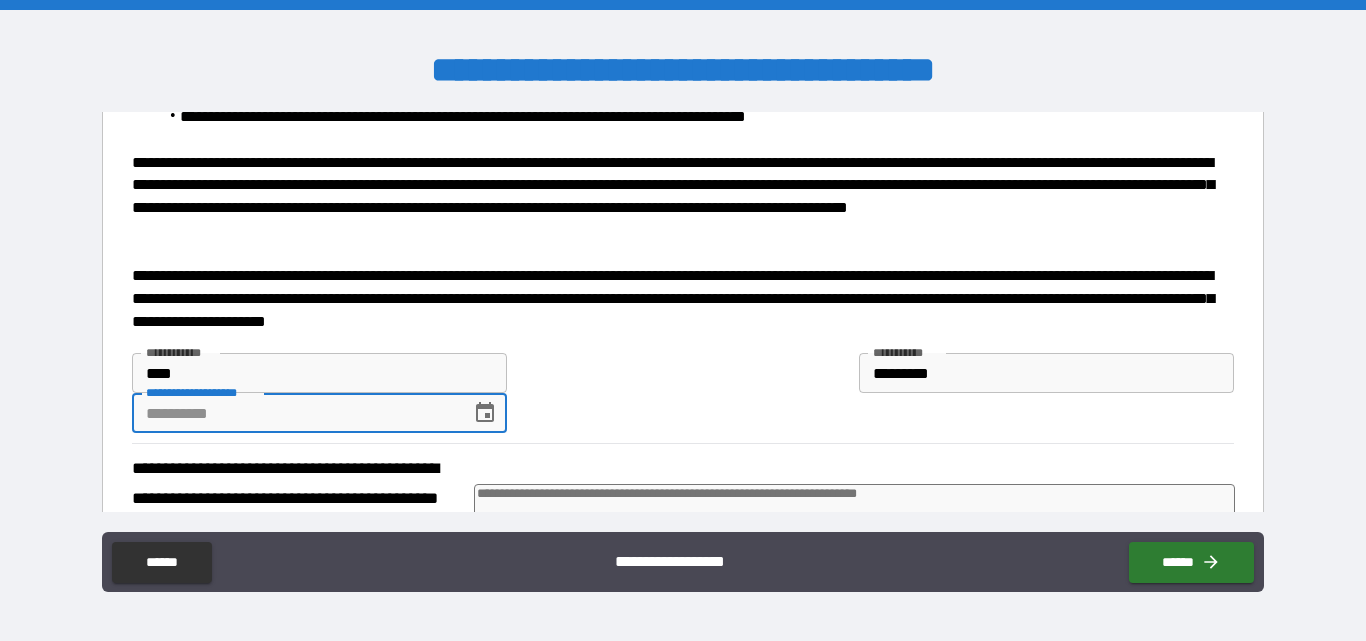 click on "**********" at bounding box center (294, 413) 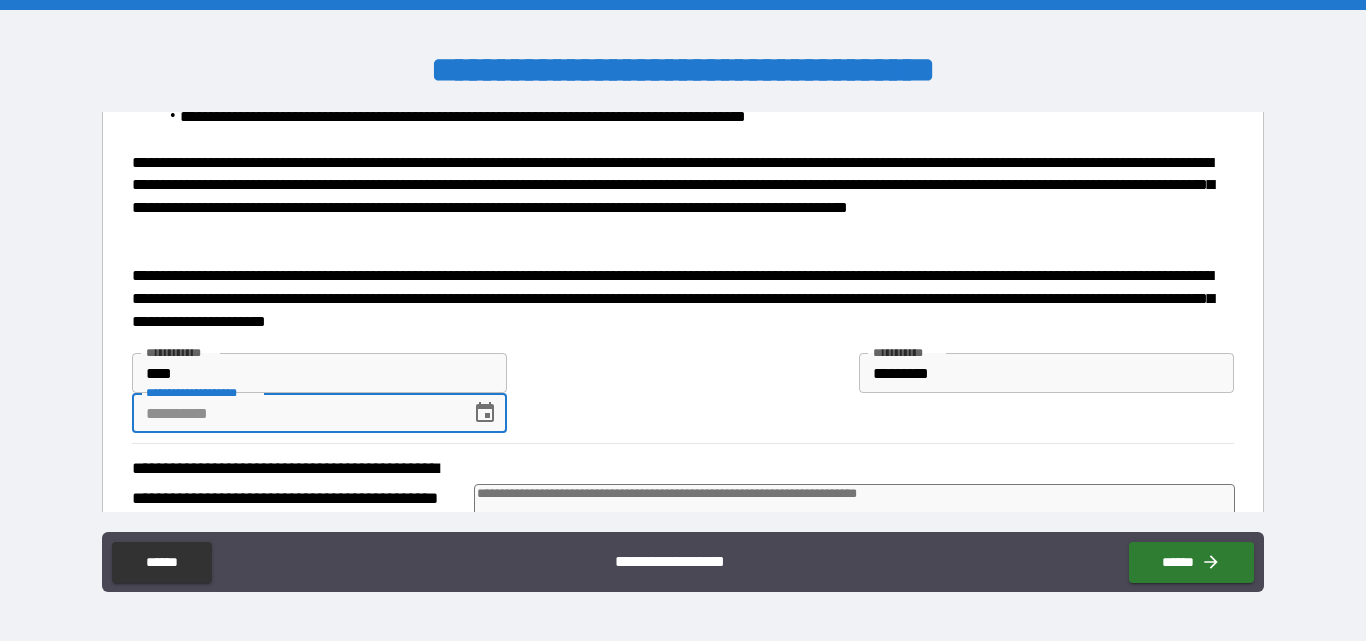 click 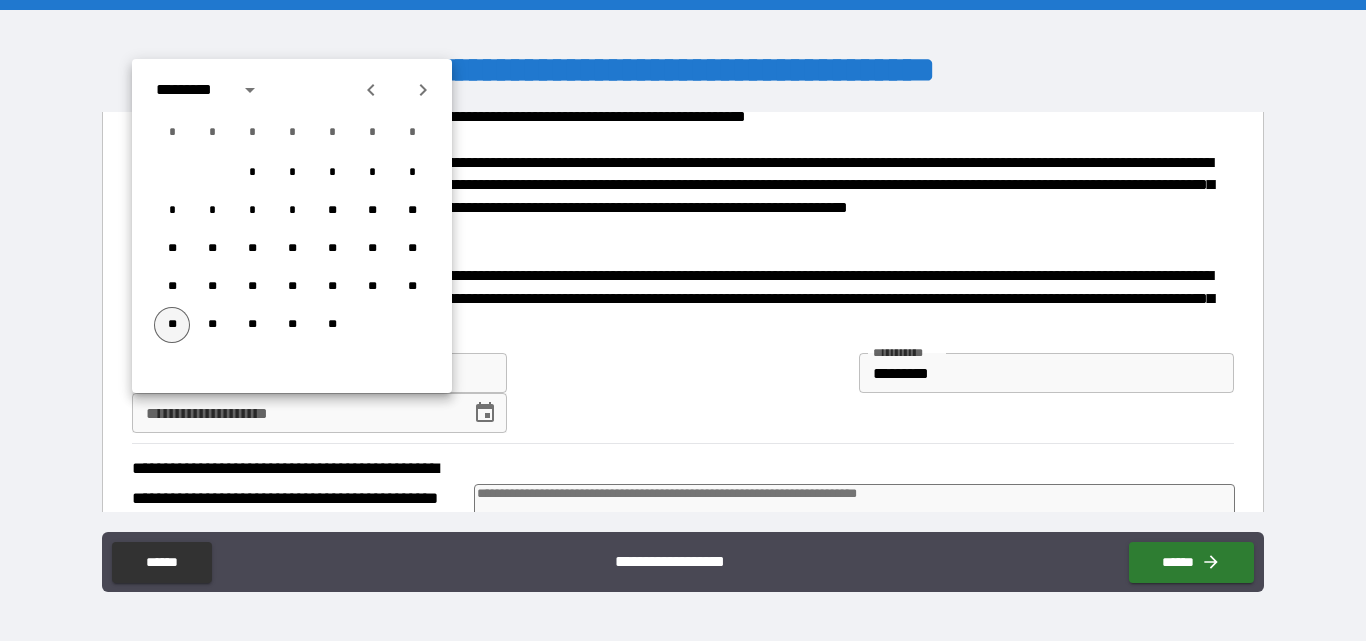 click on "**" at bounding box center (172, 325) 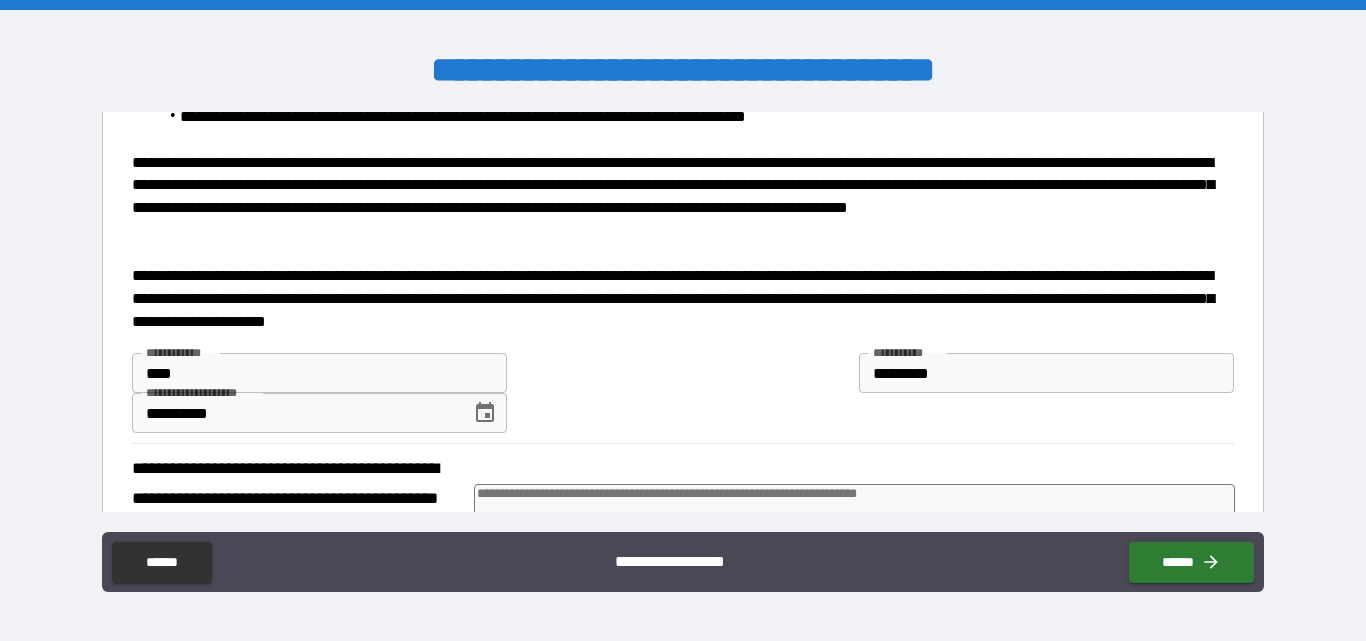 type on "*" 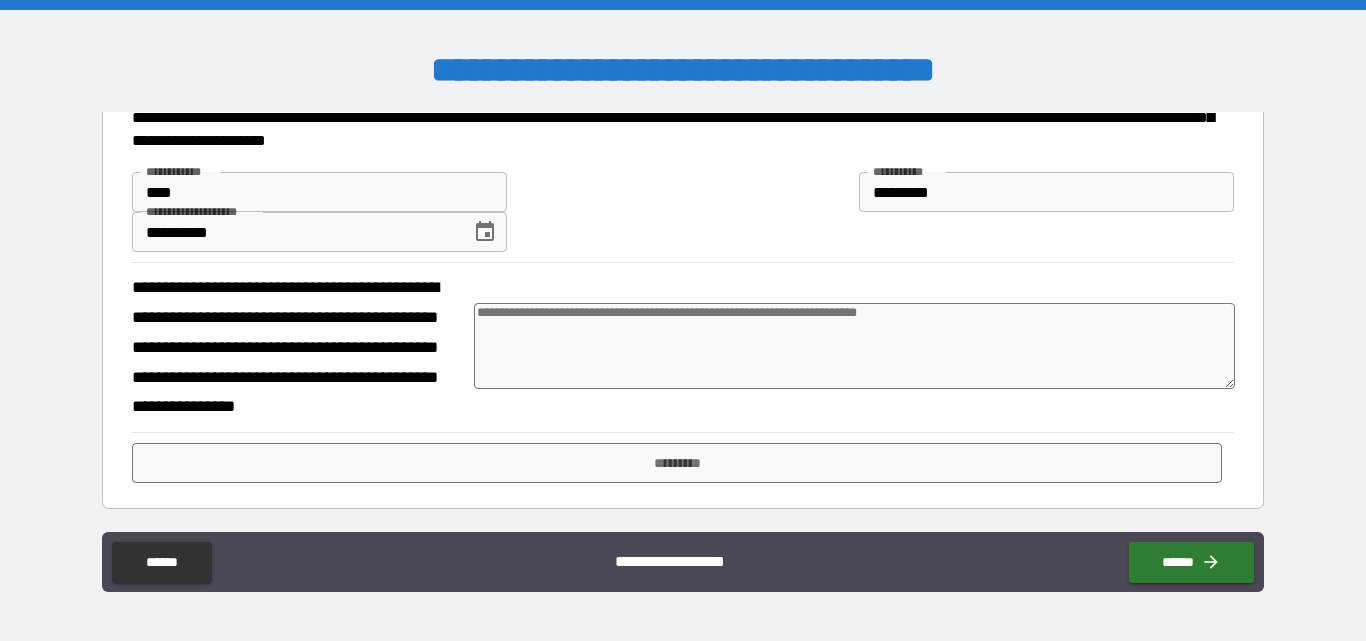 scroll, scrollTop: 483, scrollLeft: 0, axis: vertical 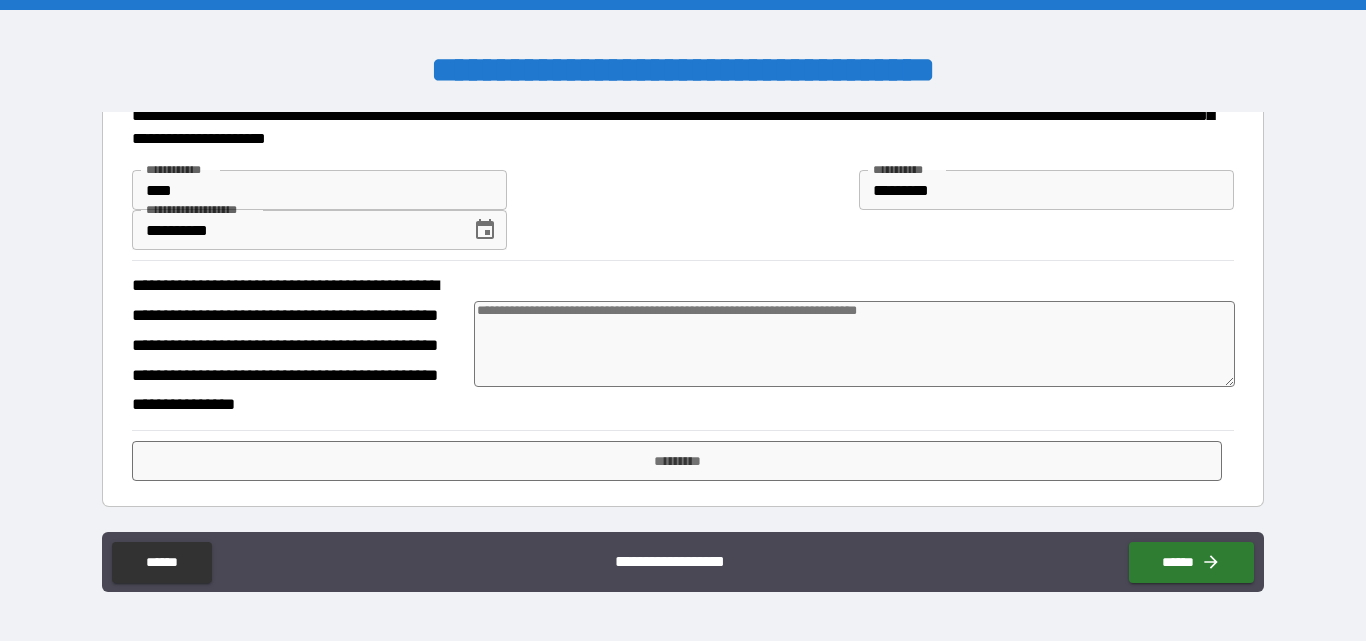 click at bounding box center (854, 344) 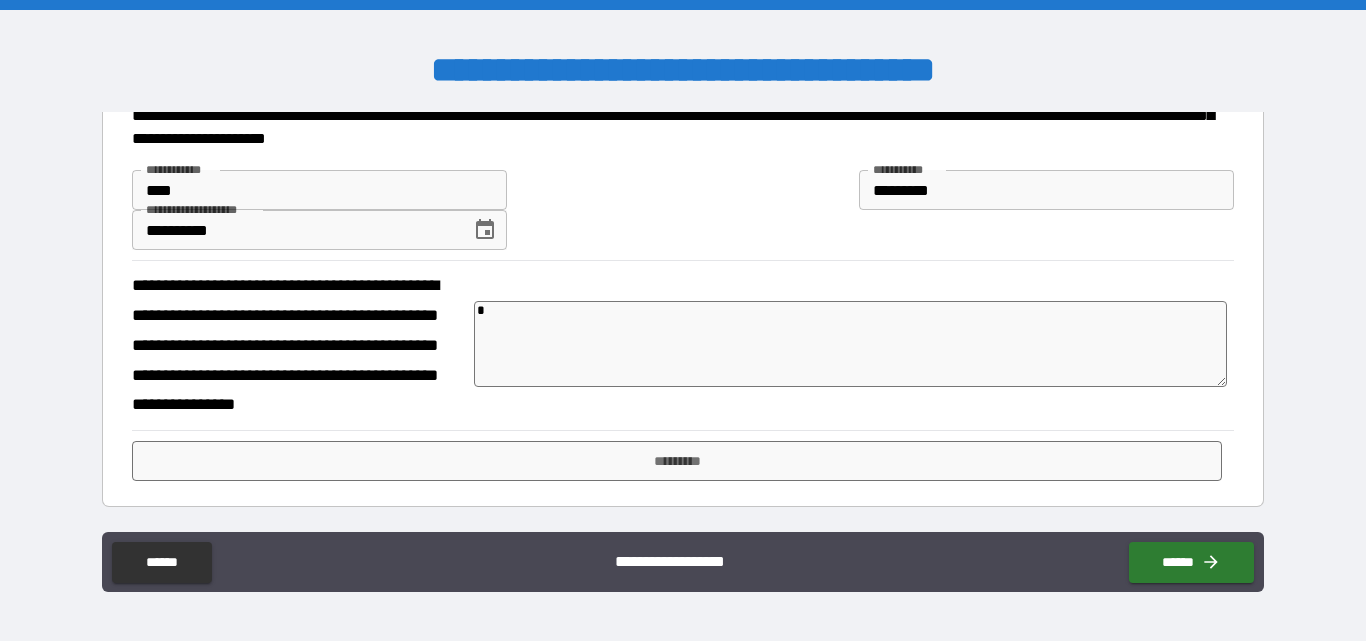 type on "**" 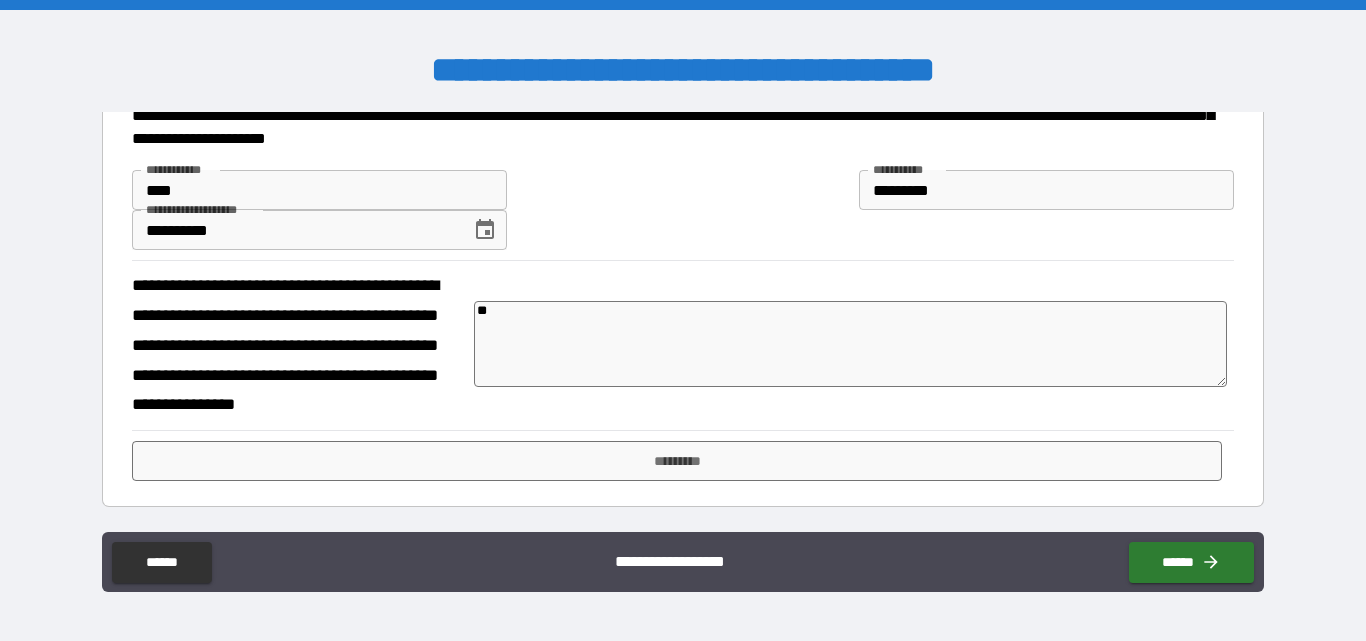type on "*" 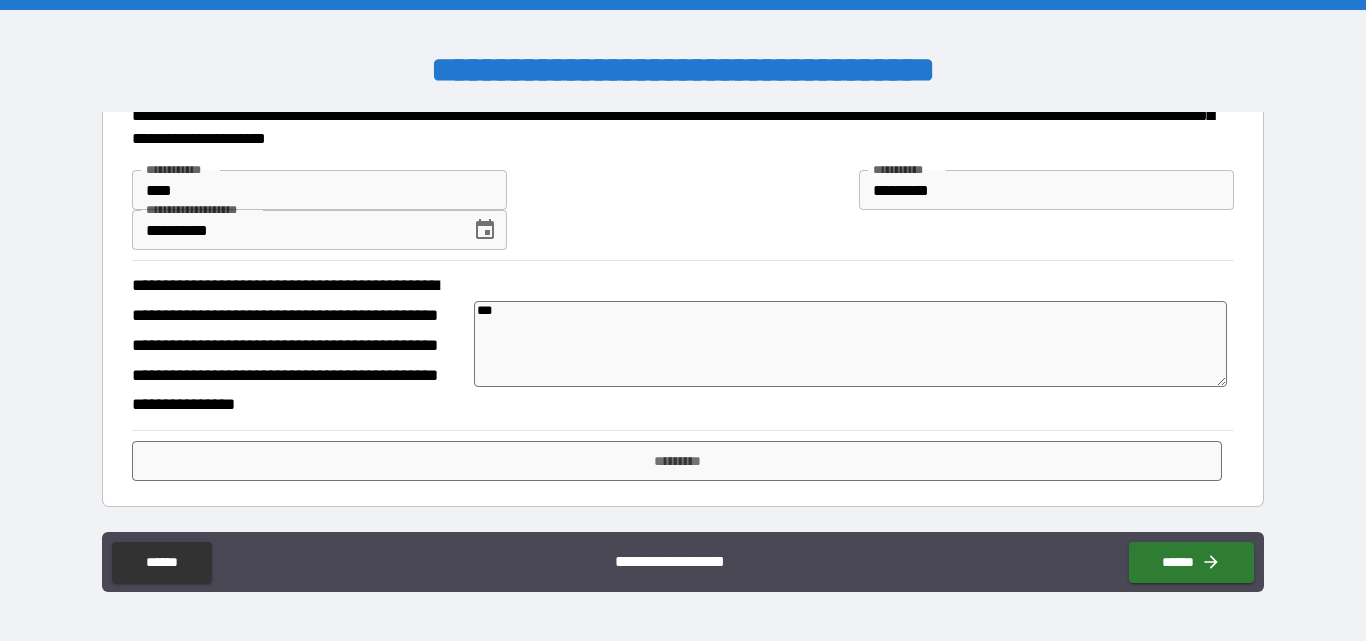 type on "****" 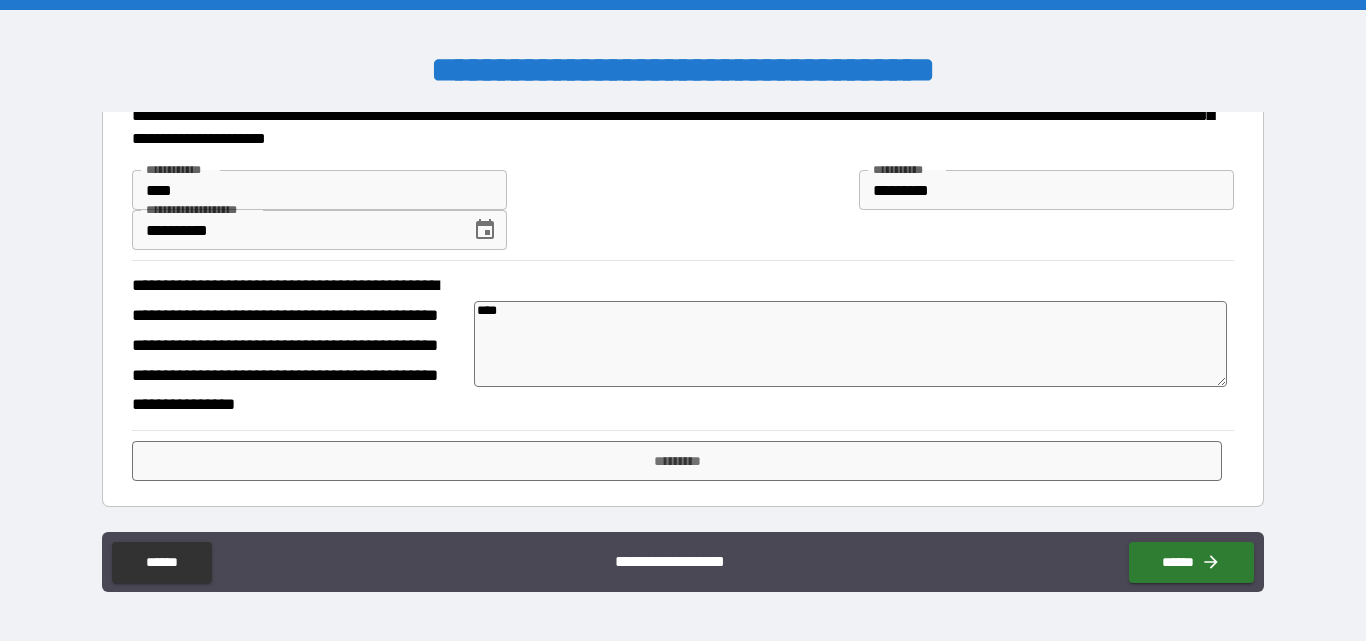 type on "*****" 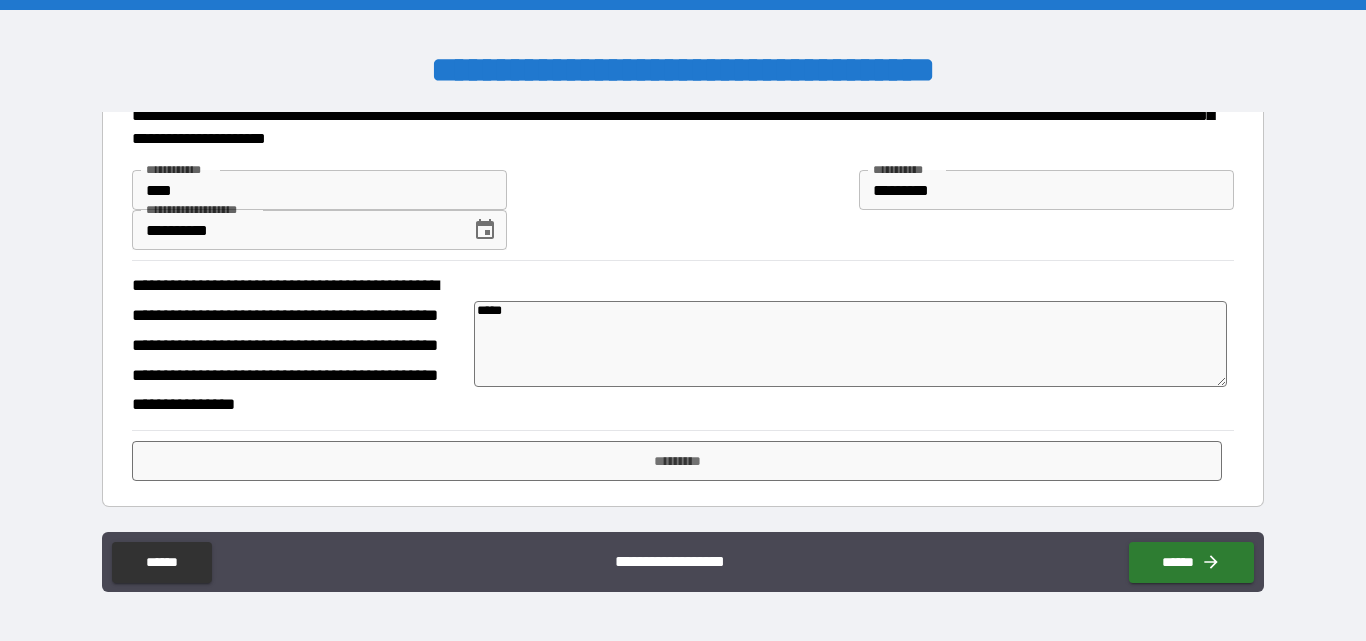 type on "******" 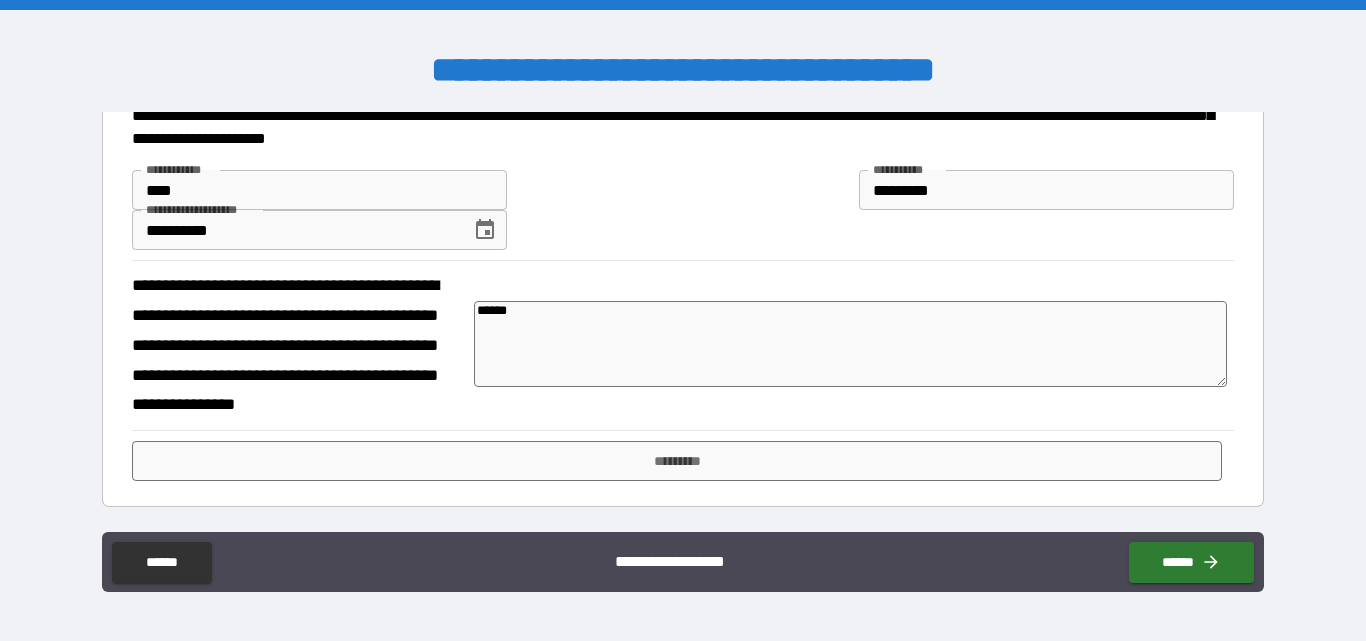 type on "*" 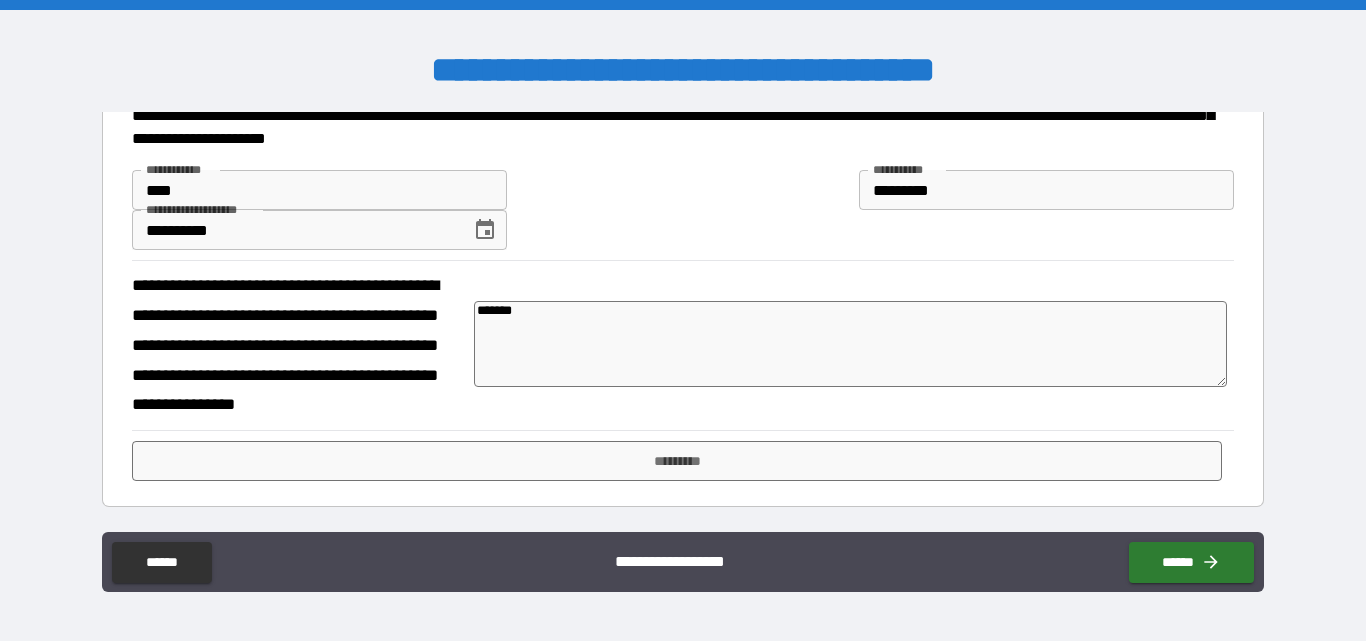 type on "*" 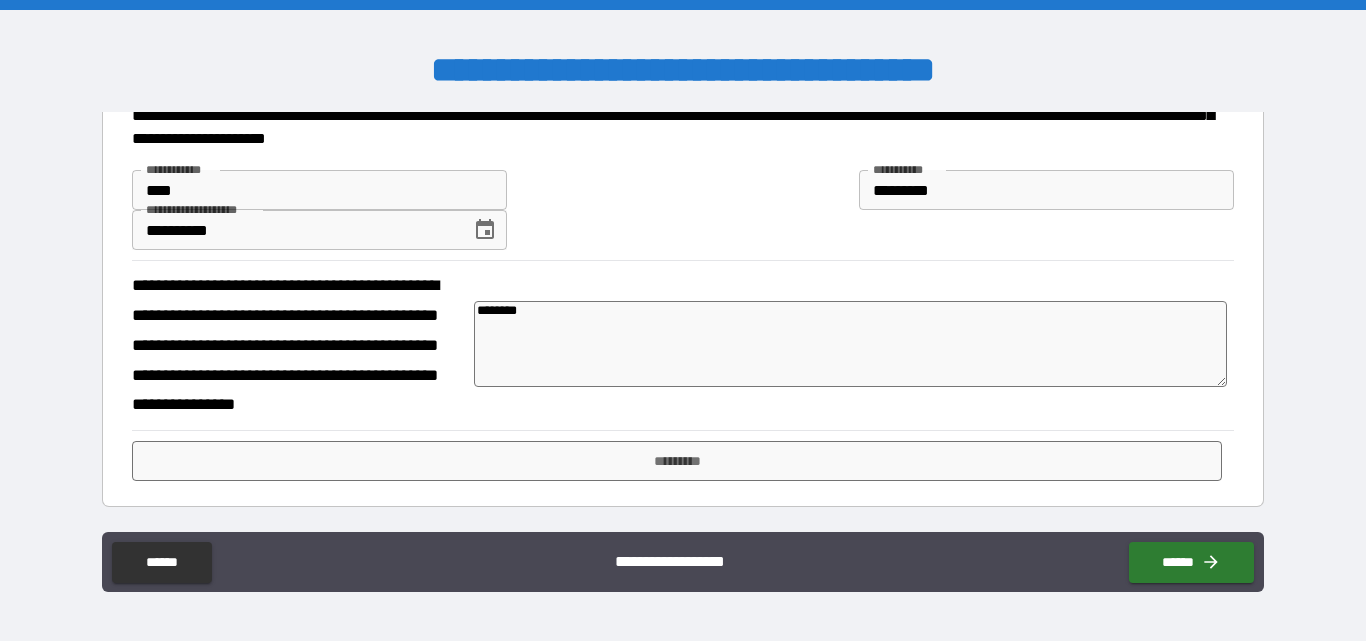 type on "*********" 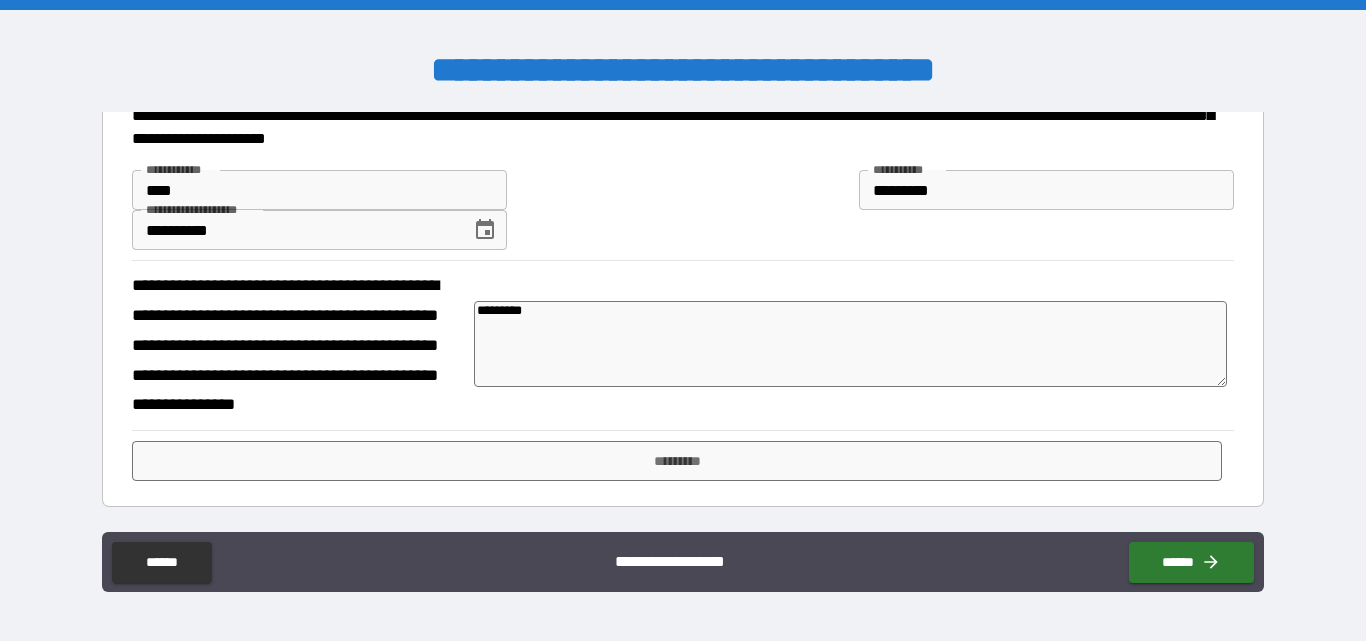 type on "**********" 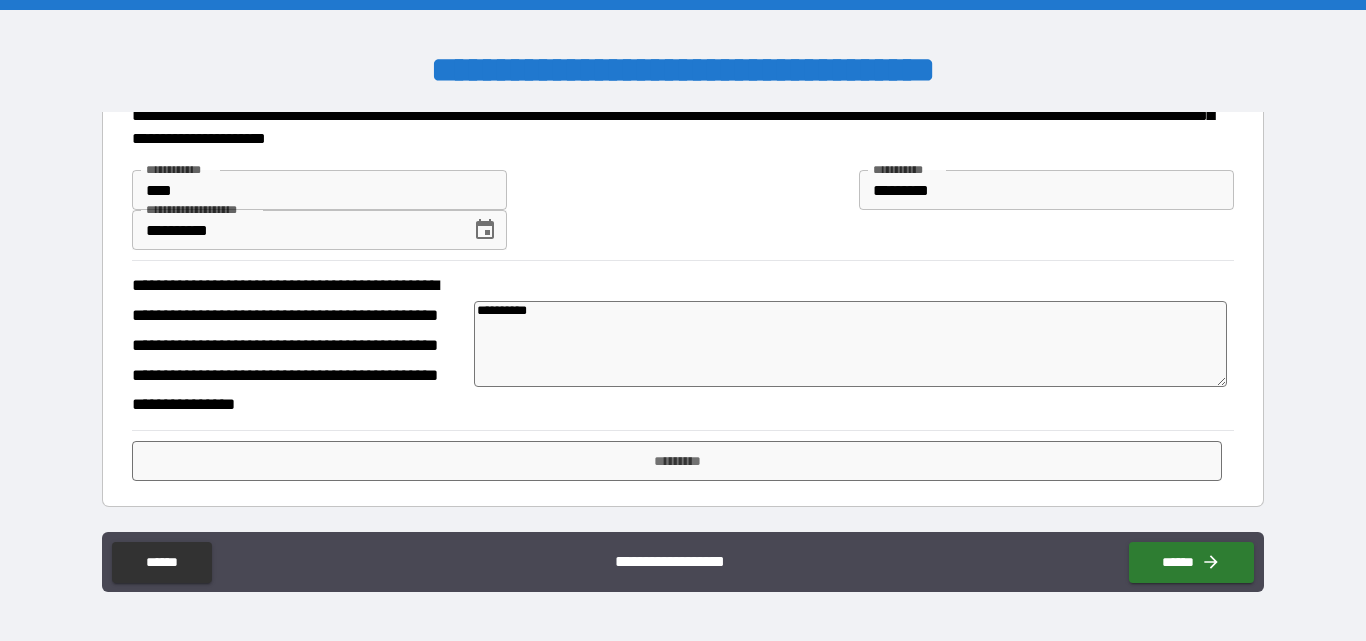 type on "**********" 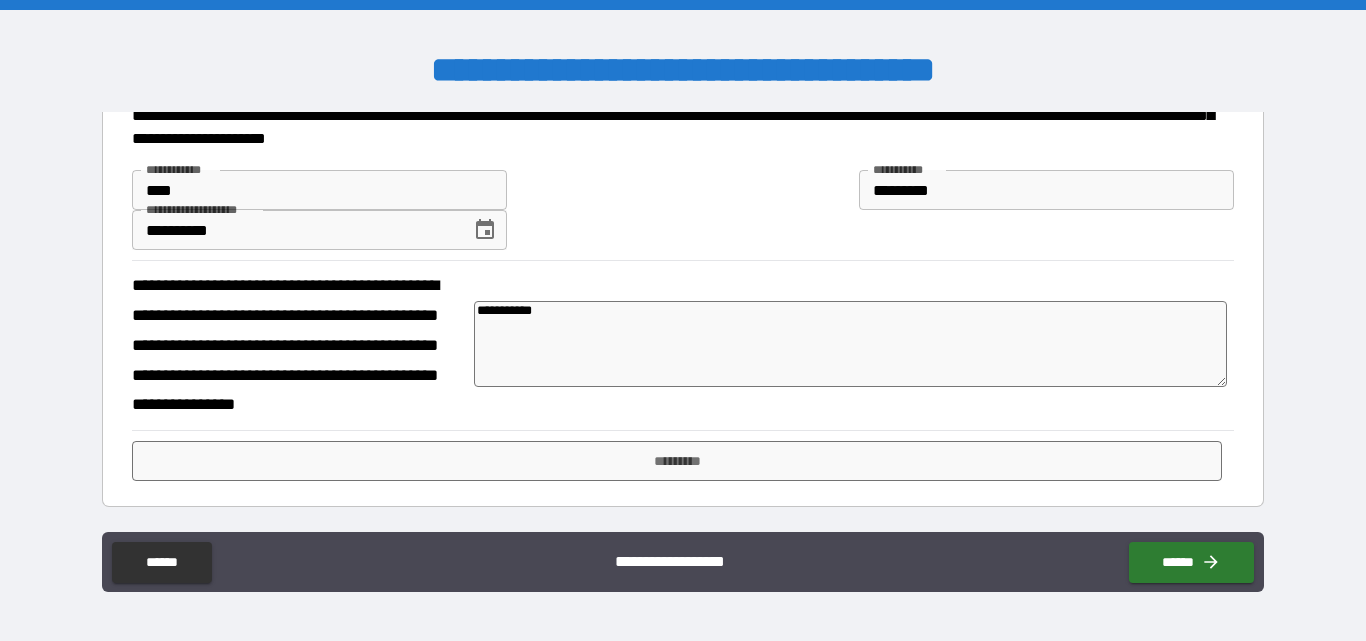 type on "*" 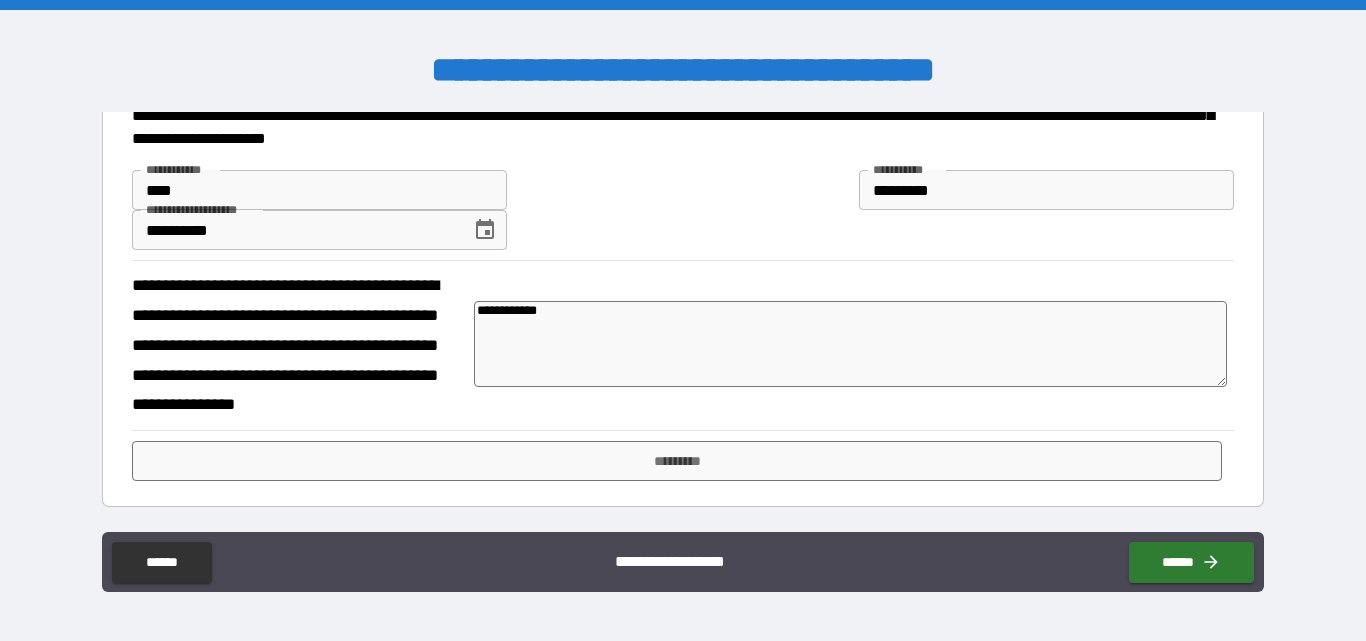 type on "*" 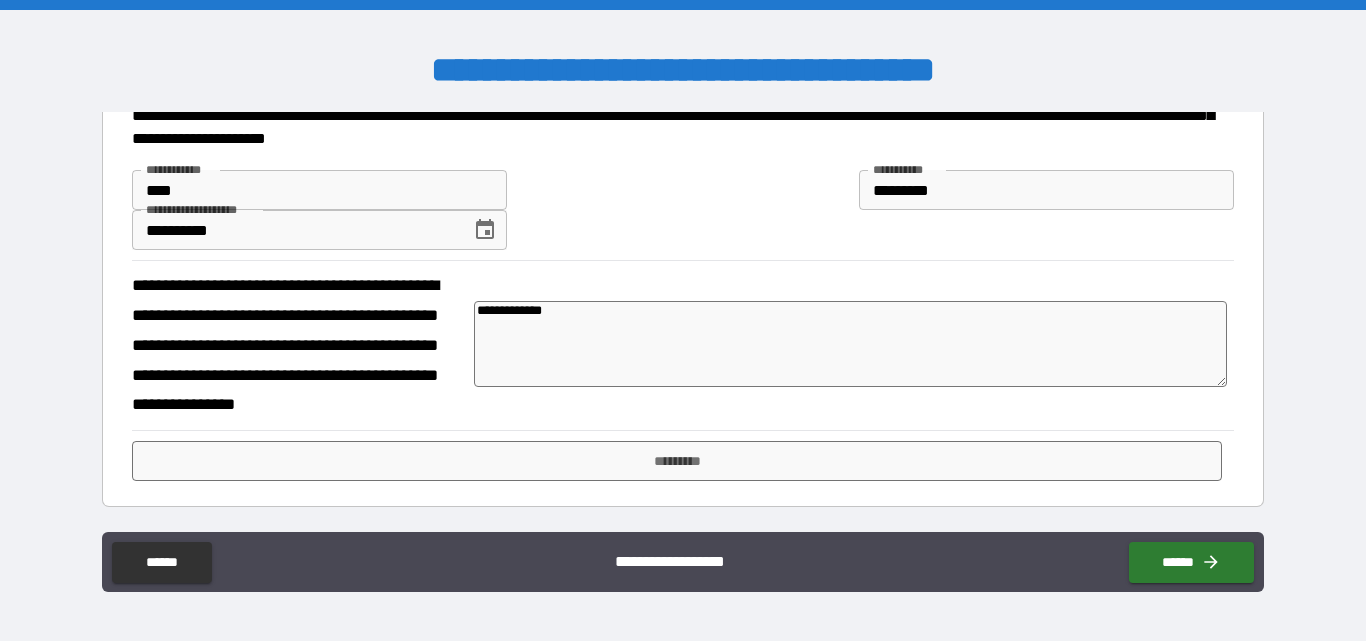 type on "*" 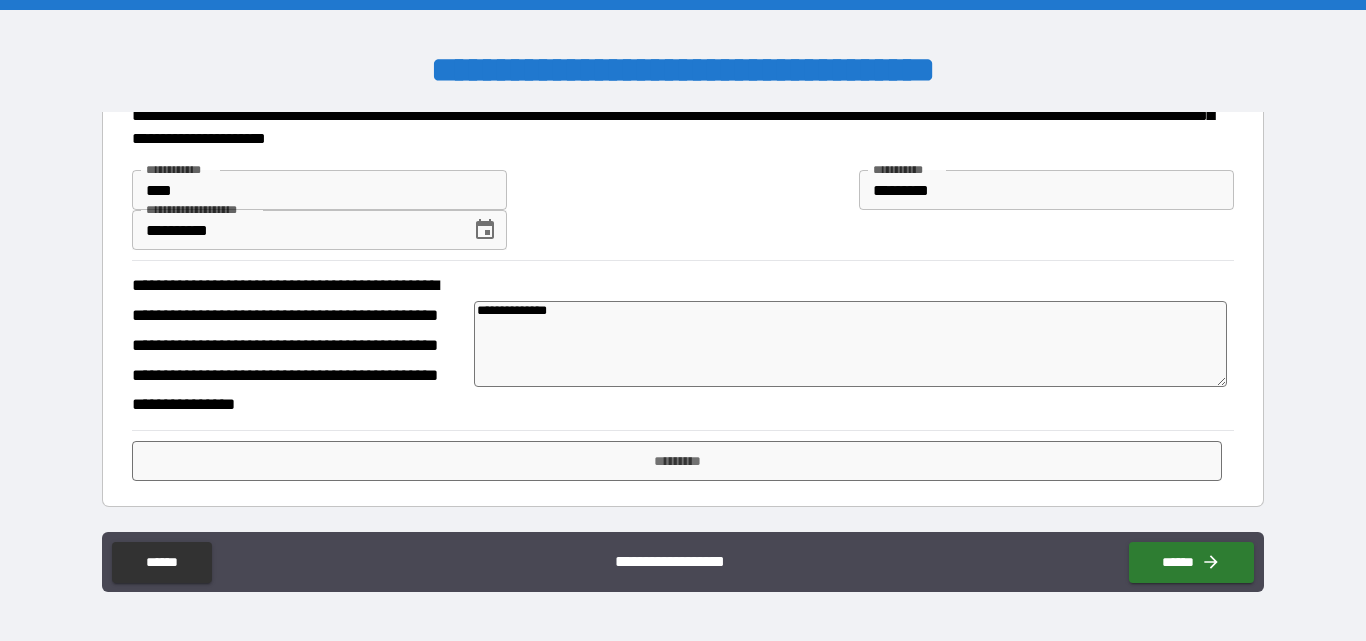 type on "**********" 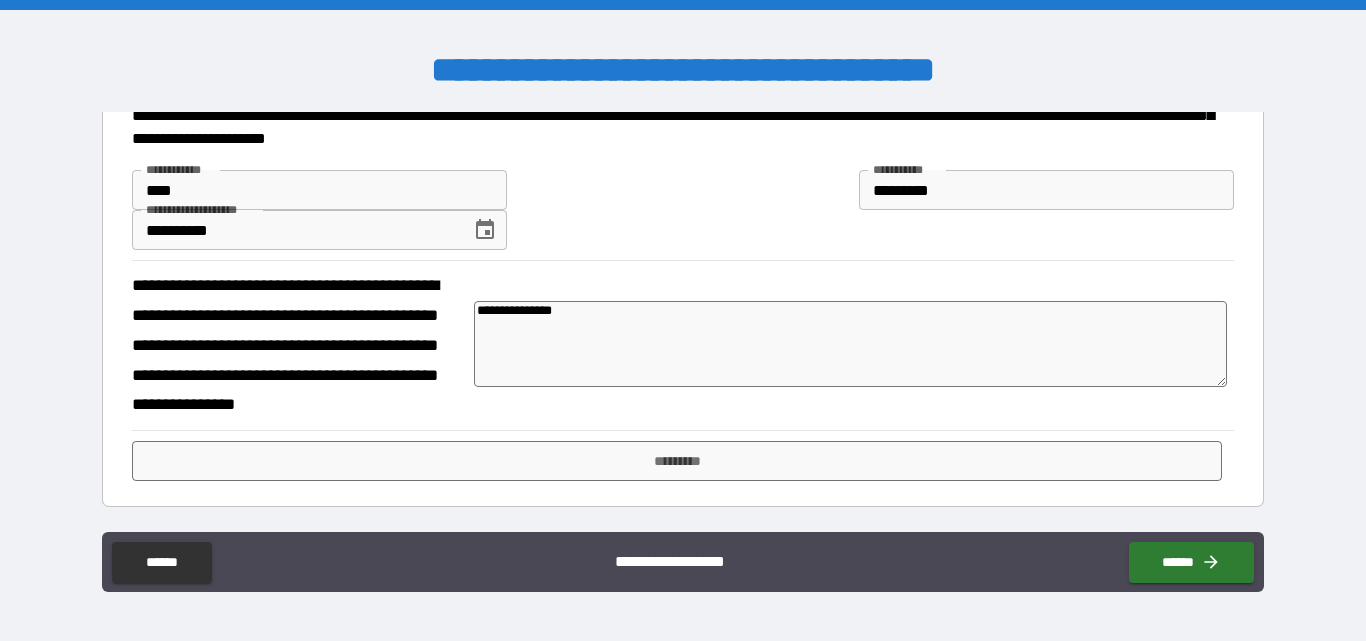type on "*" 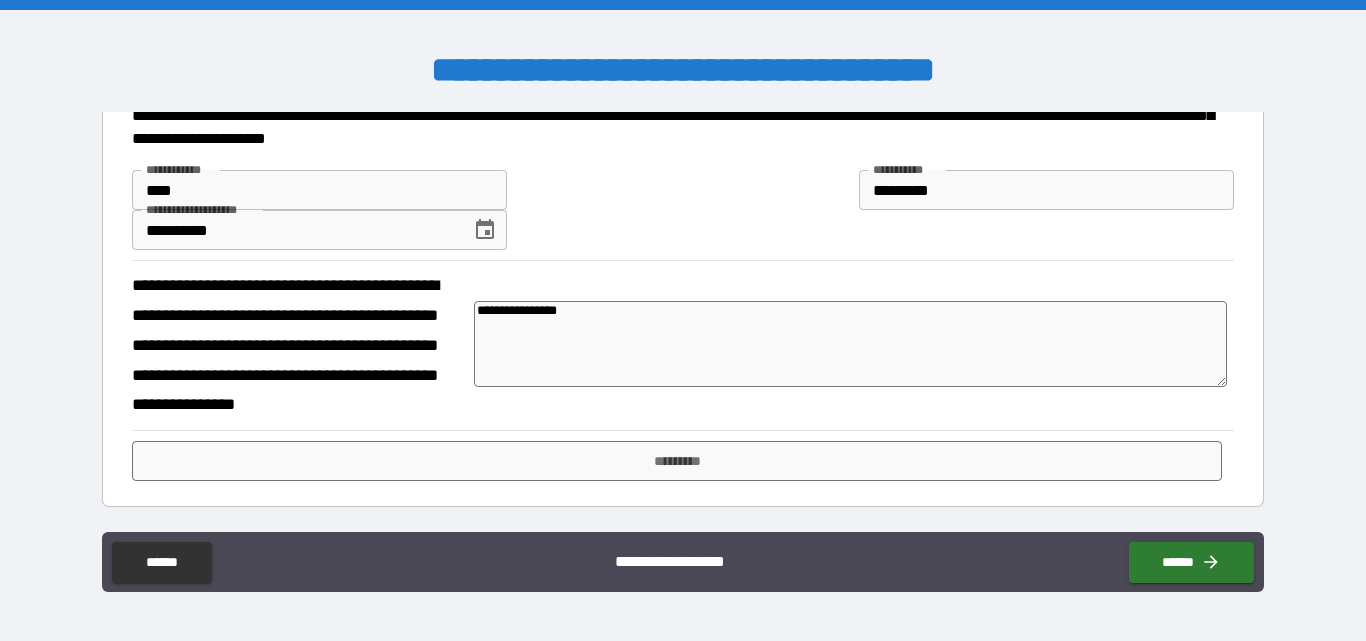 type on "*" 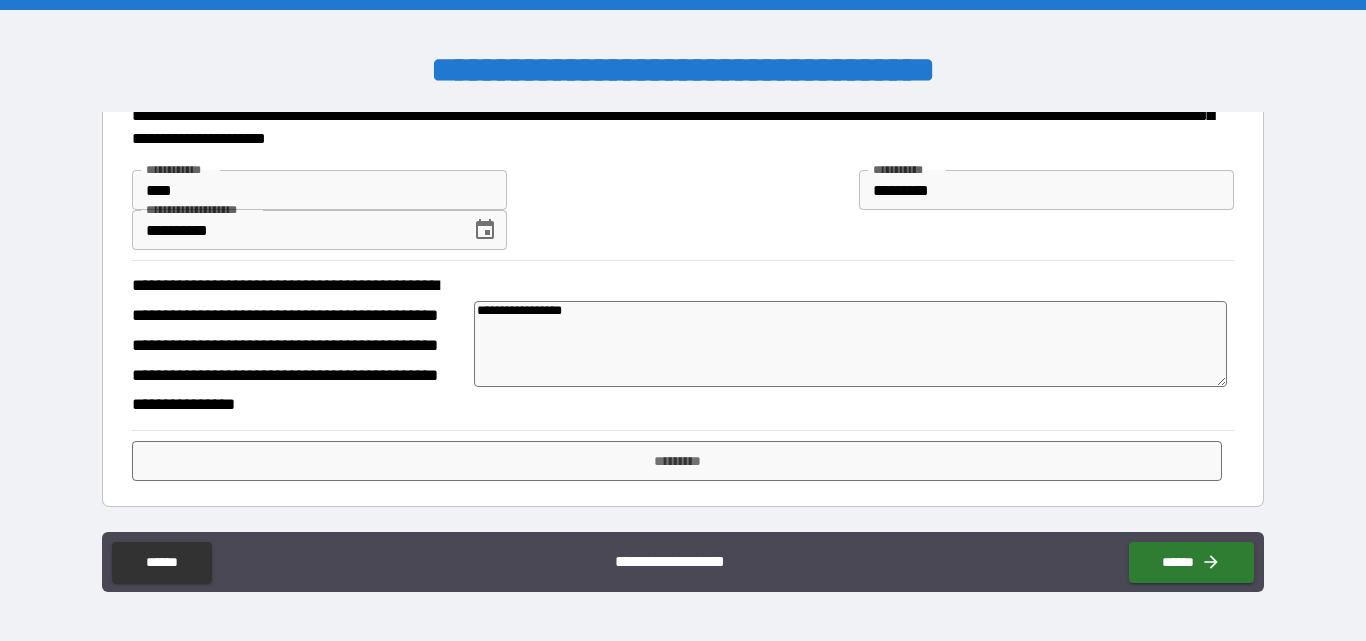 type on "**********" 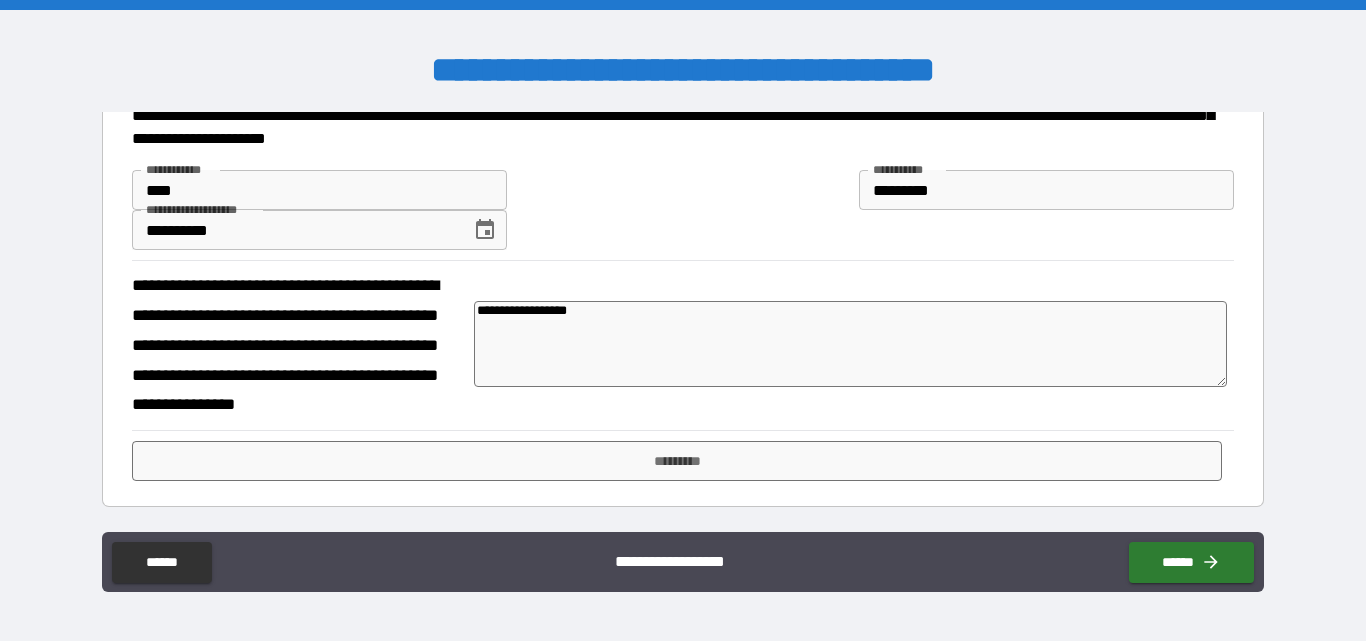 type on "*" 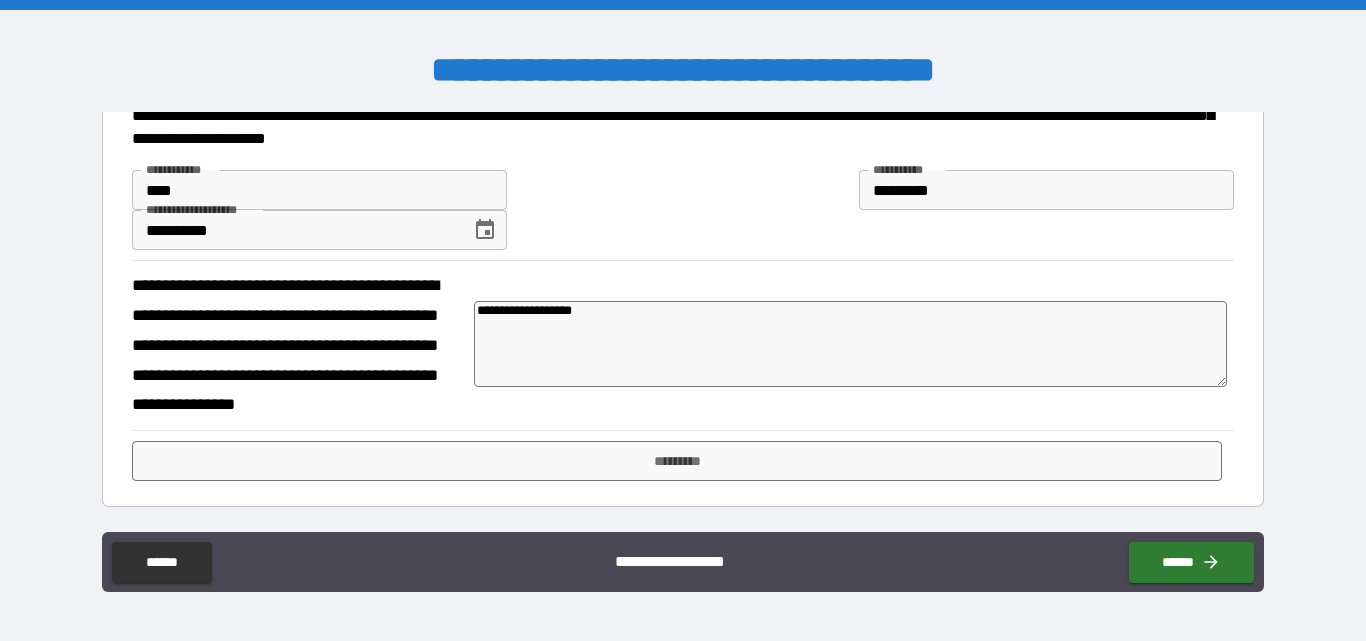 type on "*" 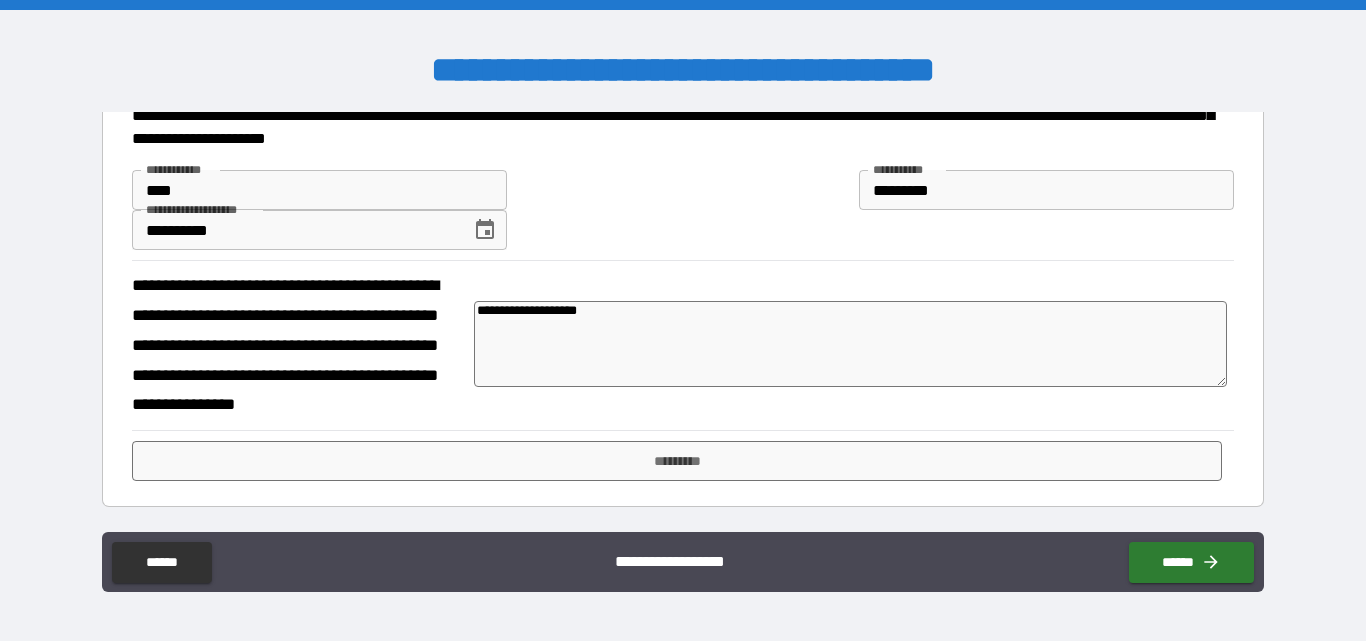type on "*" 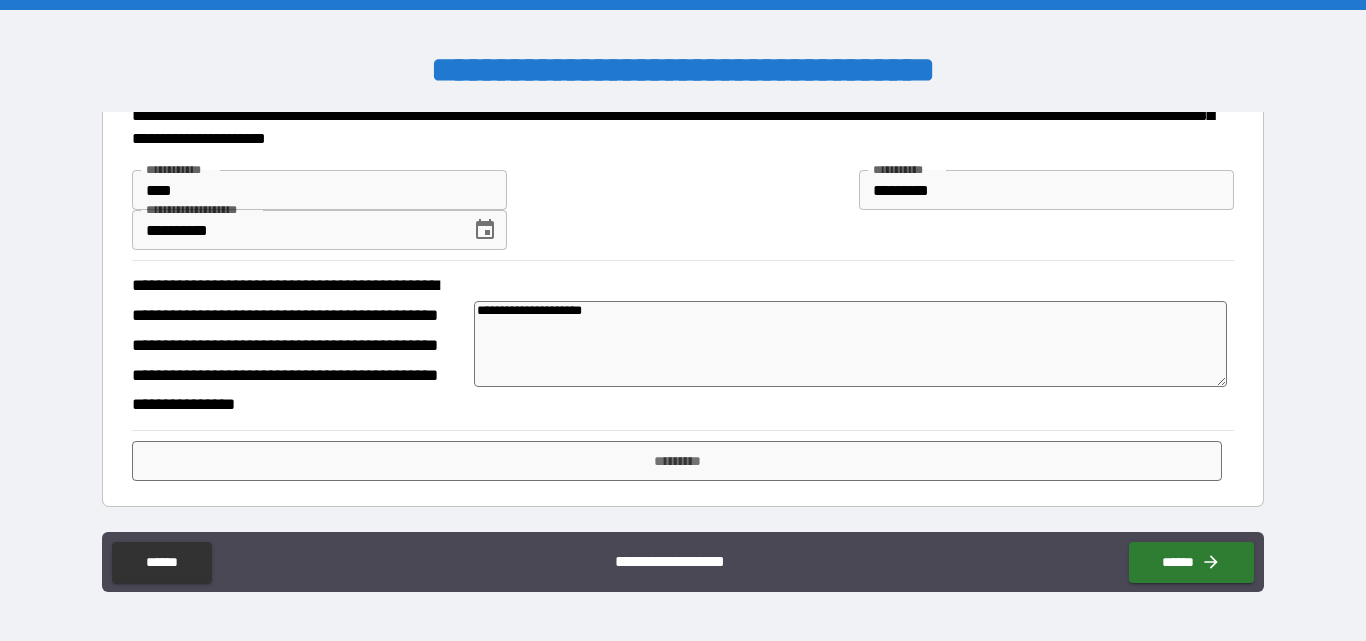 type on "*" 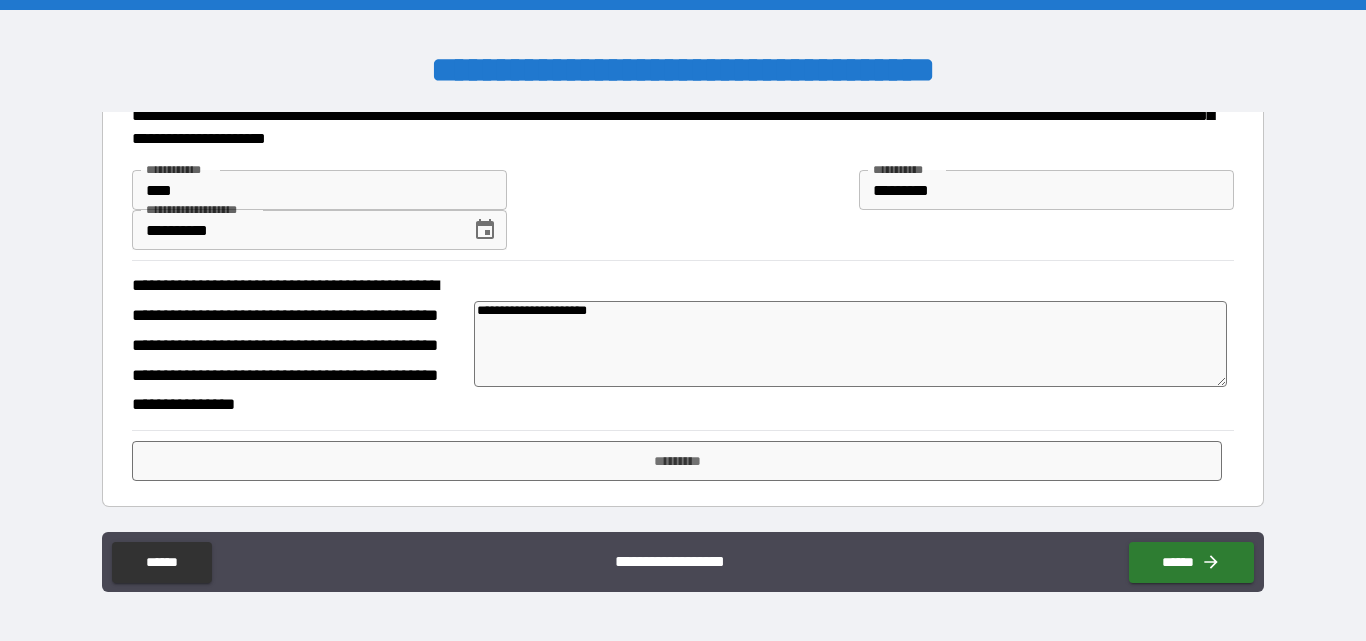 type on "*" 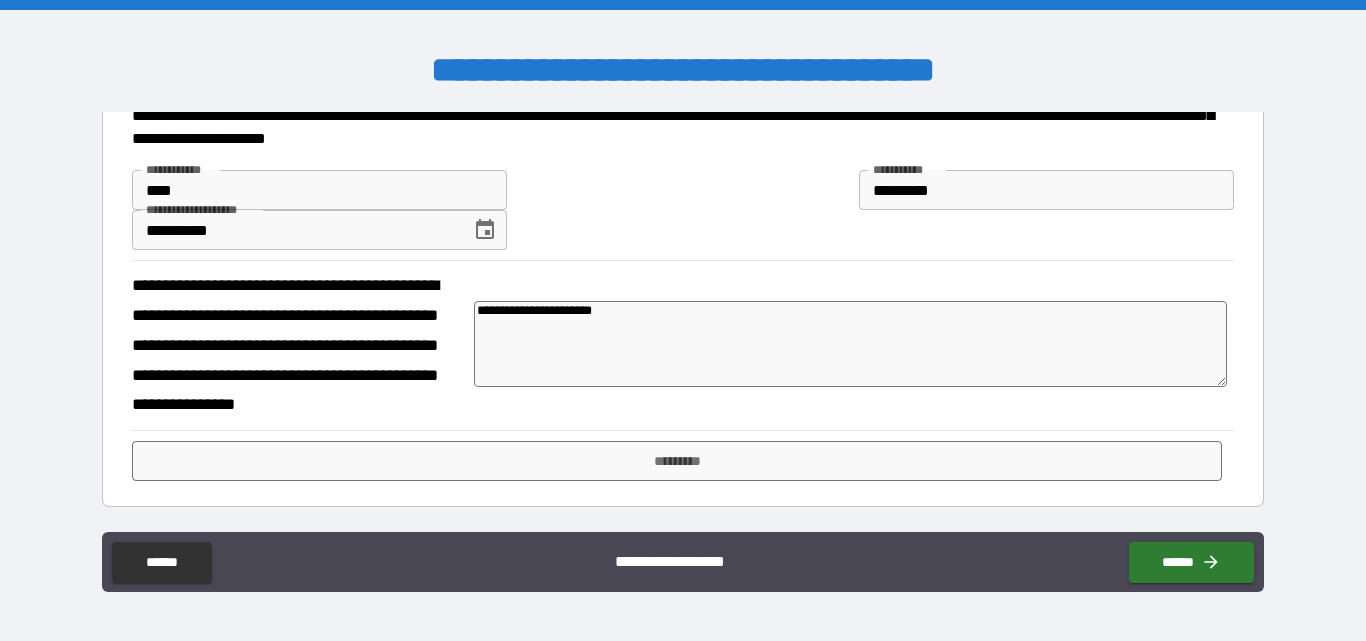 type on "*" 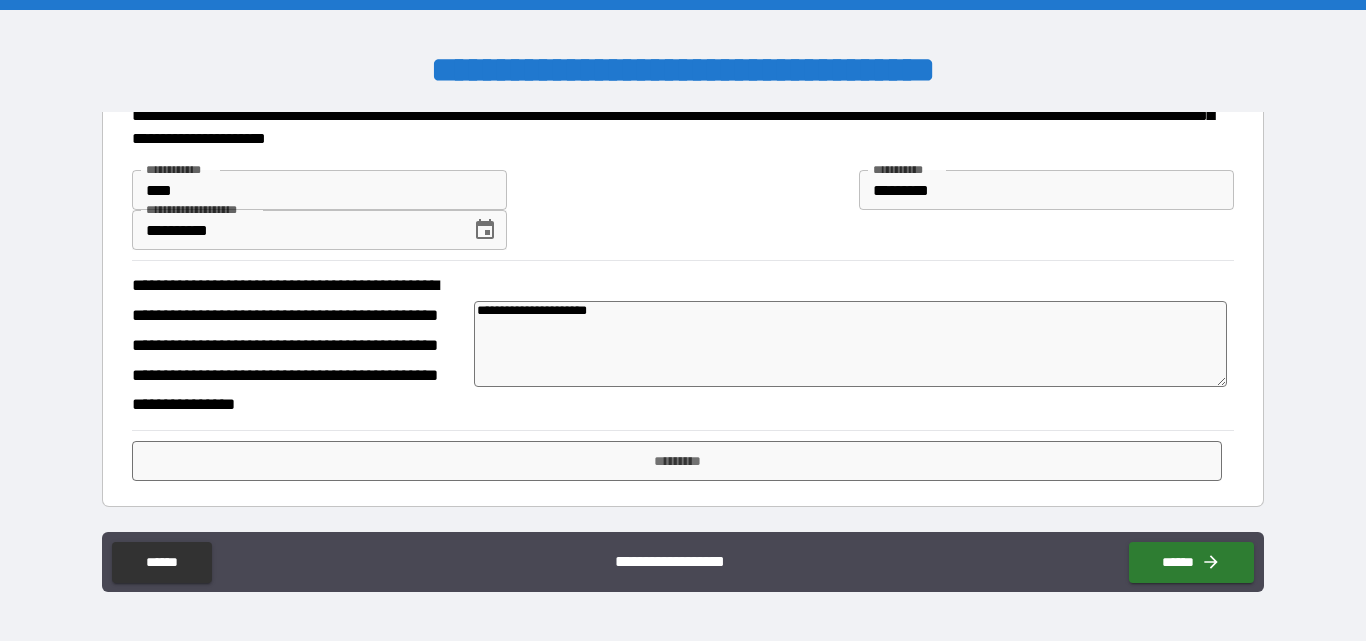 type on "*" 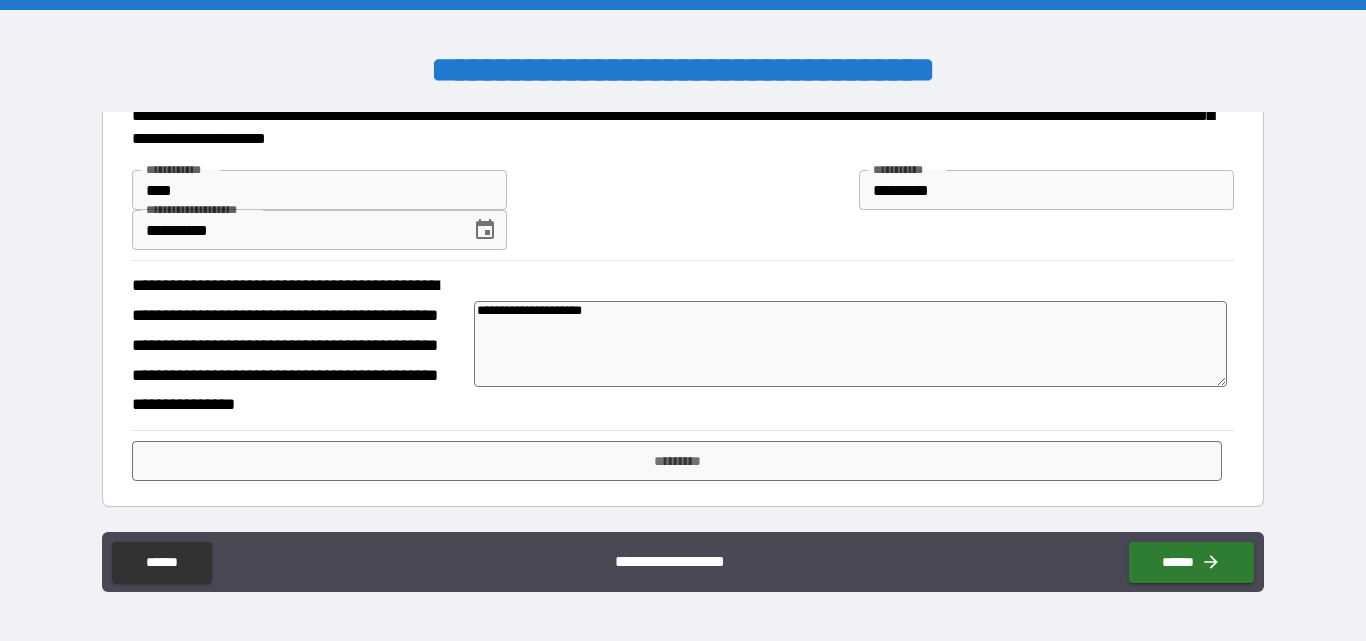 type on "**********" 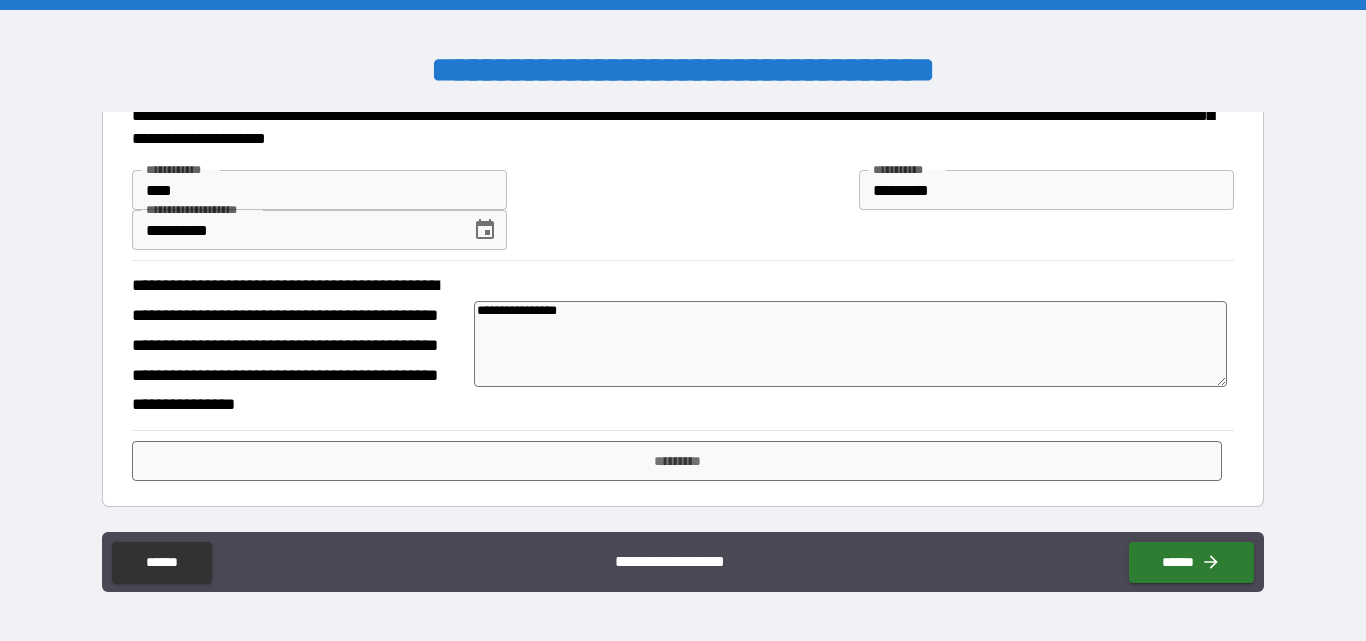 type on "**********" 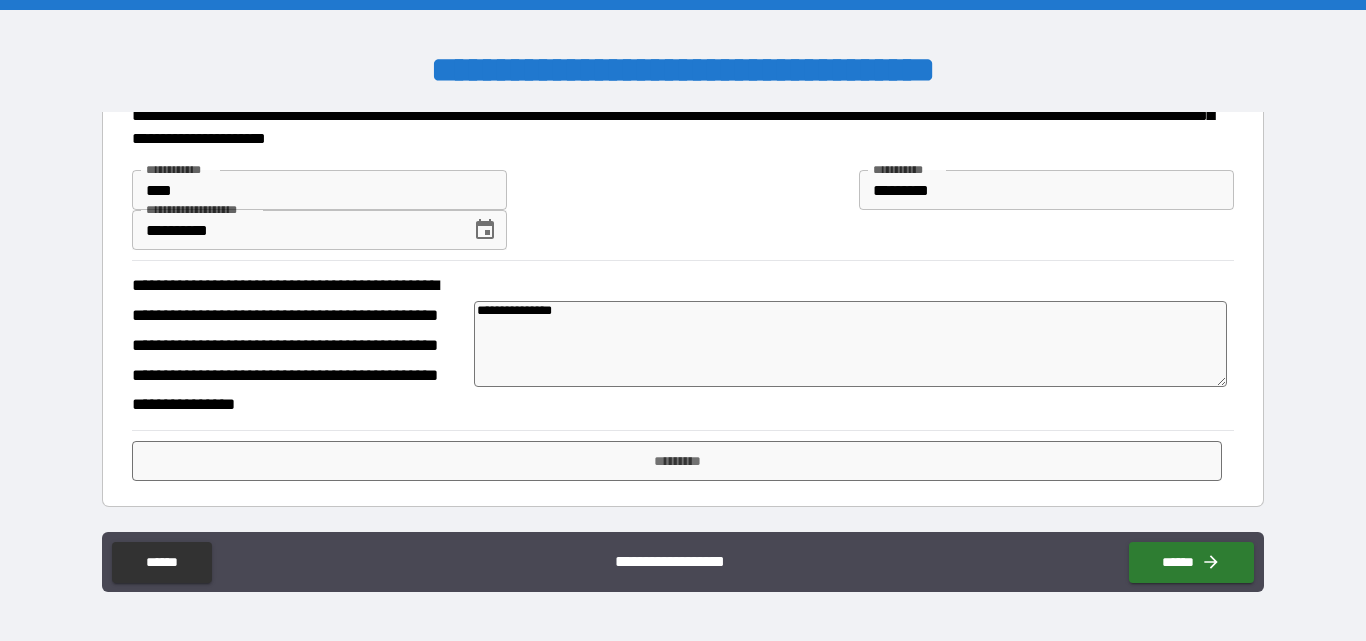 type on "**********" 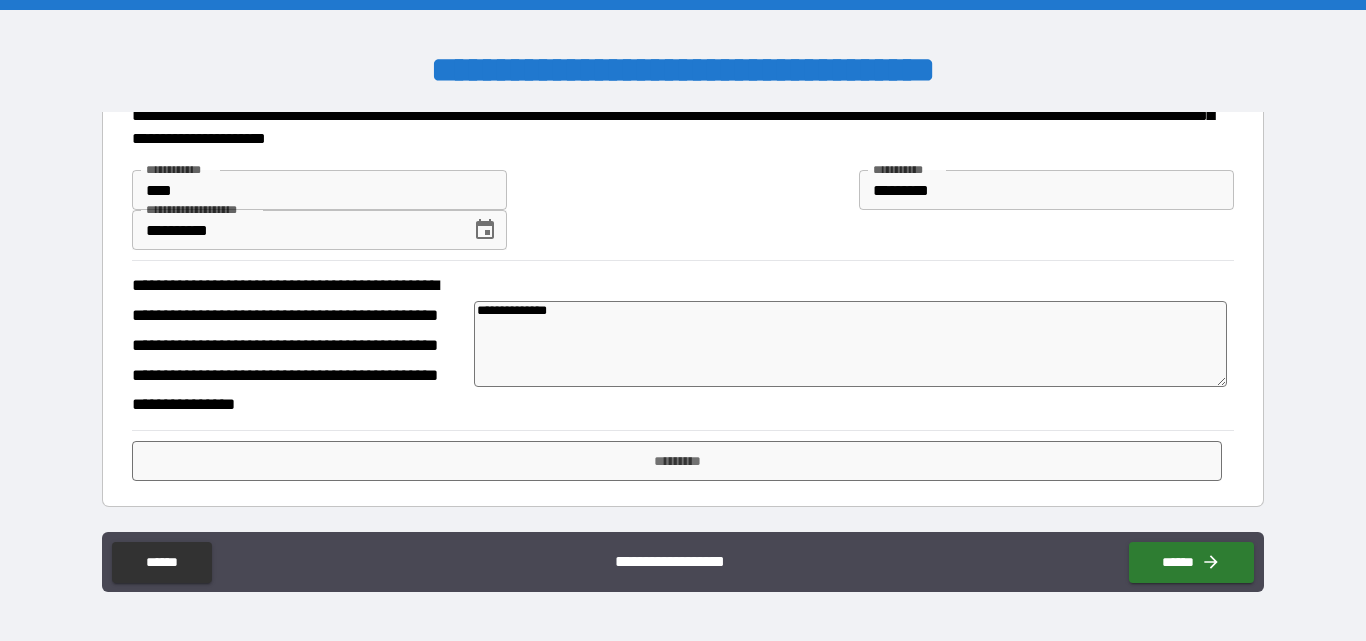 type on "**********" 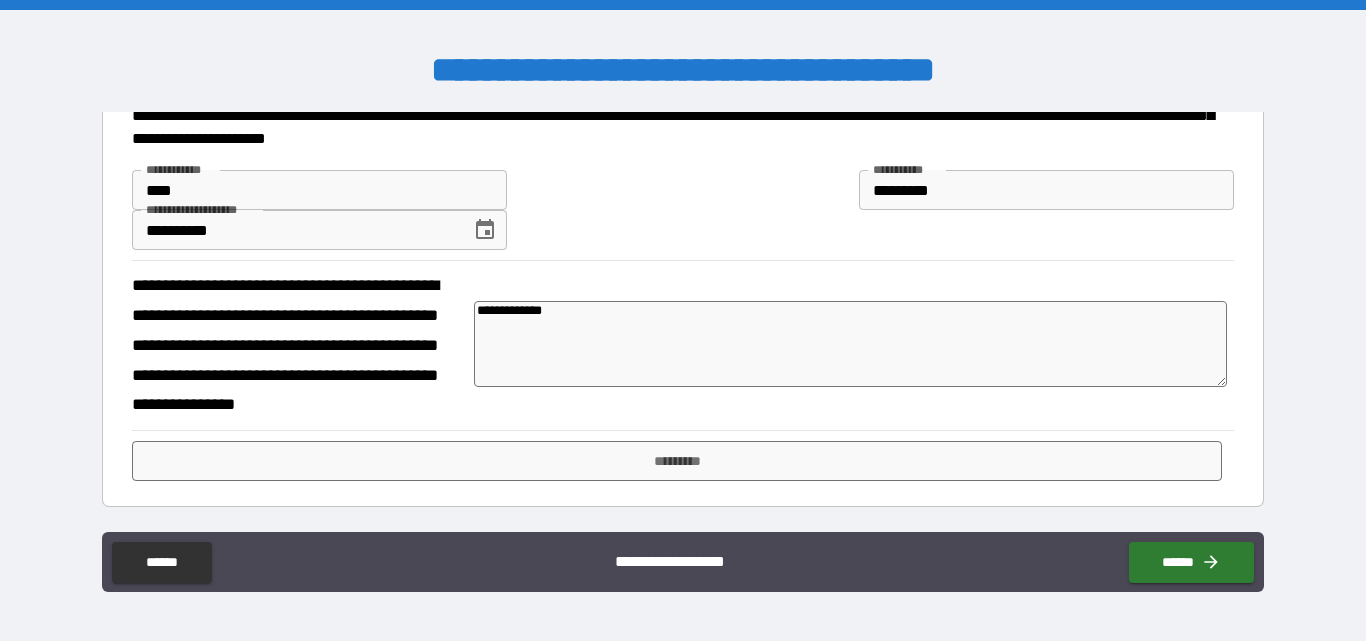 type on "**********" 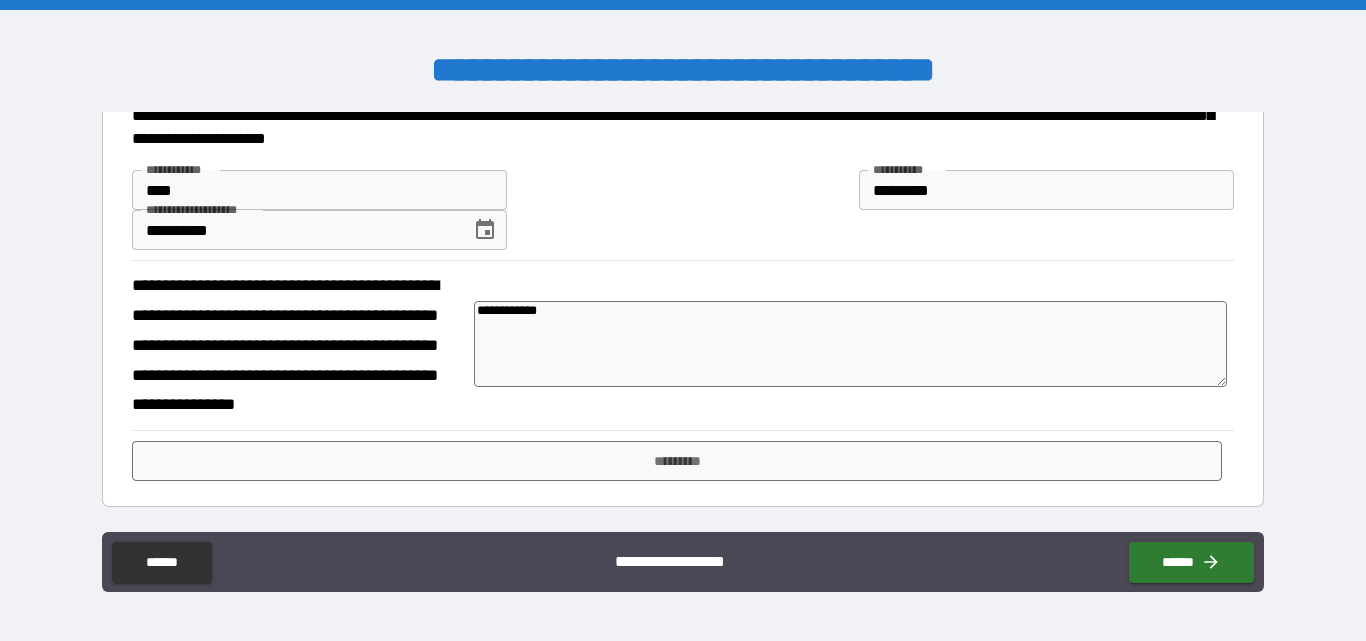 type on "**********" 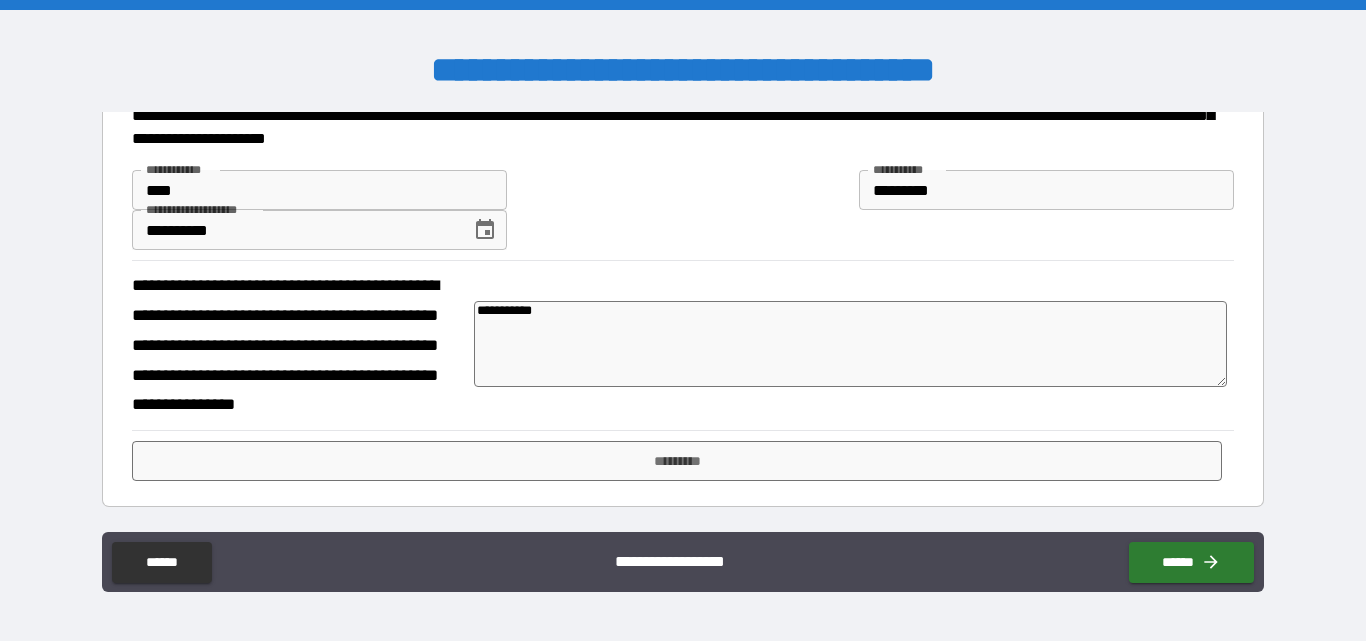 type on "*********" 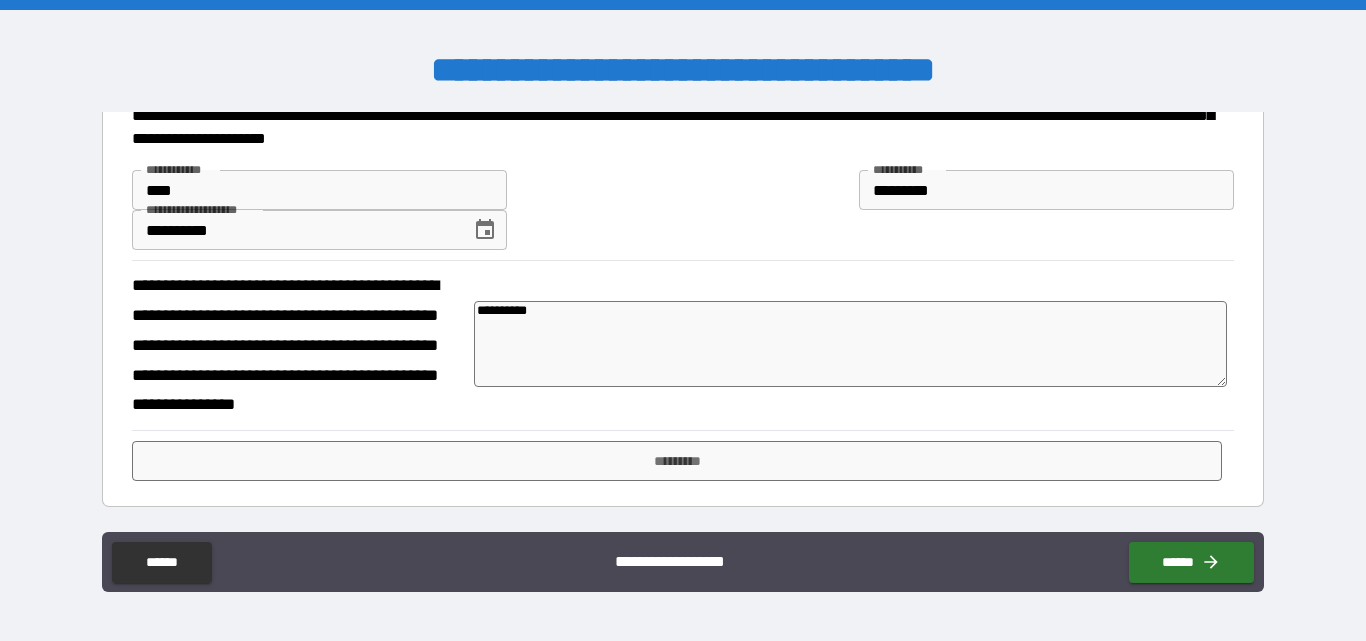 type on "********" 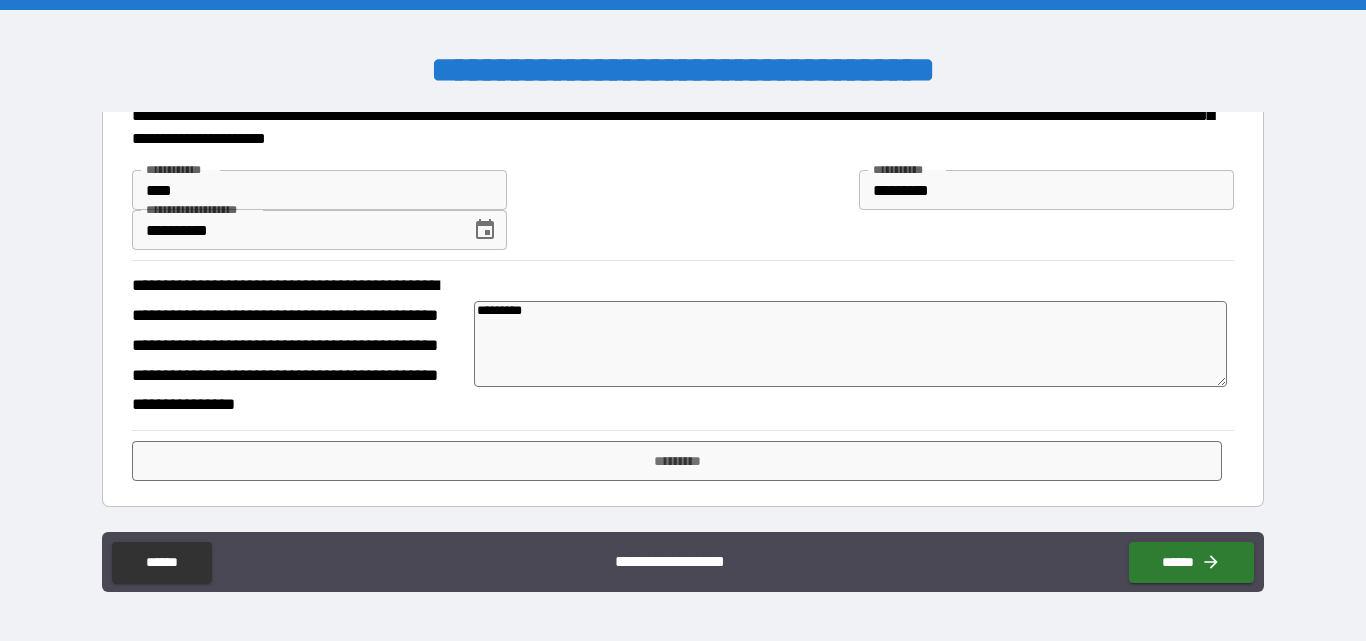 type on "******" 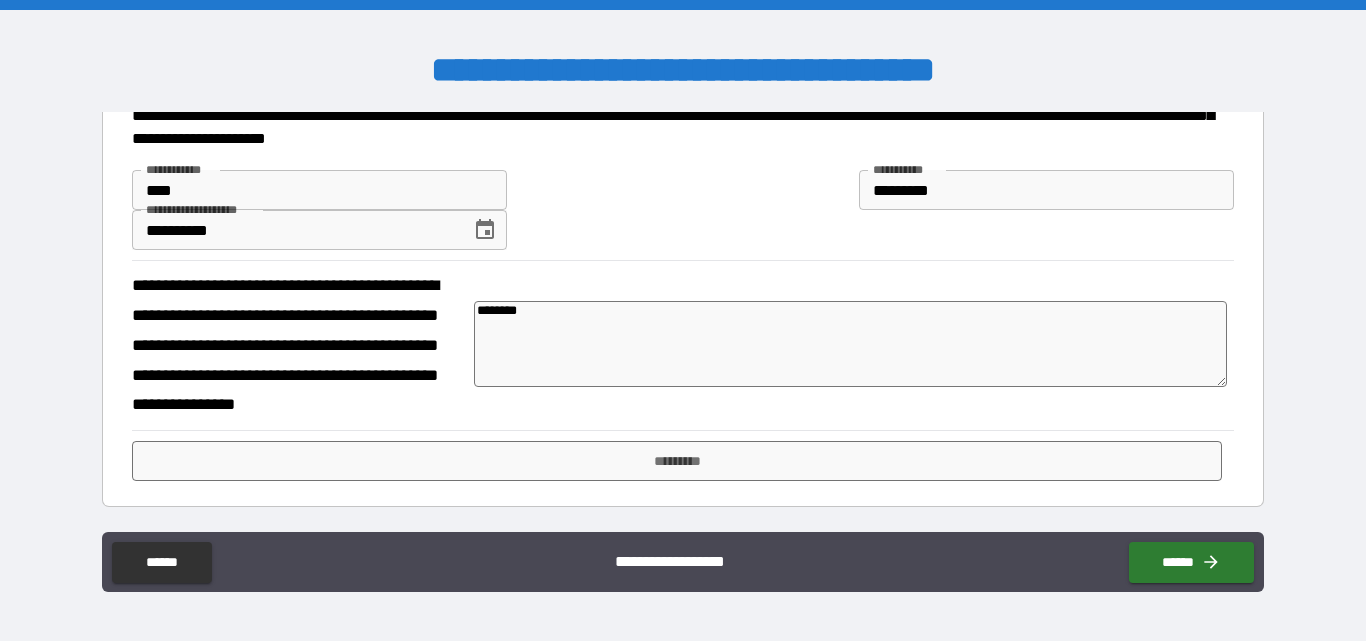 type on "******" 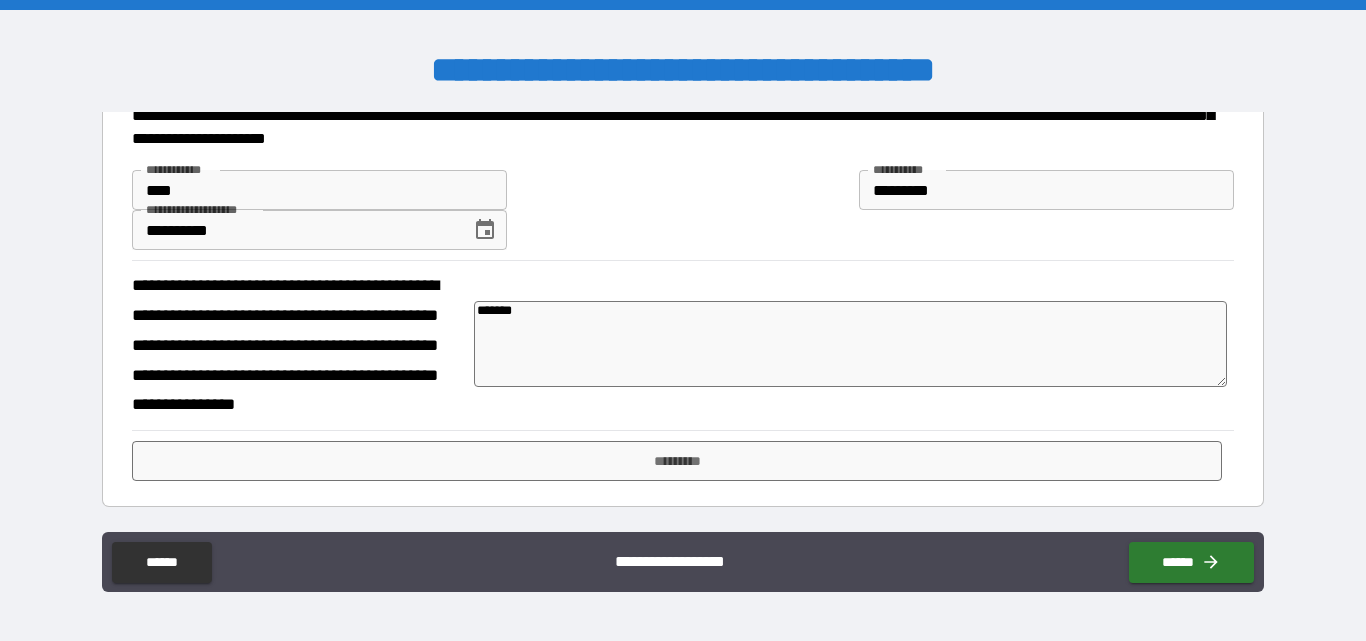 type on "*****" 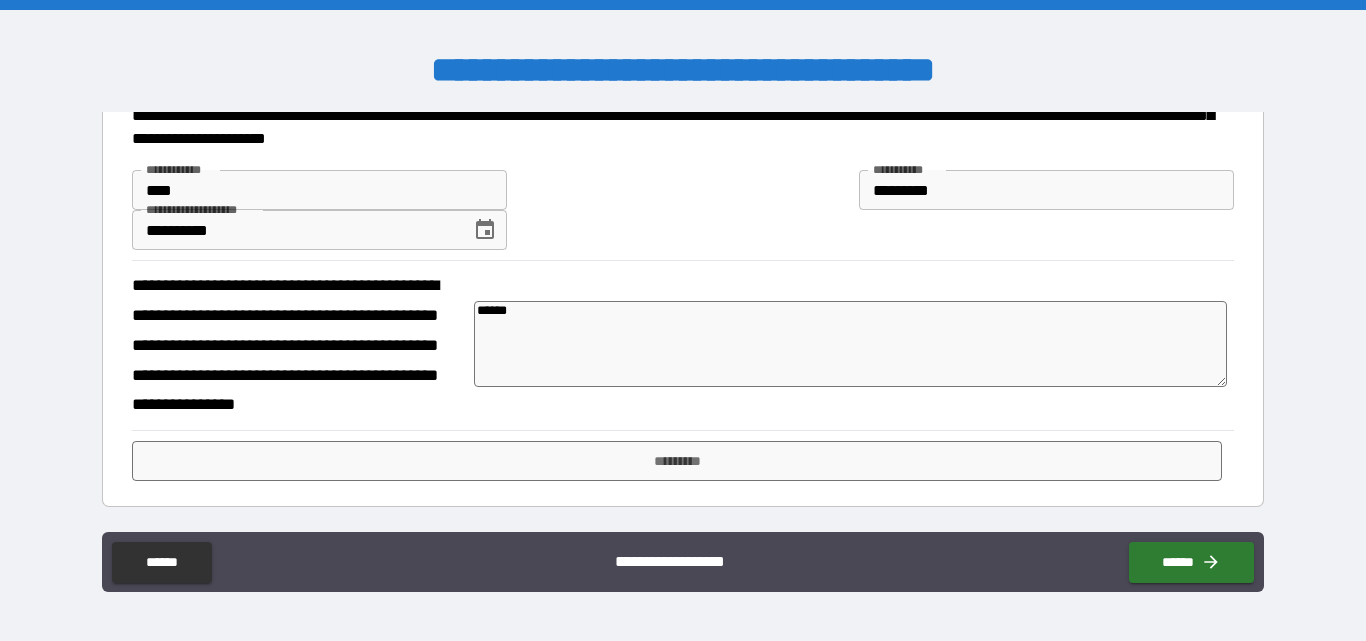 type on "****" 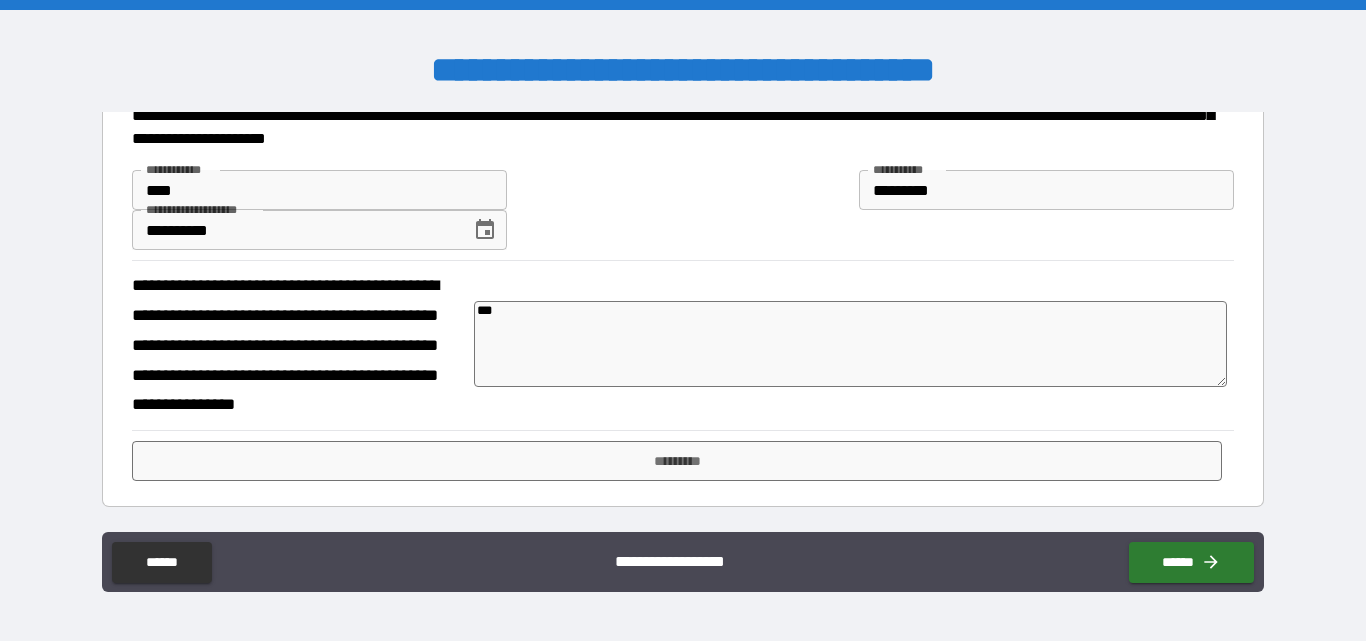 type on "*" 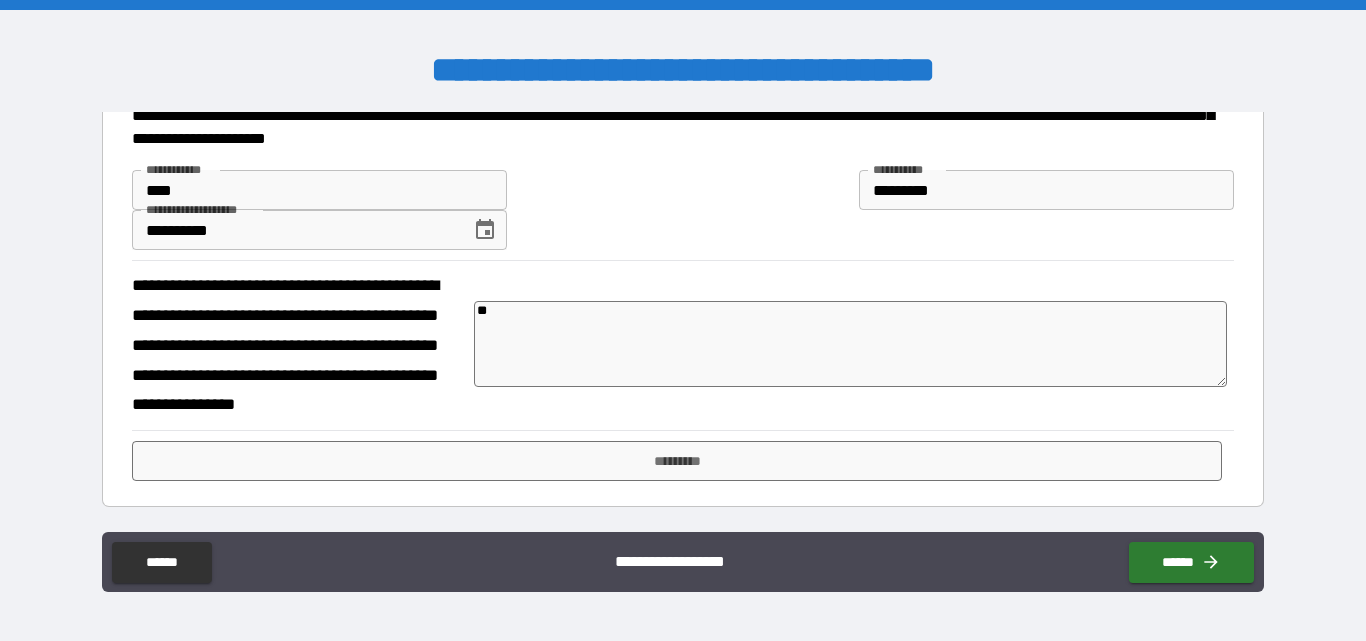 type 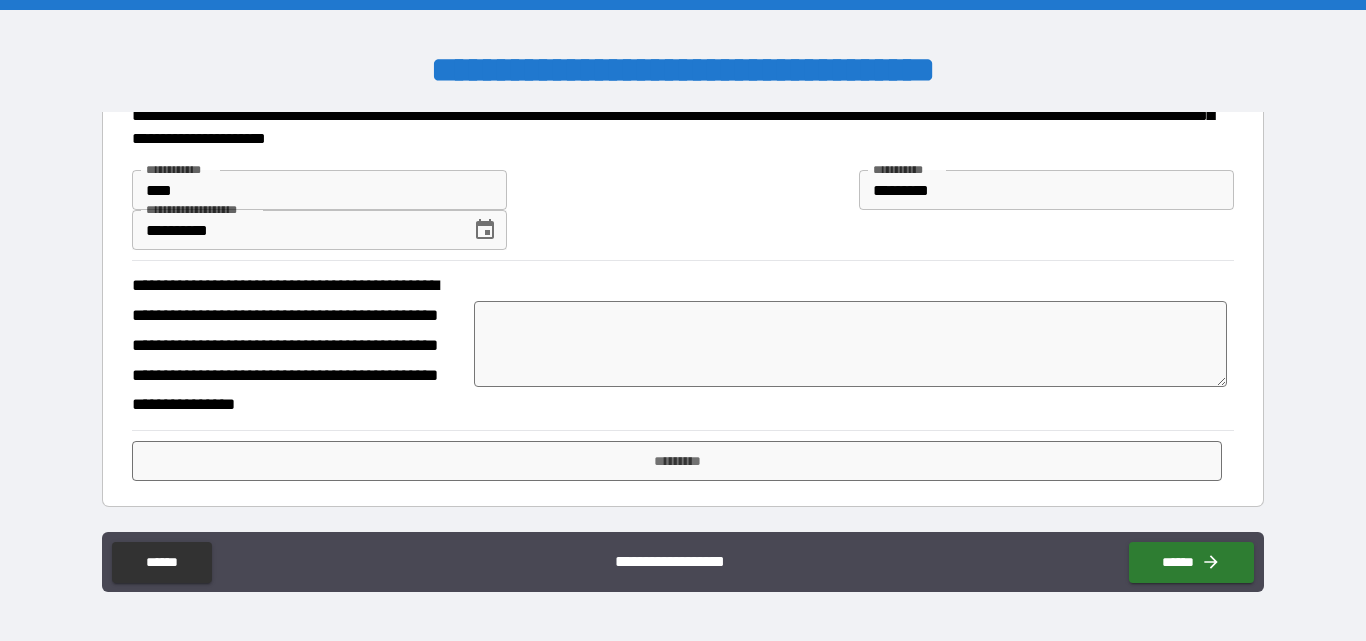 type on "*" 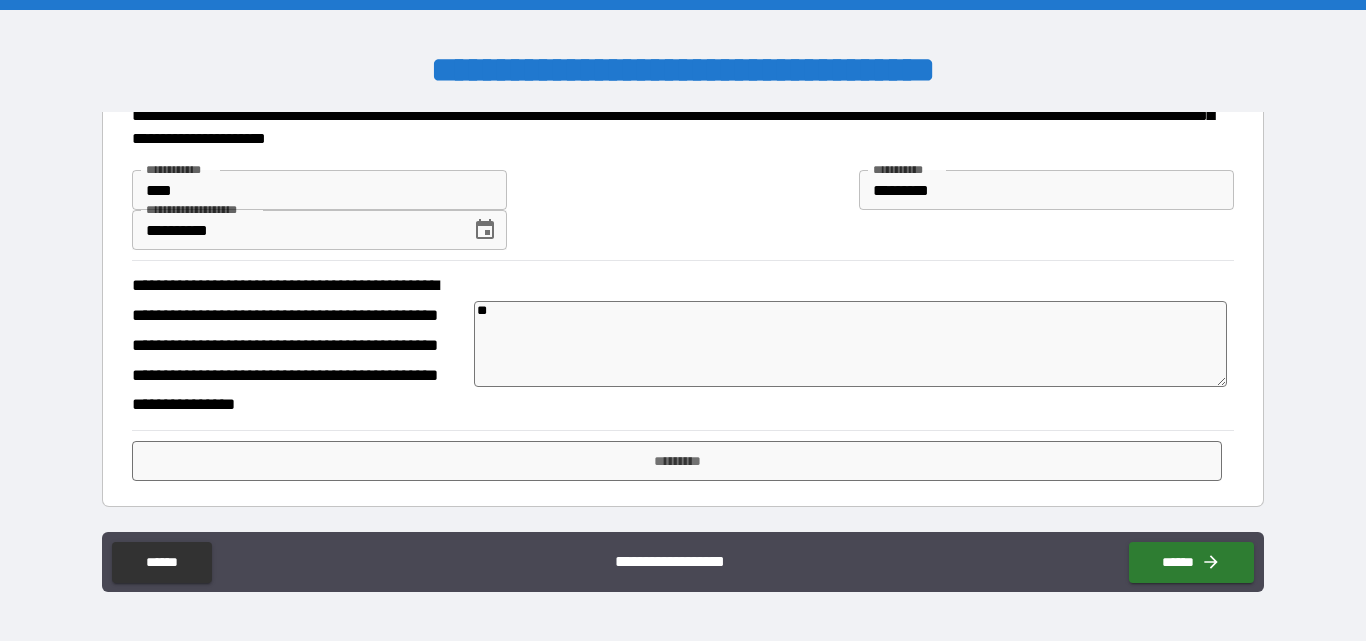 type on "**" 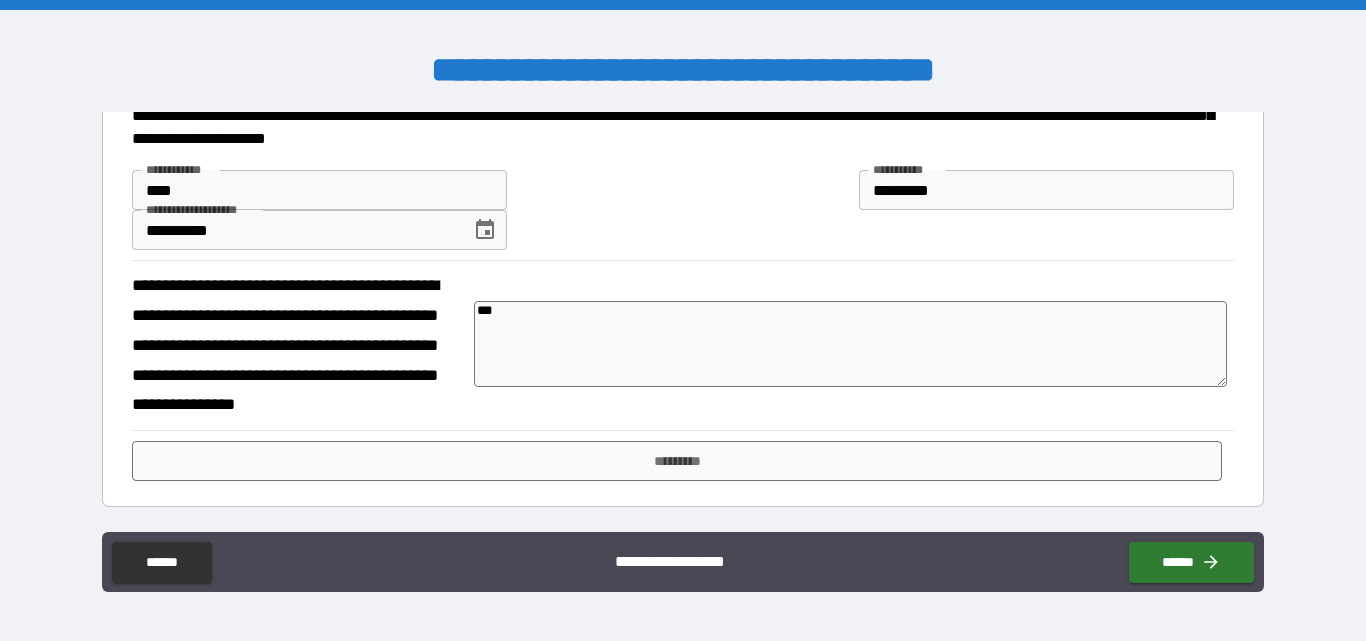 type on "*" 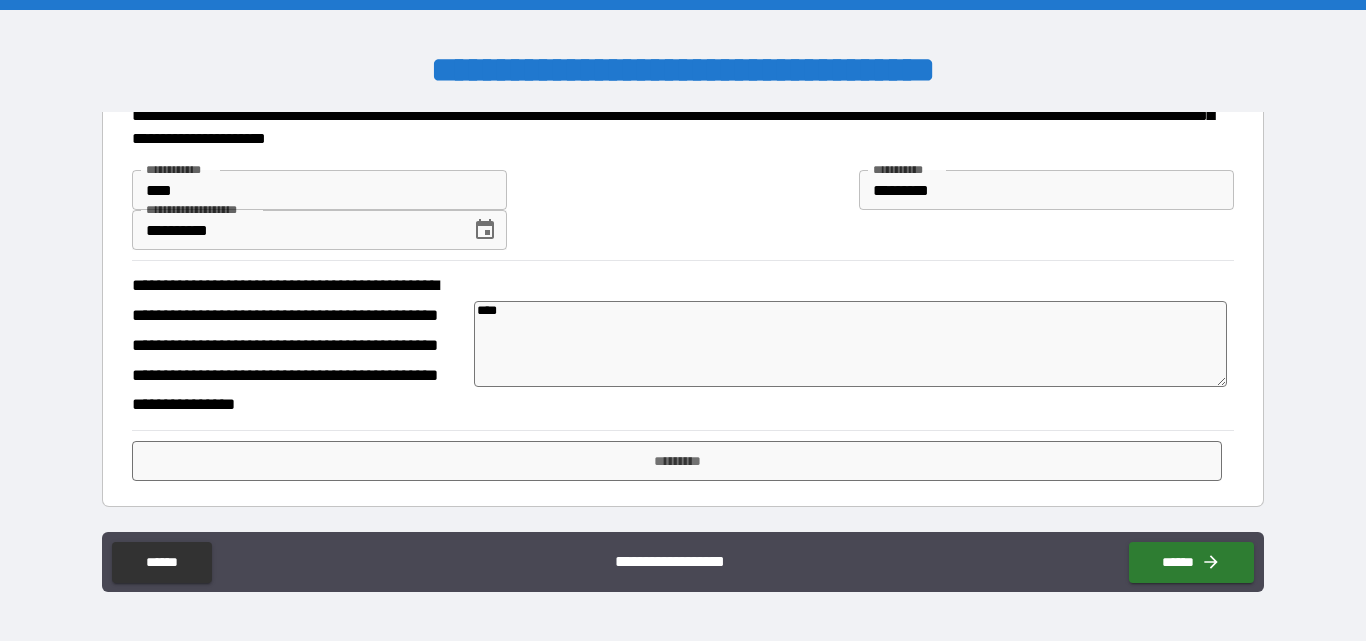 type on "*" 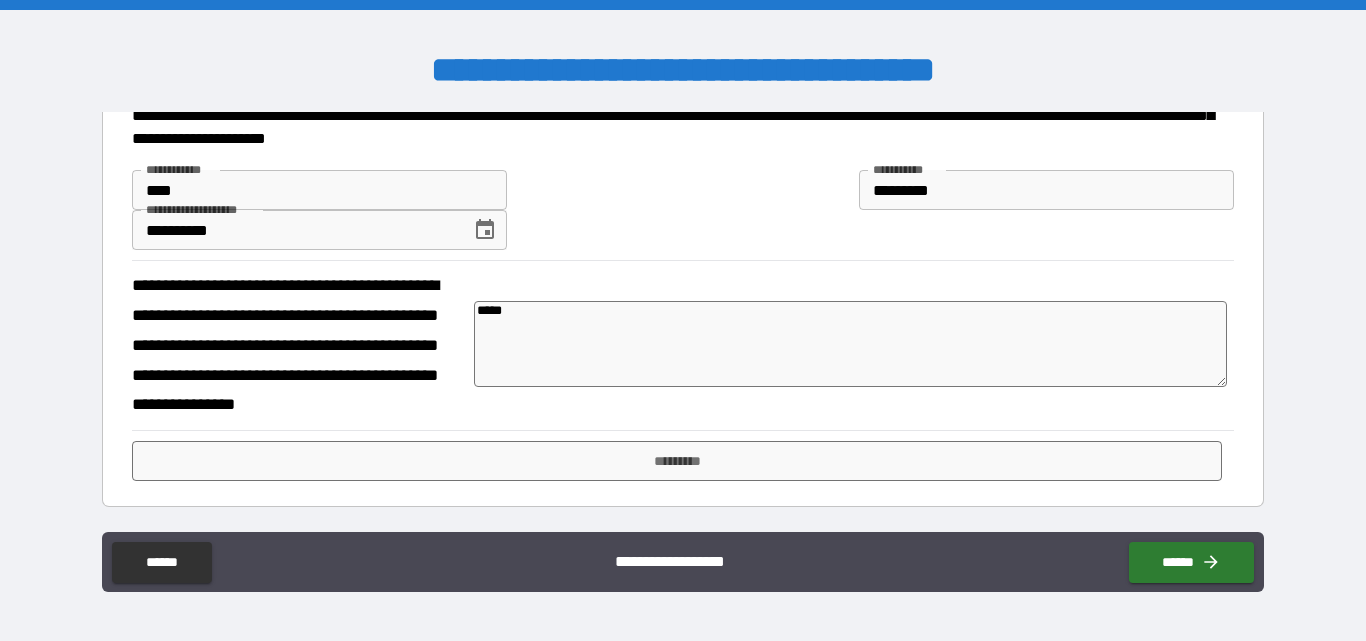 type on "*" 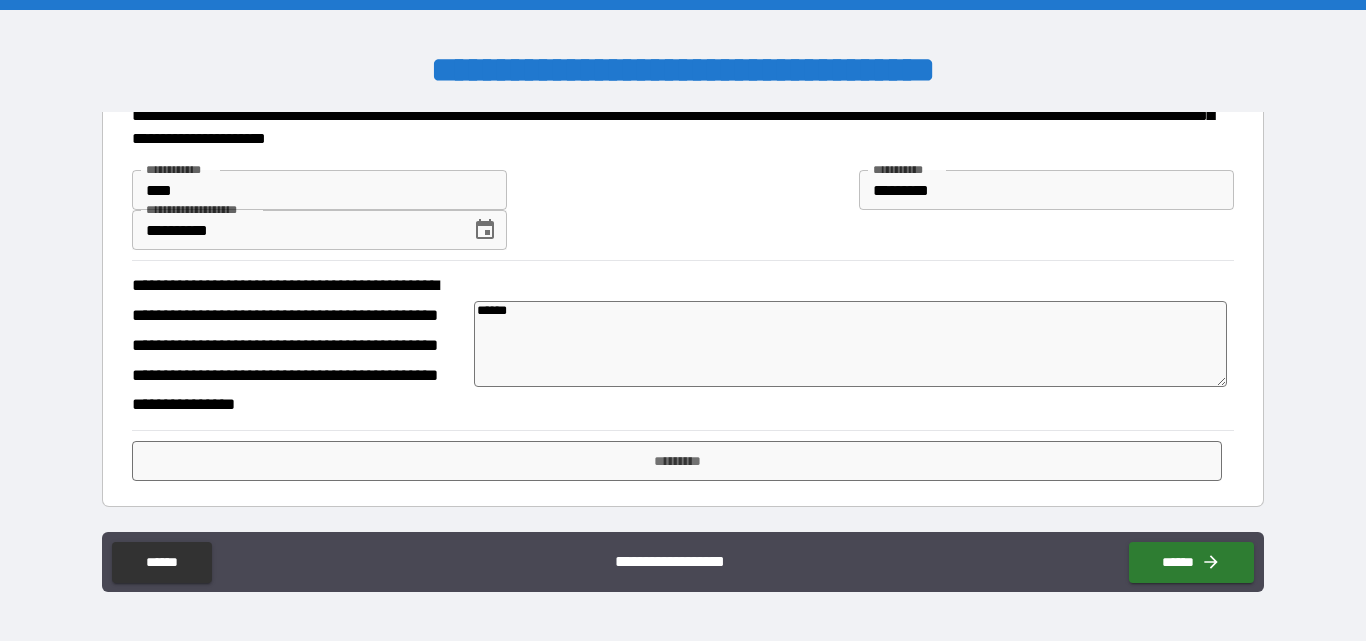 type on "******" 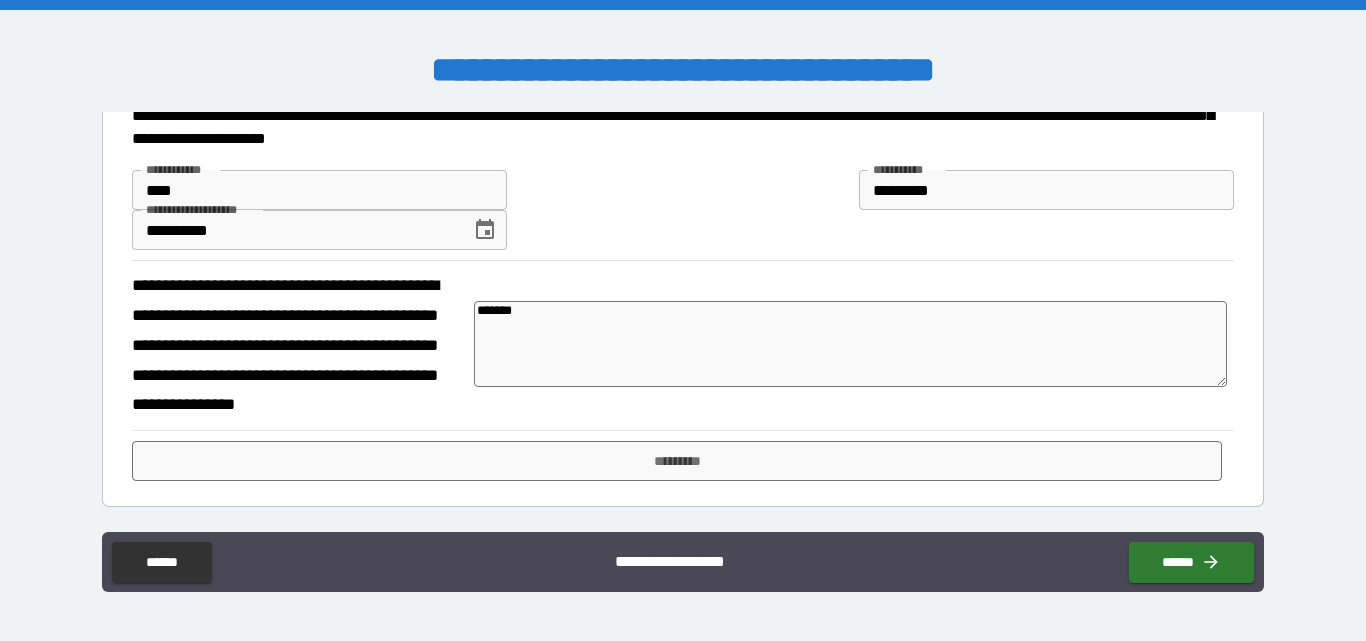 type on "*" 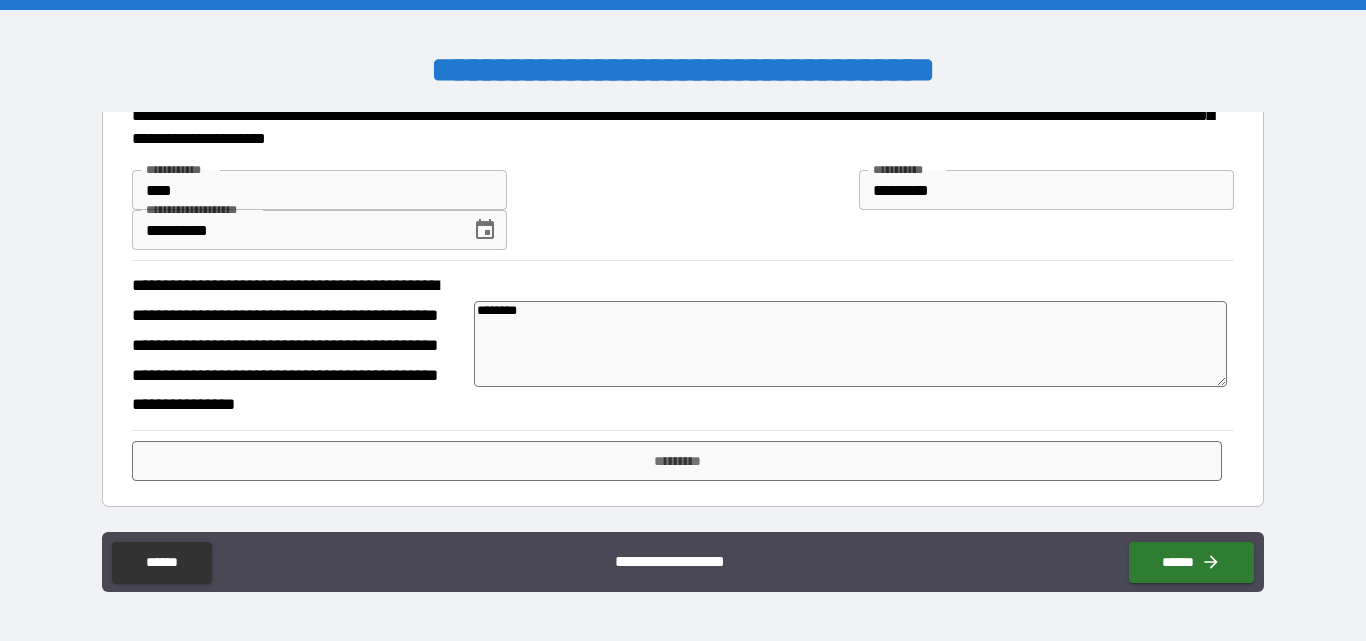 type on "*" 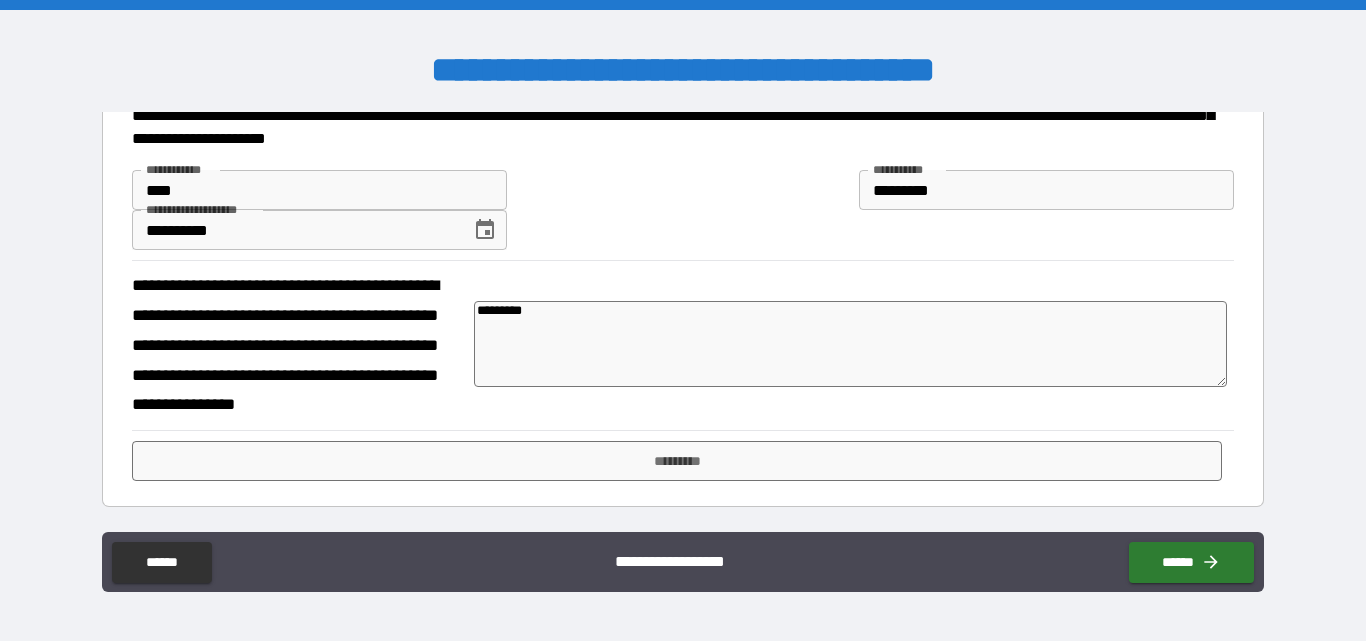 type on "*" 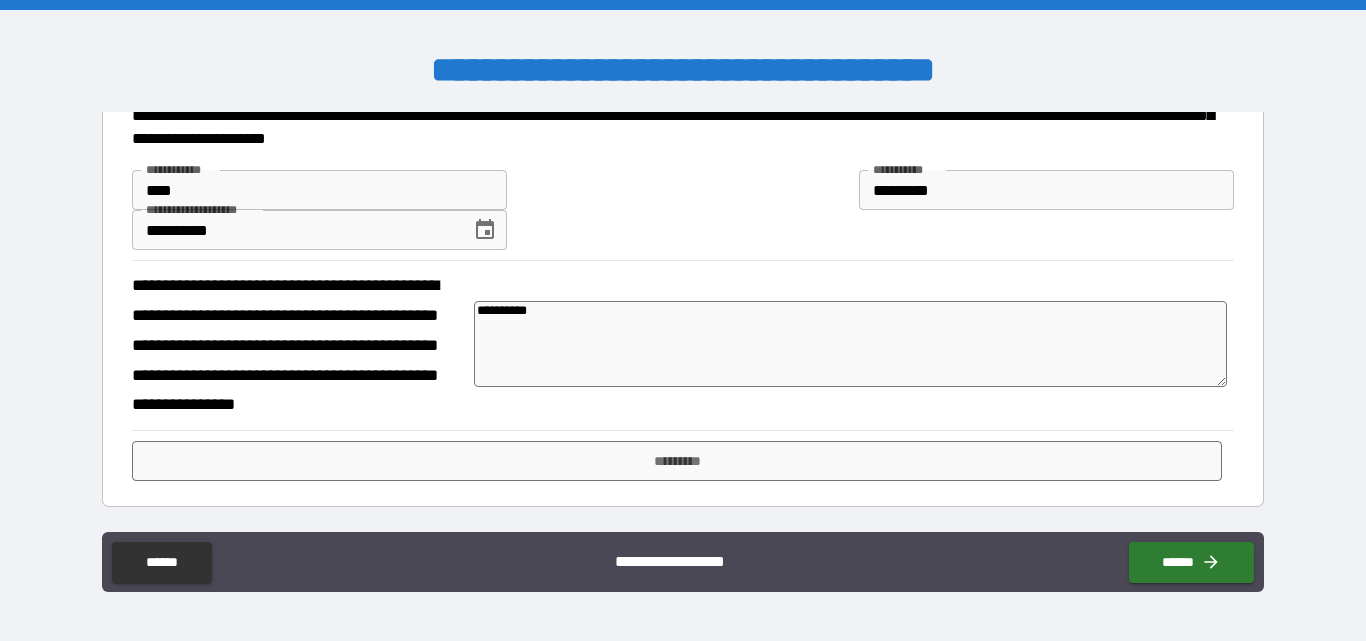 type on "*" 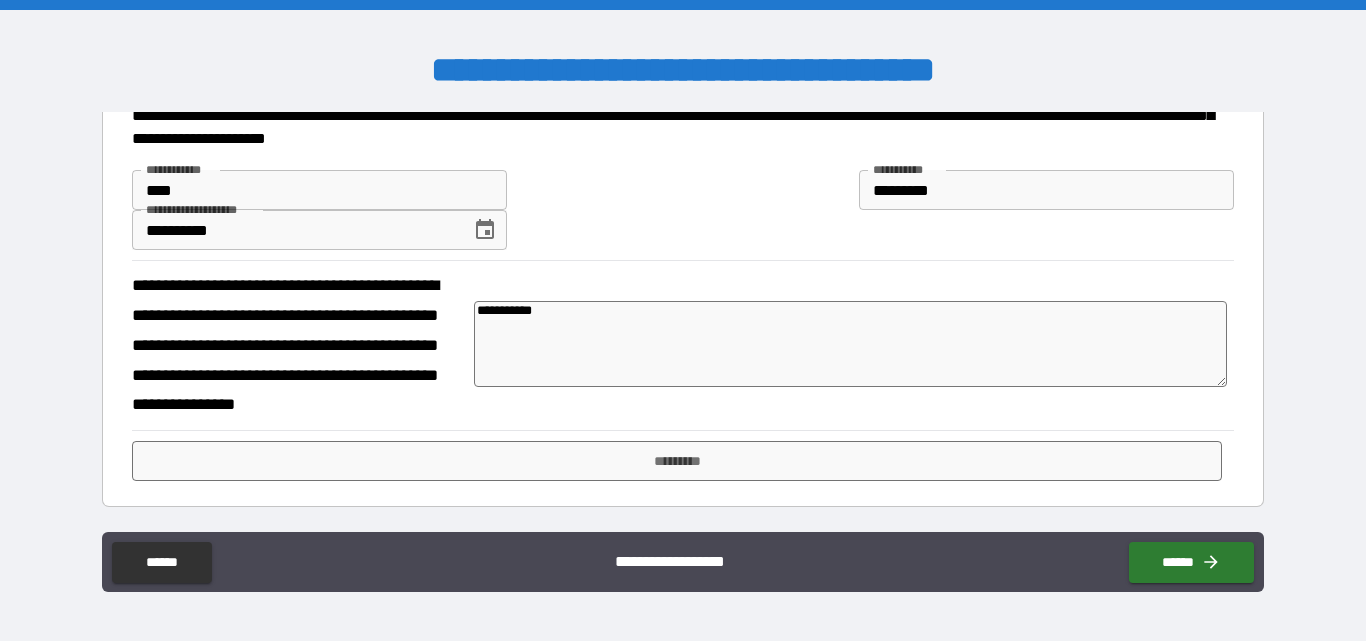 type on "**********" 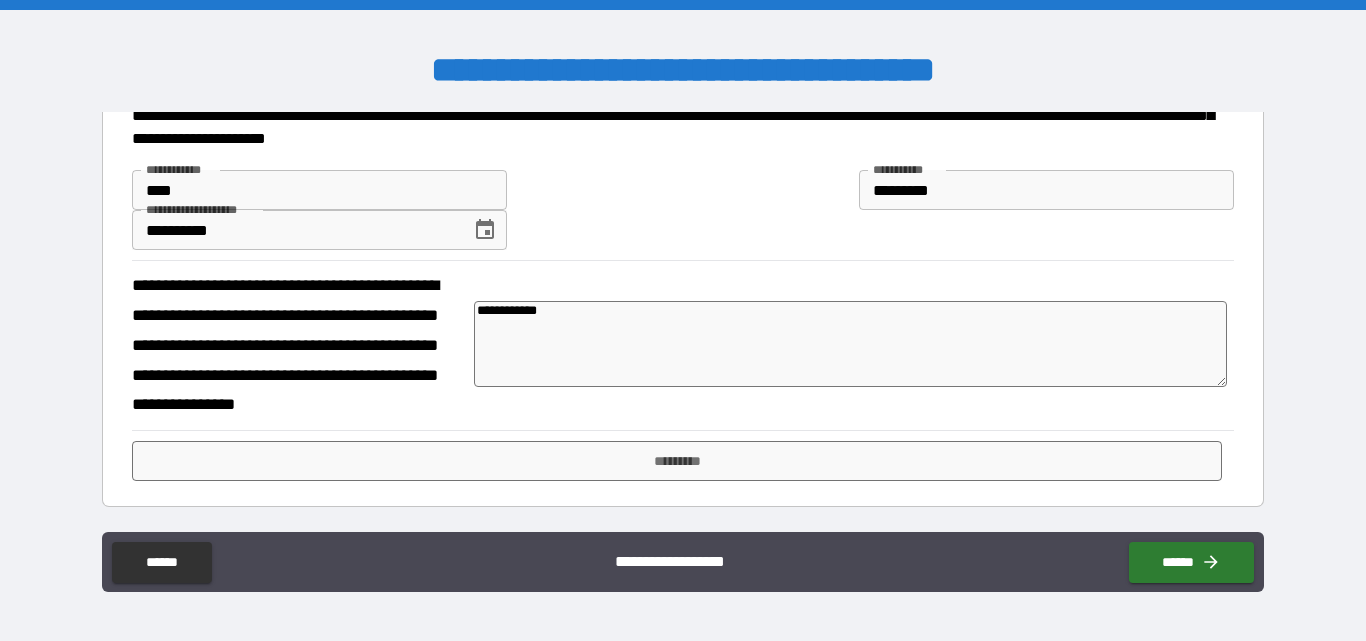 type on "**********" 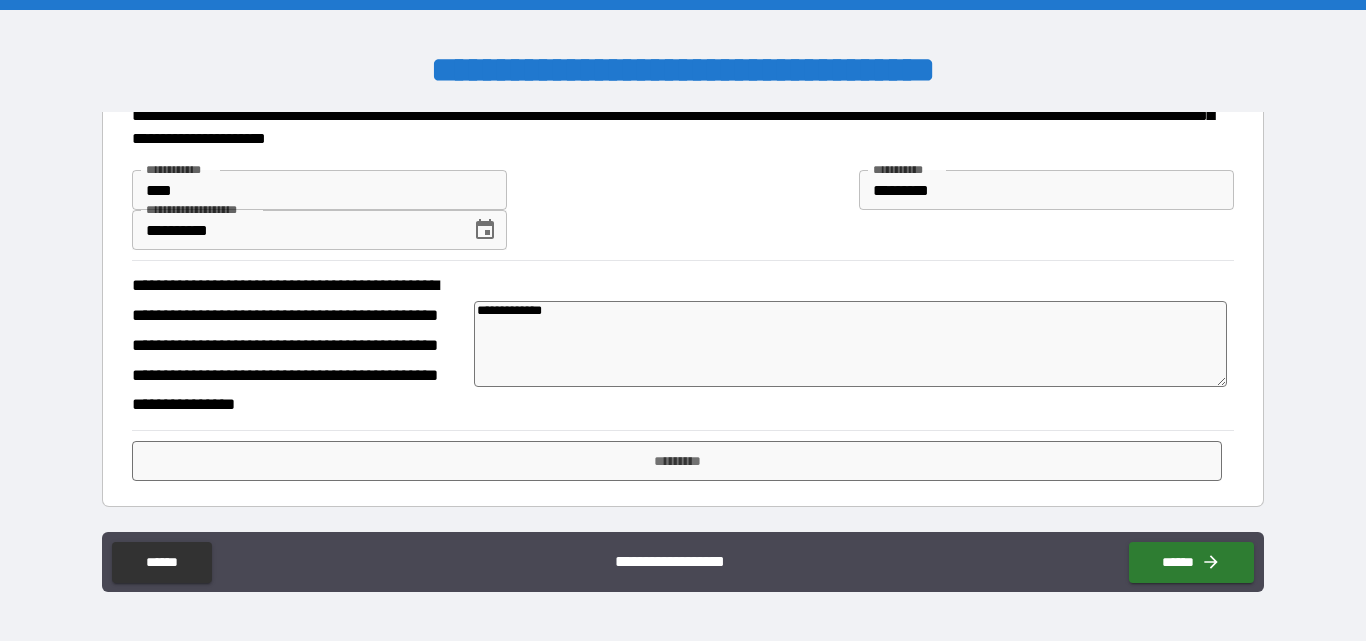 type on "**********" 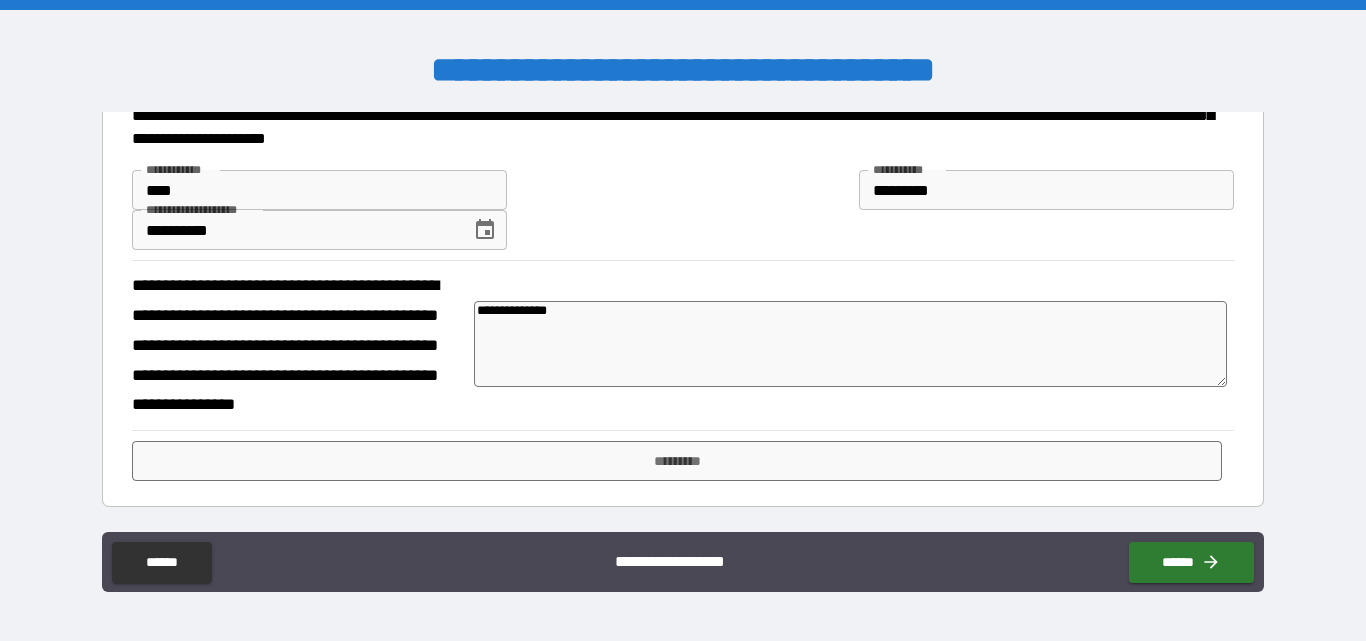 type on "*" 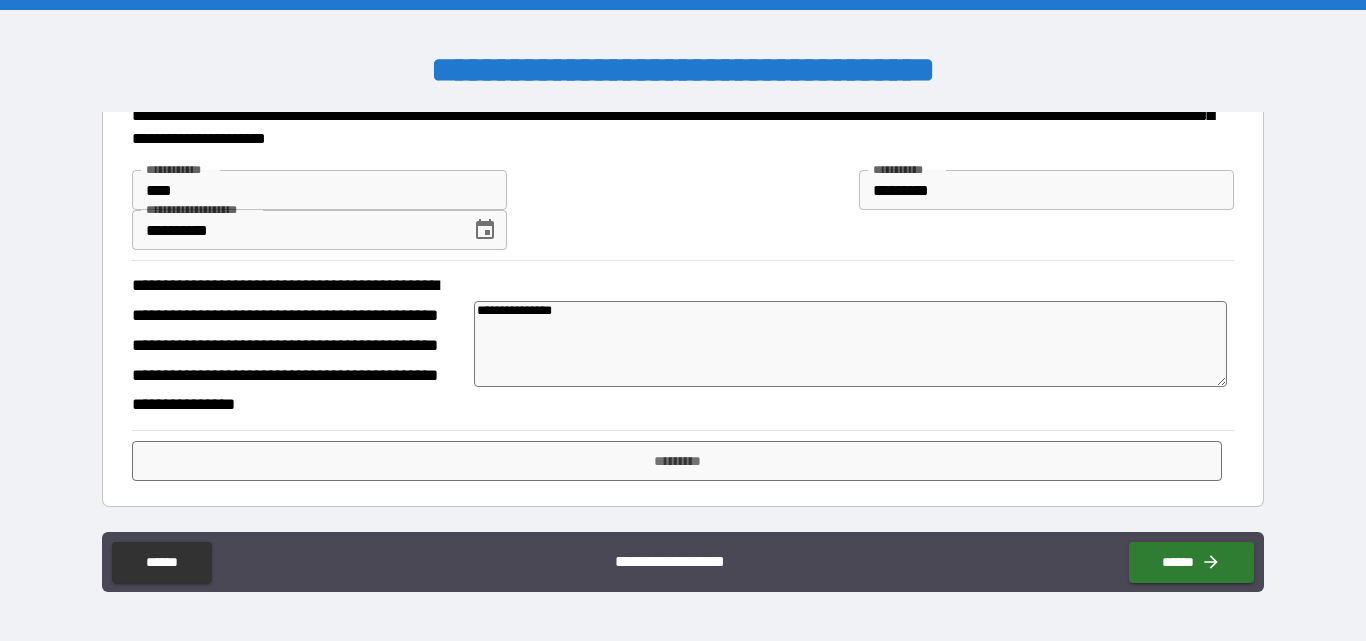 type on "*" 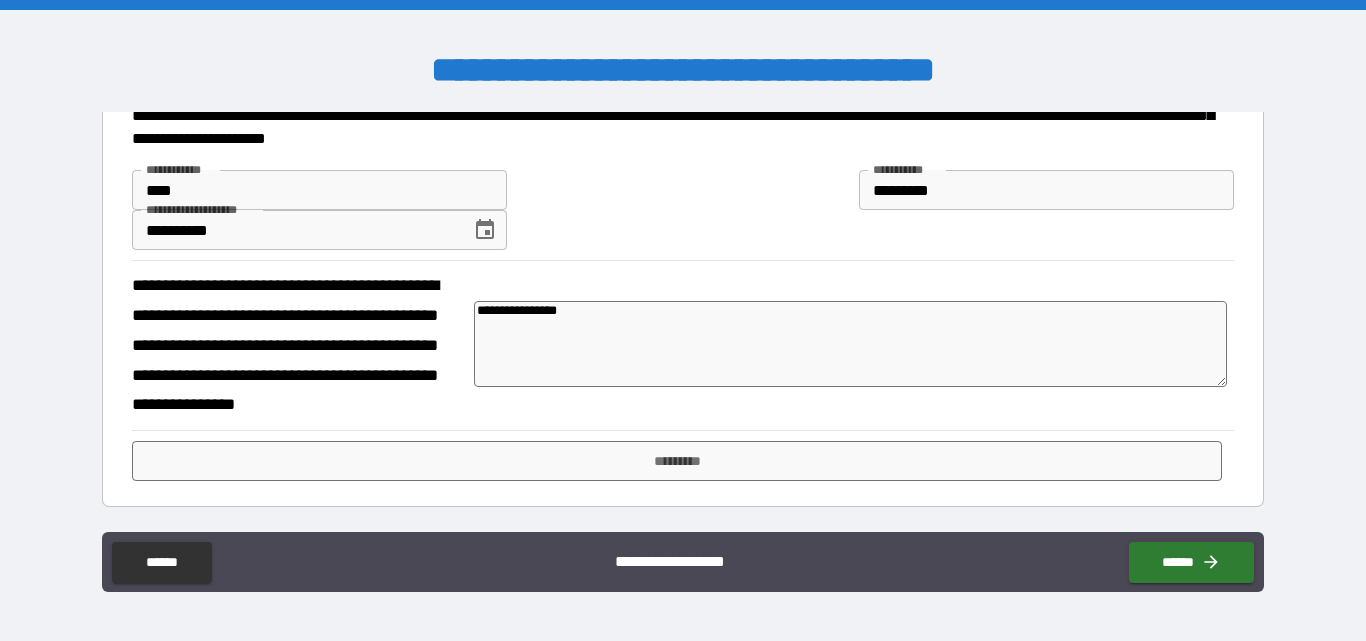 type on "*" 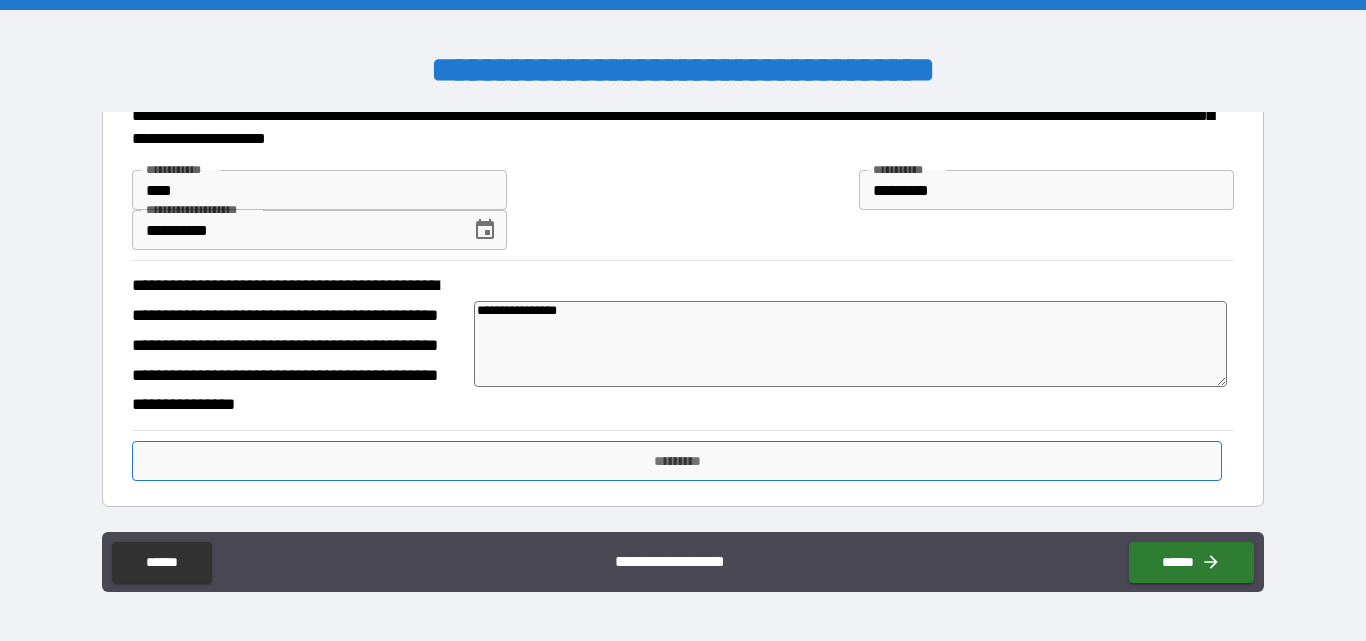 type on "**********" 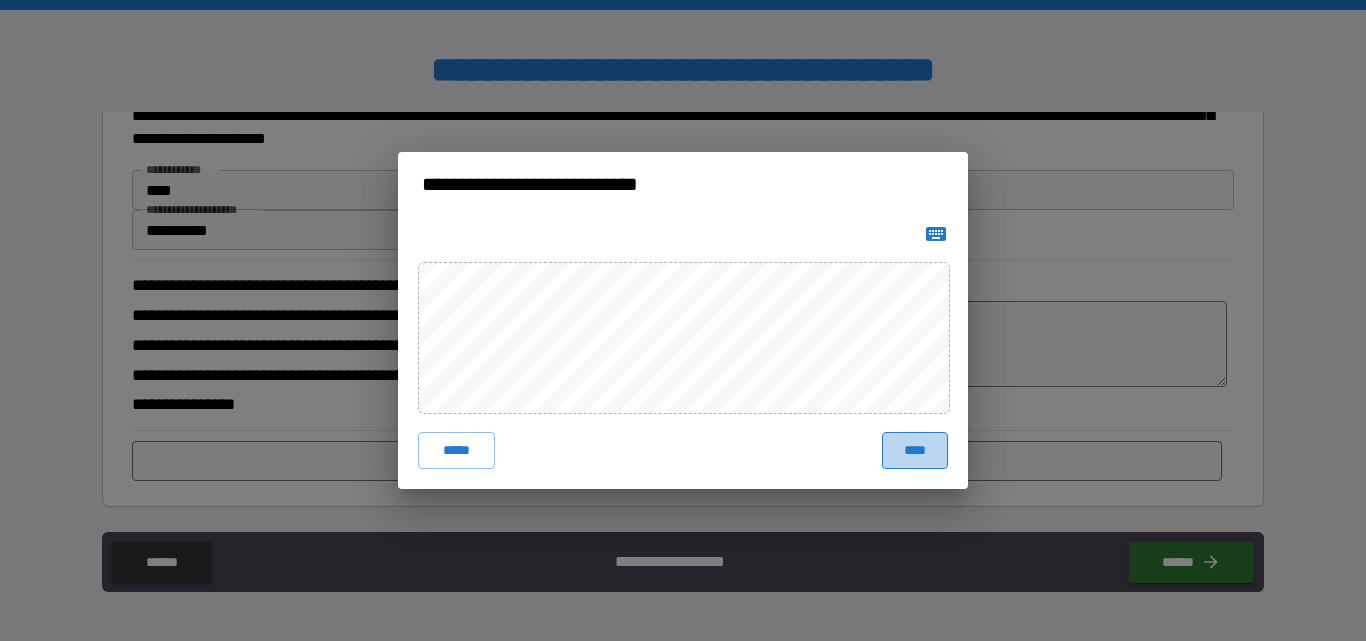 click on "****" at bounding box center (915, 450) 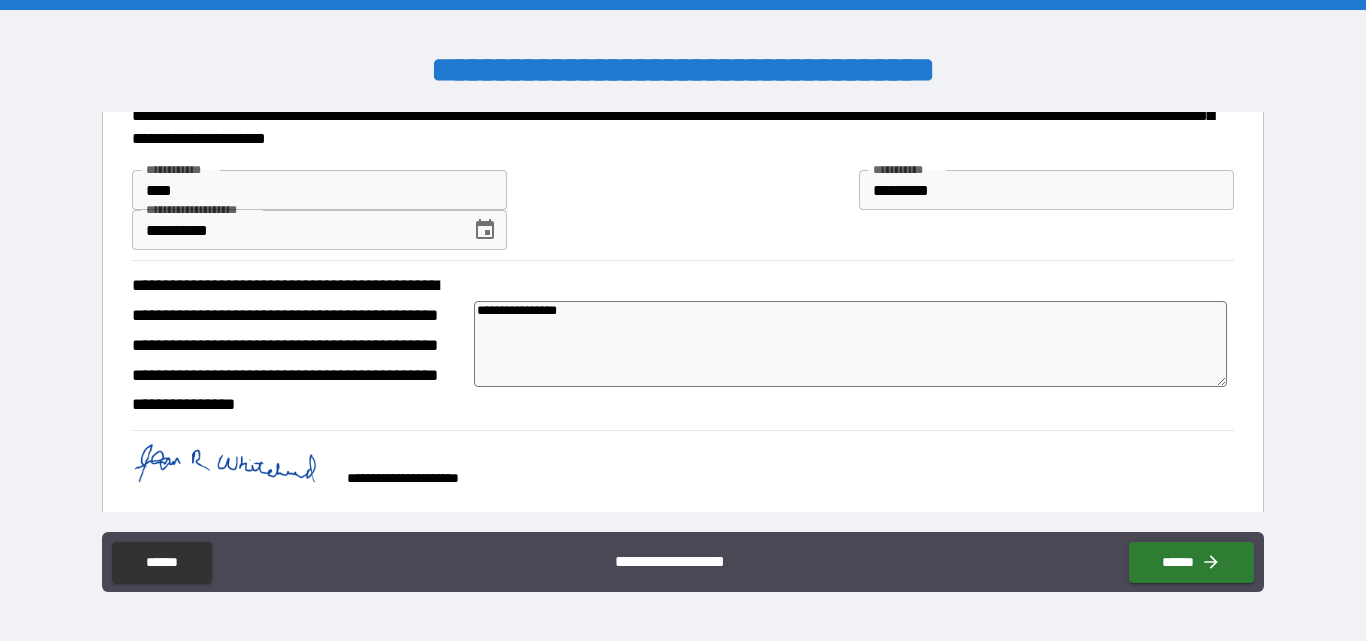 type on "*" 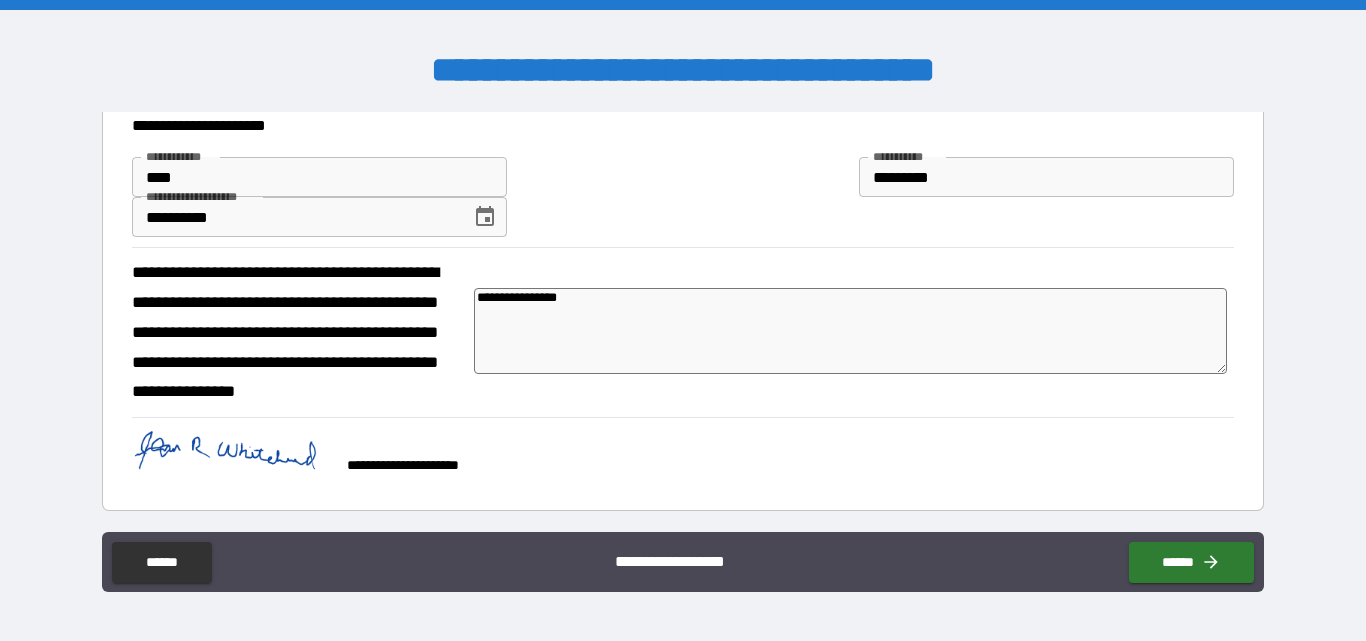 scroll, scrollTop: 500, scrollLeft: 0, axis: vertical 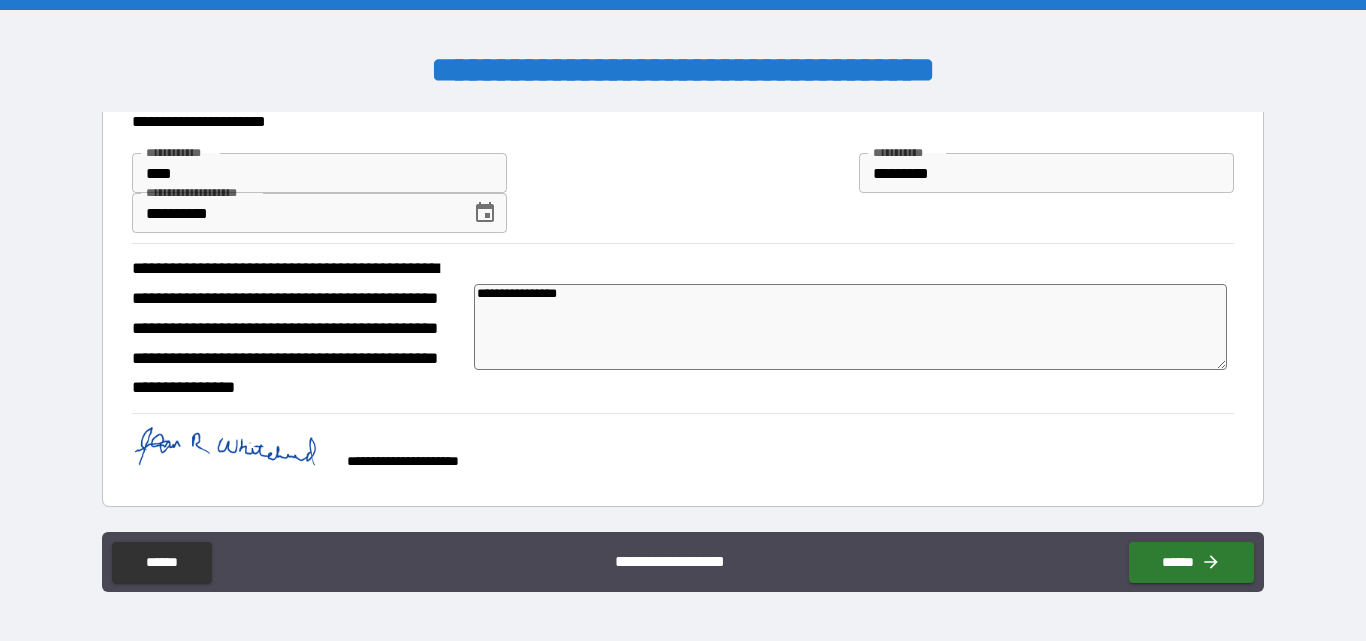 click on "**********" at bounding box center (682, 562) 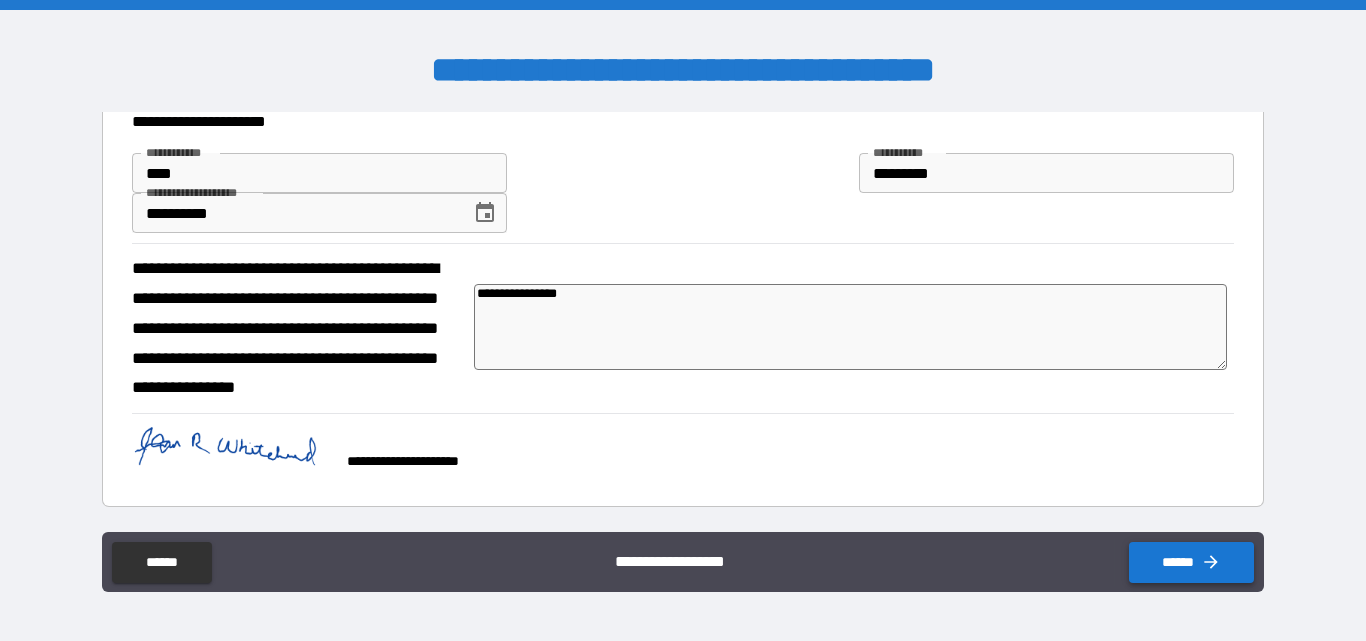 click on "******" at bounding box center (1191, 562) 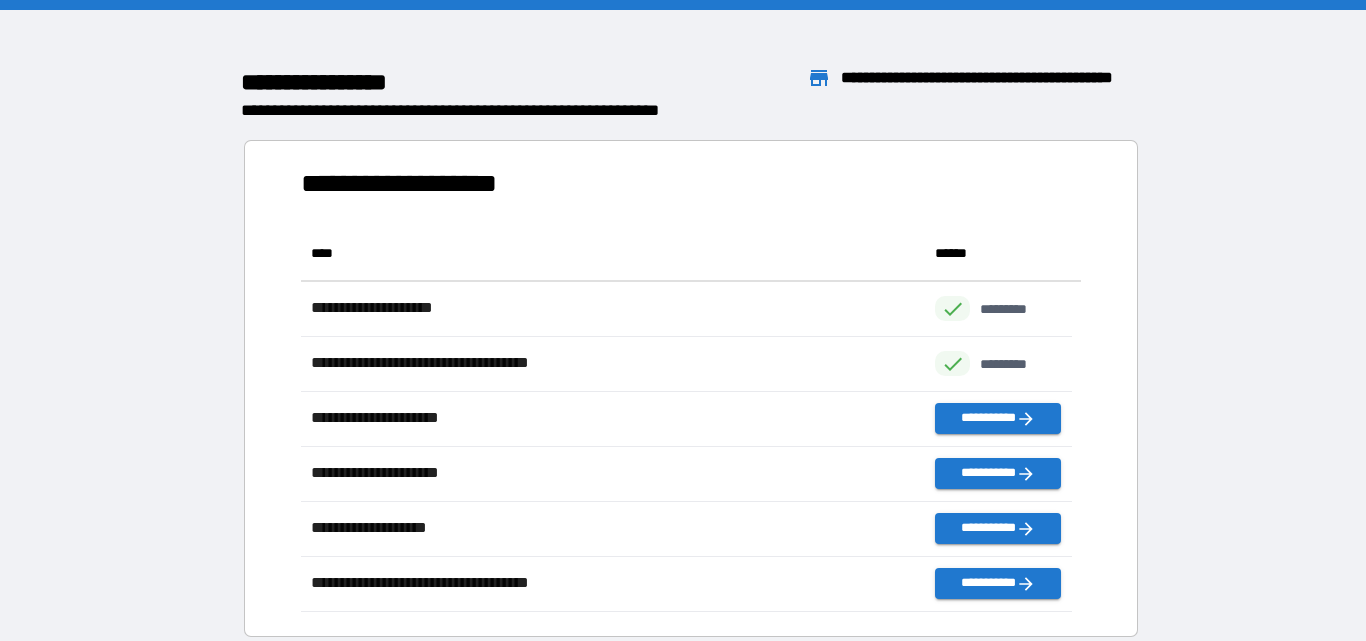 scroll, scrollTop: 371, scrollLeft: 755, axis: both 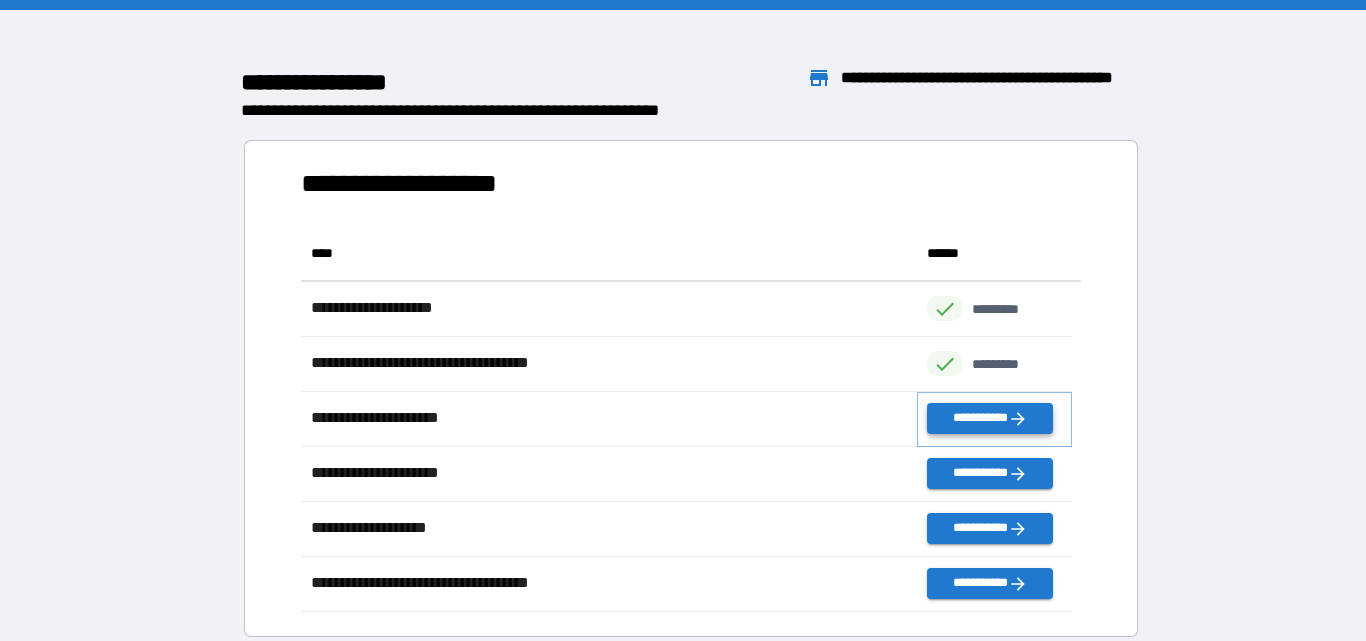click on "**********" at bounding box center [989, 418] 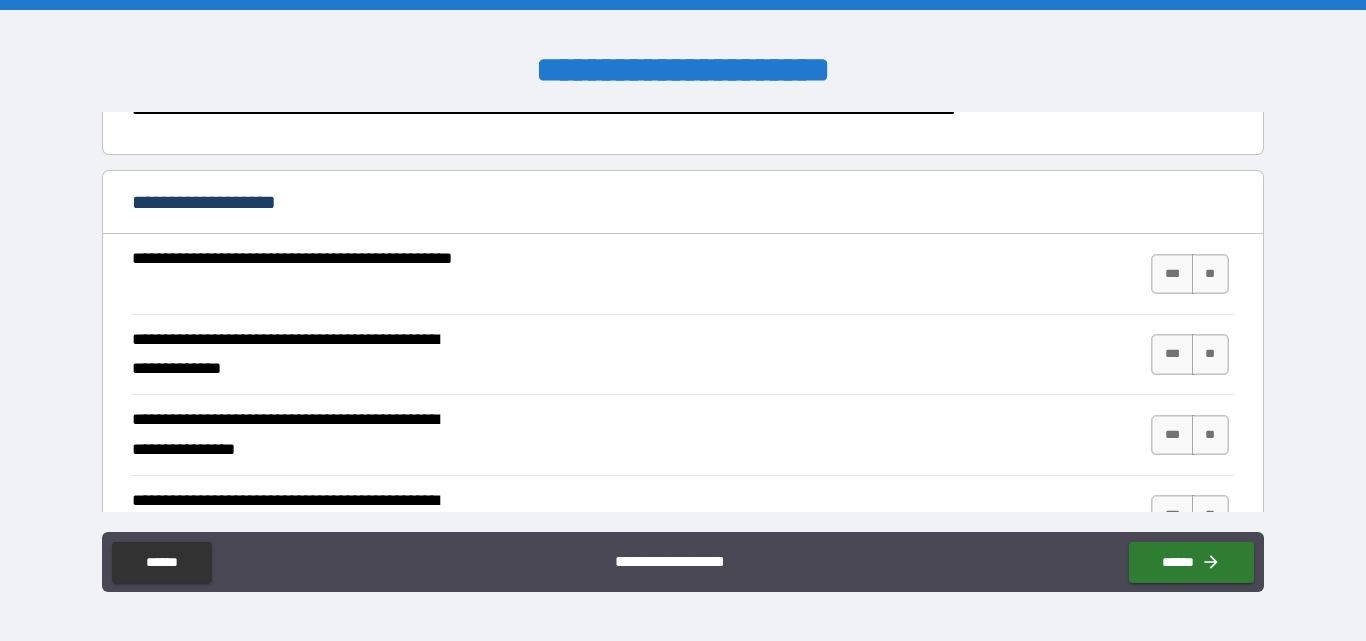 scroll, scrollTop: 200, scrollLeft: 0, axis: vertical 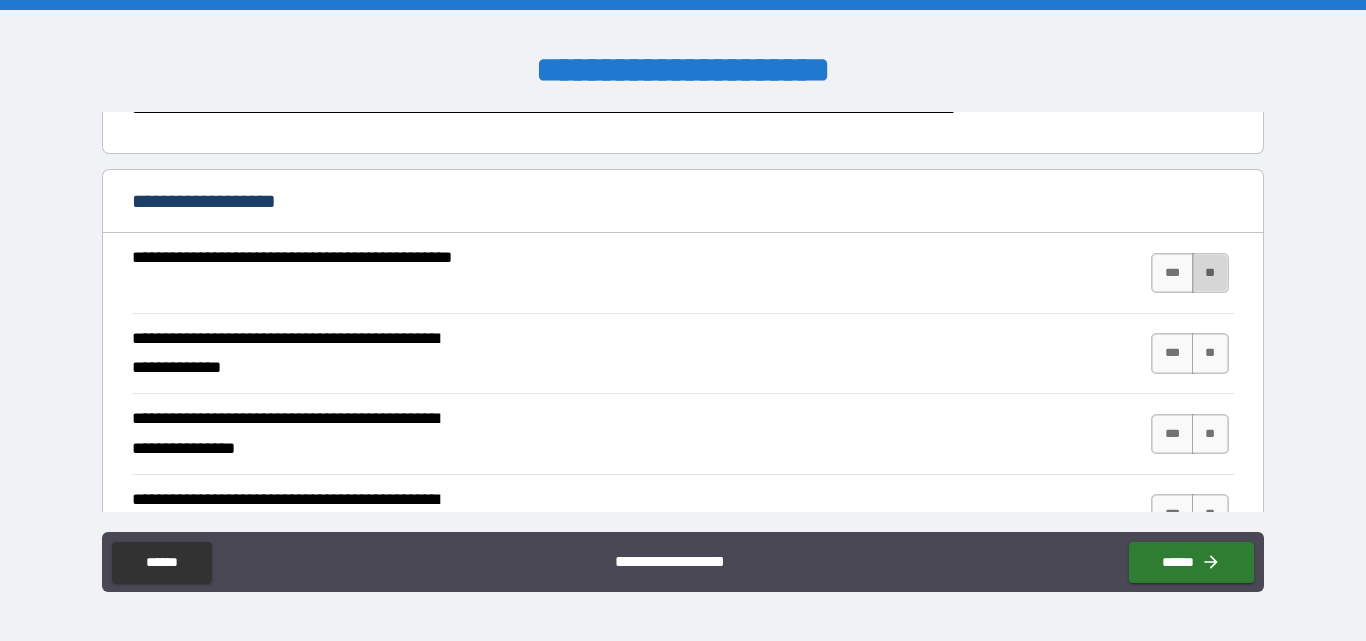 click on "**" at bounding box center (1210, 273) 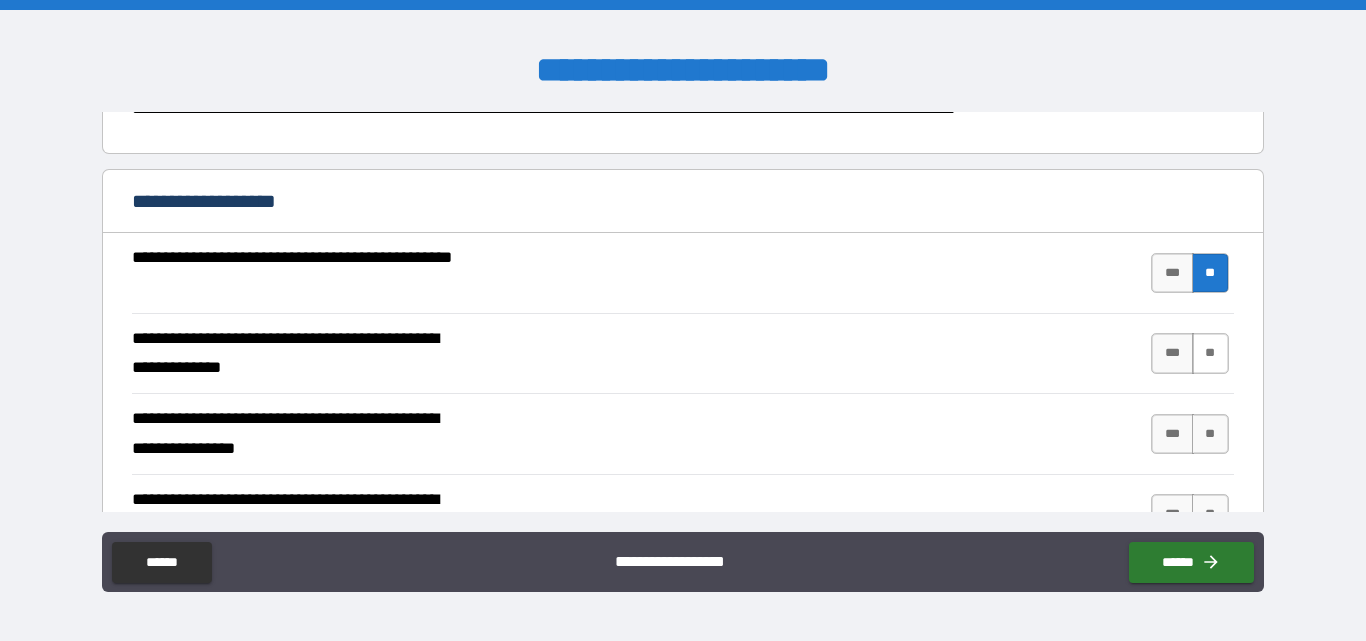 click on "**" at bounding box center (1210, 353) 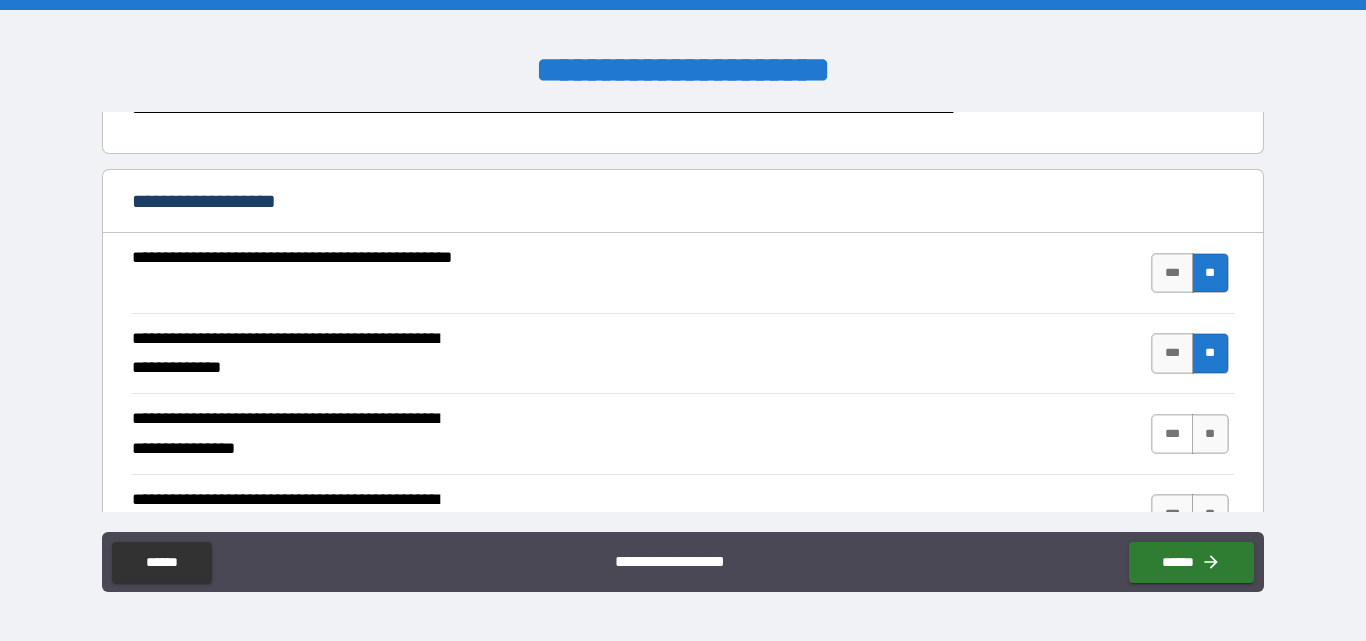 click on "***" at bounding box center [1172, 434] 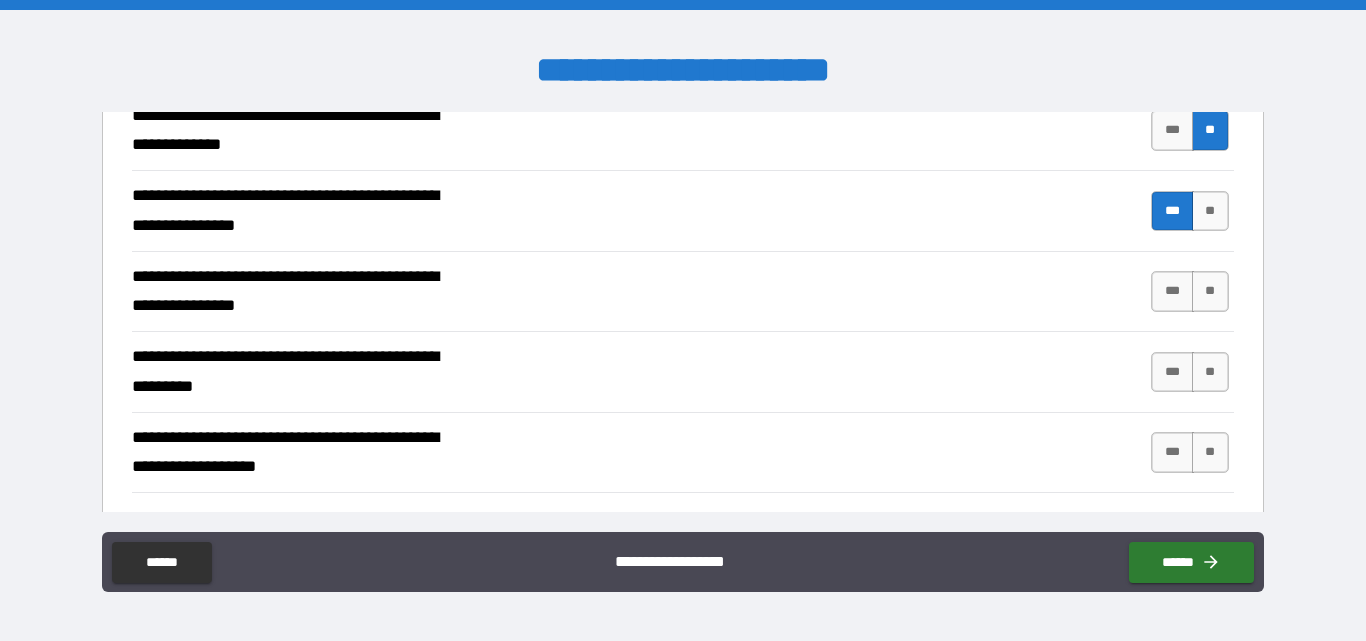 scroll, scrollTop: 500, scrollLeft: 0, axis: vertical 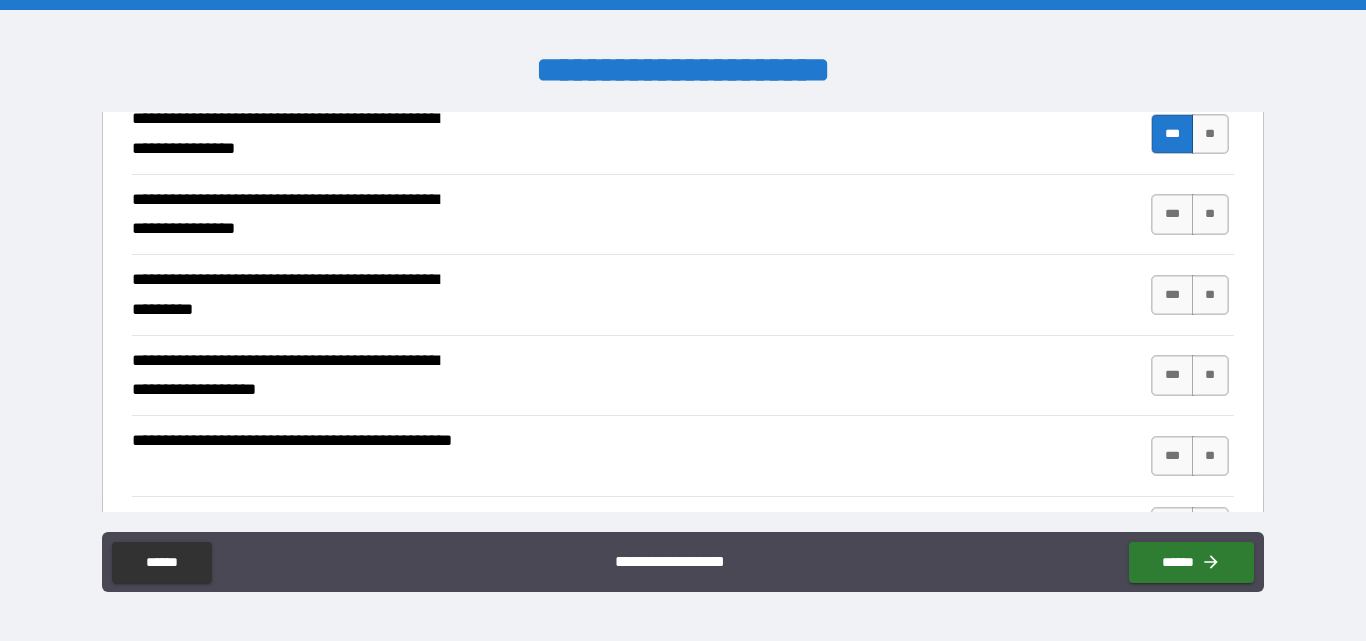 click on "*** **" at bounding box center [1189, 214] 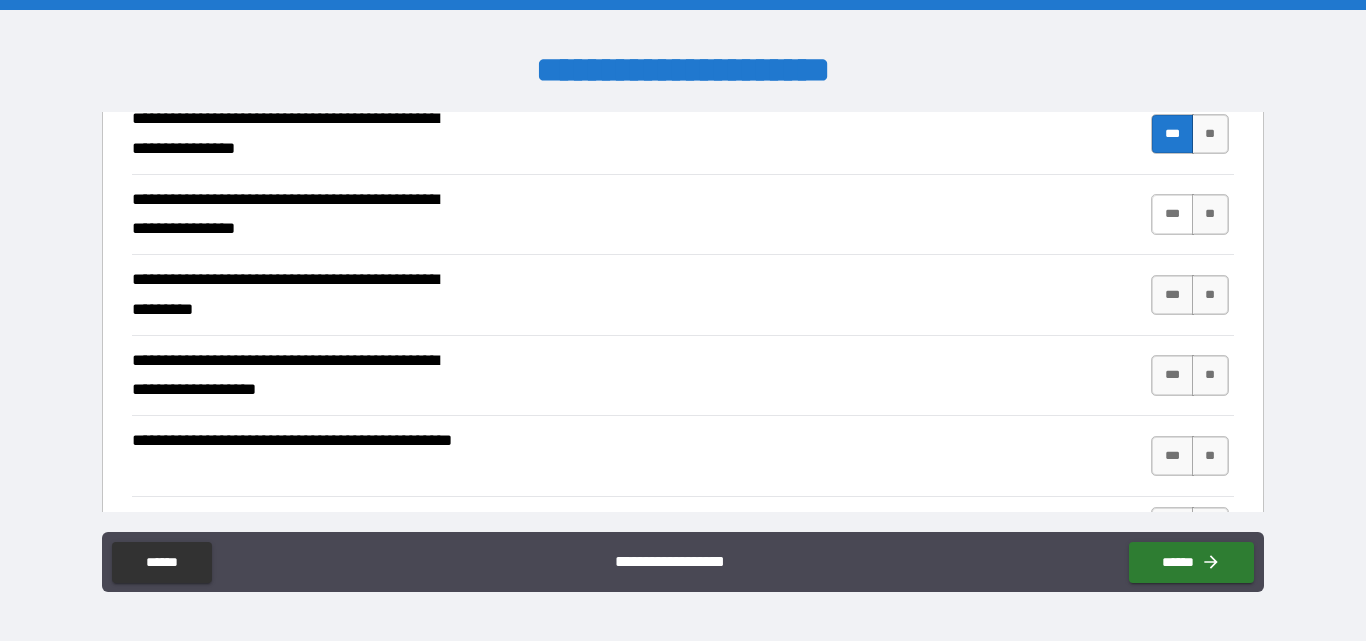 click on "***" at bounding box center (1172, 214) 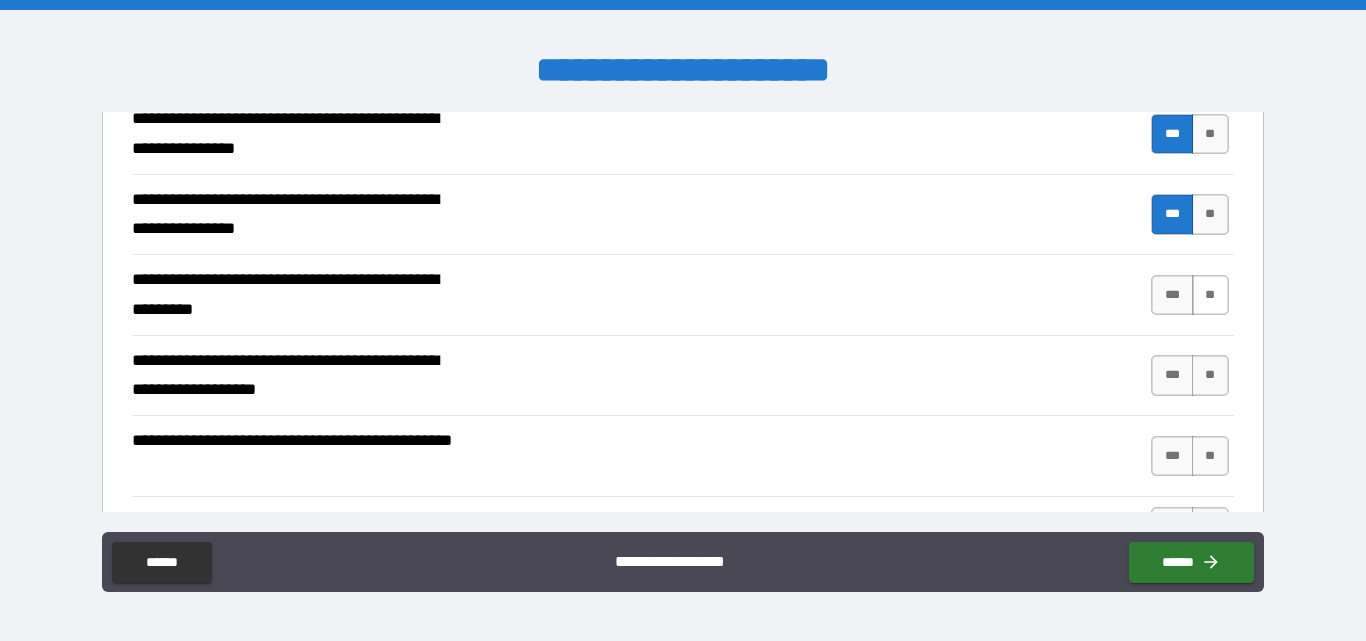 click on "**" at bounding box center (1210, 295) 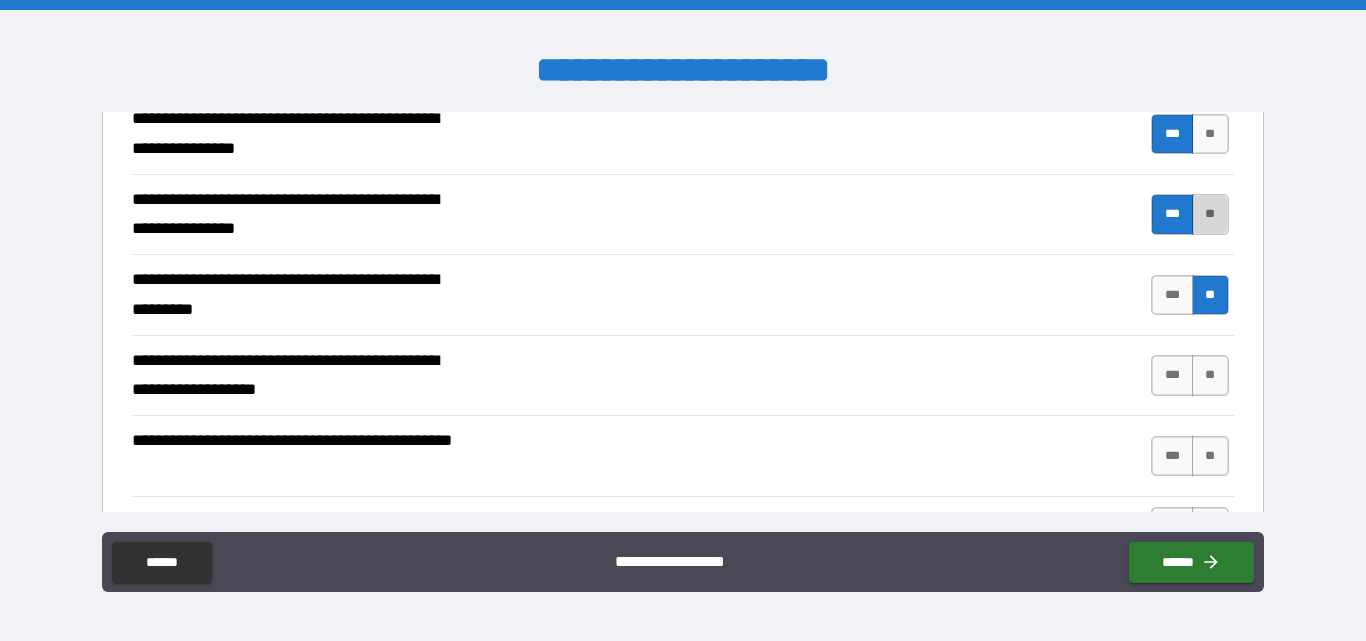 click on "**" at bounding box center [1210, 214] 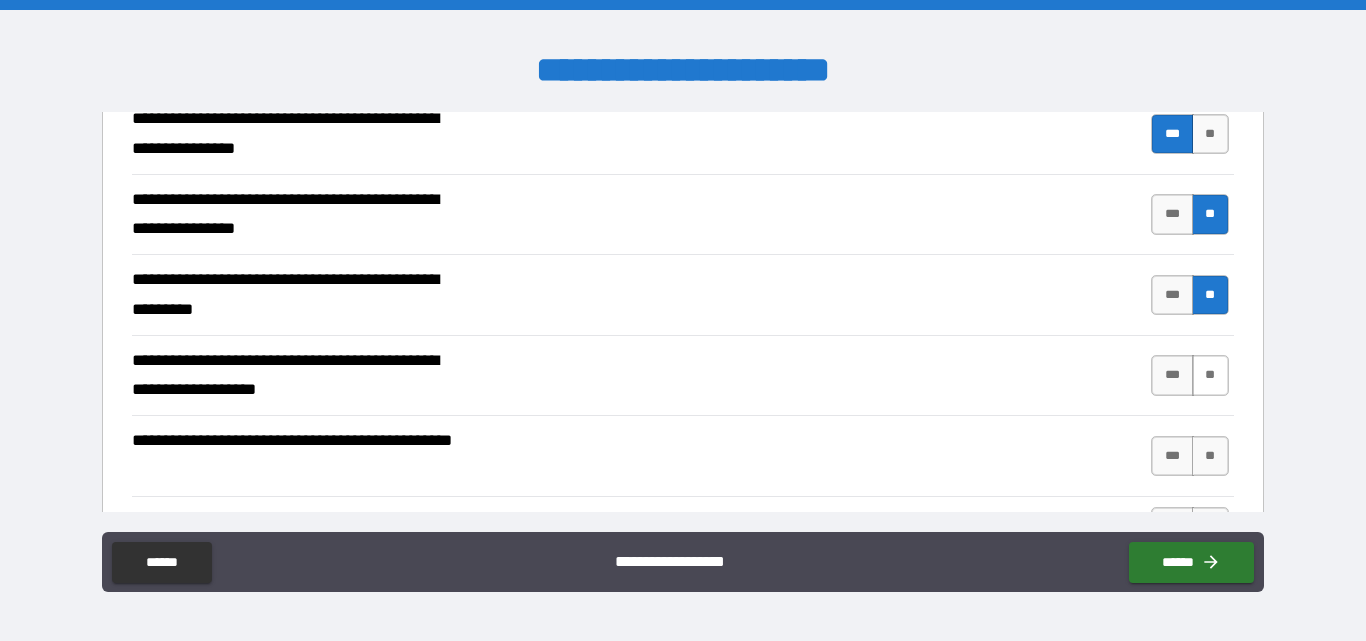 click on "**" at bounding box center (1210, 375) 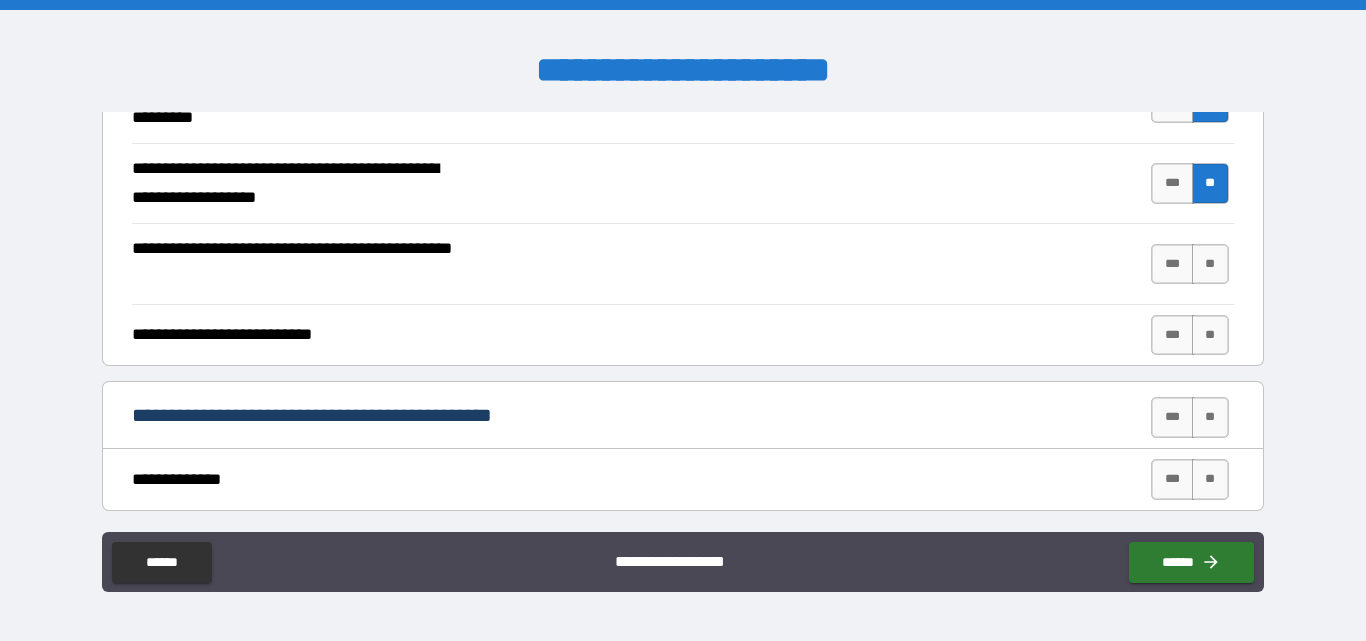 scroll, scrollTop: 700, scrollLeft: 0, axis: vertical 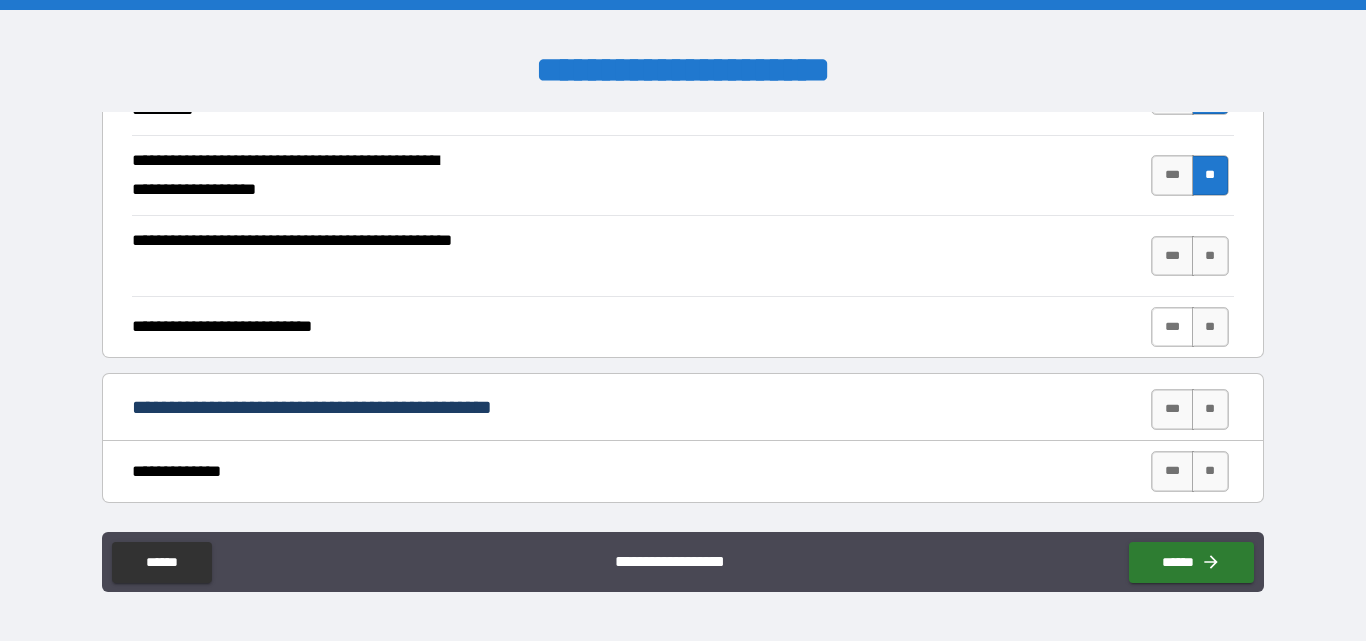 click on "***" at bounding box center (1172, 327) 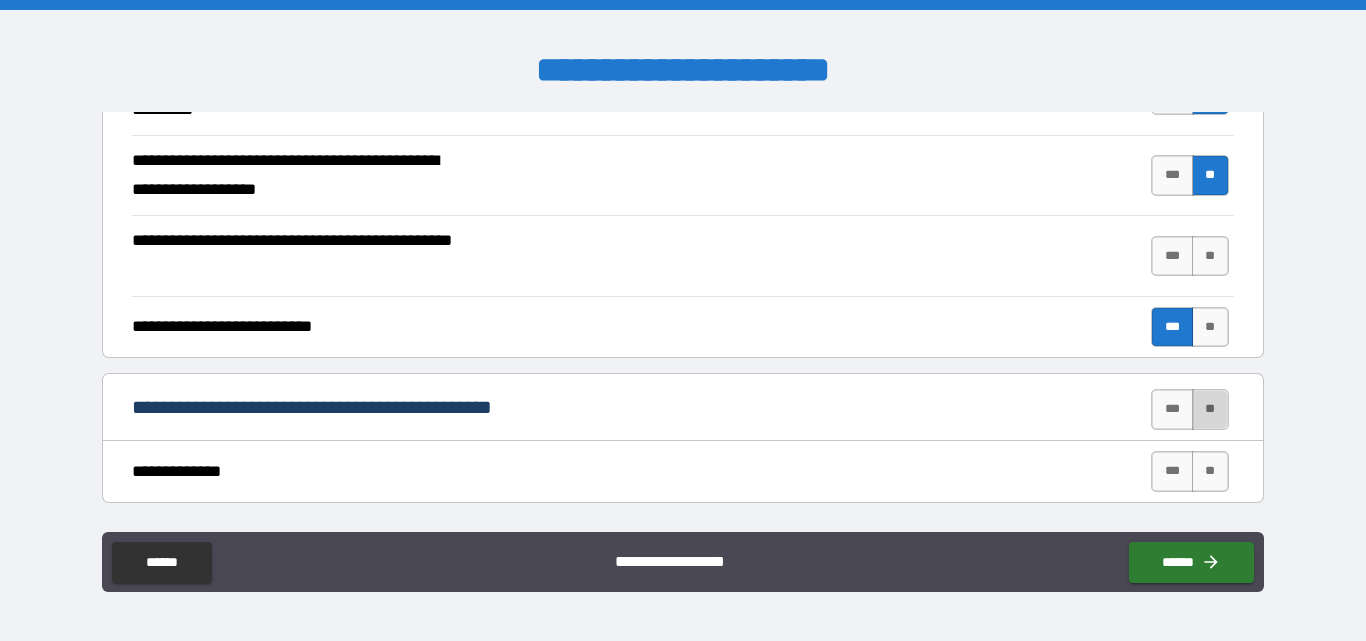 click on "**" at bounding box center (1210, 409) 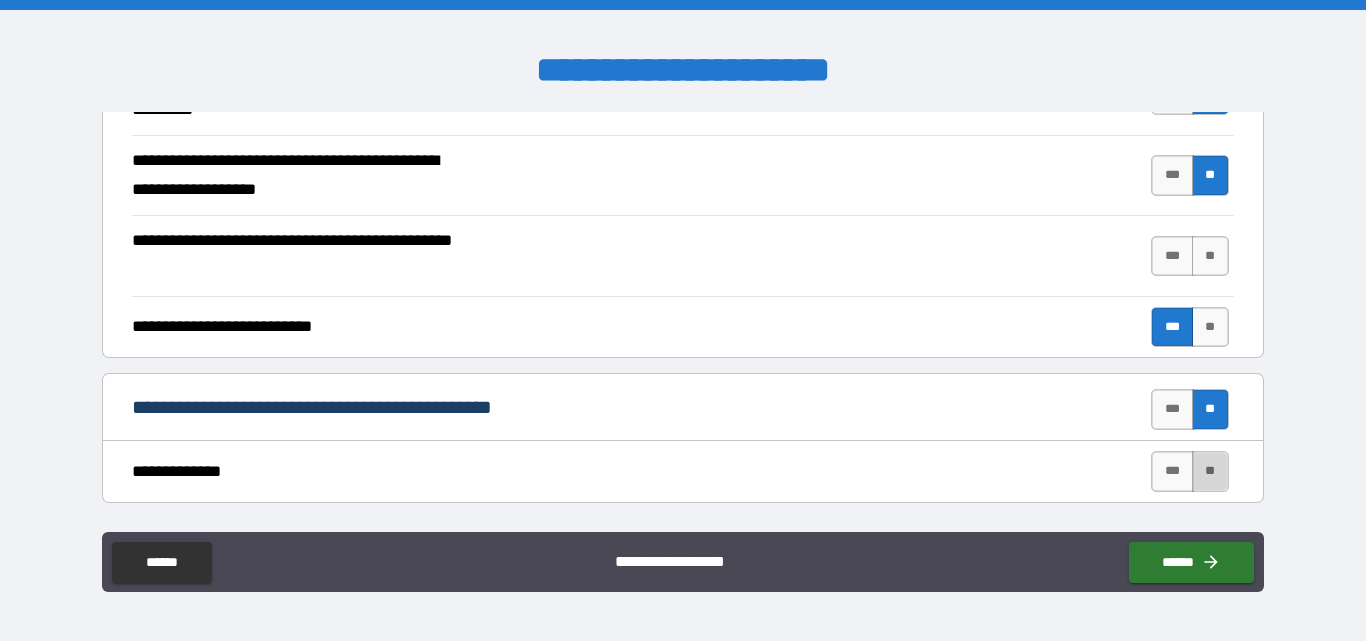 click on "**" at bounding box center (1210, 471) 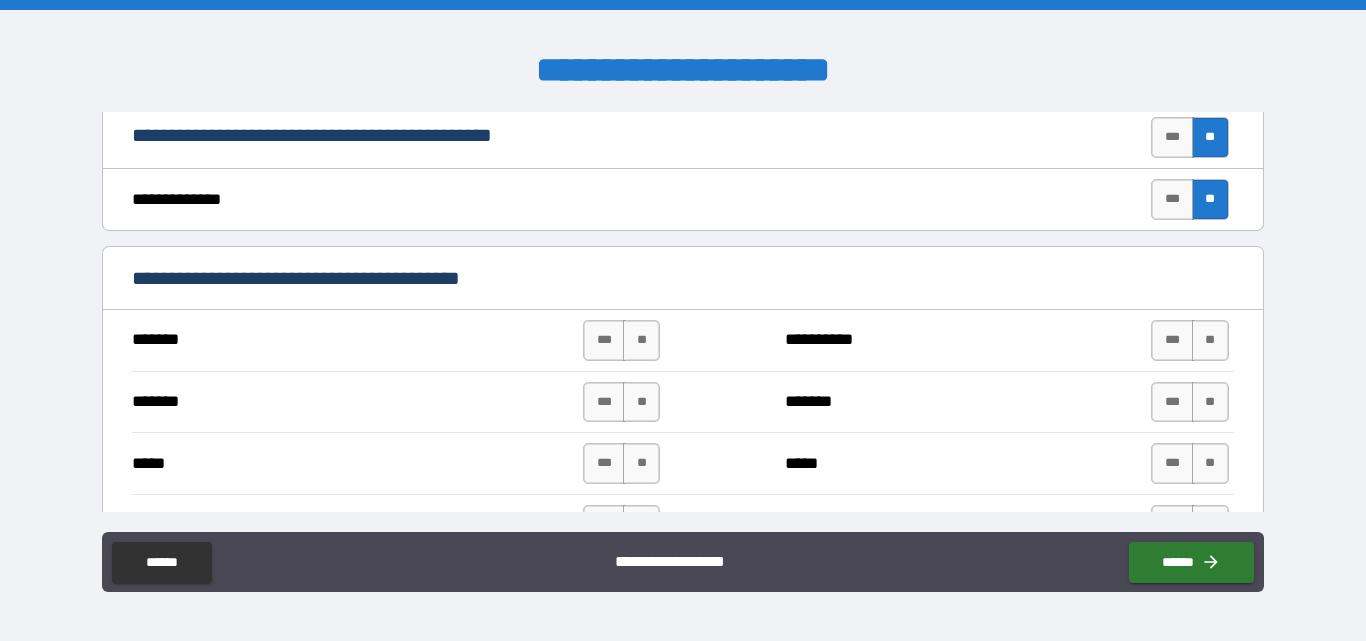 scroll, scrollTop: 1000, scrollLeft: 0, axis: vertical 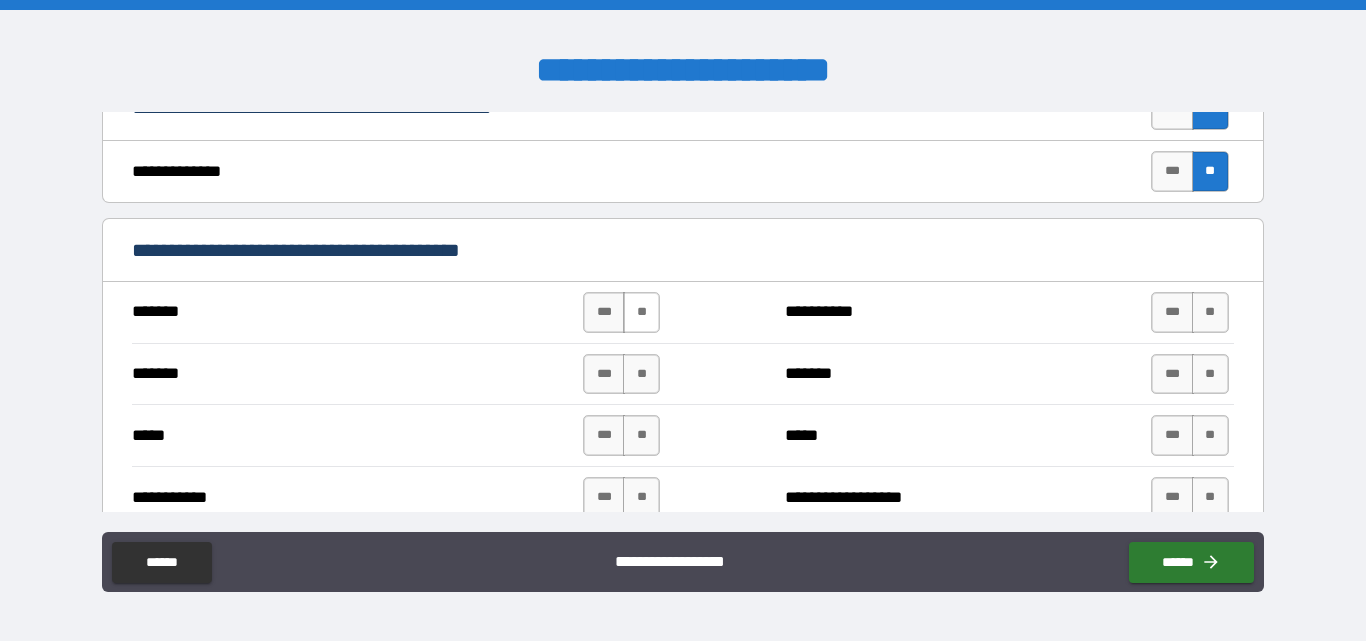 click on "**" at bounding box center (641, 312) 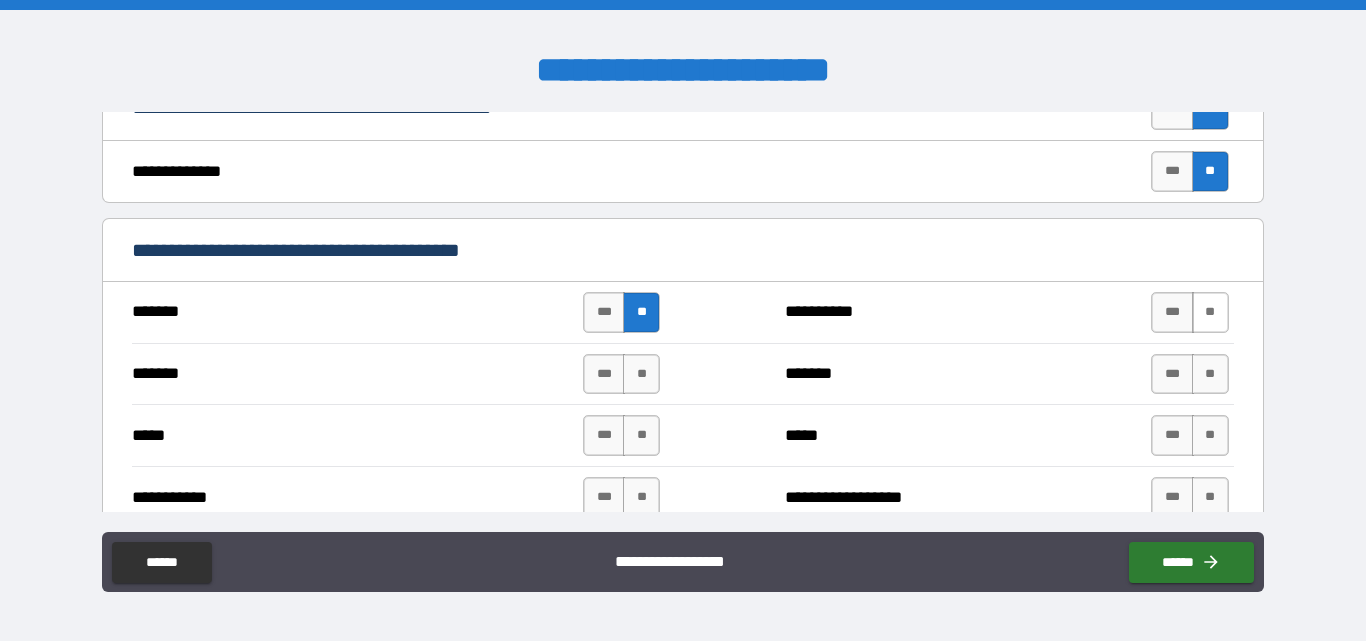 click on "**" at bounding box center [1210, 312] 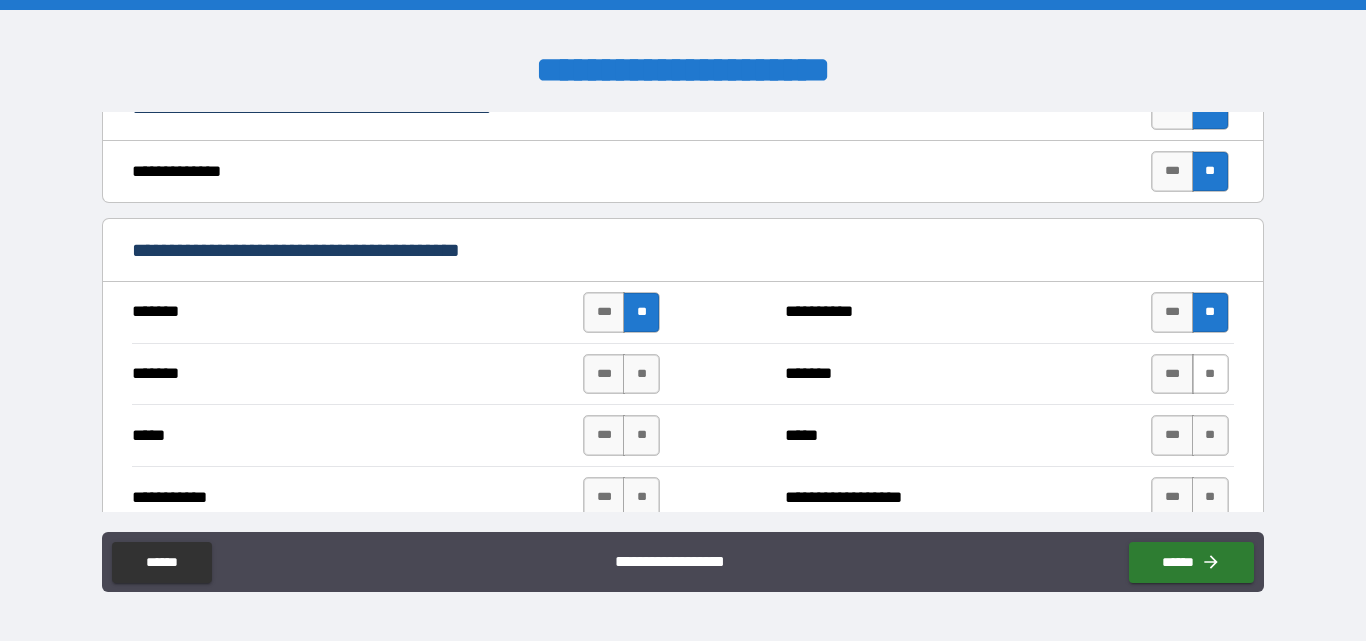 click on "**" at bounding box center (1210, 374) 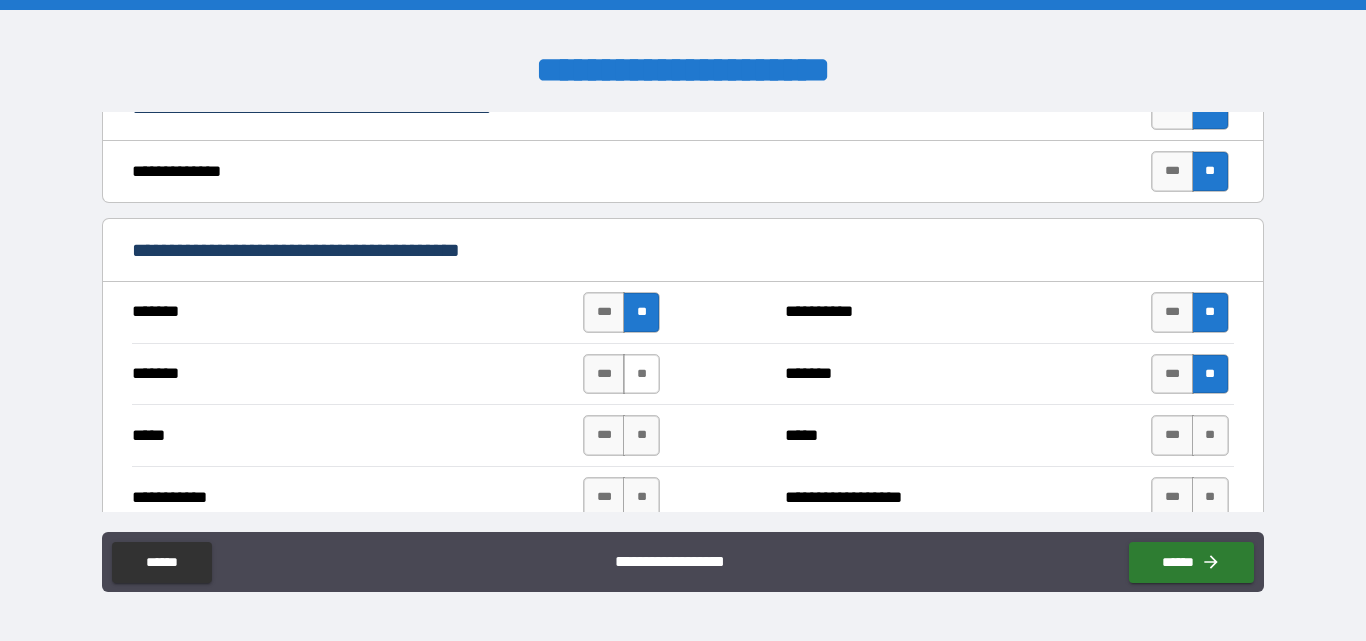 click on "**" at bounding box center [641, 374] 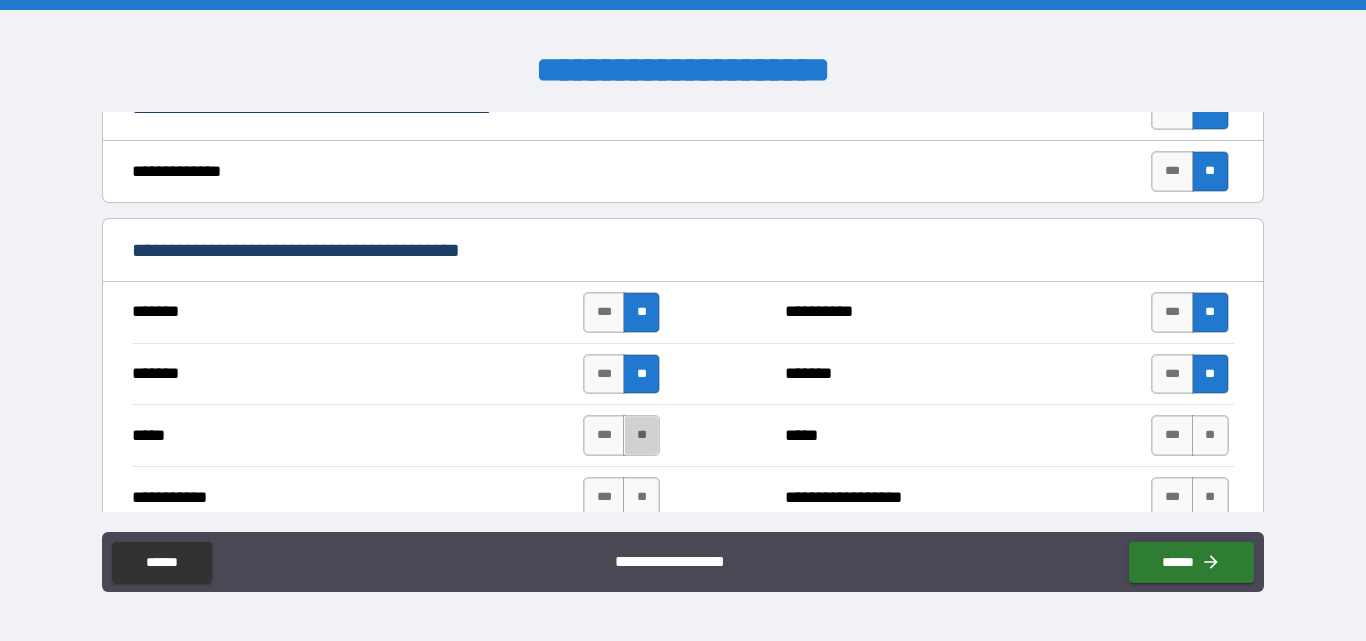 drag, startPoint x: 631, startPoint y: 428, endPoint x: 736, endPoint y: 444, distance: 106.21205 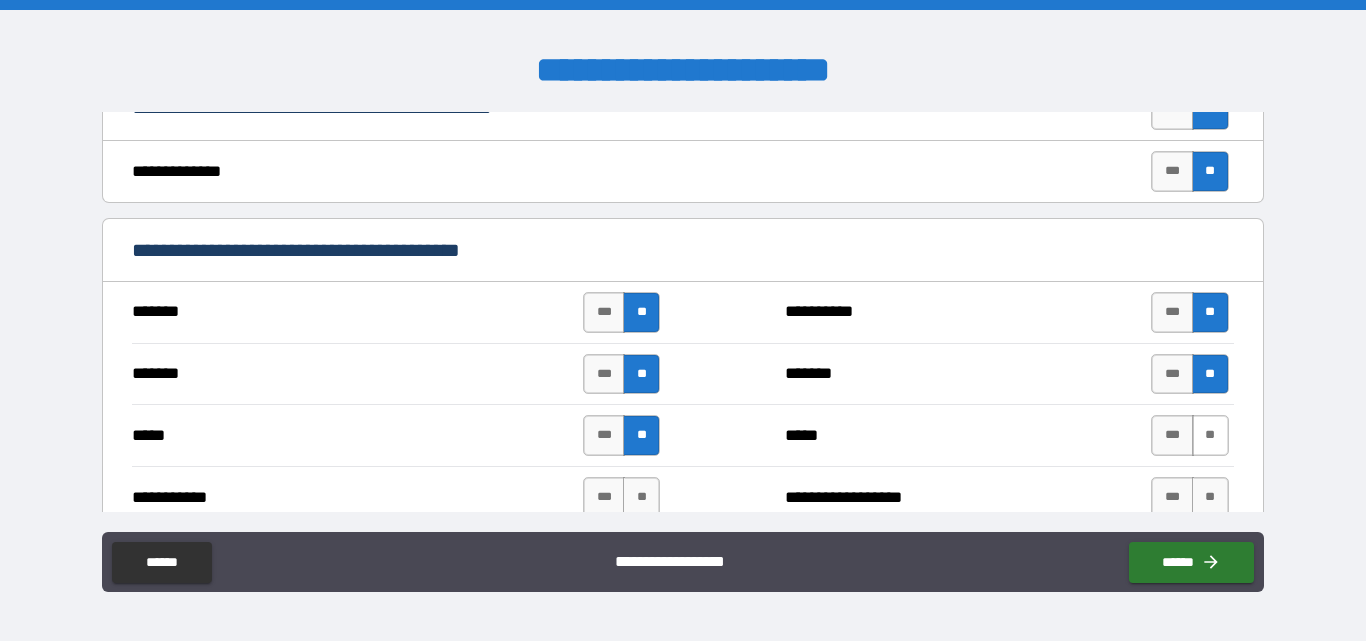 click on "**" at bounding box center (1210, 435) 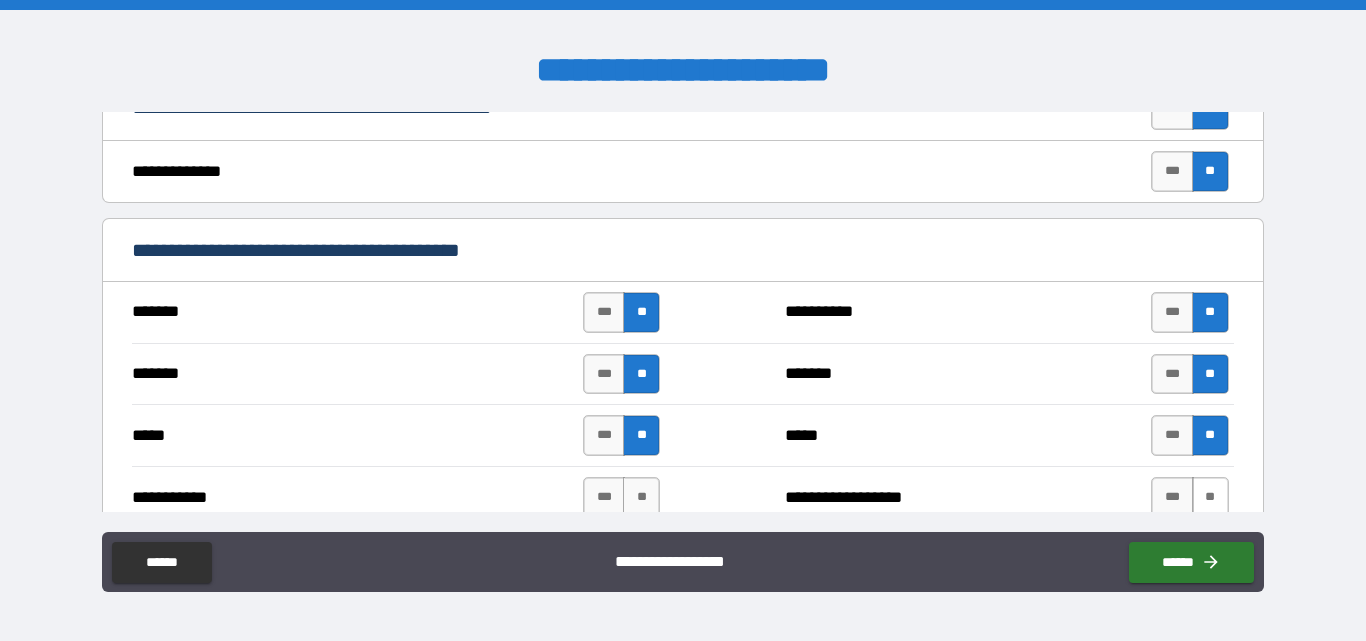 click on "**" at bounding box center (1210, 497) 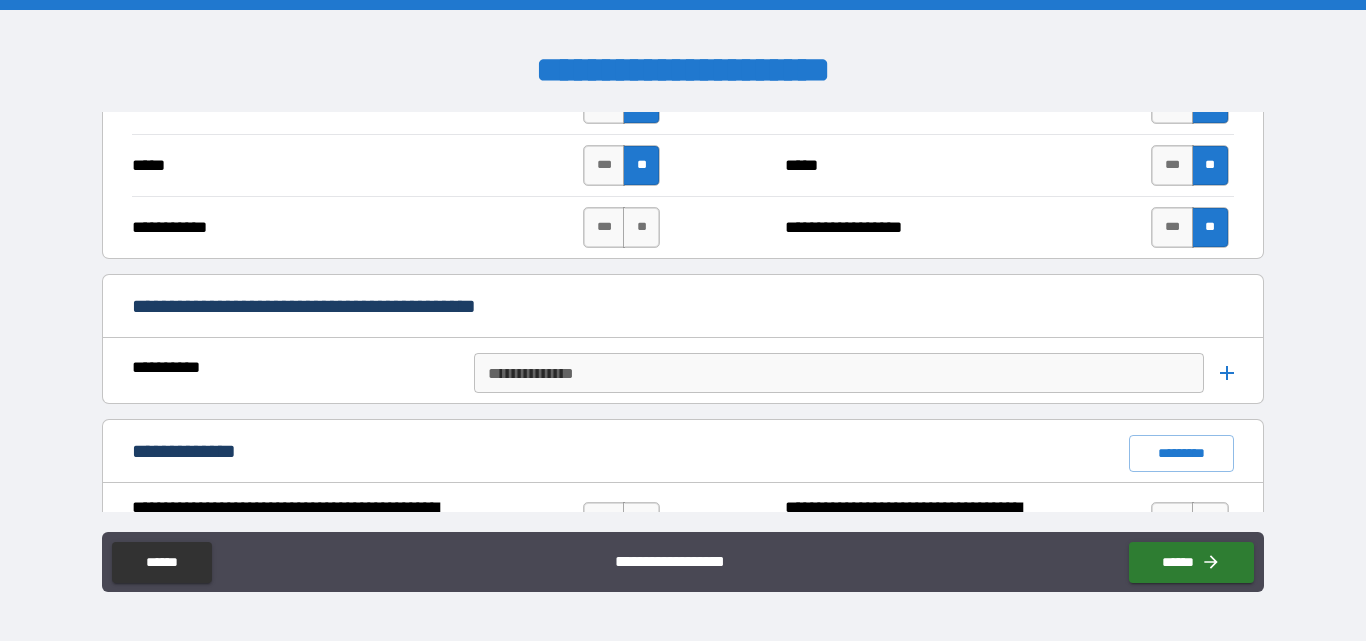 scroll, scrollTop: 1300, scrollLeft: 0, axis: vertical 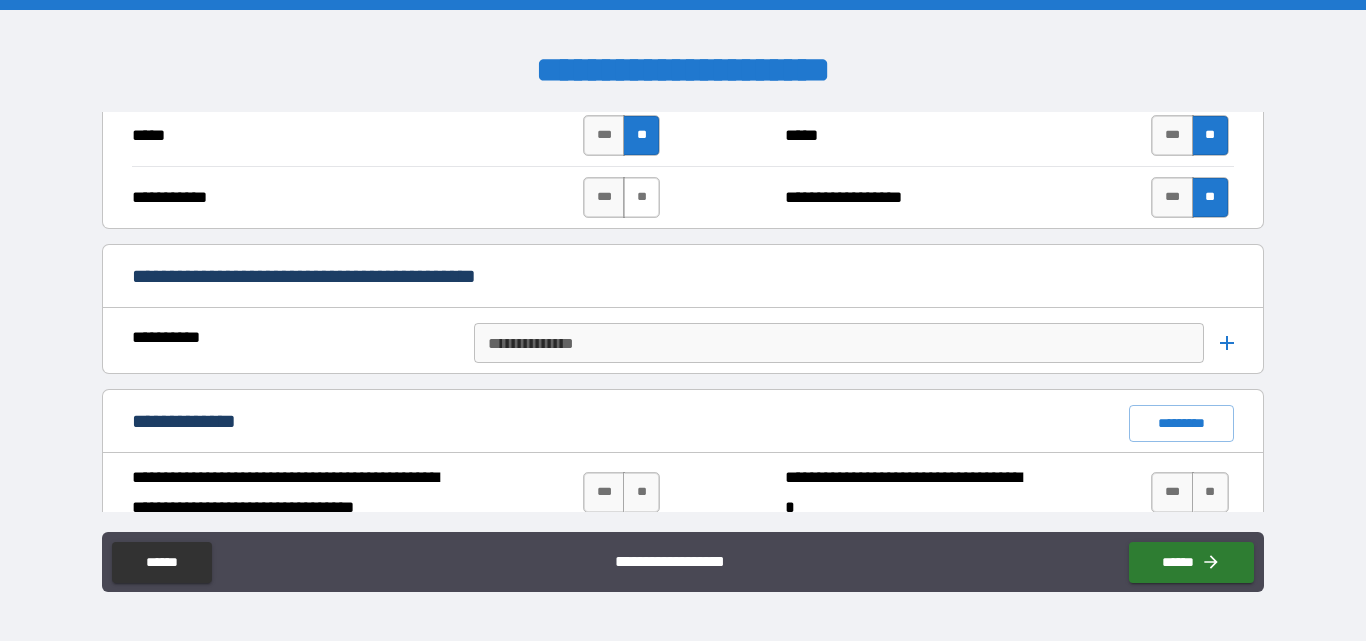 click on "**" at bounding box center (641, 197) 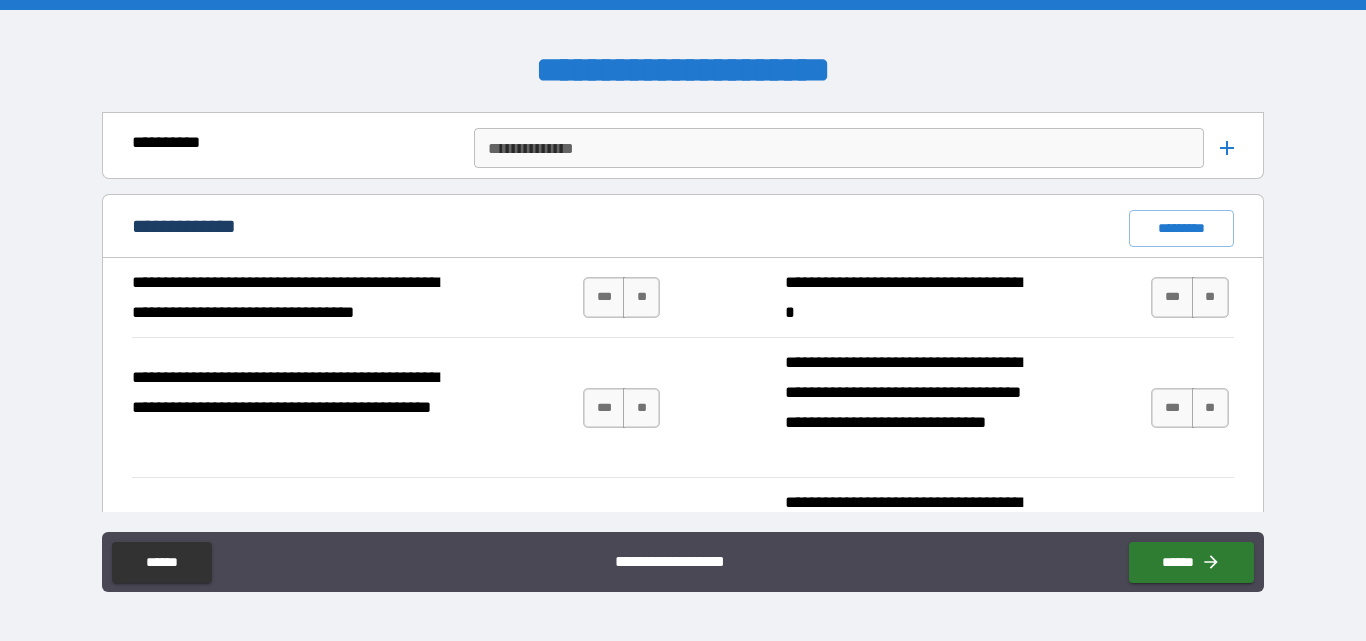 scroll, scrollTop: 1500, scrollLeft: 0, axis: vertical 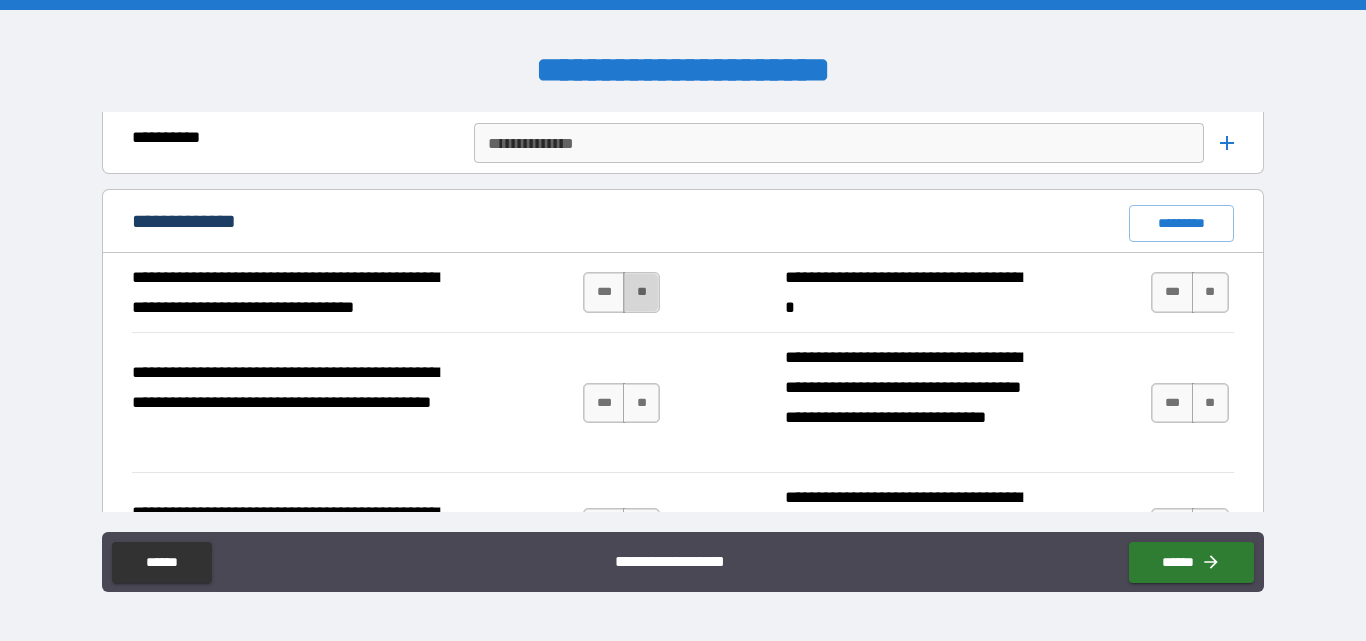 click on "**" at bounding box center [641, 292] 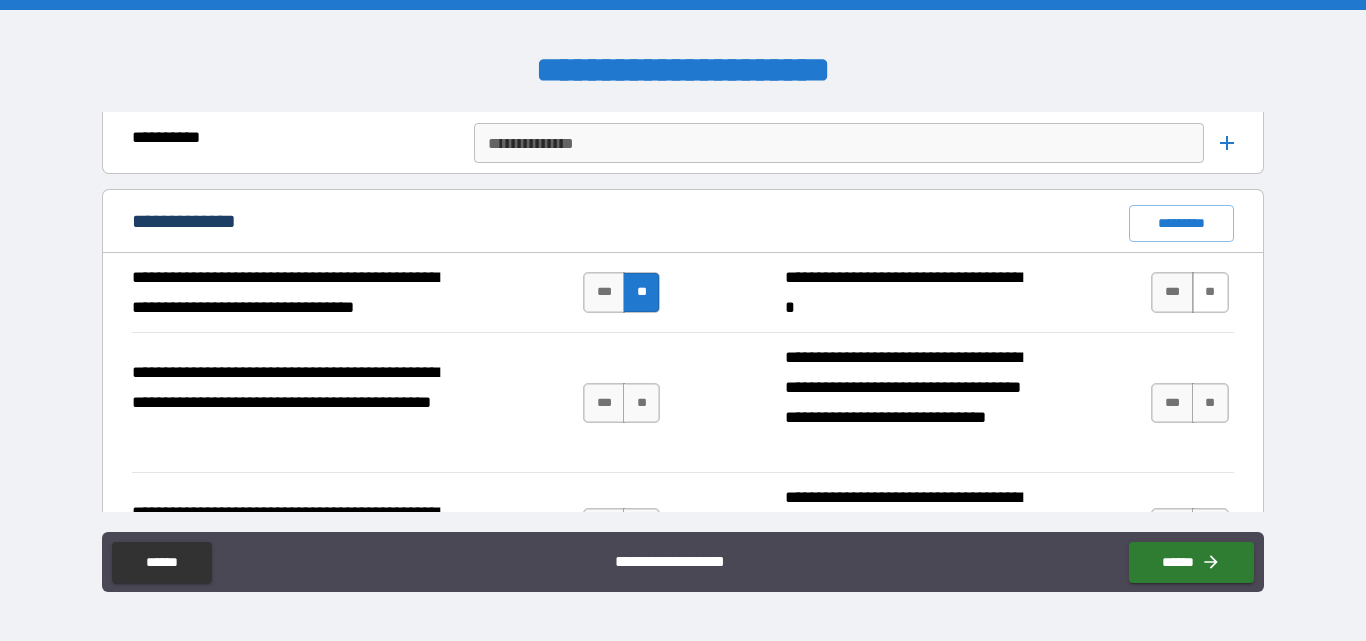 click on "**" at bounding box center (1210, 292) 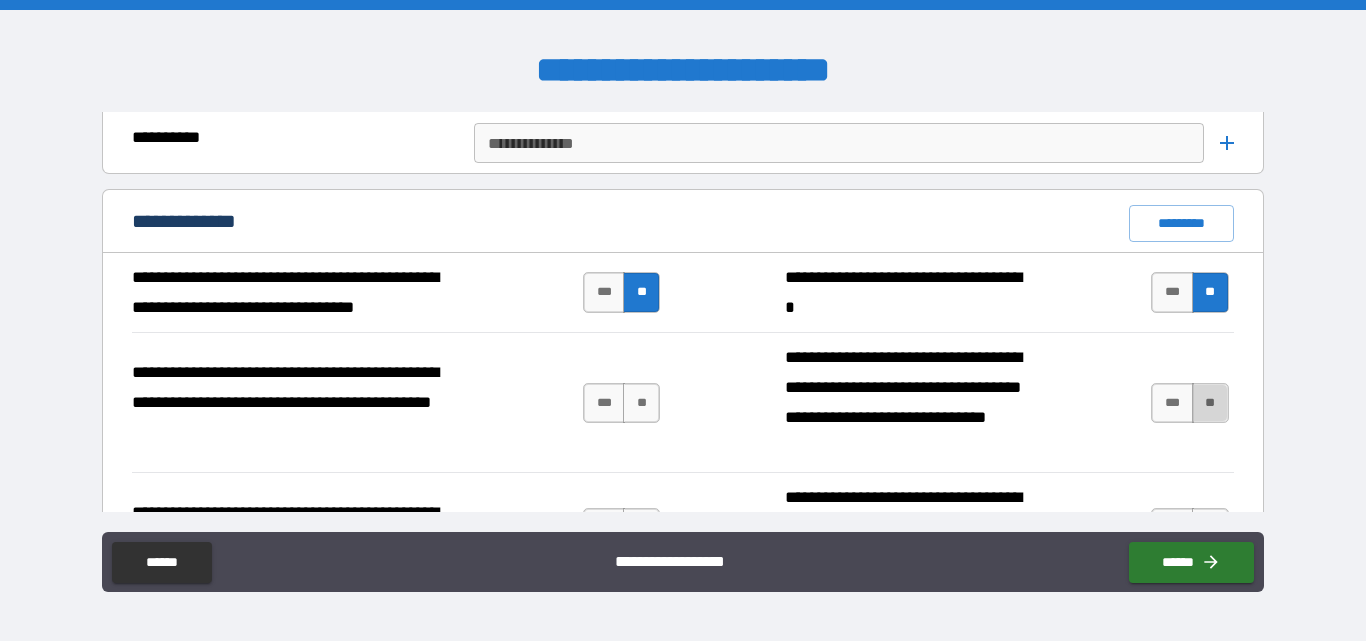click on "**" at bounding box center [1210, 403] 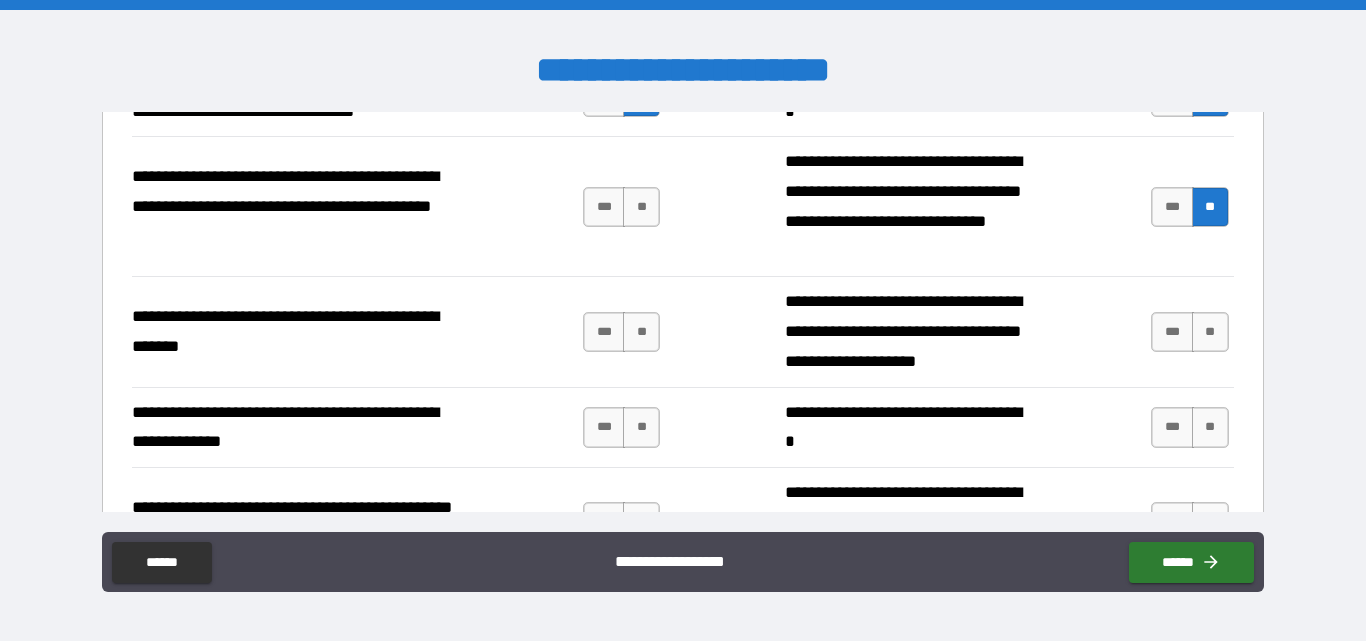 scroll, scrollTop: 1700, scrollLeft: 0, axis: vertical 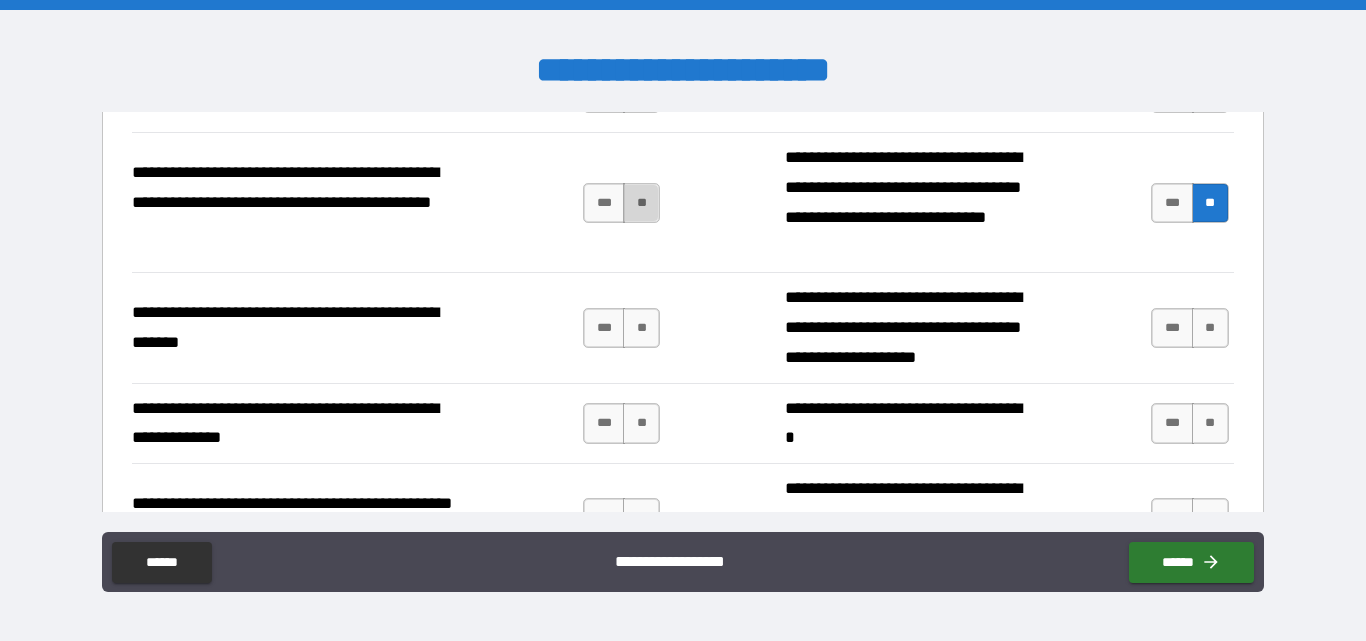 click on "**" at bounding box center (641, 203) 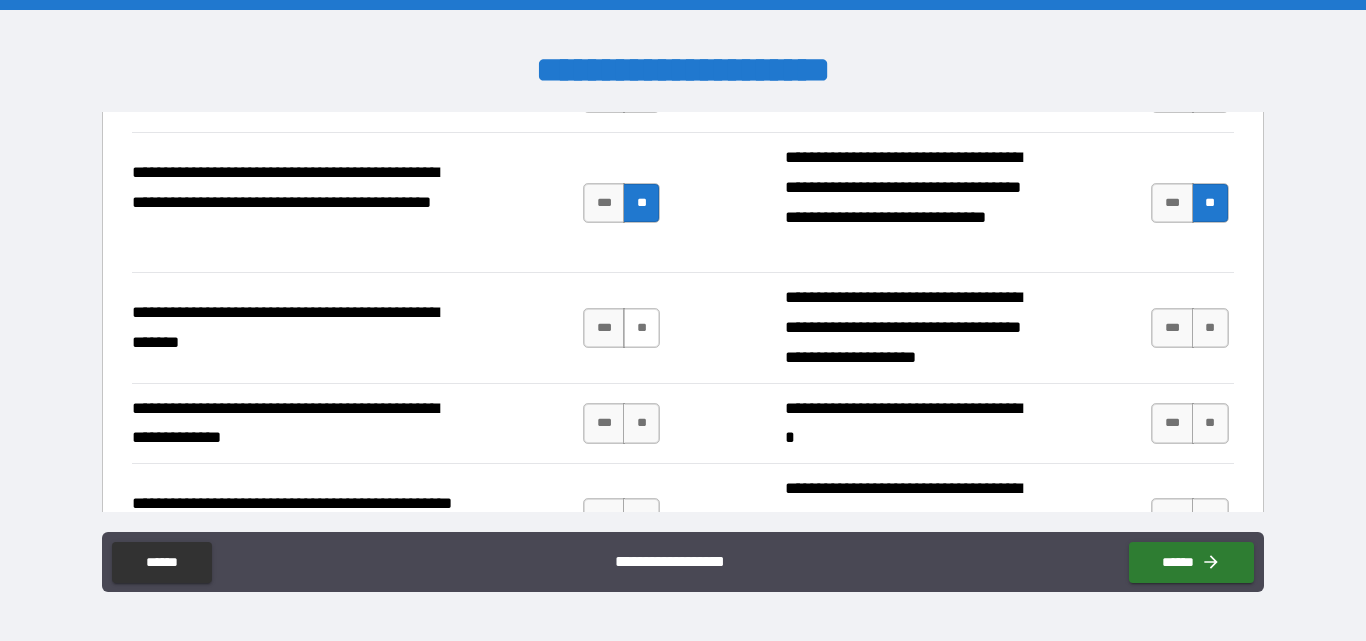 click on "**" at bounding box center [641, 328] 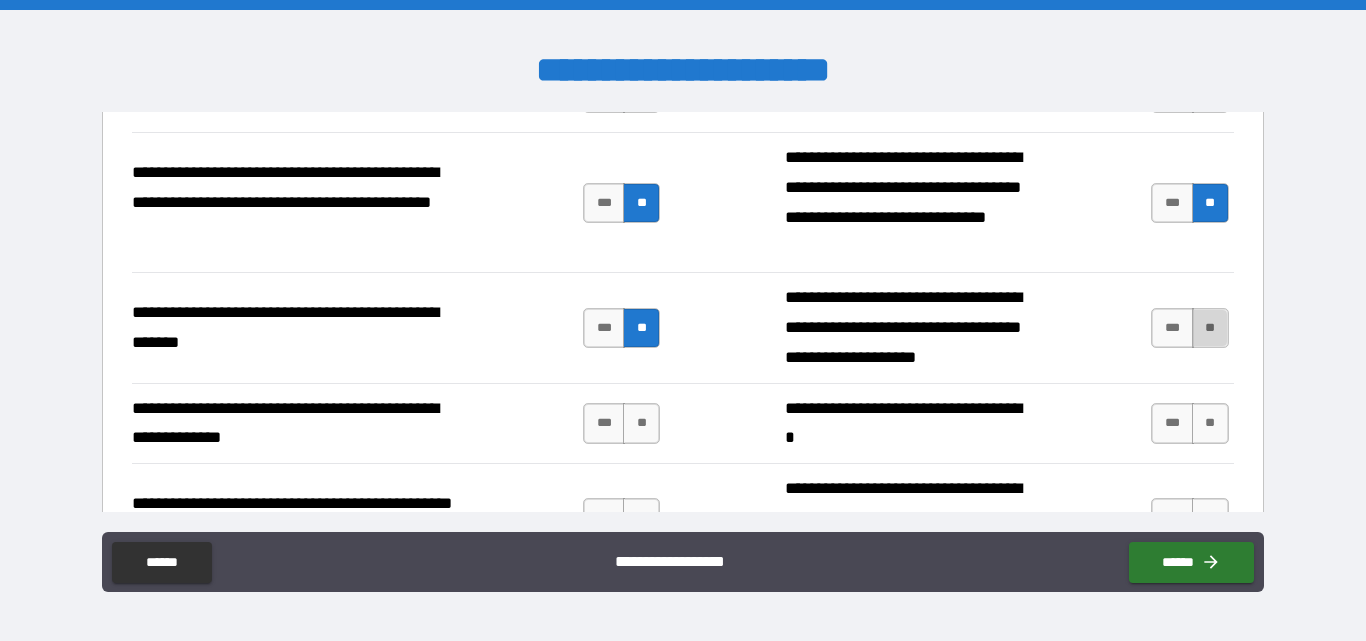 click on "**" at bounding box center (1210, 328) 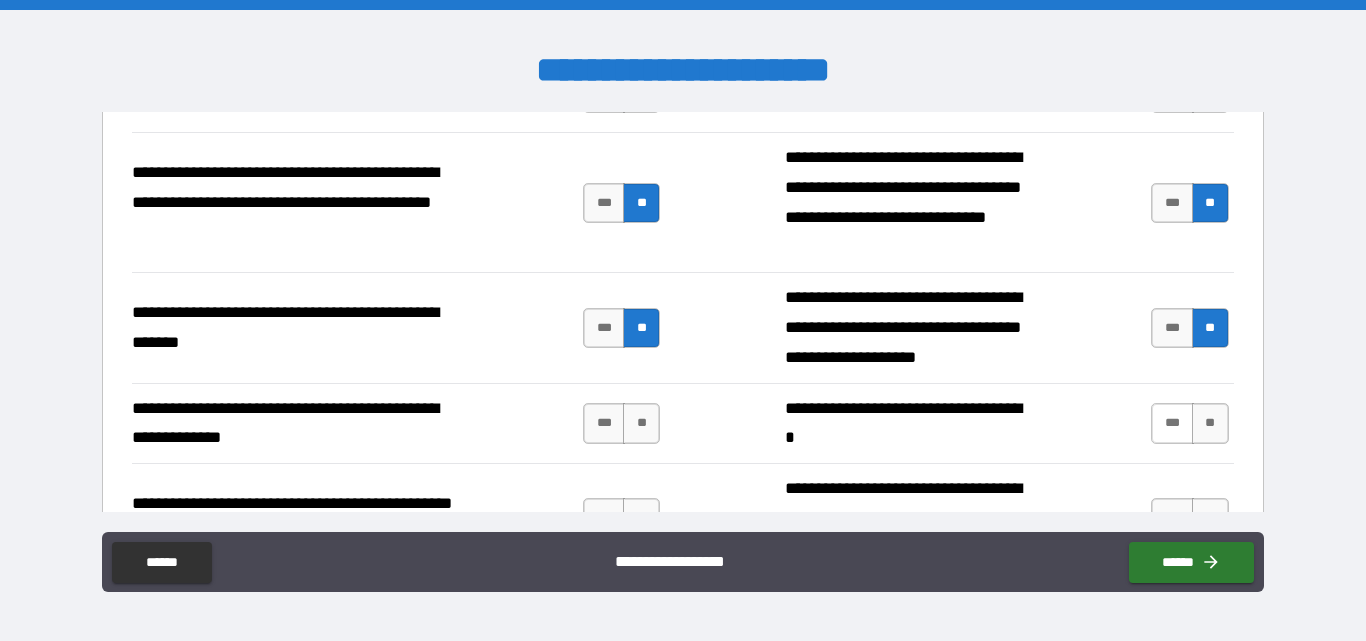 click on "***" at bounding box center [1172, 423] 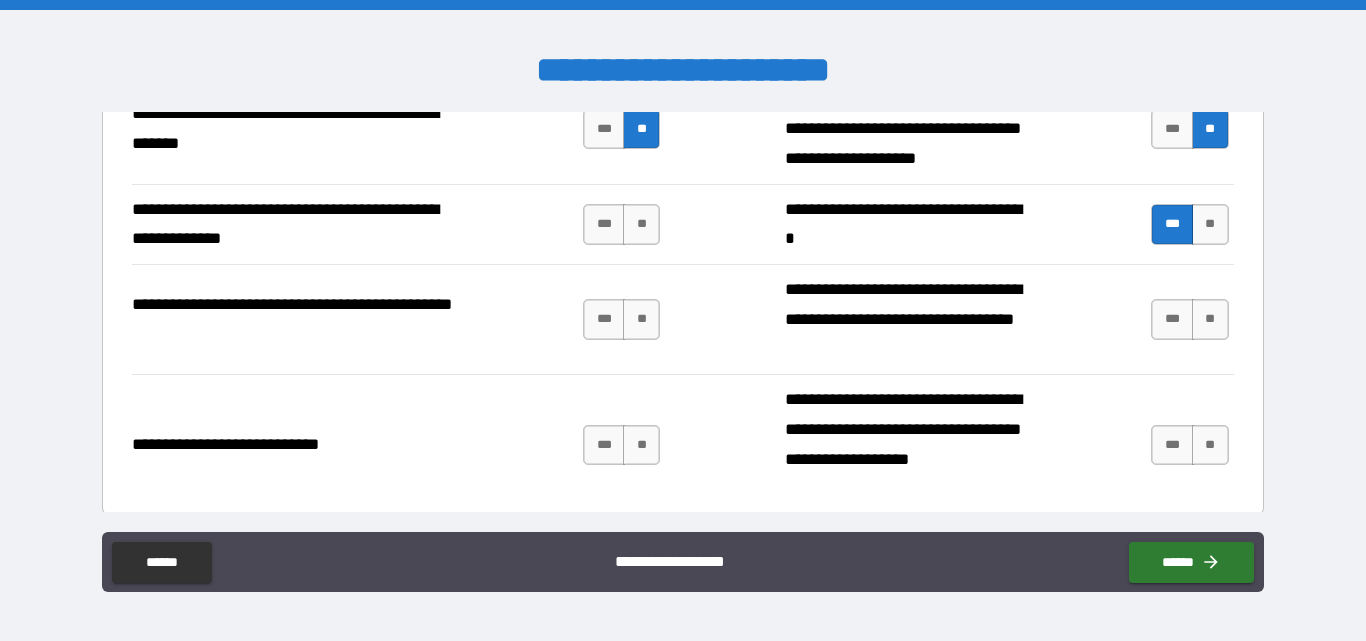 scroll, scrollTop: 1900, scrollLeft: 0, axis: vertical 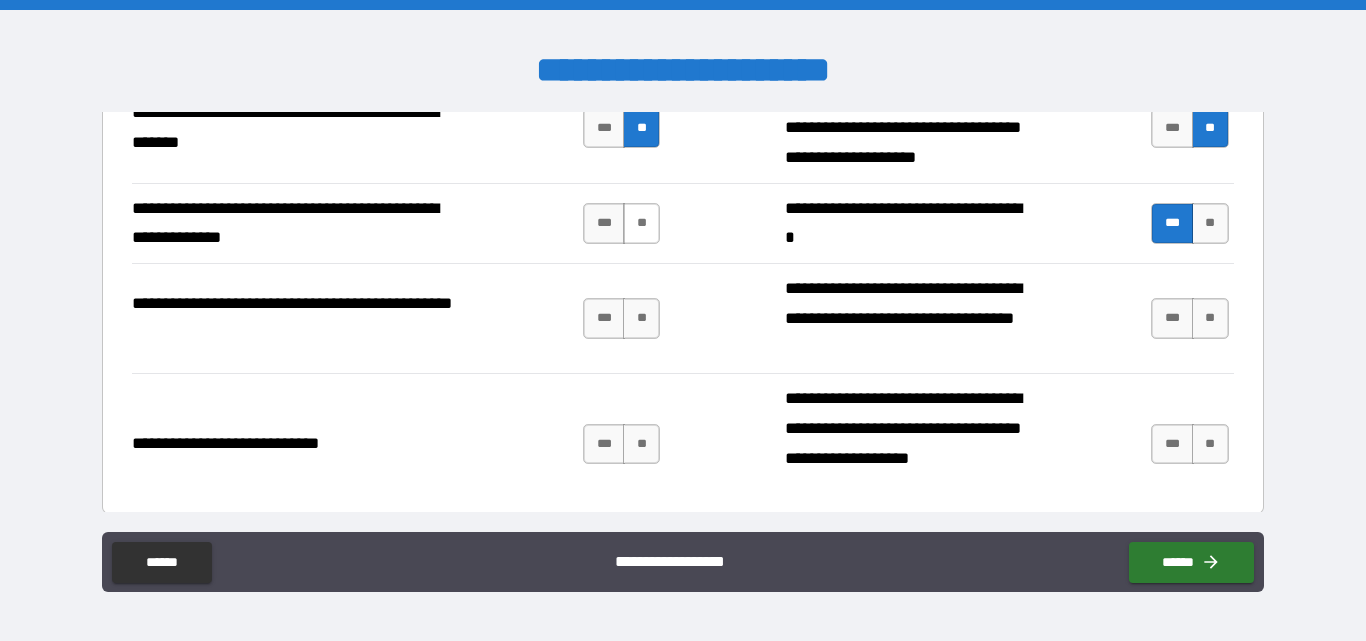 click on "**" at bounding box center (641, 223) 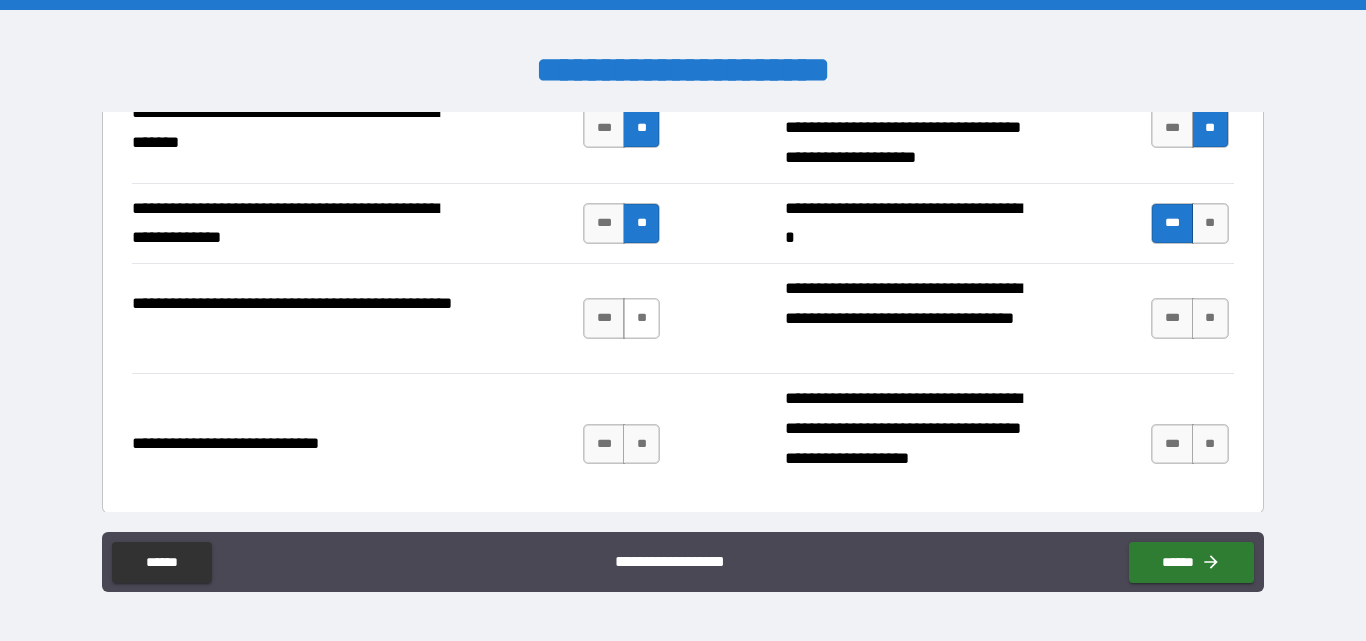click on "**" at bounding box center [641, 318] 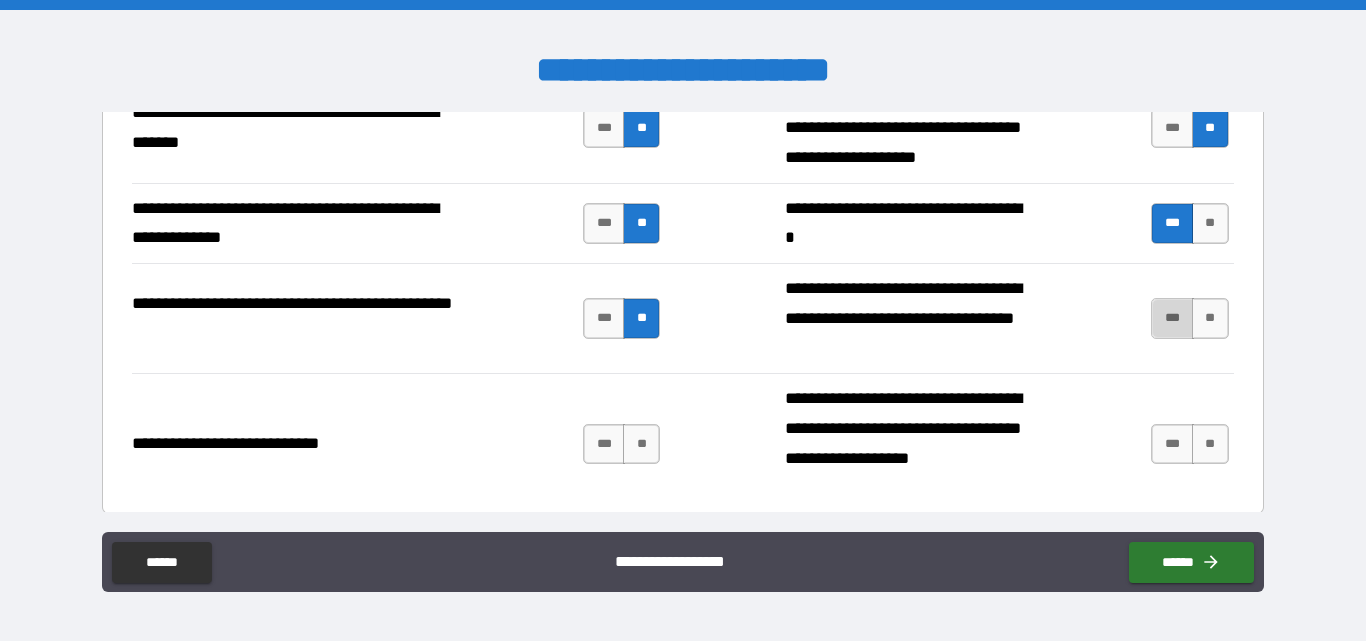 click on "***" at bounding box center (1172, 318) 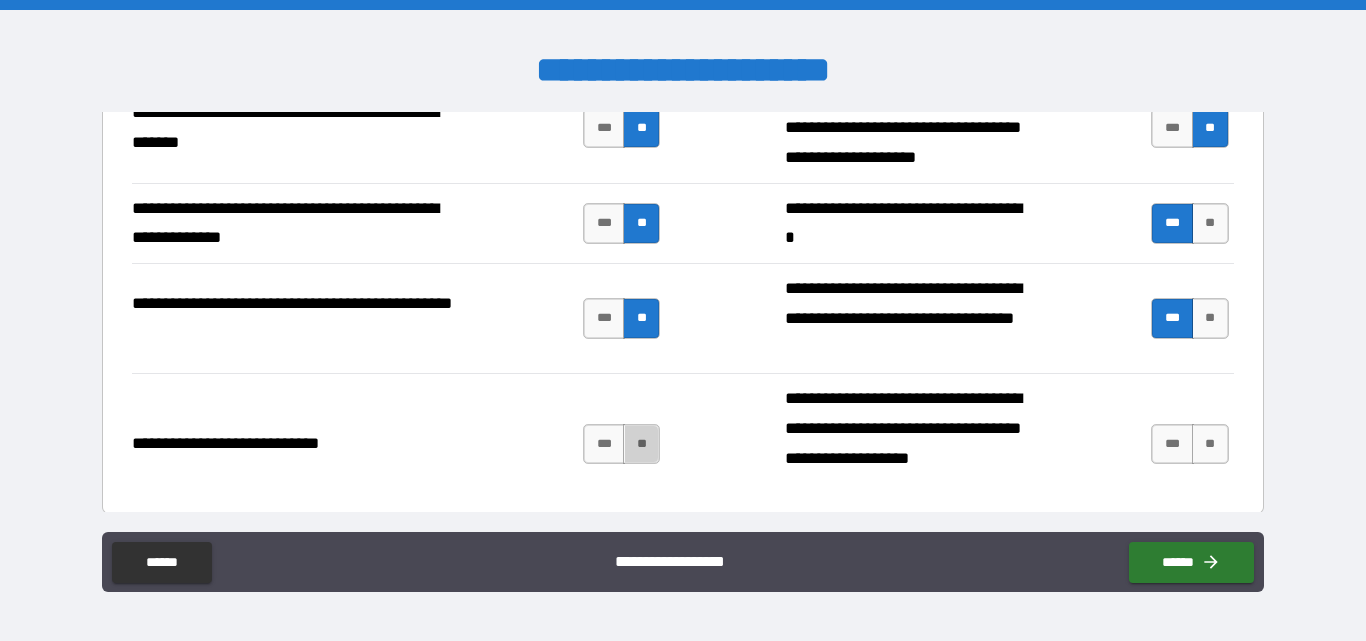 drag, startPoint x: 636, startPoint y: 449, endPoint x: 724, endPoint y: 463, distance: 89.106674 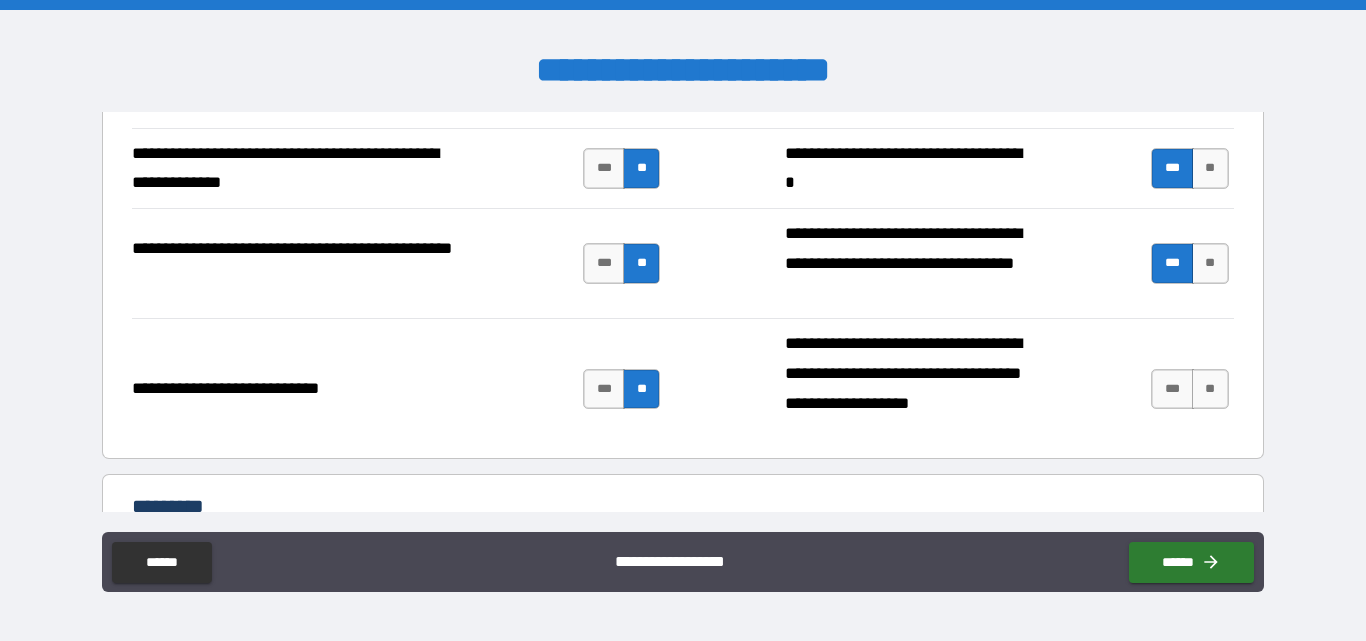 scroll, scrollTop: 2000, scrollLeft: 0, axis: vertical 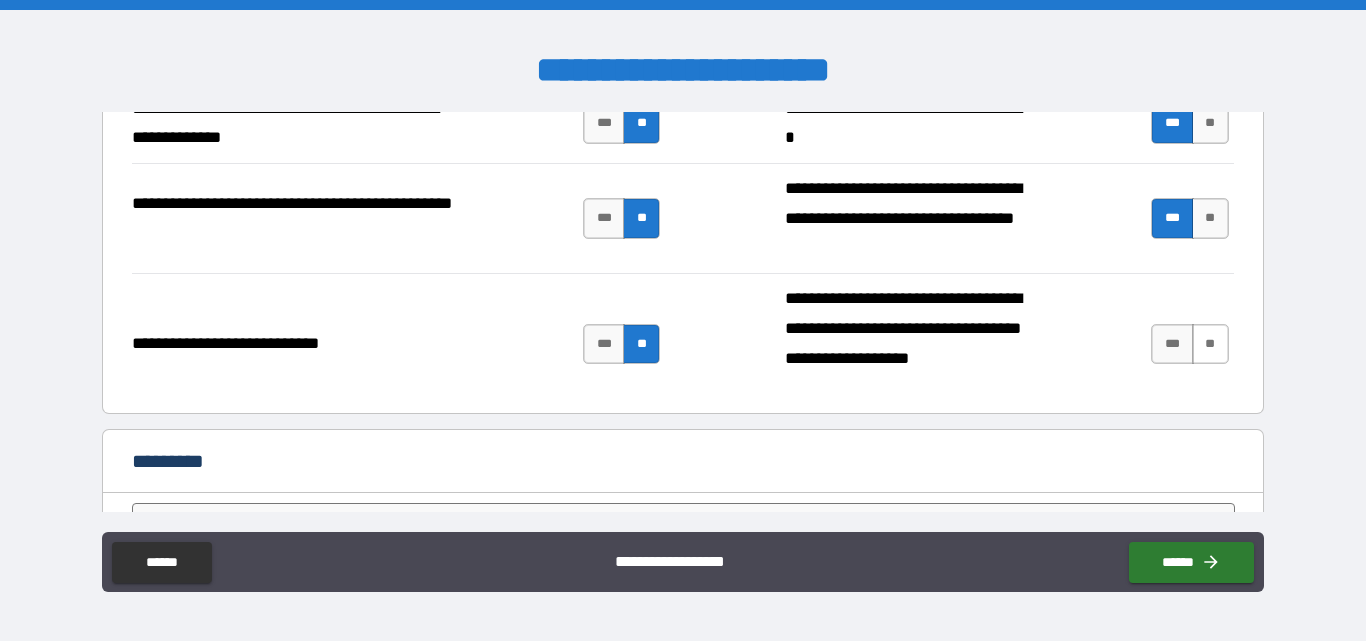 click on "**" at bounding box center [1210, 344] 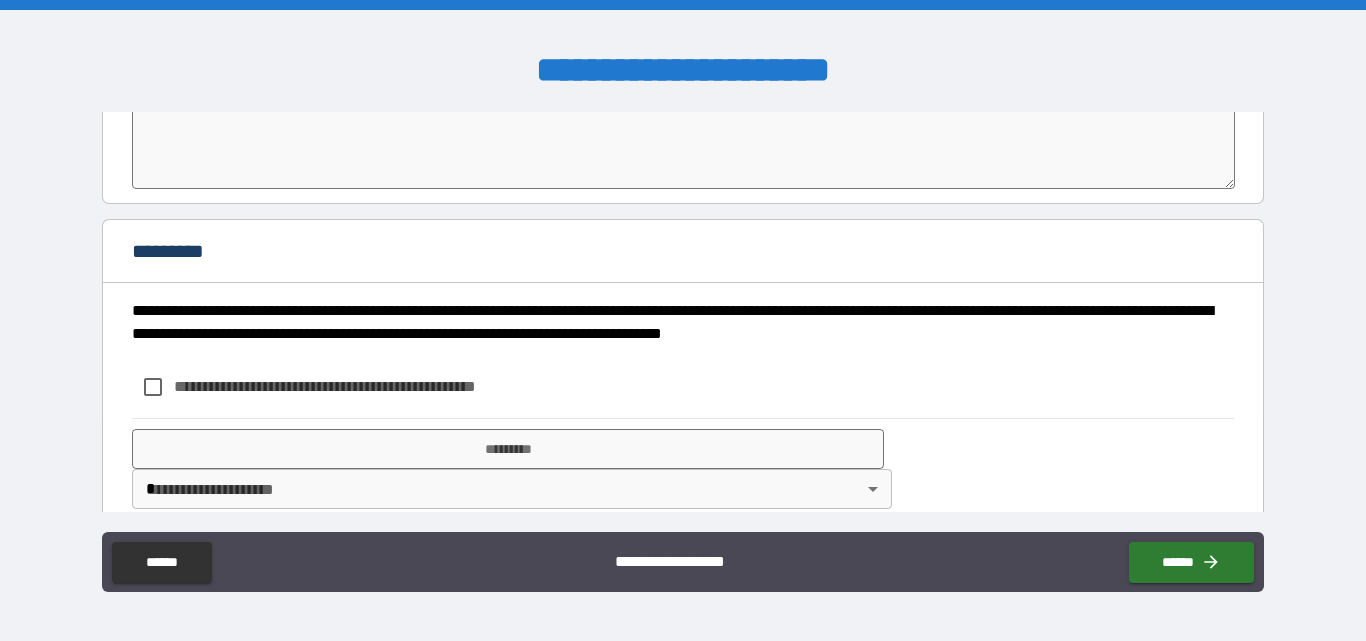 scroll, scrollTop: 2428, scrollLeft: 0, axis: vertical 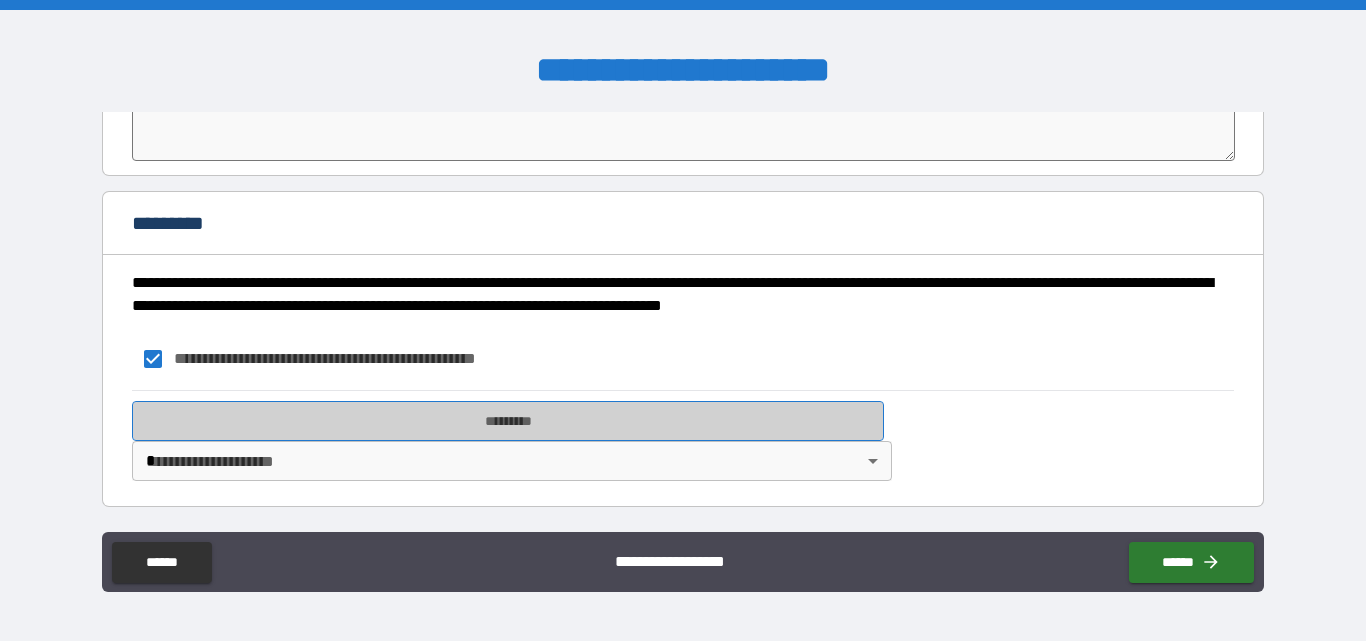 click on "*********" at bounding box center (508, 421) 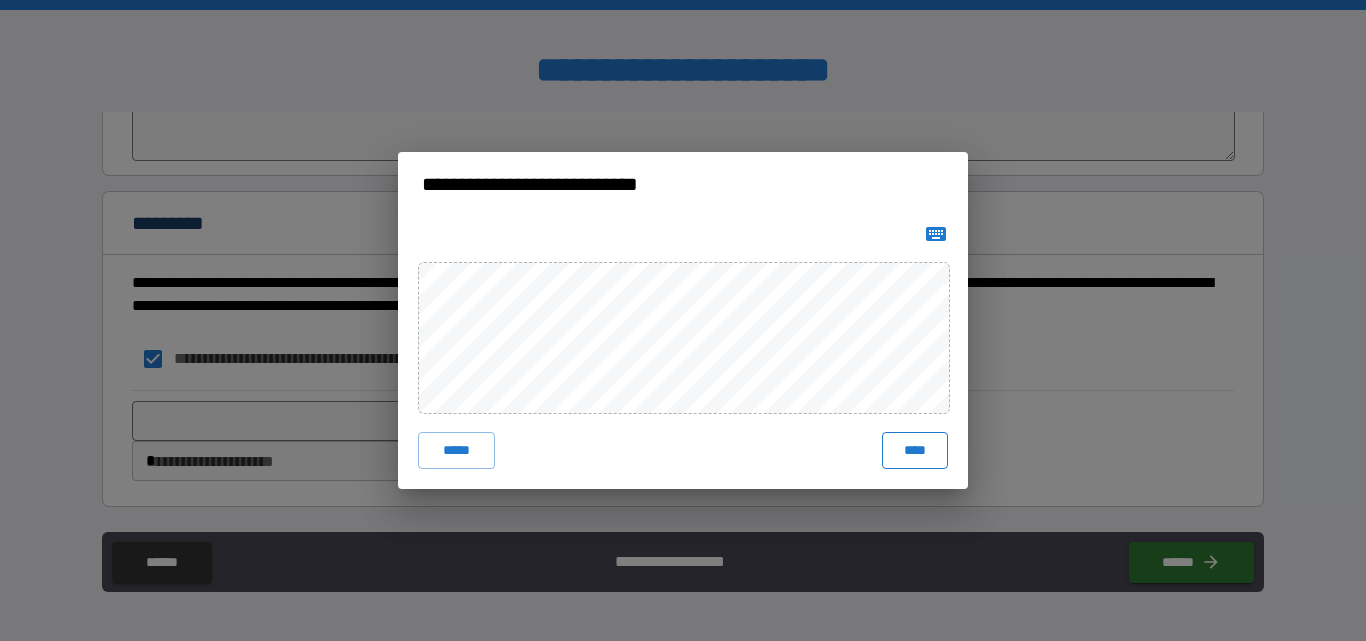click on "****" at bounding box center [915, 450] 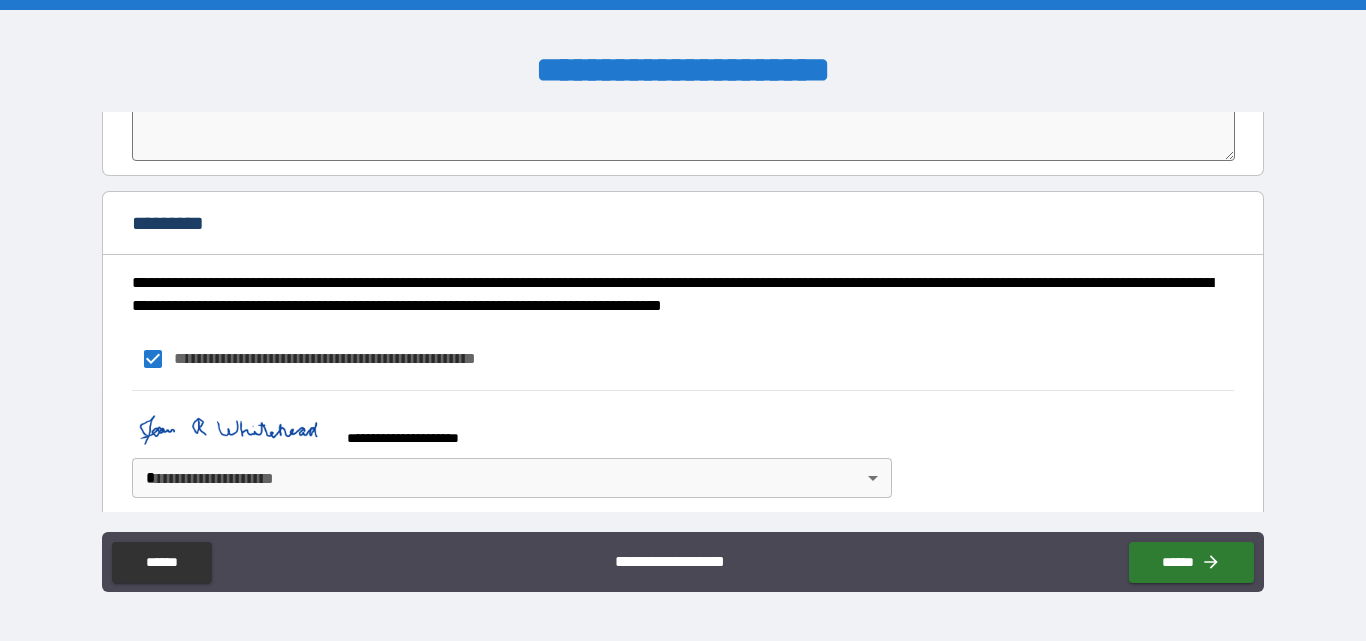 scroll, scrollTop: 2445, scrollLeft: 0, axis: vertical 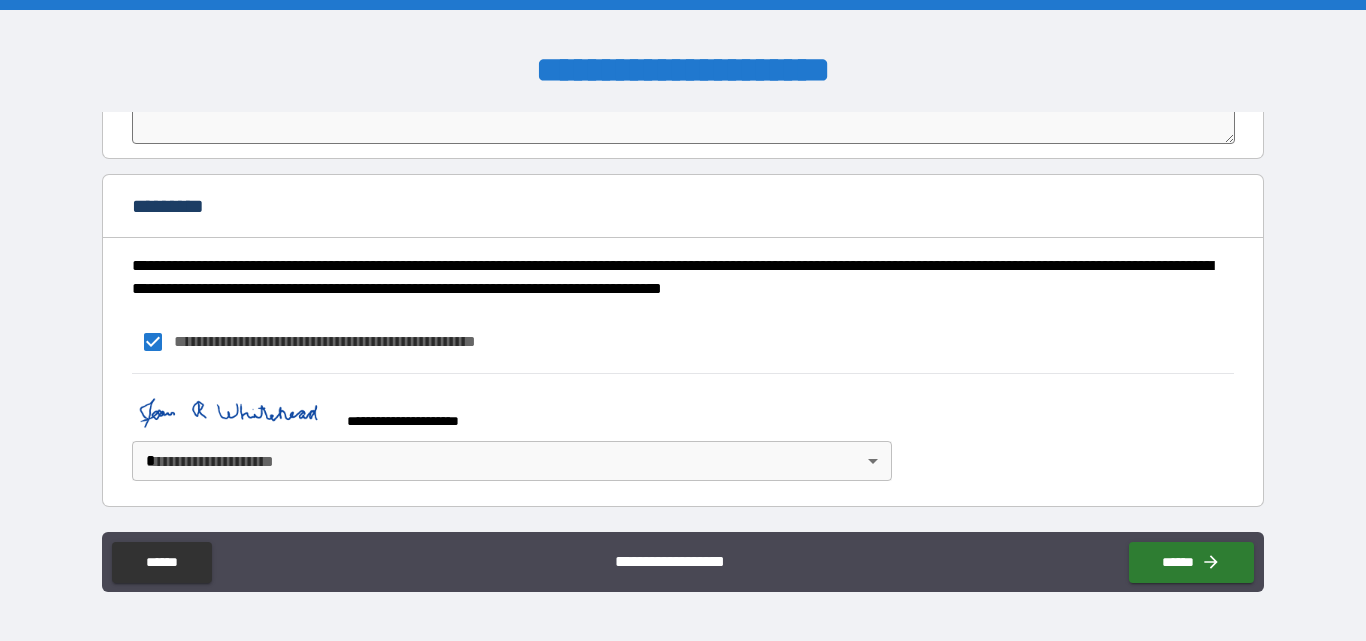 click on "**********" at bounding box center [683, 320] 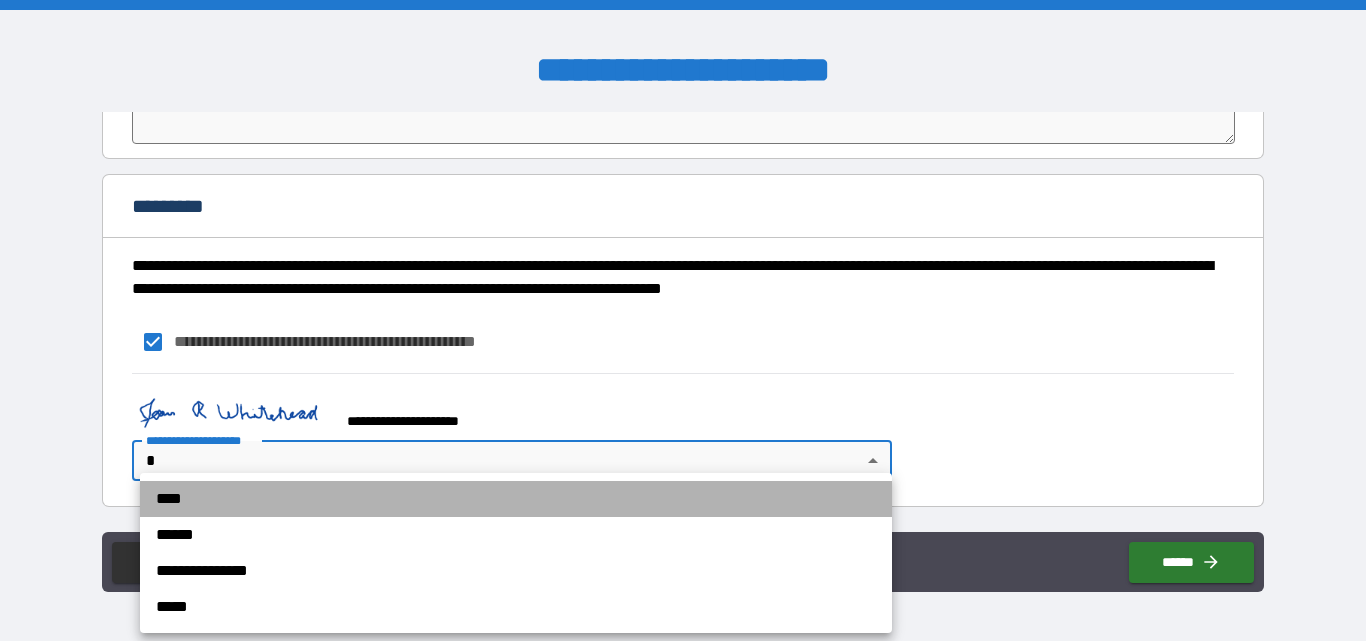 click on "****" at bounding box center (516, 499) 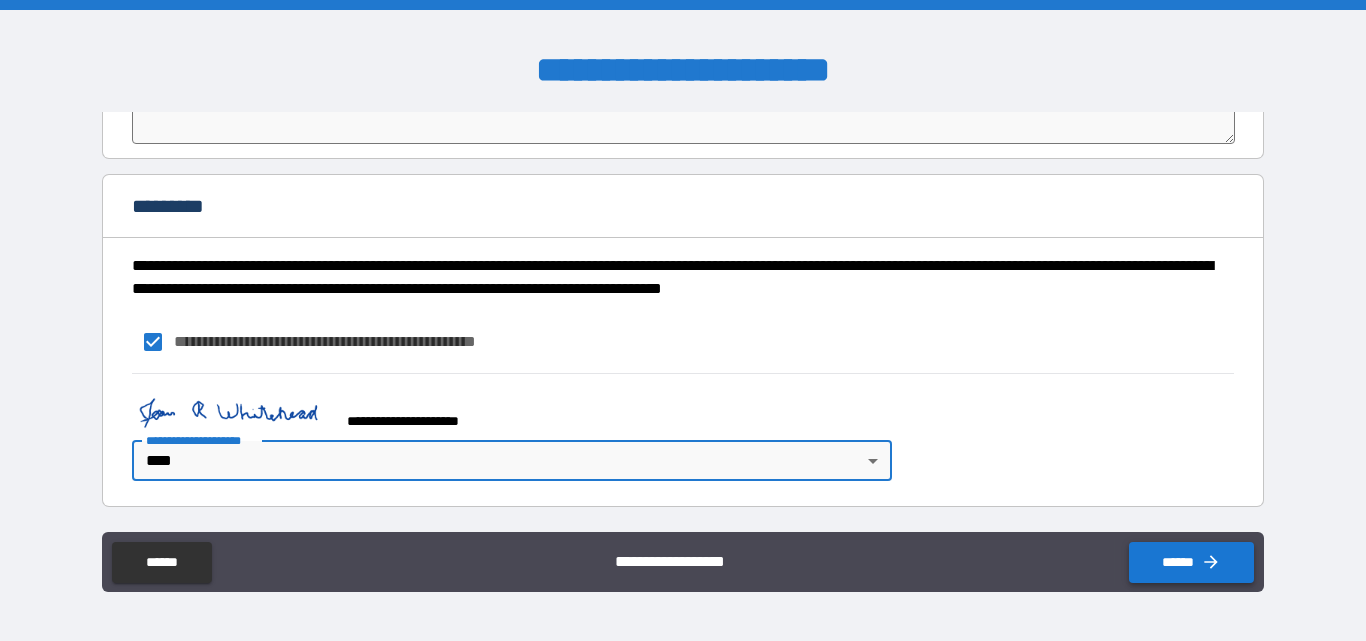 click on "******" at bounding box center (1191, 562) 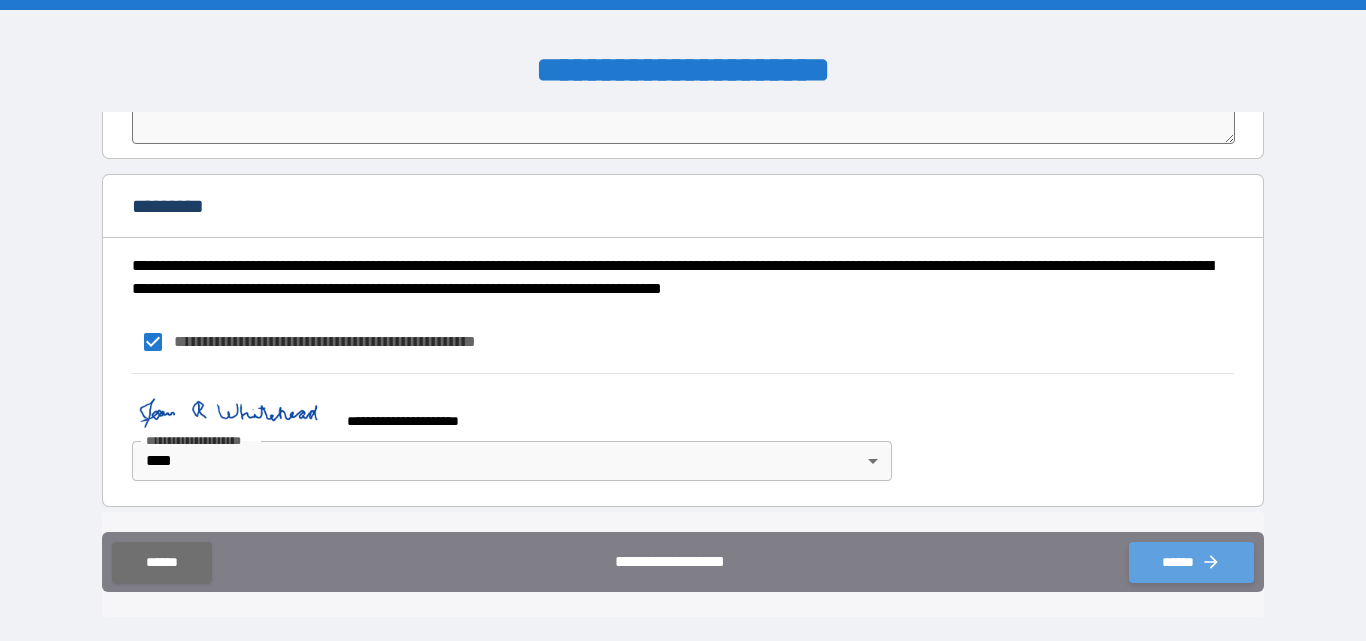 click on "******" at bounding box center (1191, 562) 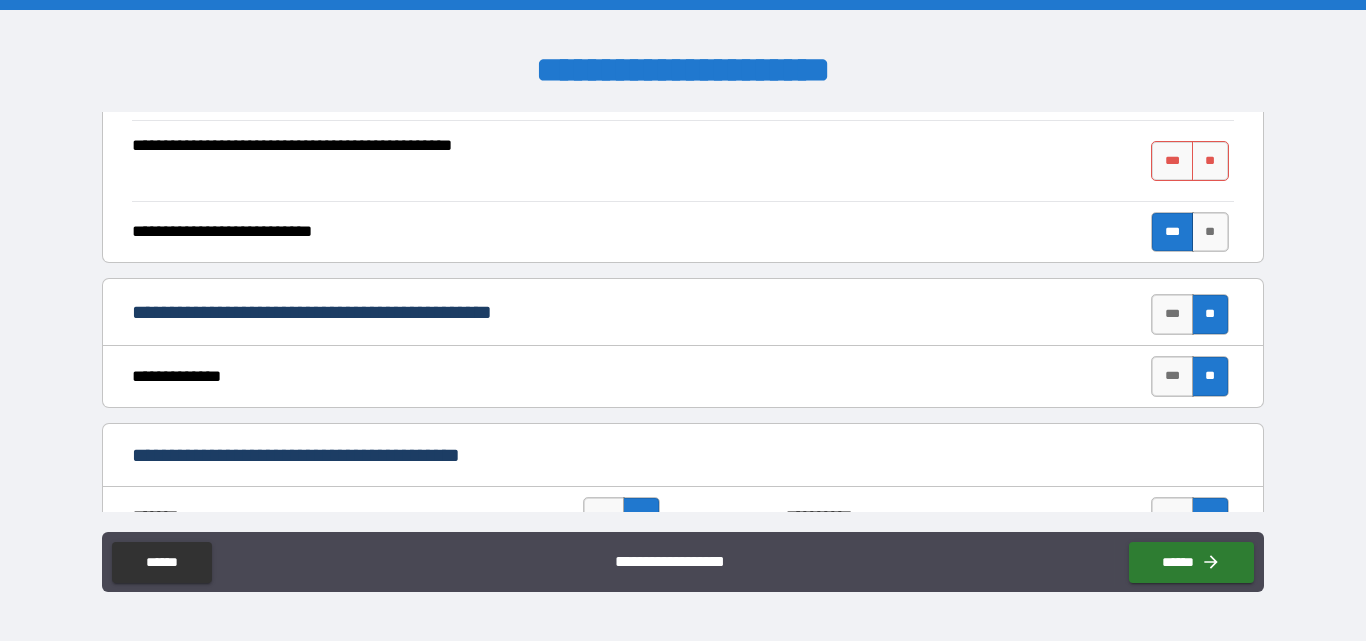 scroll, scrollTop: 745, scrollLeft: 0, axis: vertical 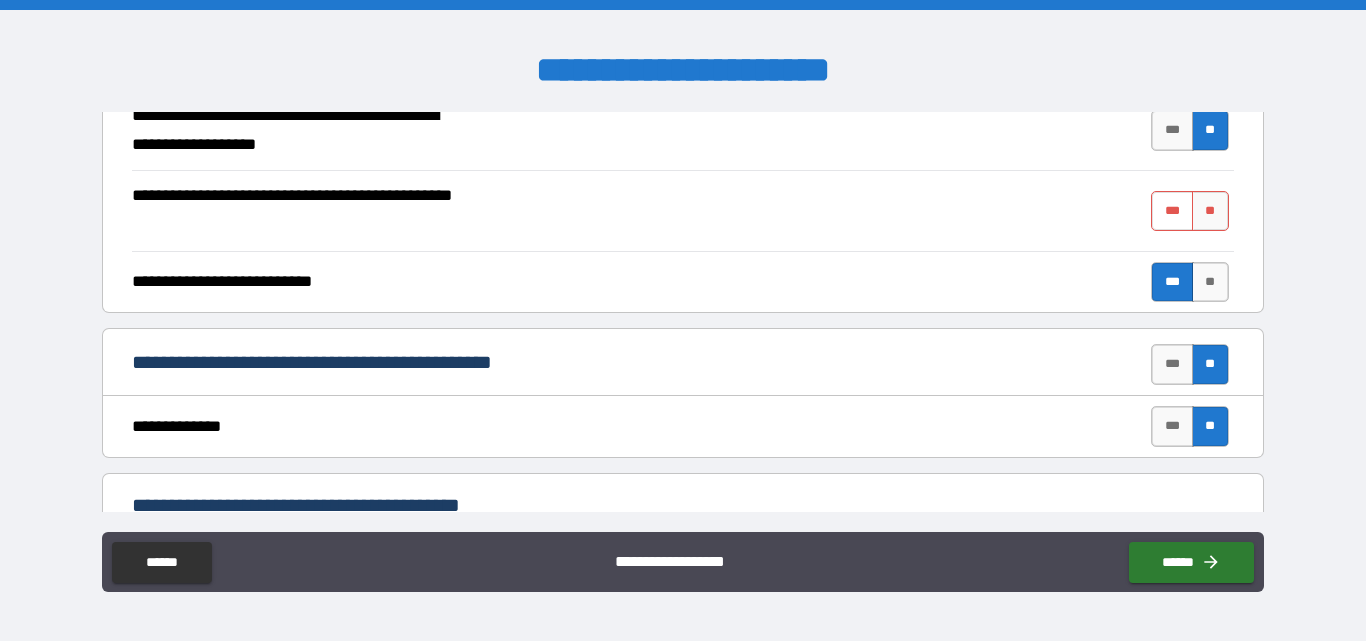 click on "***" at bounding box center (1172, 211) 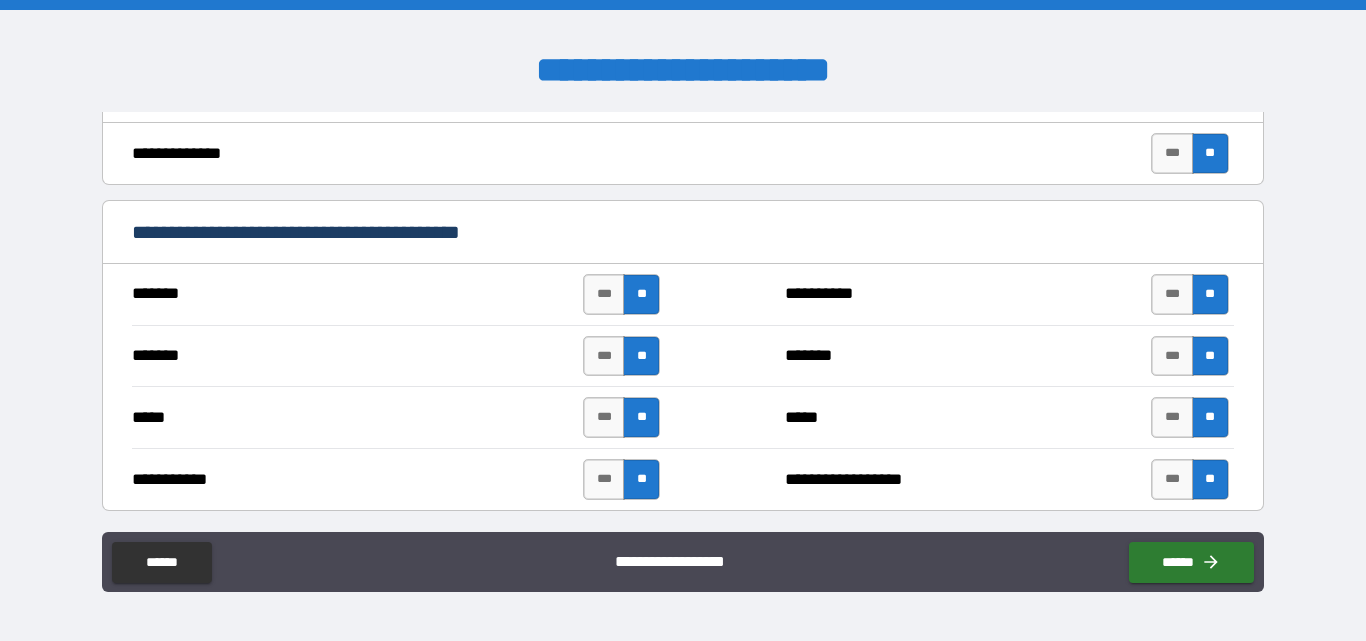 scroll, scrollTop: 1045, scrollLeft: 0, axis: vertical 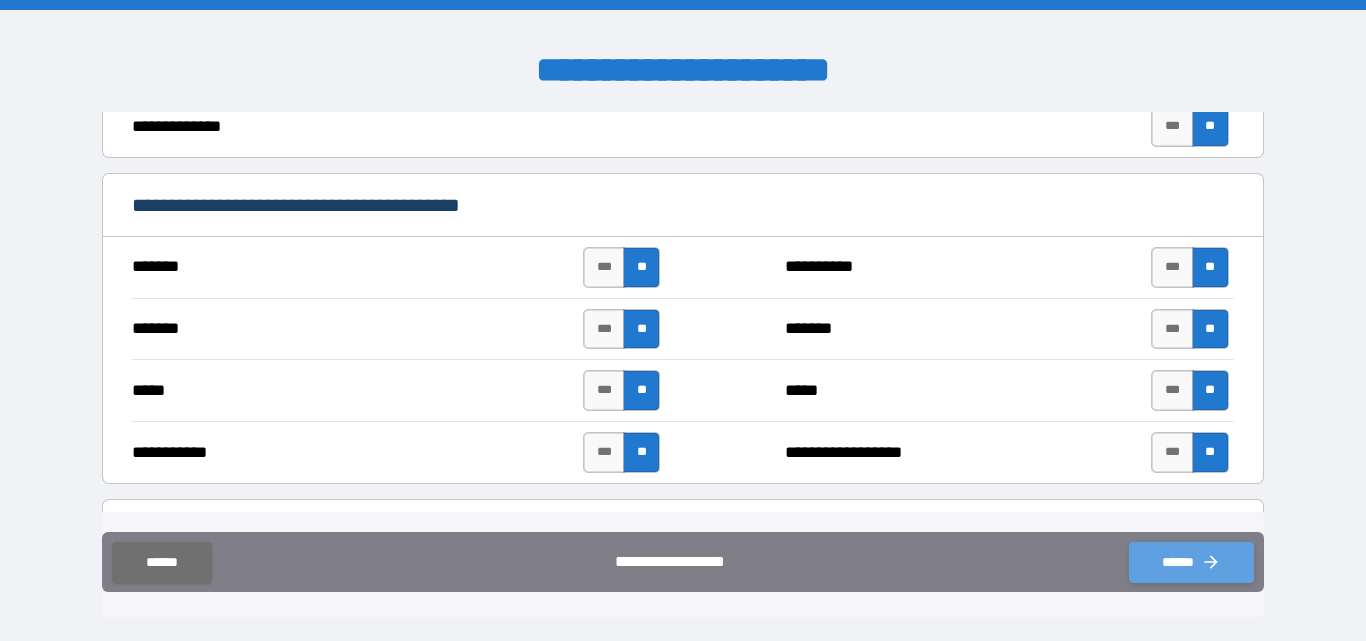 click on "******" at bounding box center (1191, 562) 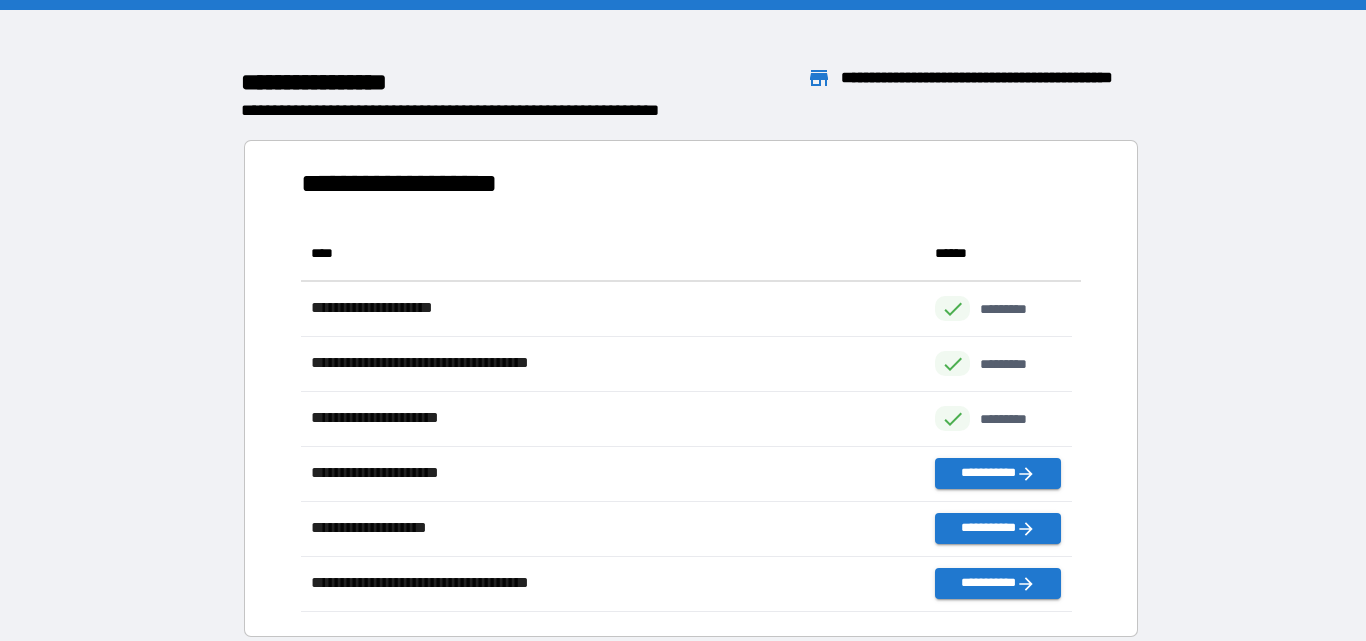scroll, scrollTop: 371, scrollLeft: 755, axis: both 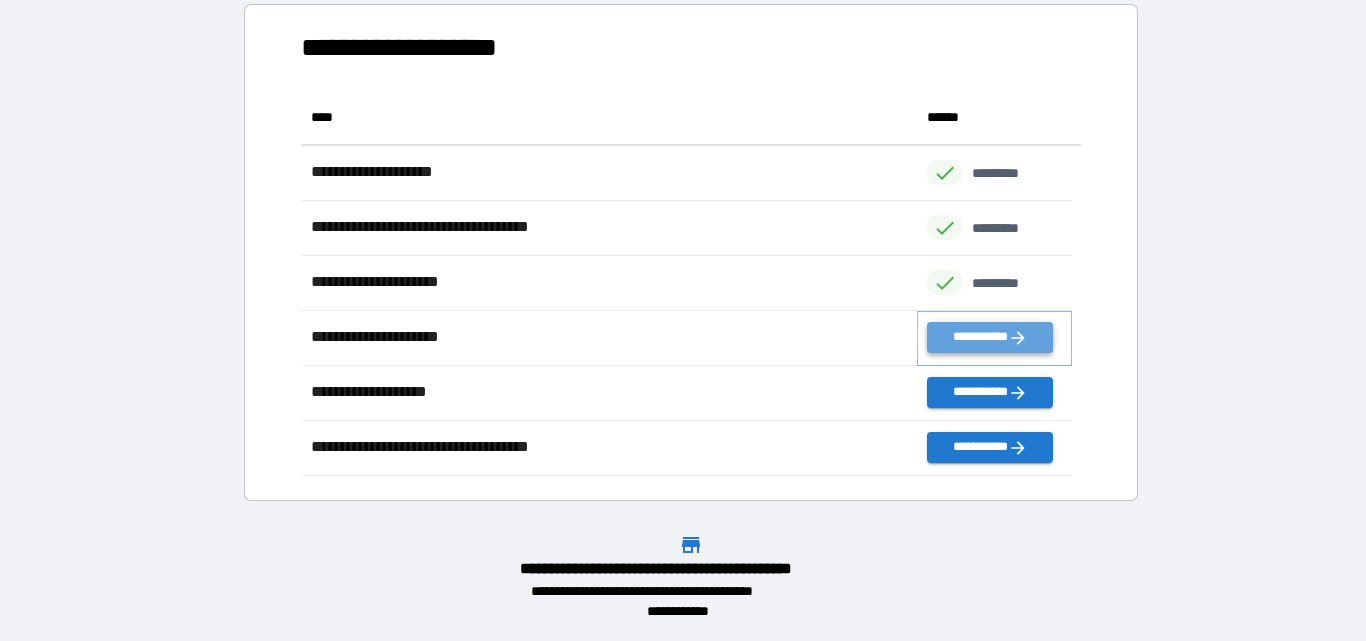 click on "**********" at bounding box center (989, 337) 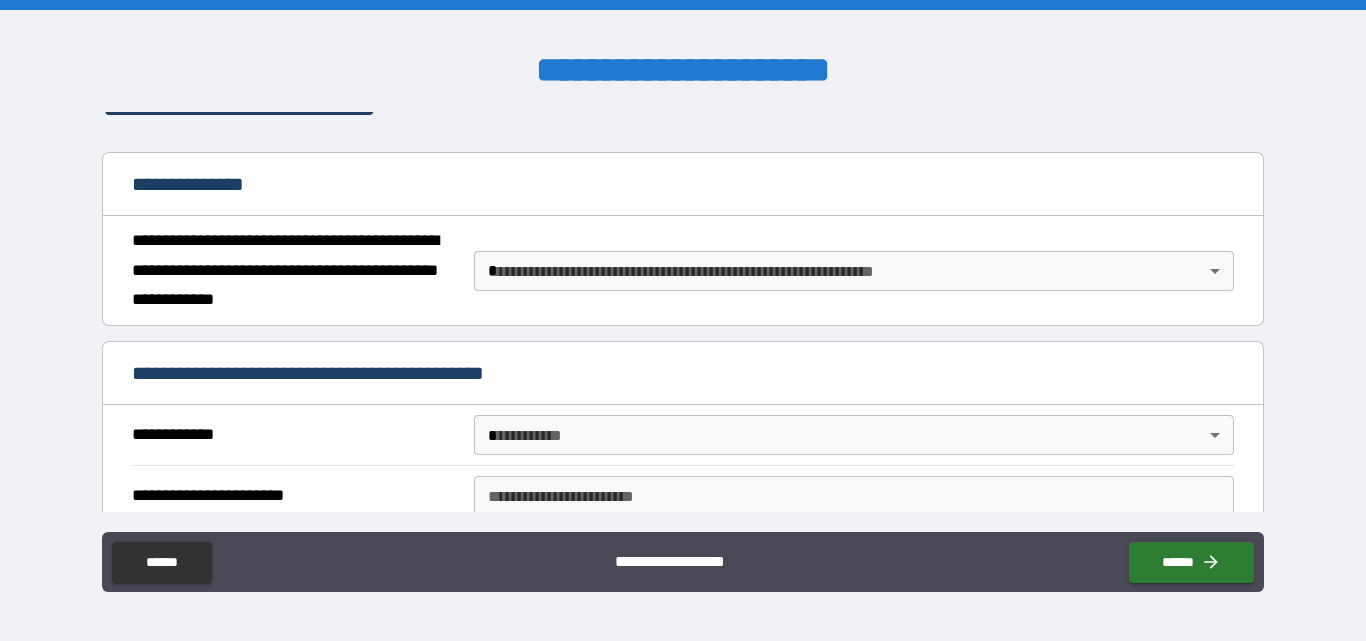 scroll, scrollTop: 200, scrollLeft: 0, axis: vertical 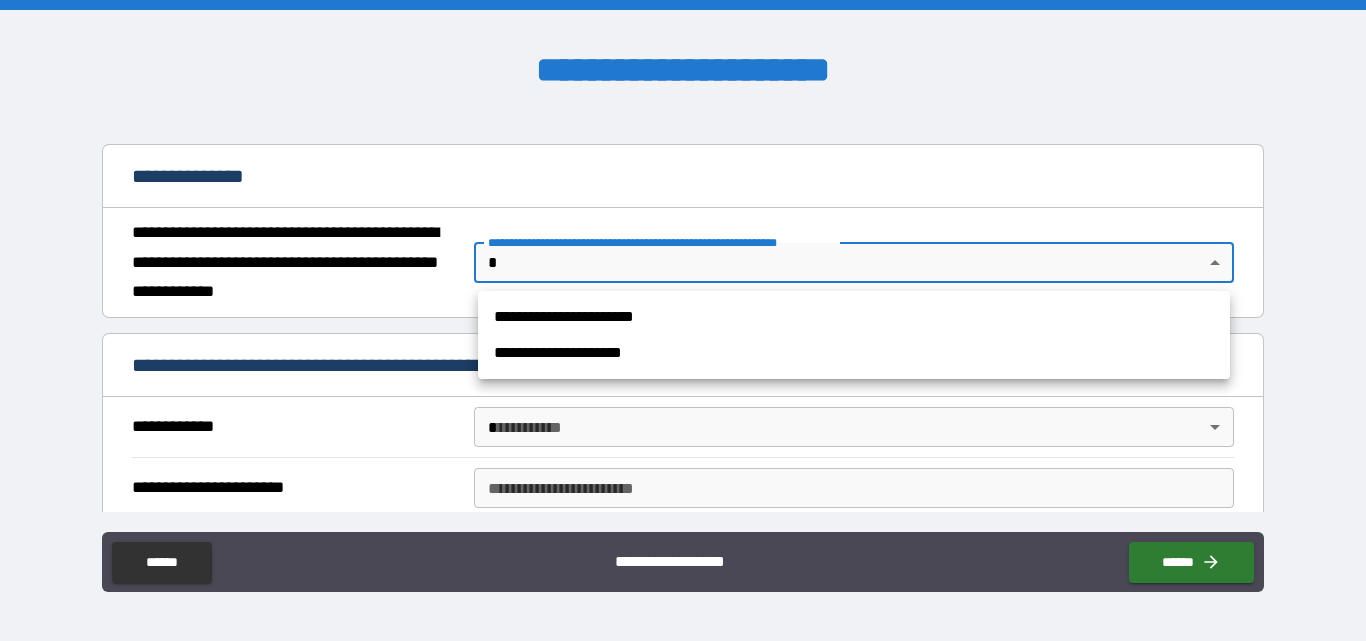 click on "**********" at bounding box center [683, 320] 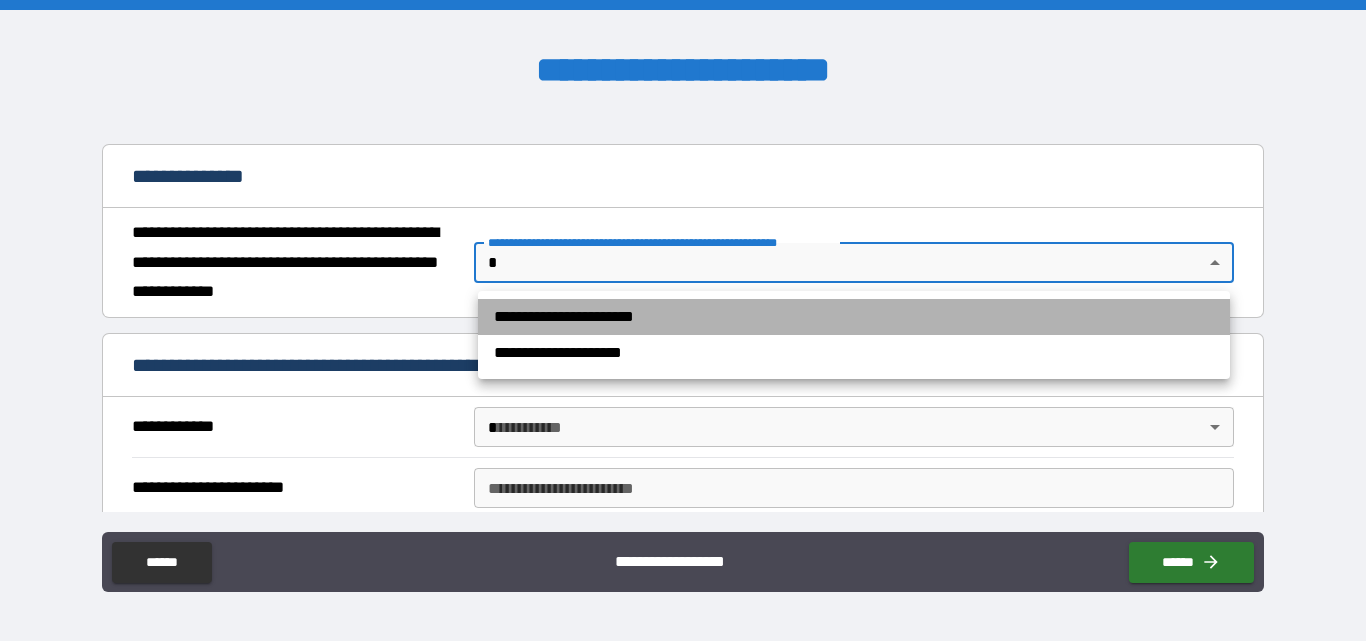 click on "**********" at bounding box center (854, 317) 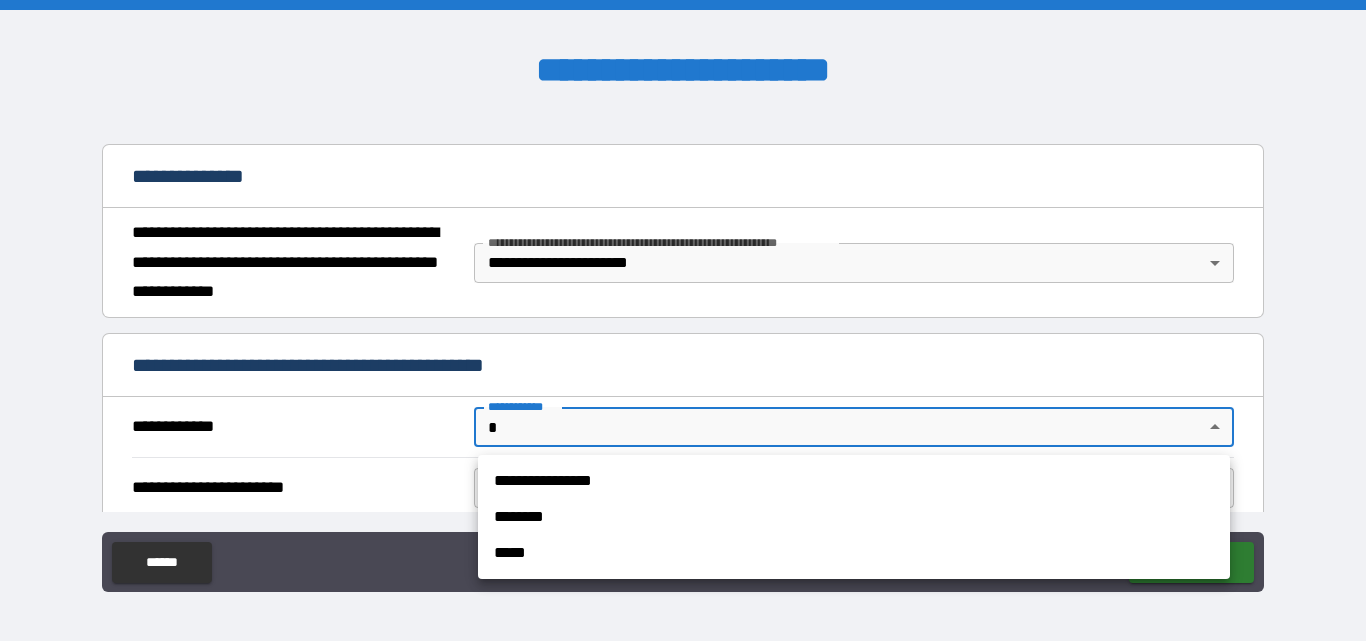 click on "**********" at bounding box center (683, 320) 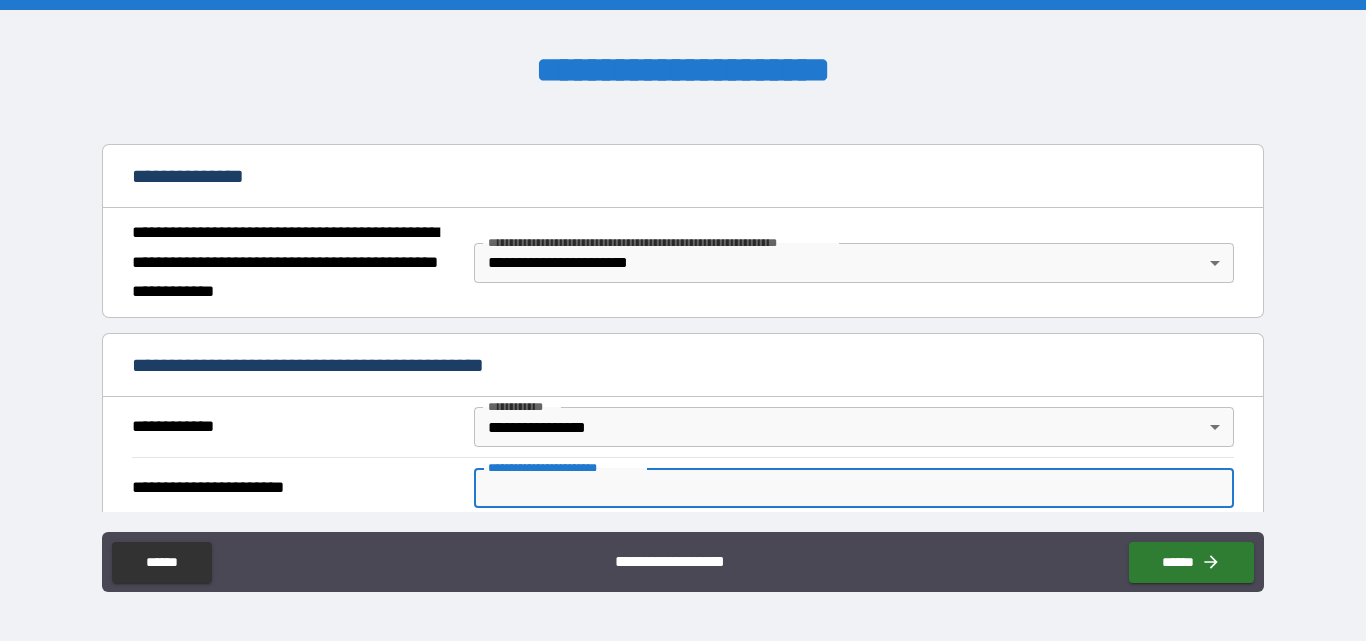 click on "**********" at bounding box center [854, 488] 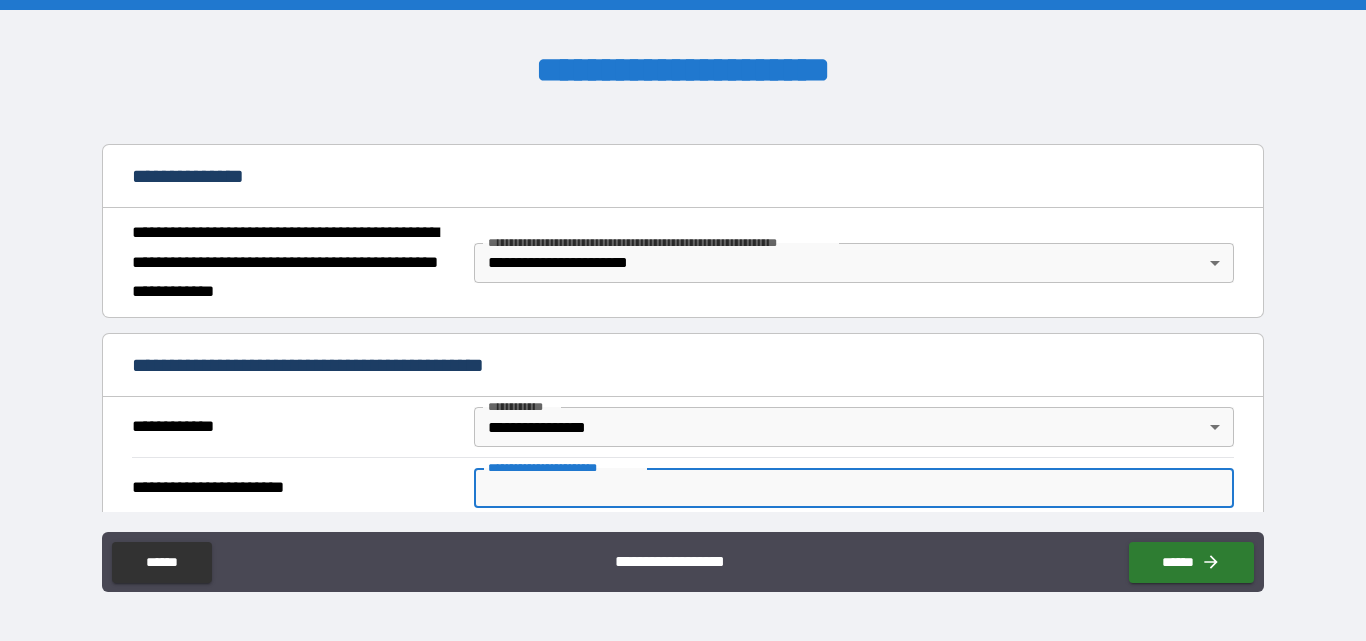 scroll, scrollTop: 300, scrollLeft: 0, axis: vertical 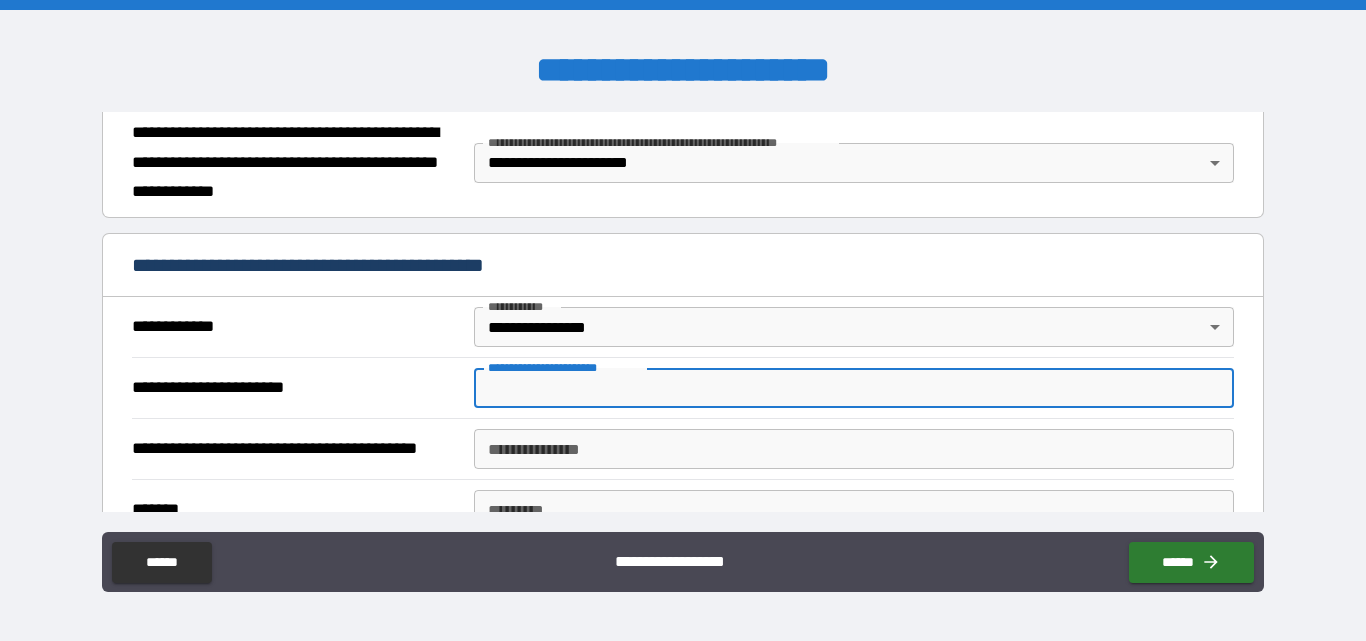 click on "**********" at bounding box center (854, 388) 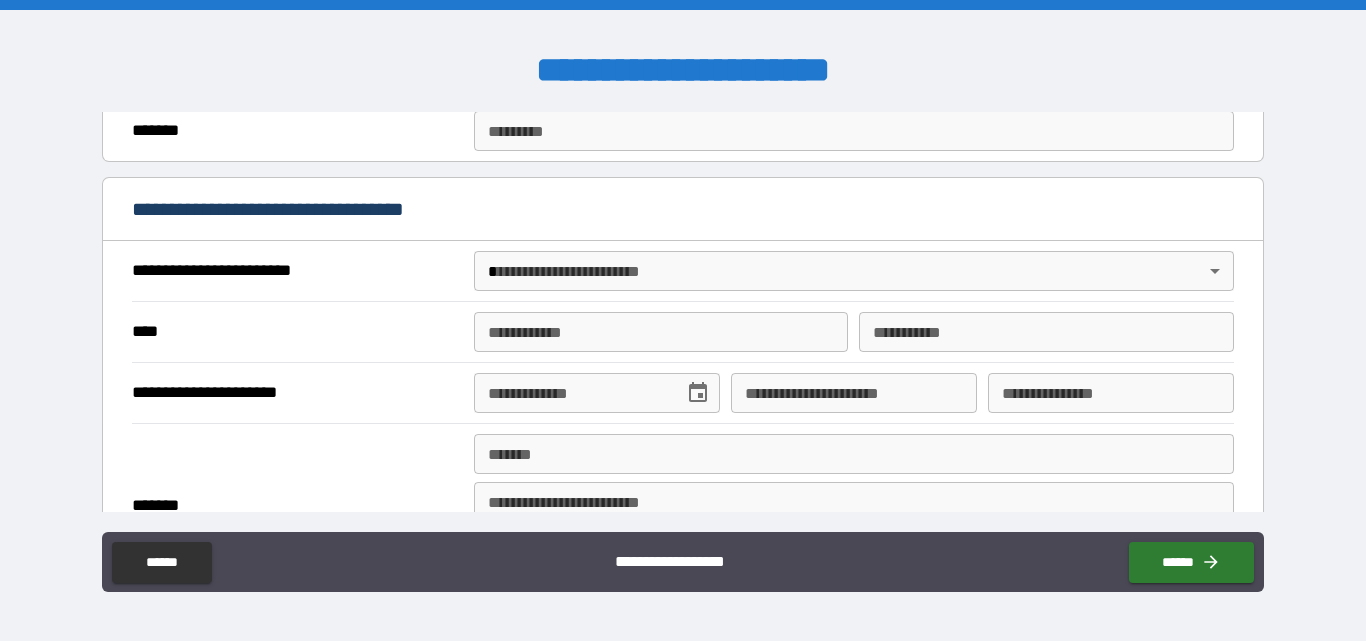 scroll, scrollTop: 600, scrollLeft: 0, axis: vertical 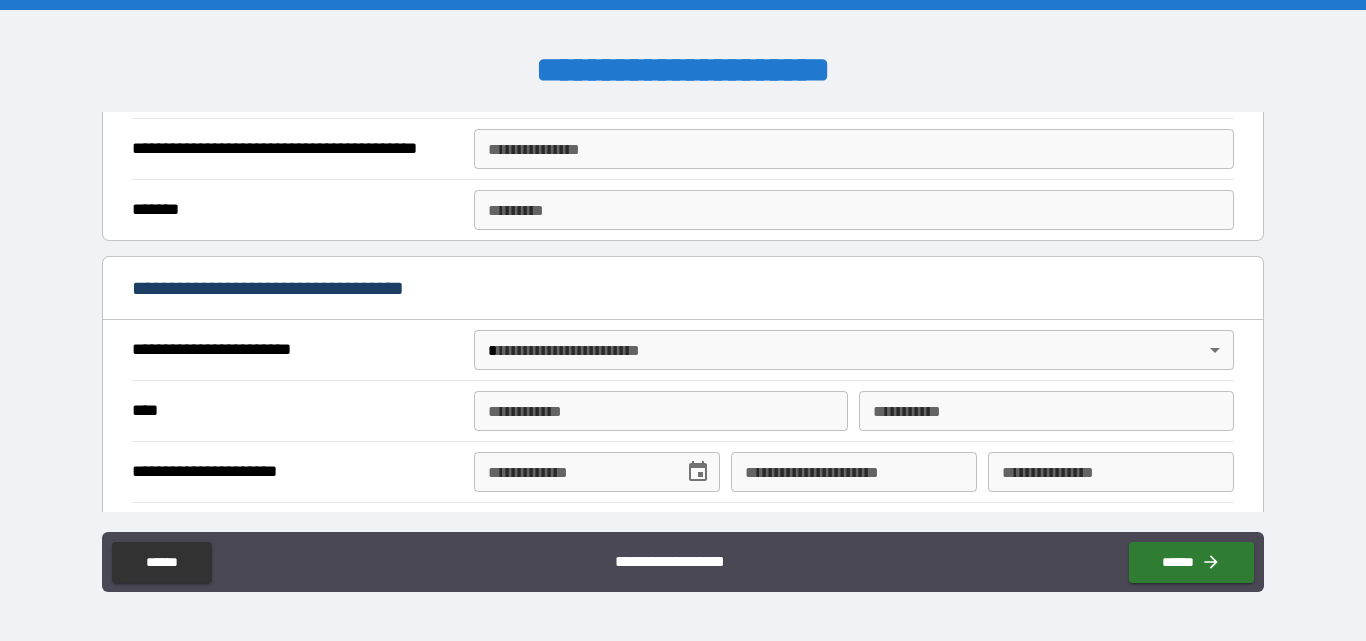 click on "**********" at bounding box center (682, 350) 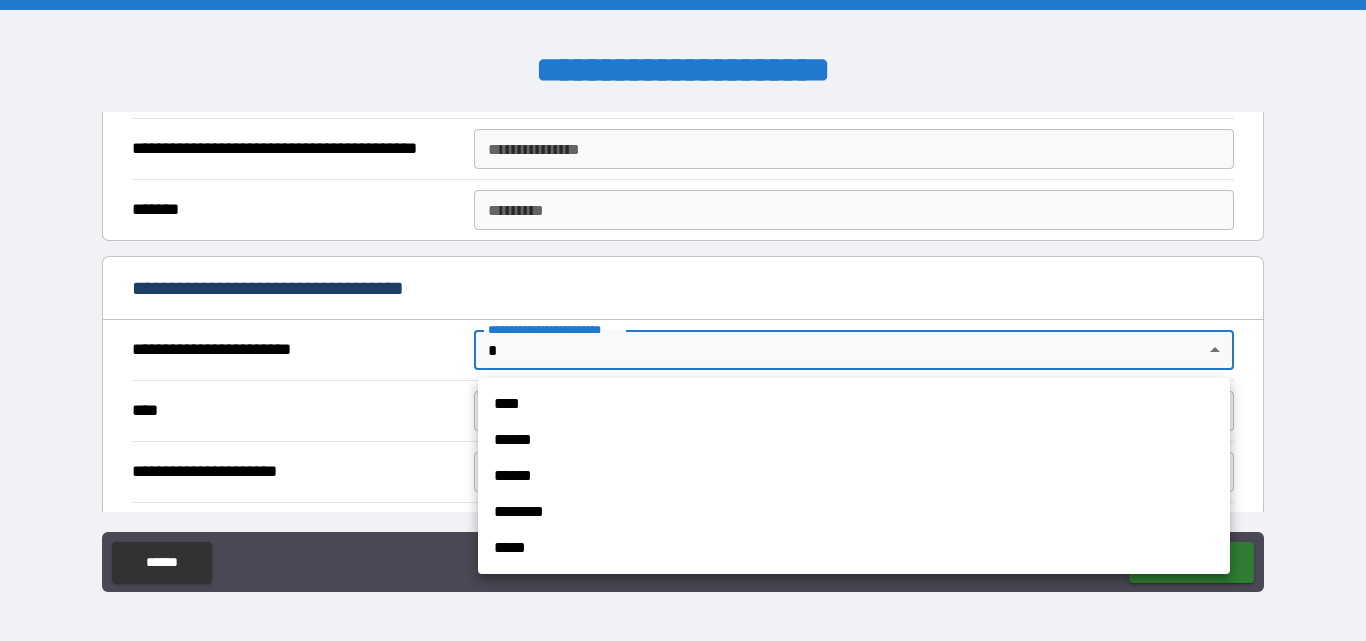 click on "**********" at bounding box center (683, 320) 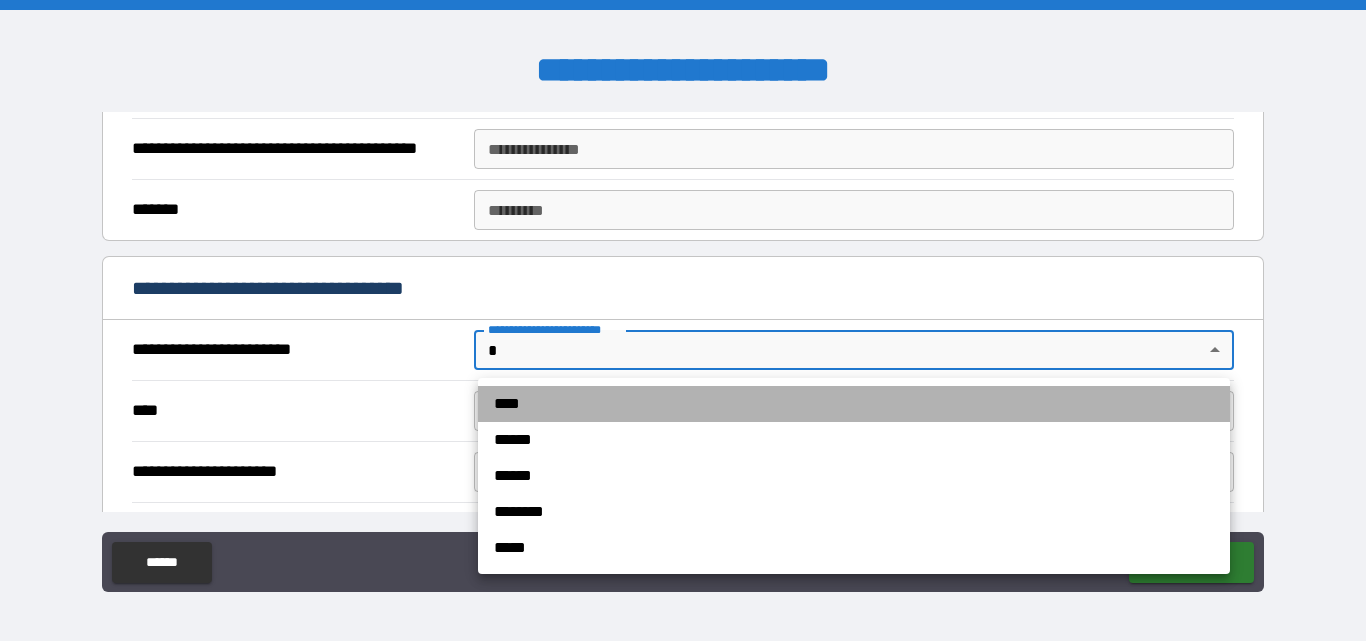 click on "****" at bounding box center [854, 404] 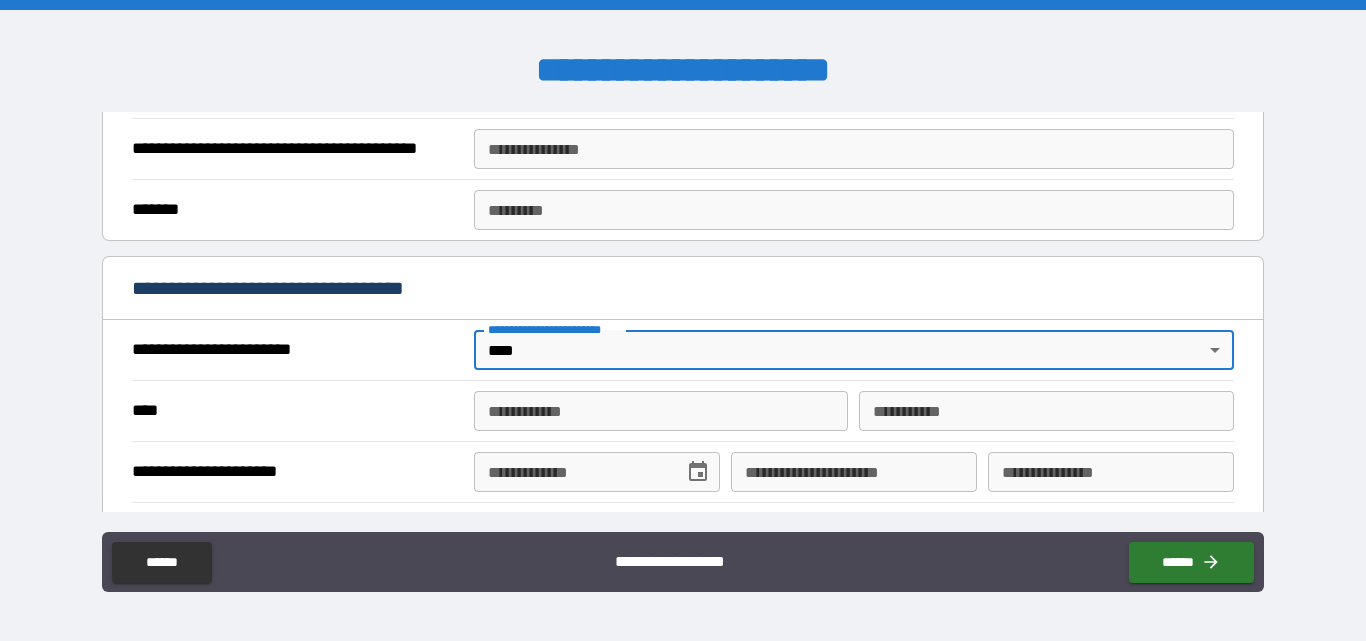 click on "**********" at bounding box center [661, 411] 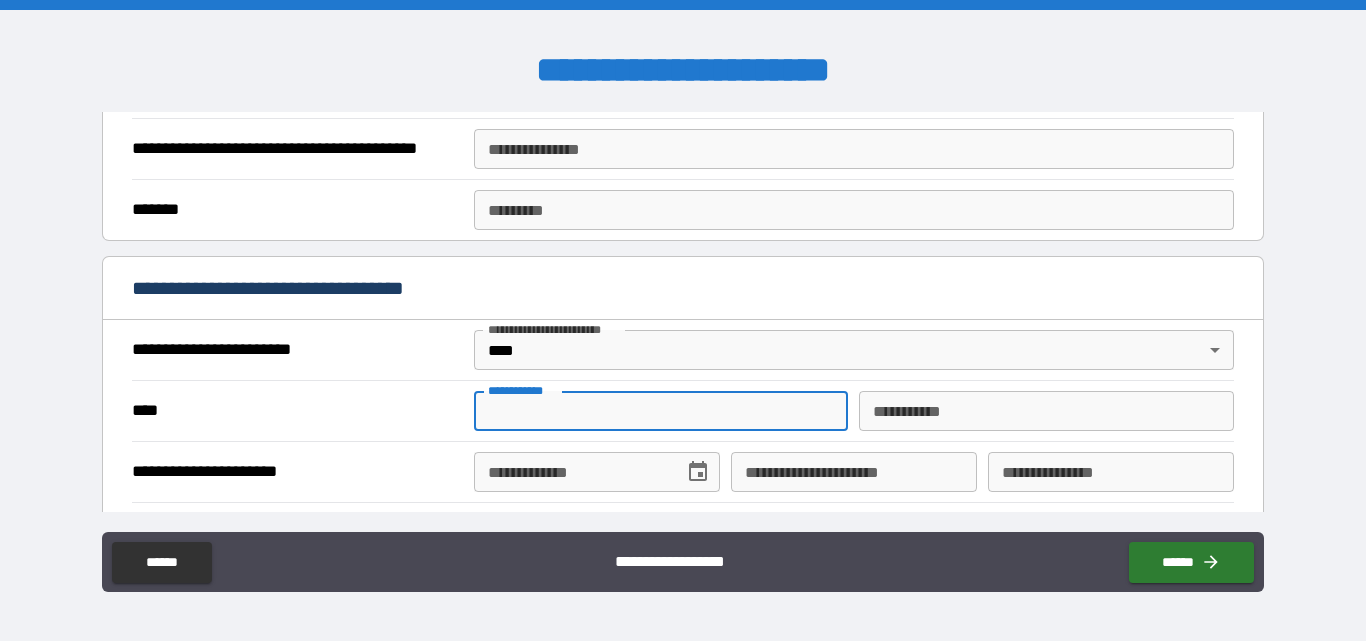 type on "****" 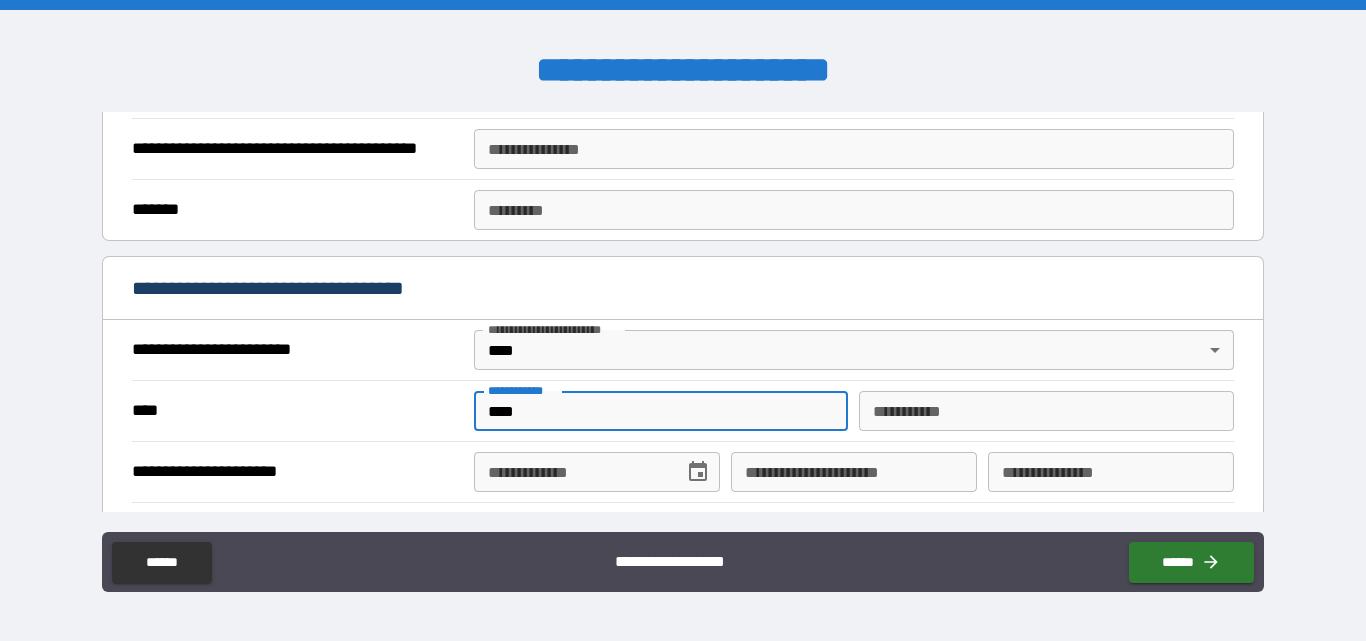 type on "*********" 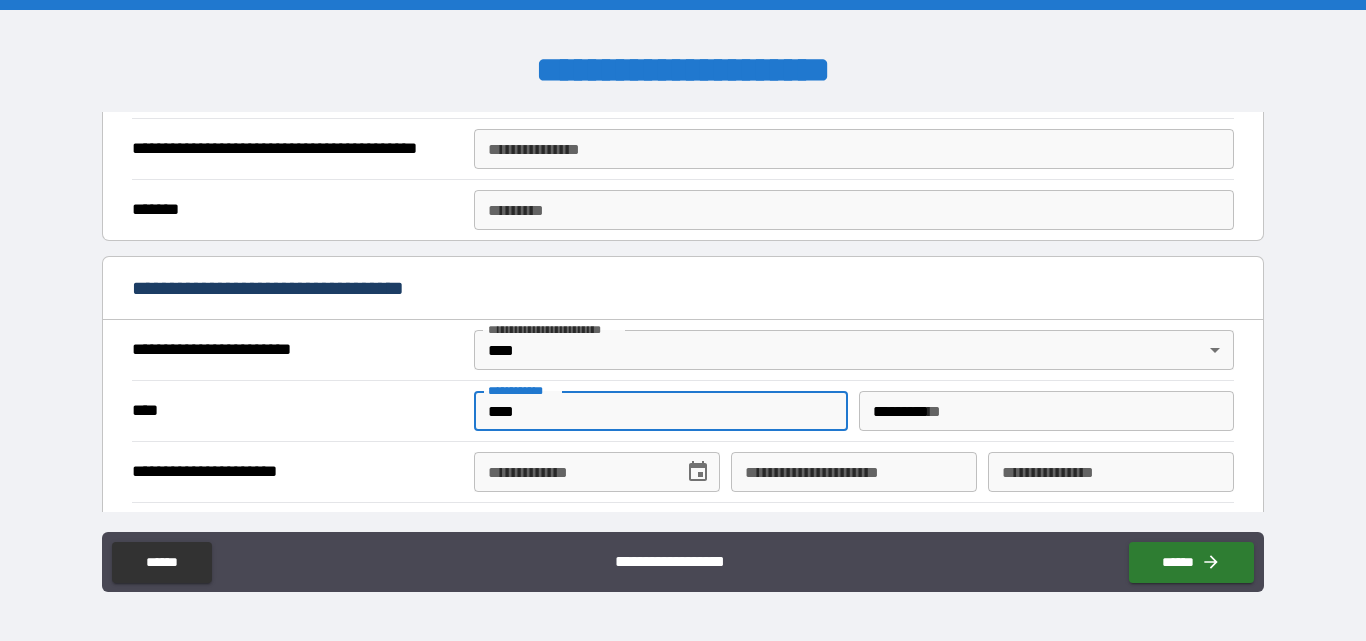type on "**********" 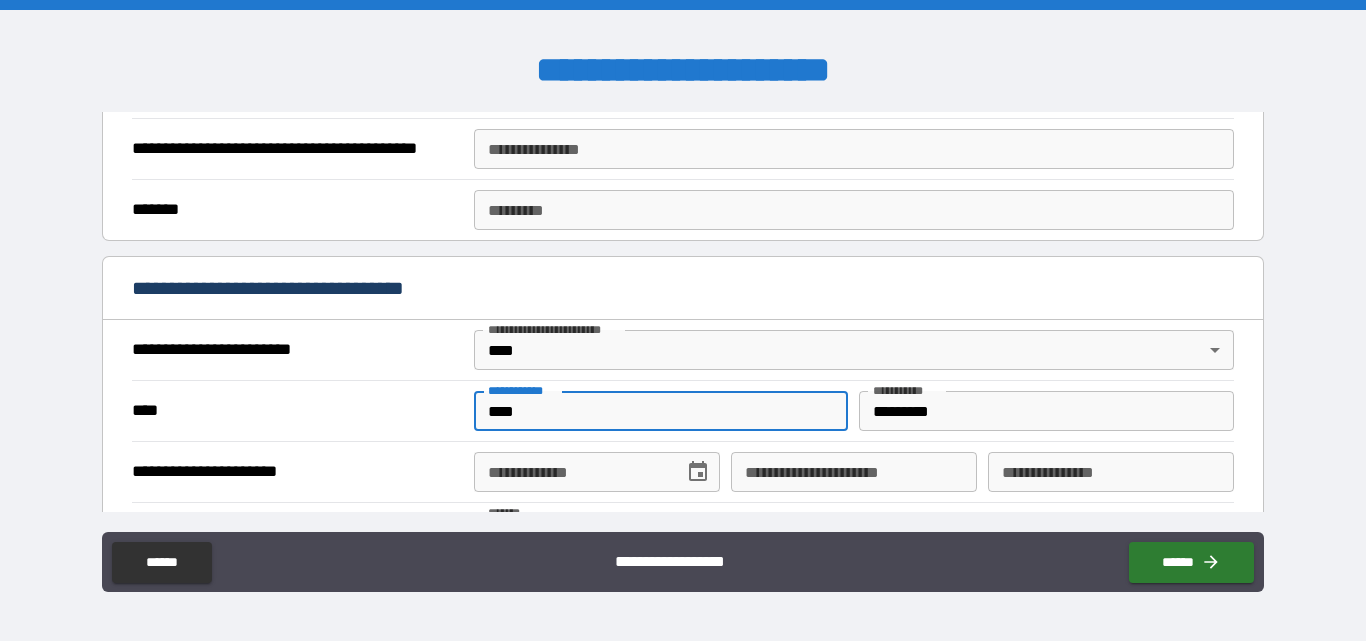 scroll, scrollTop: 800, scrollLeft: 0, axis: vertical 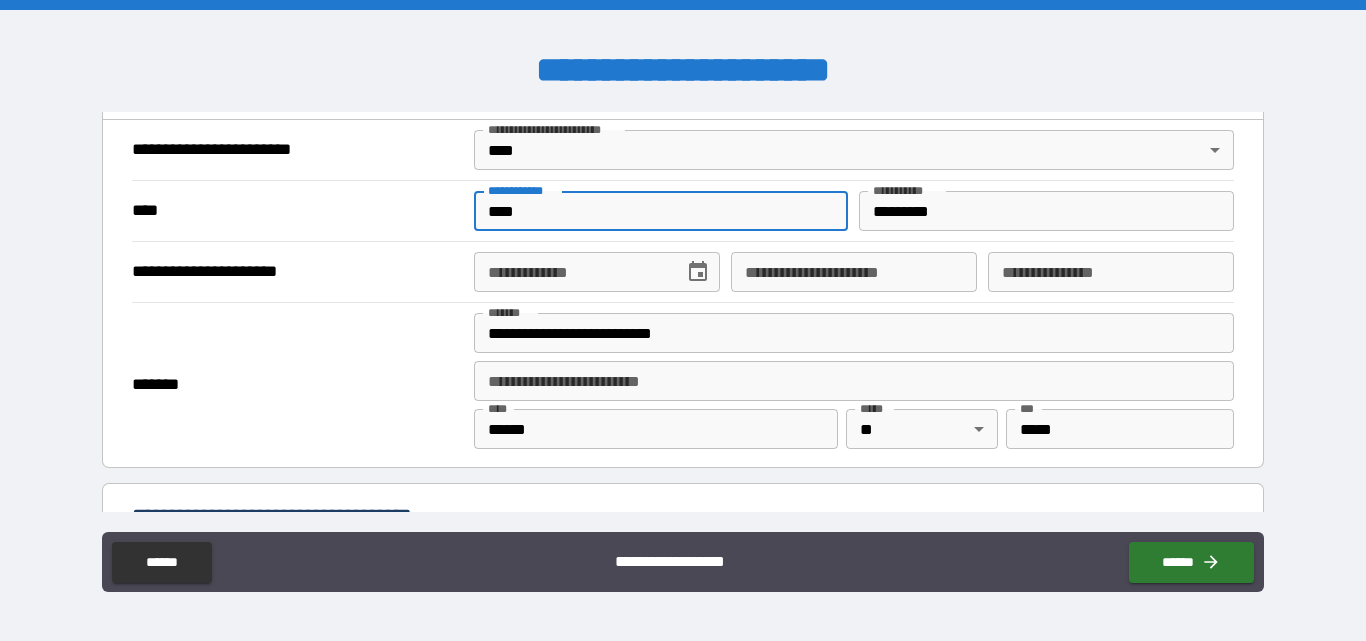 click on "**********" at bounding box center [572, 272] 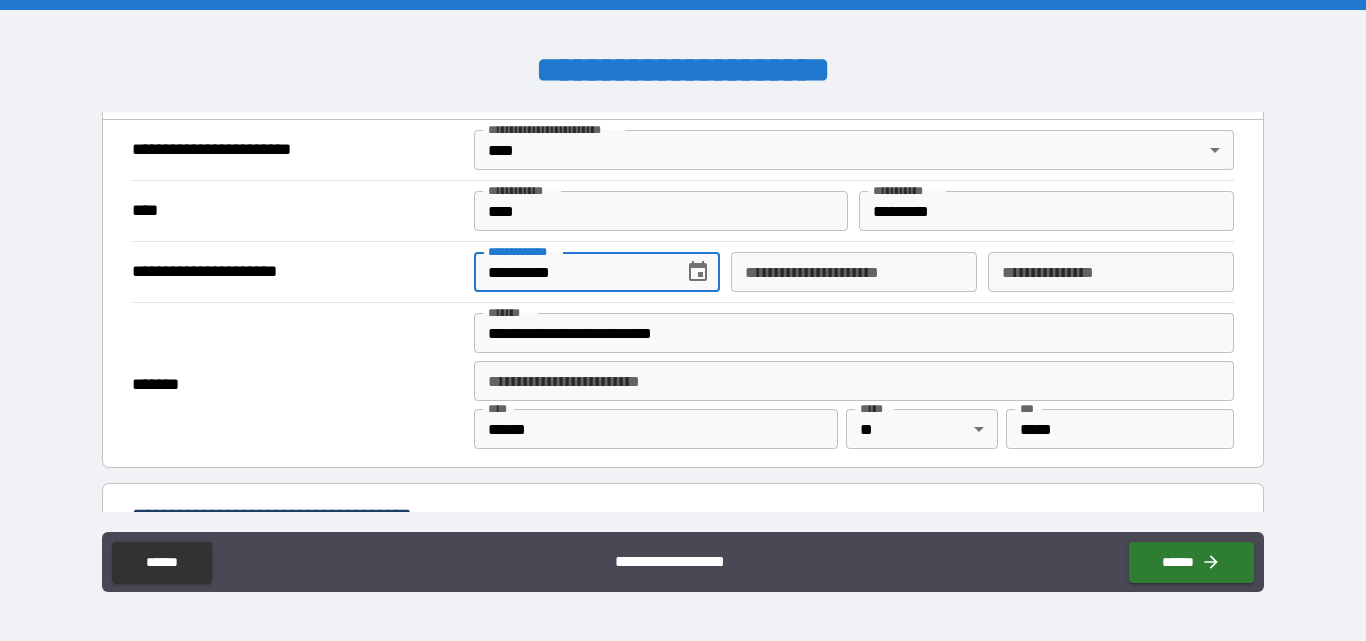 type on "**********" 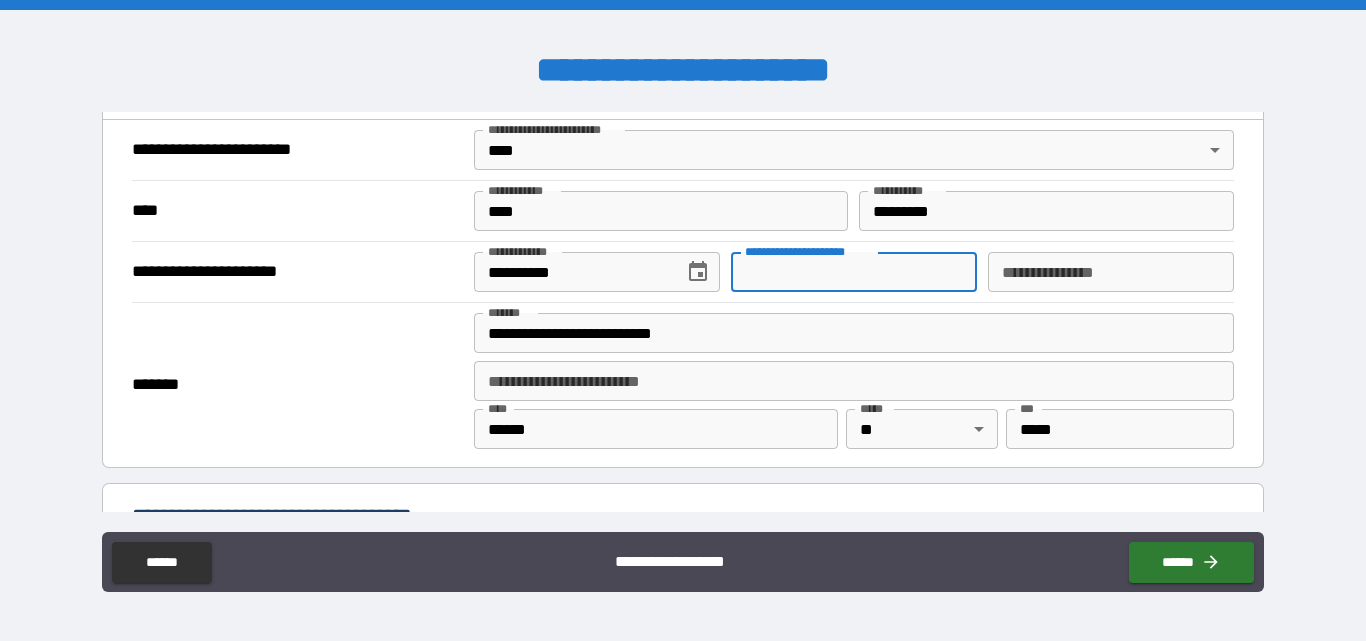 click on "**********" at bounding box center [854, 272] 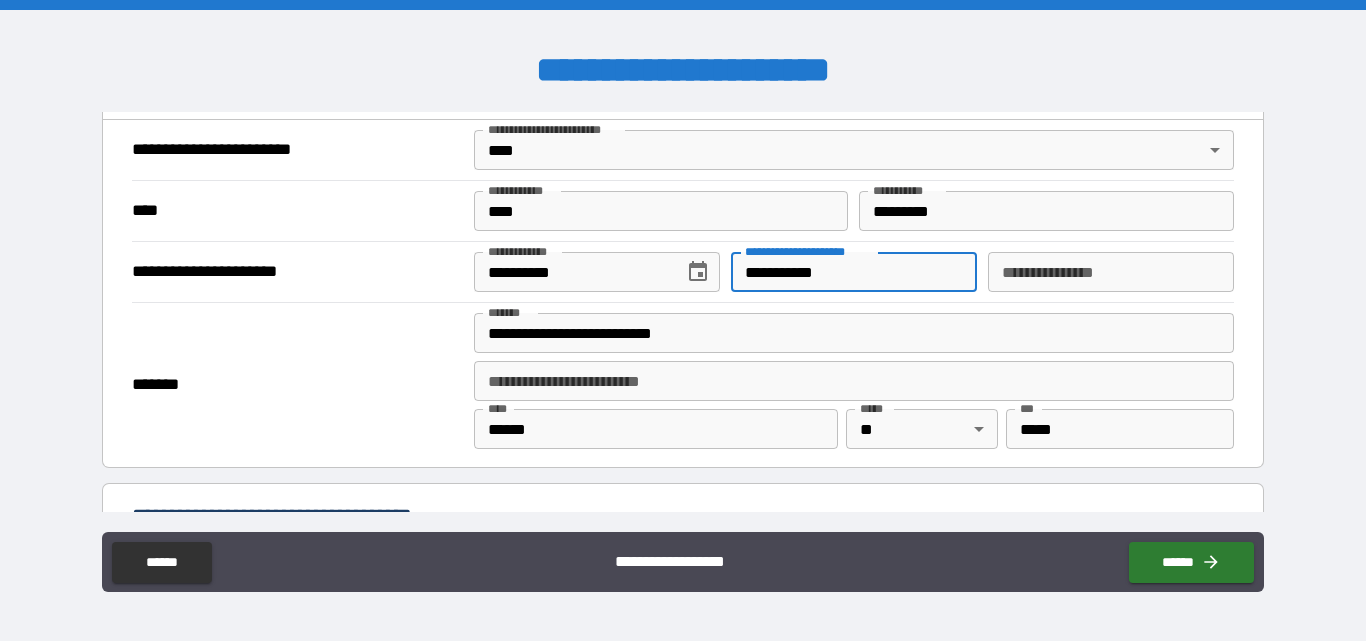 type on "**********" 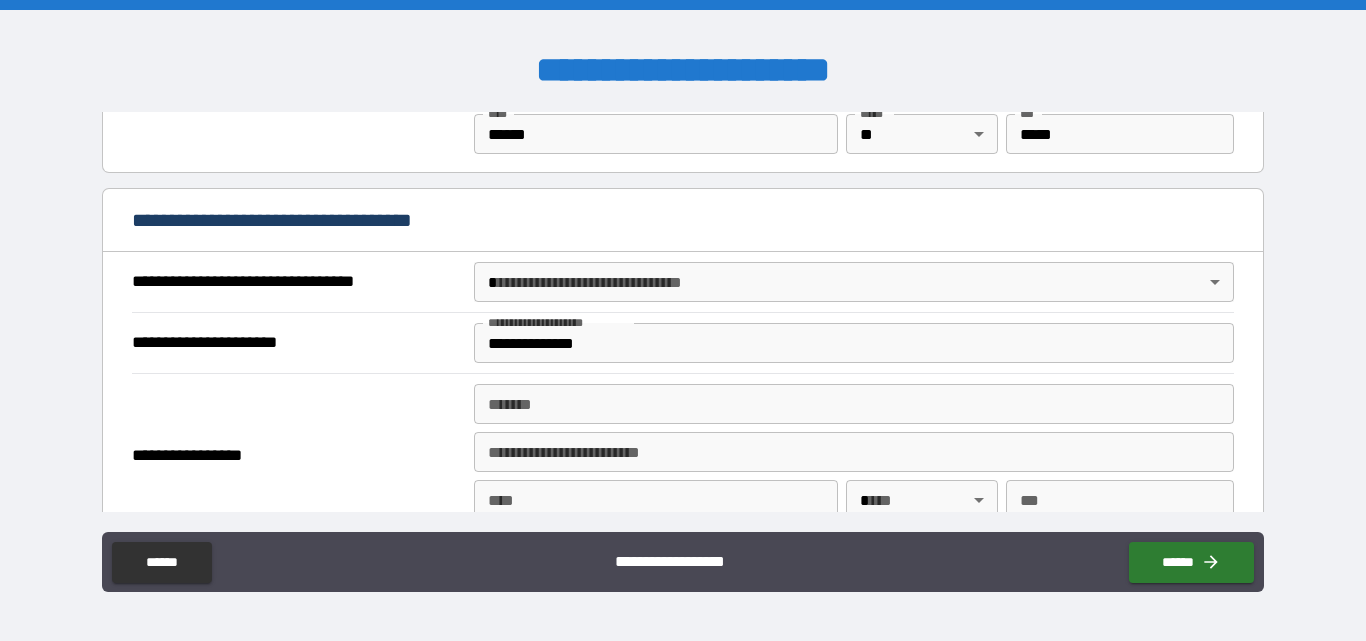 scroll, scrollTop: 1100, scrollLeft: 0, axis: vertical 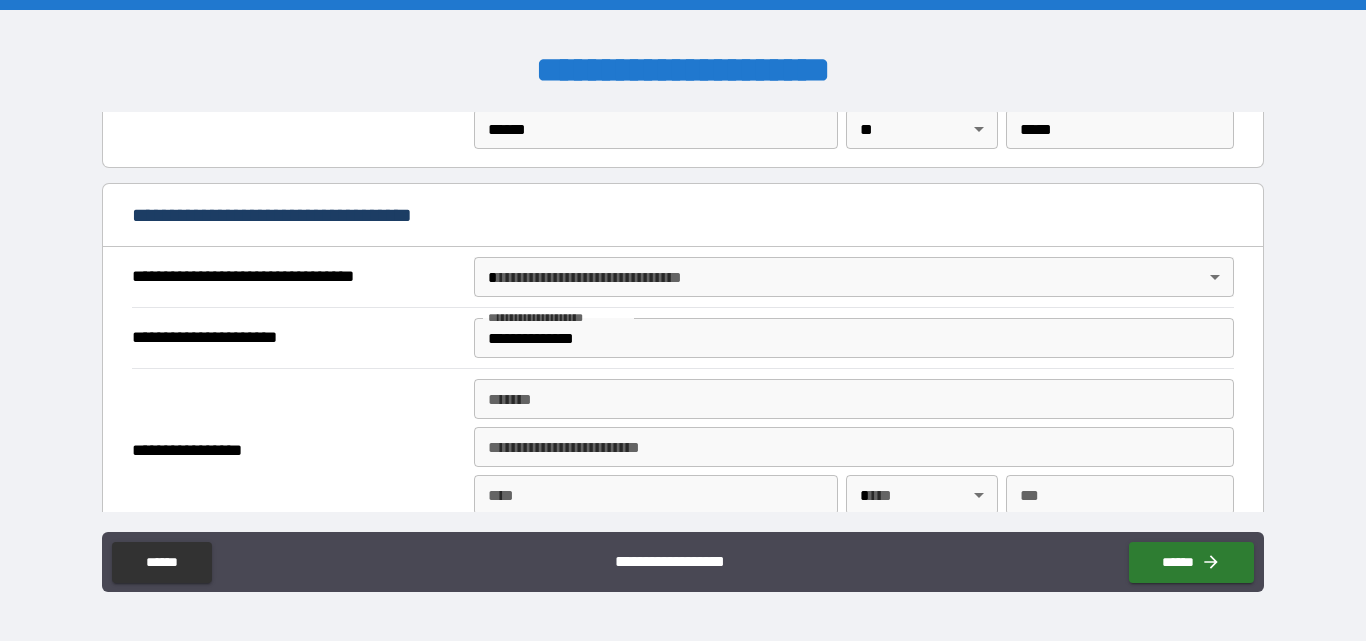 type on "**********" 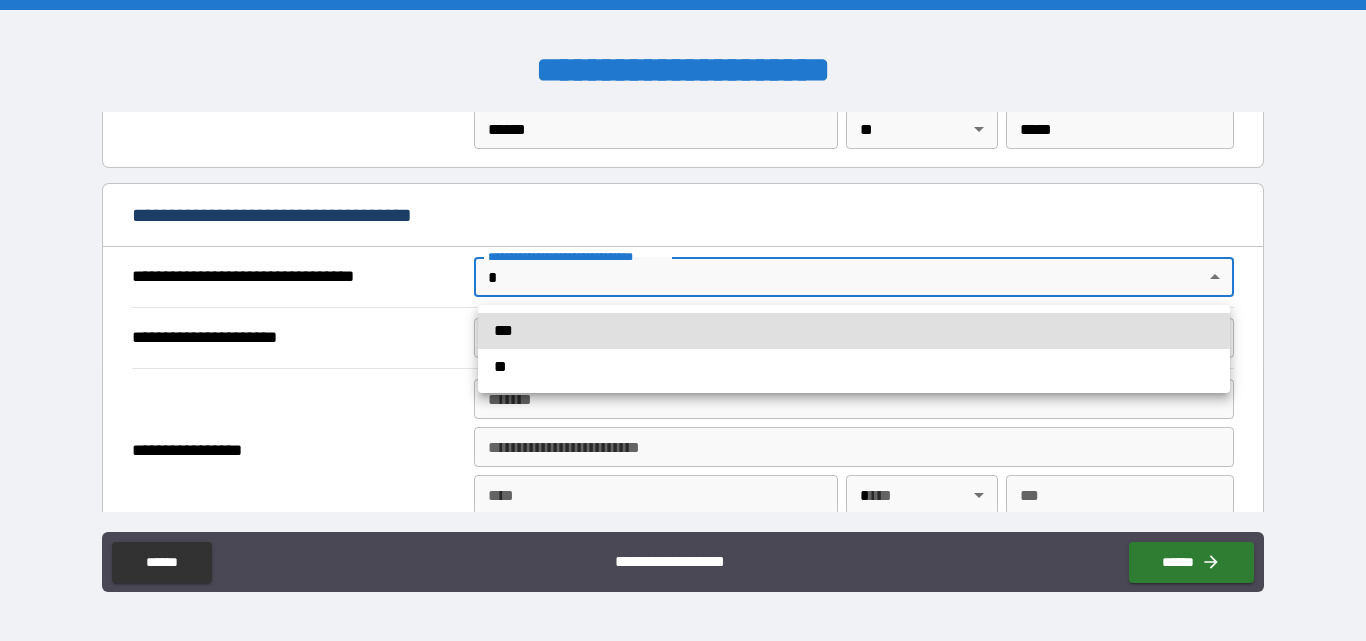 click on "**********" at bounding box center (683, 320) 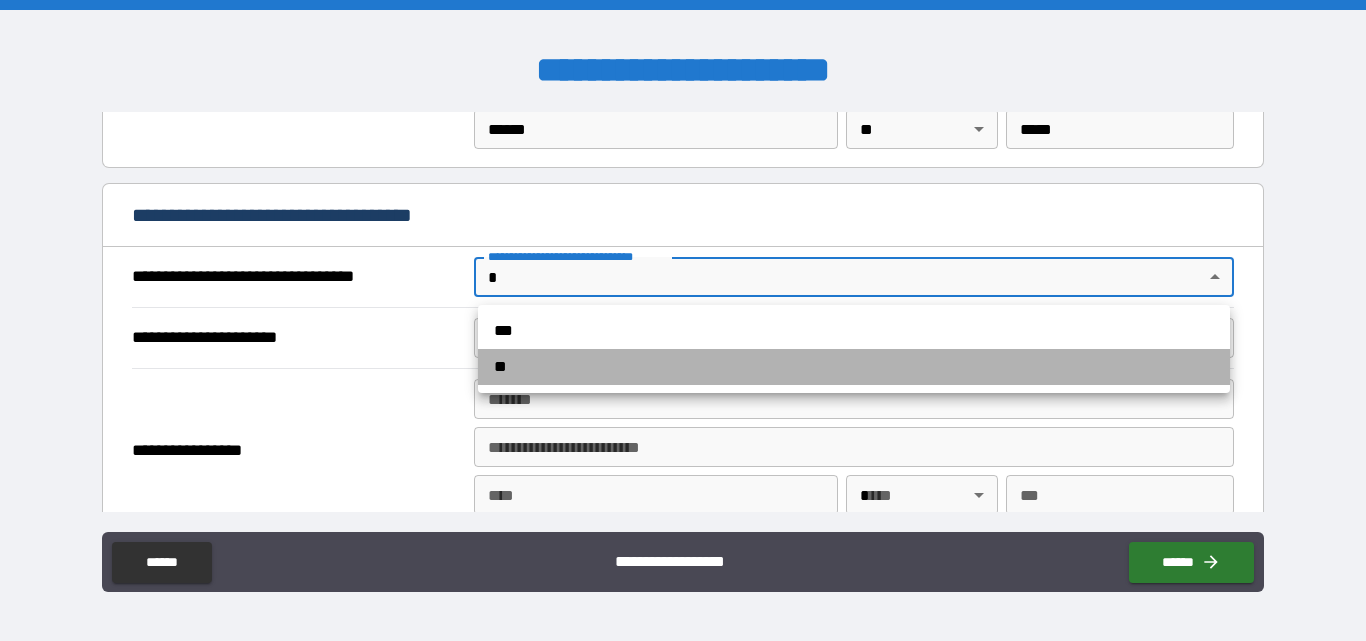 click on "**" at bounding box center [854, 367] 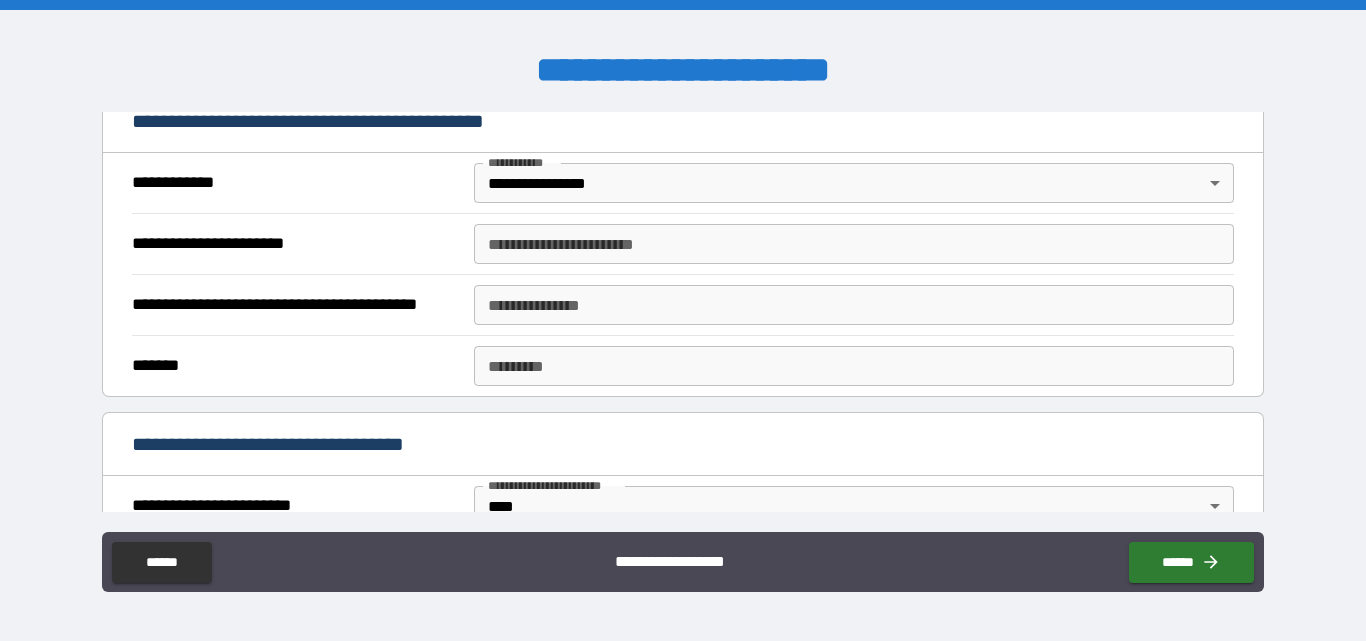 scroll, scrollTop: 400, scrollLeft: 0, axis: vertical 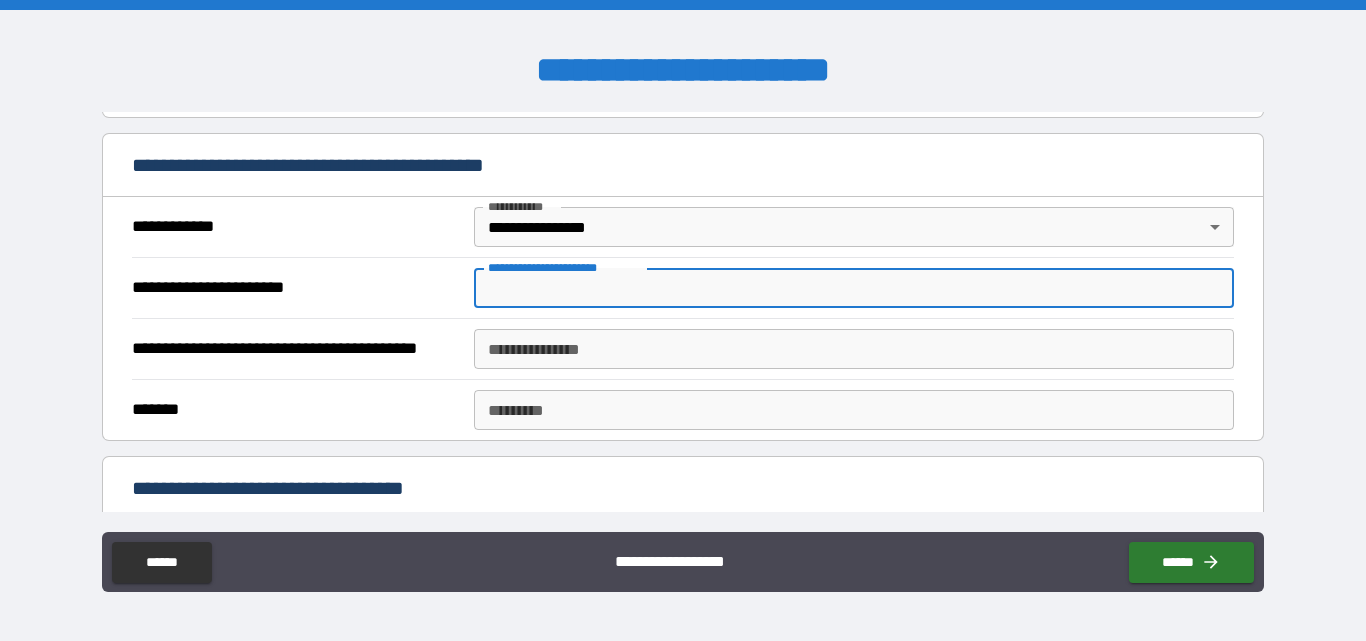 drag, startPoint x: 660, startPoint y: 271, endPoint x: 675, endPoint y: 288, distance: 22.671568 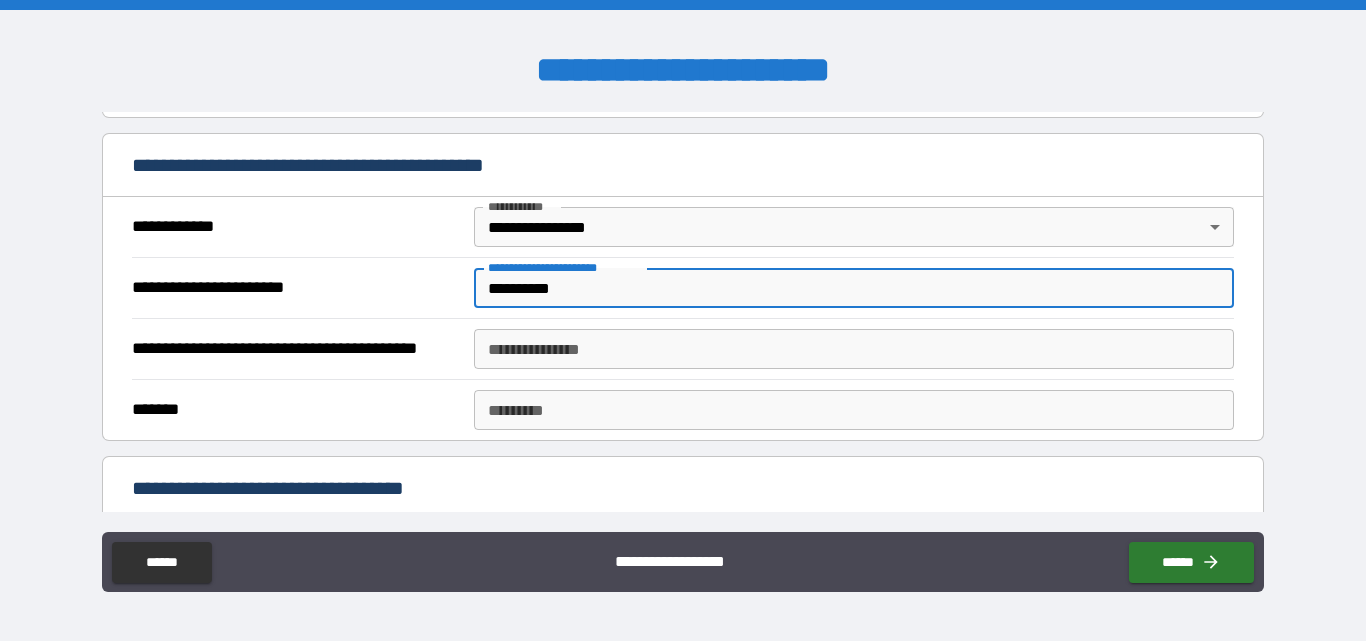 type on "**********" 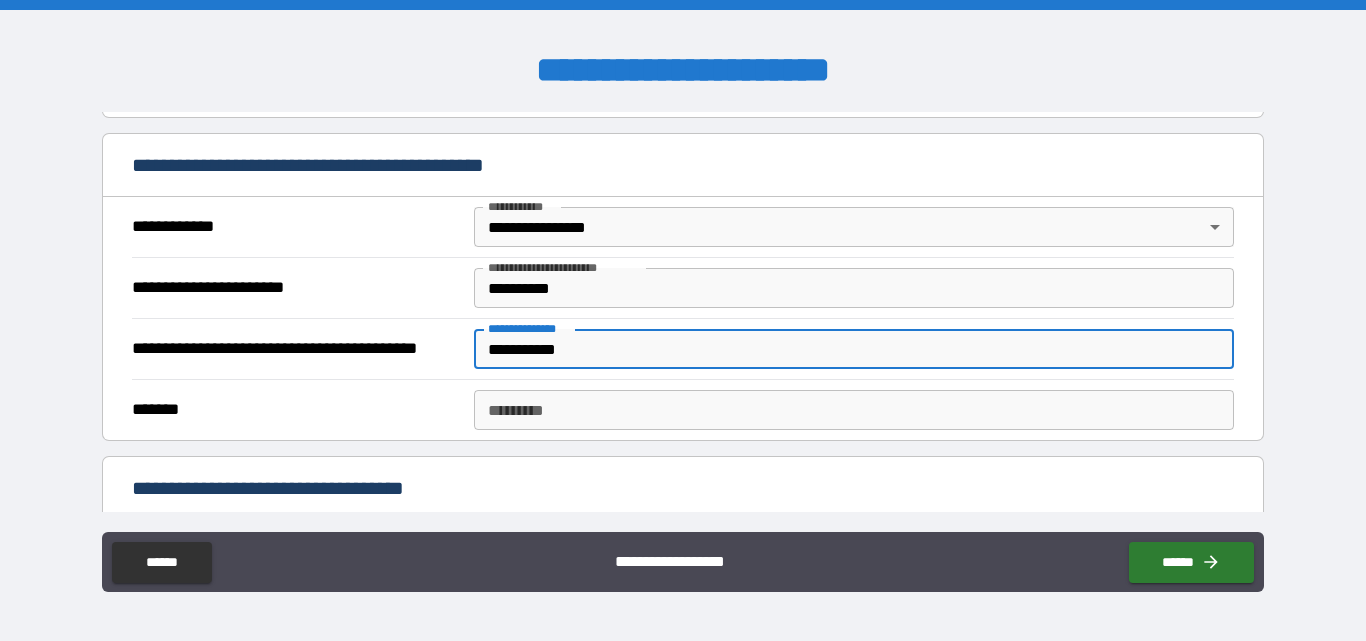 type on "**********" 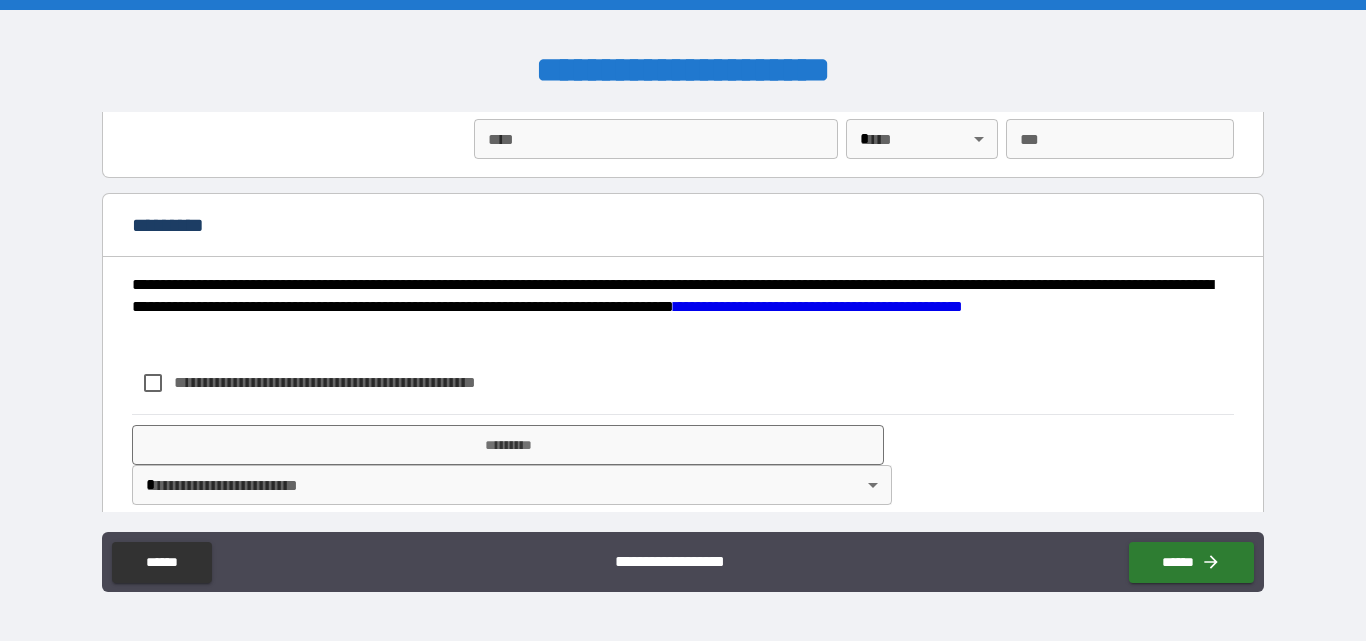 scroll, scrollTop: 2677, scrollLeft: 0, axis: vertical 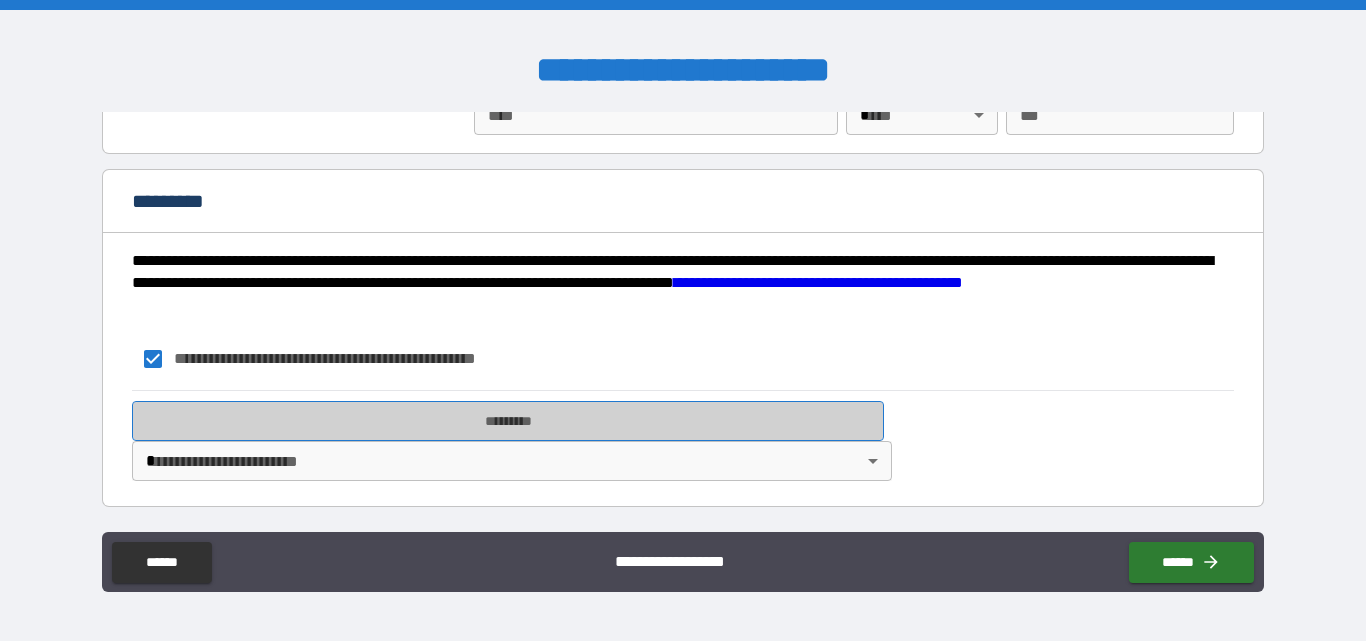 click on "*********" at bounding box center [508, 421] 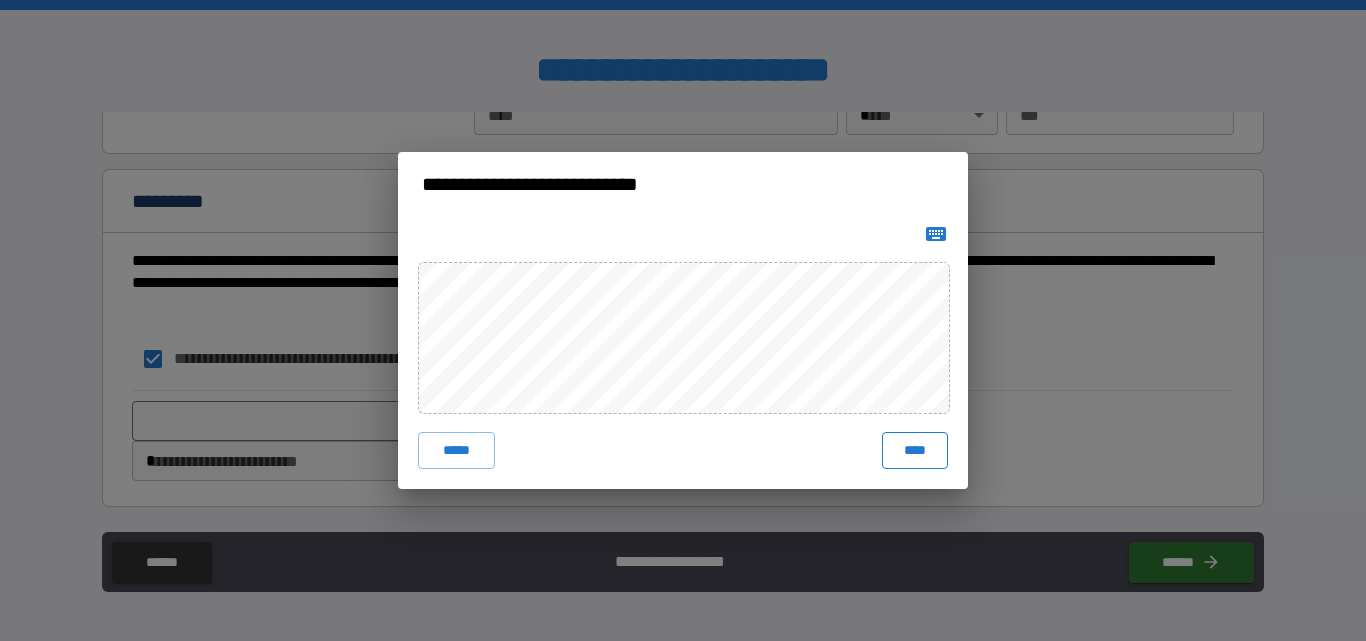 click on "****" at bounding box center [915, 450] 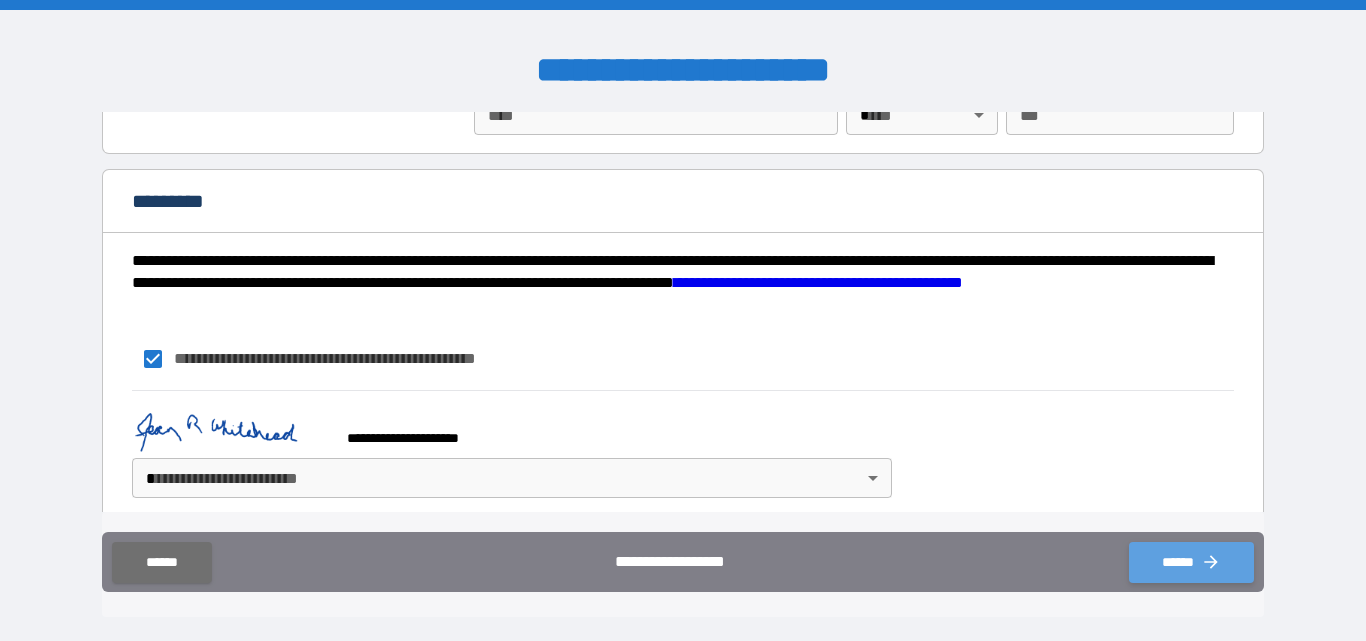 click on "******" at bounding box center (1191, 562) 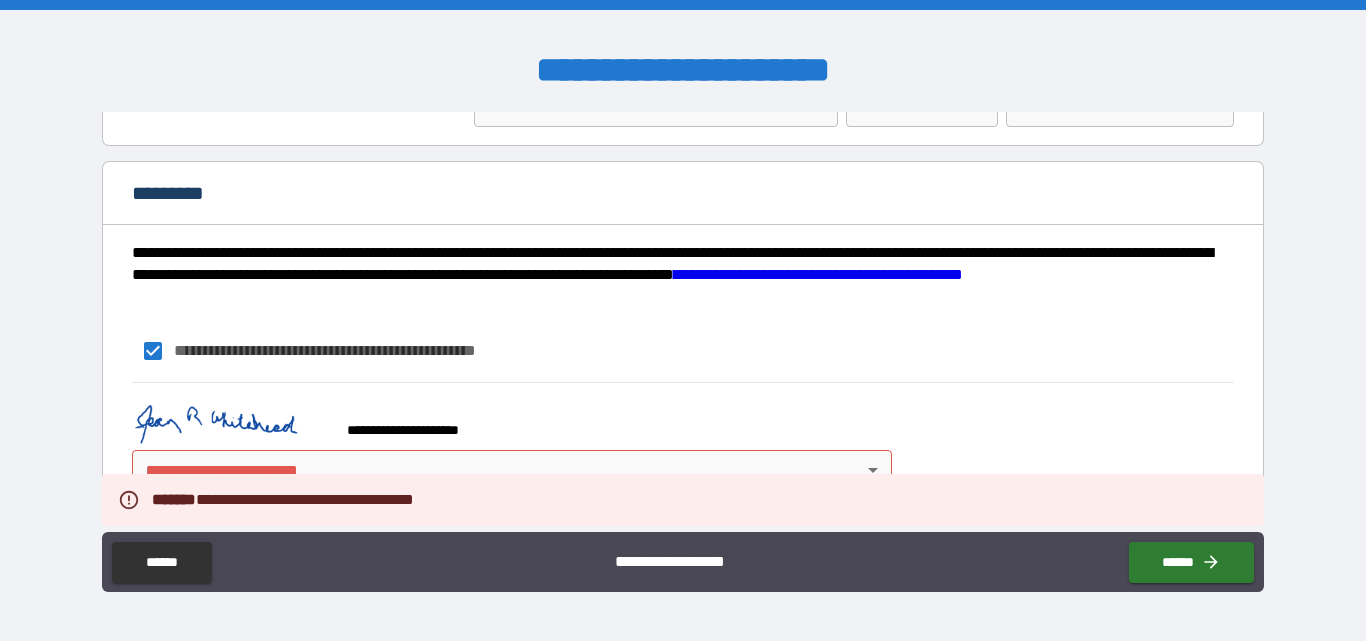 scroll, scrollTop: 2694, scrollLeft: 0, axis: vertical 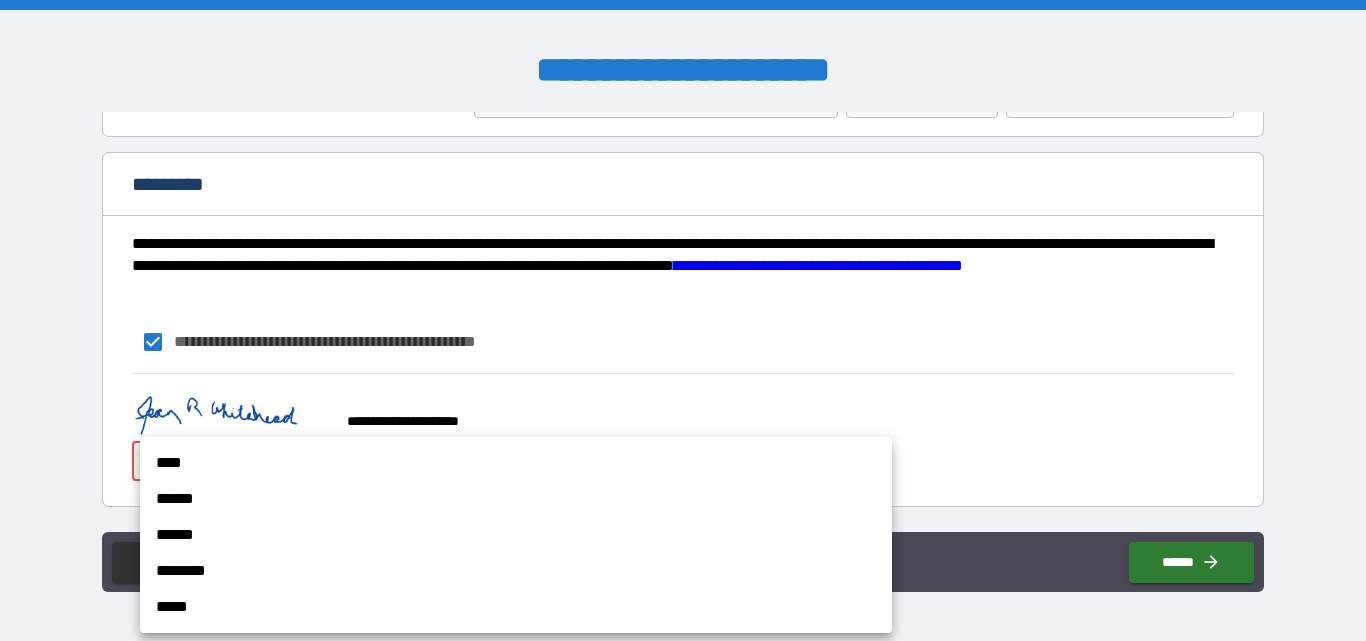 click on "**********" at bounding box center (683, 320) 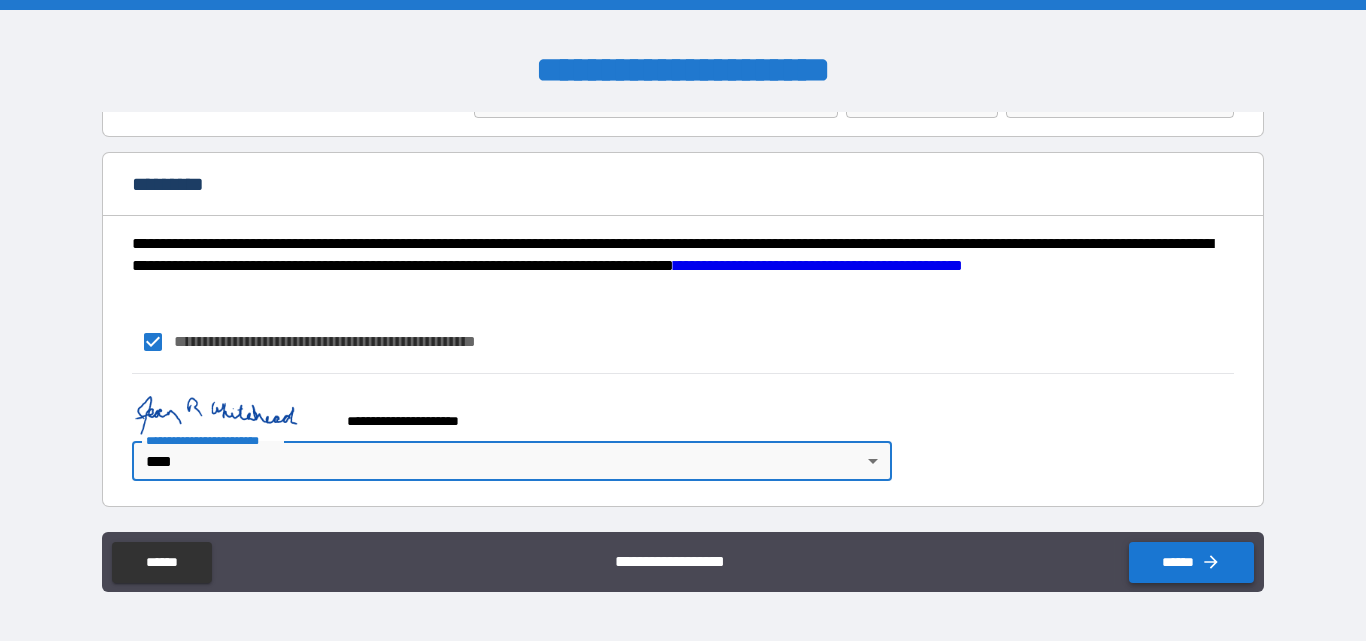click on "******" at bounding box center [1191, 562] 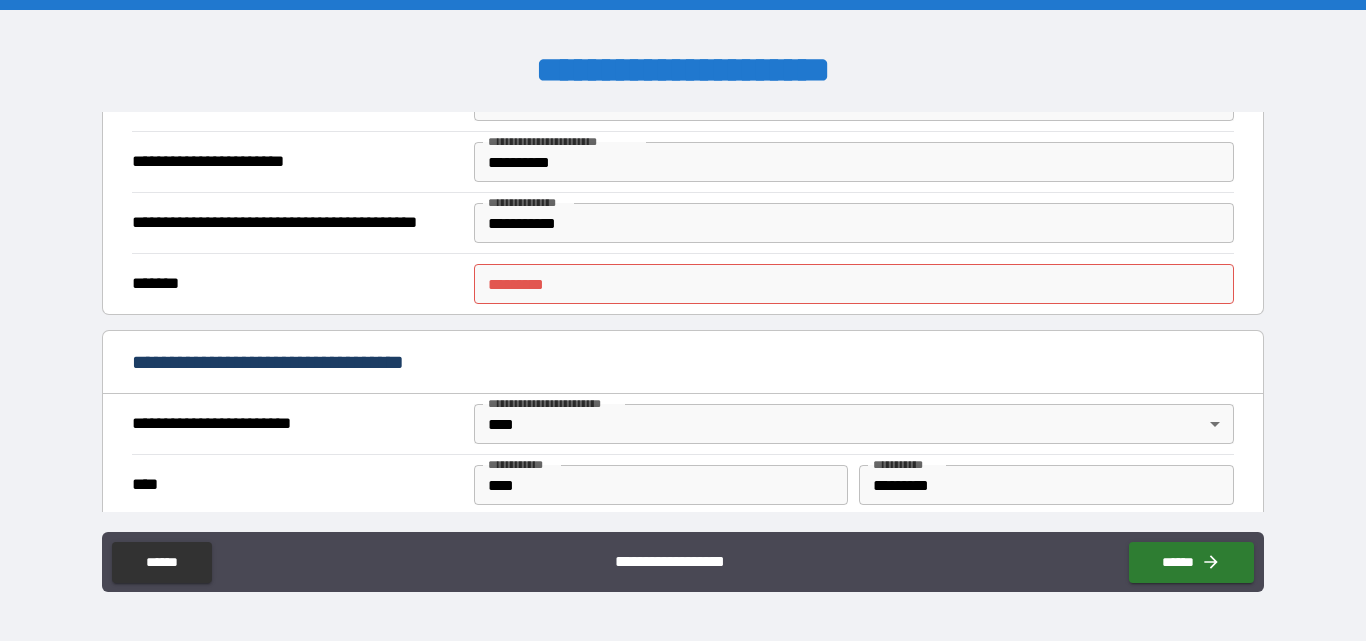 scroll, scrollTop: 494, scrollLeft: 0, axis: vertical 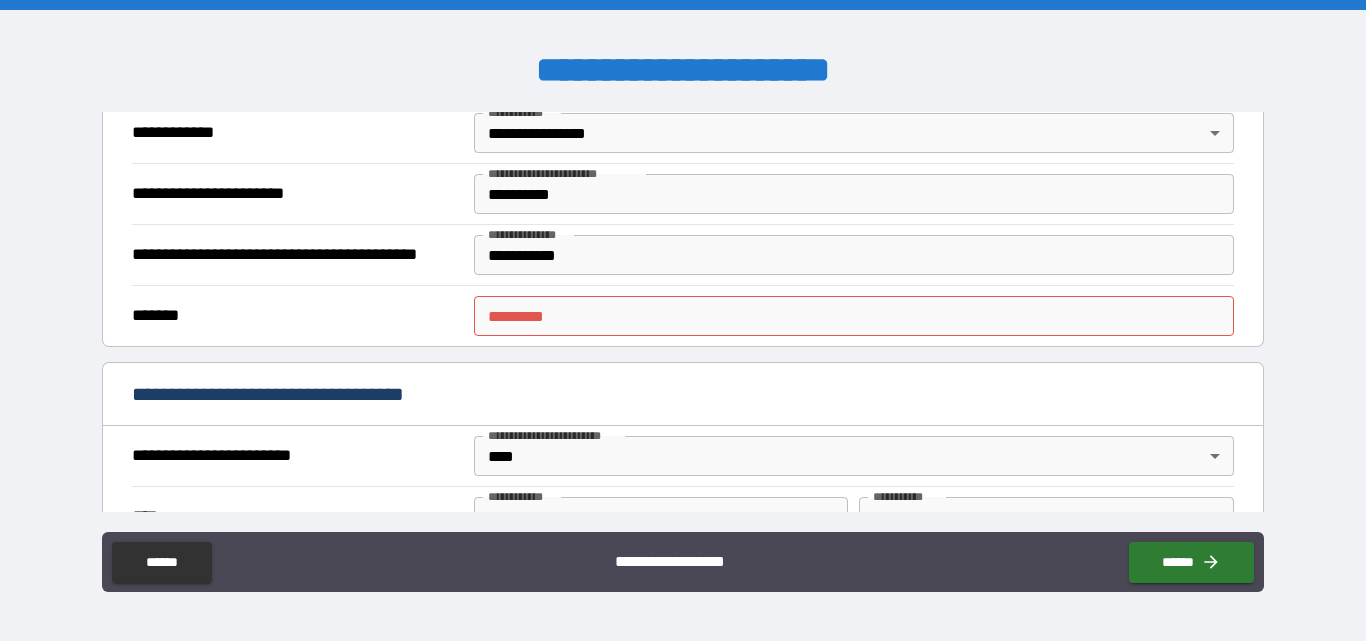 click on "*******   *" at bounding box center [854, 316] 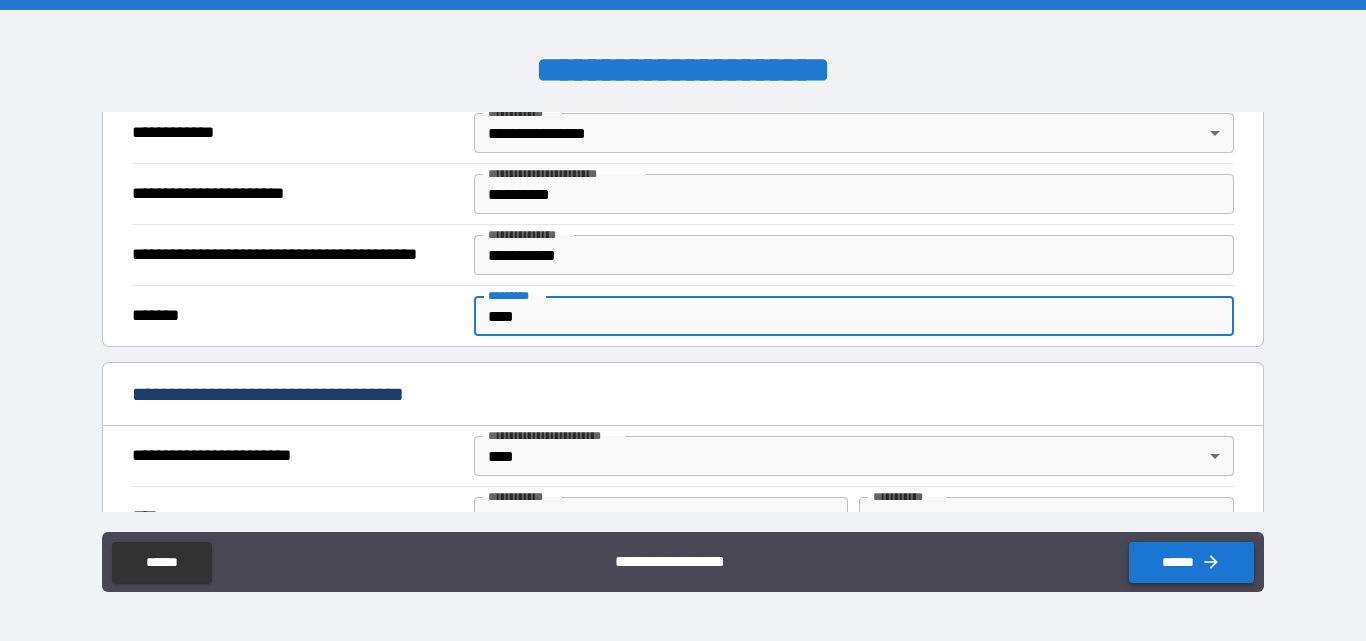 type on "****" 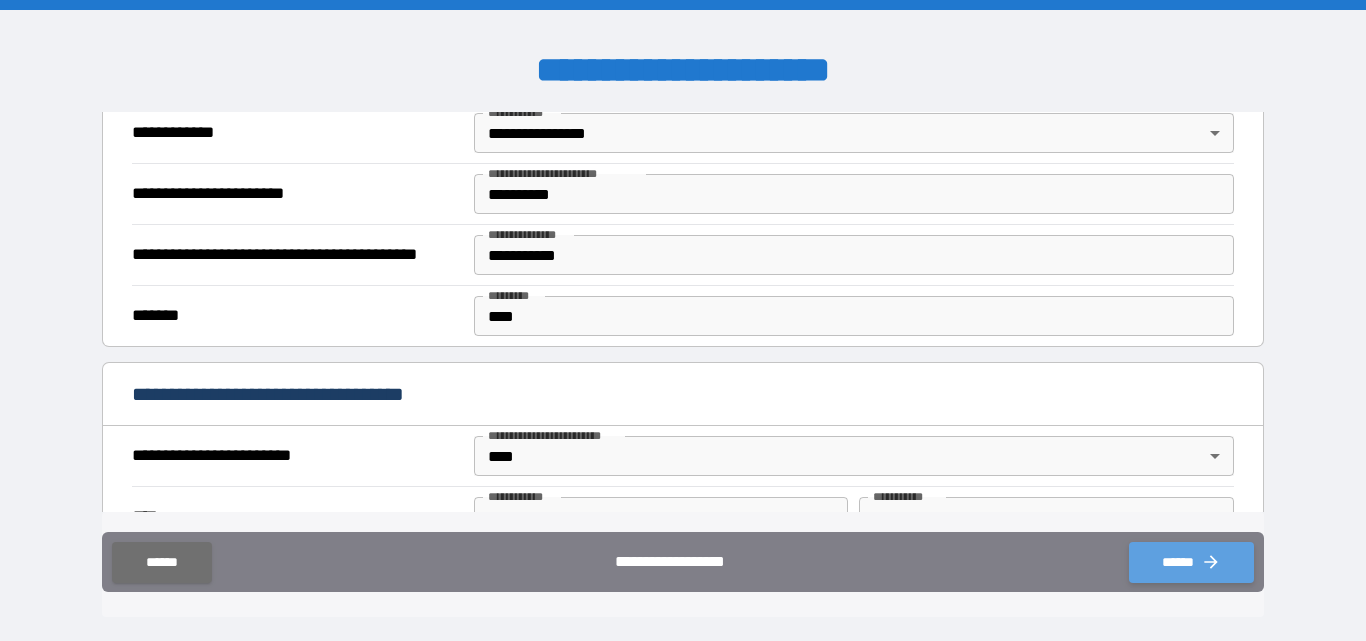 click on "******" at bounding box center (1191, 562) 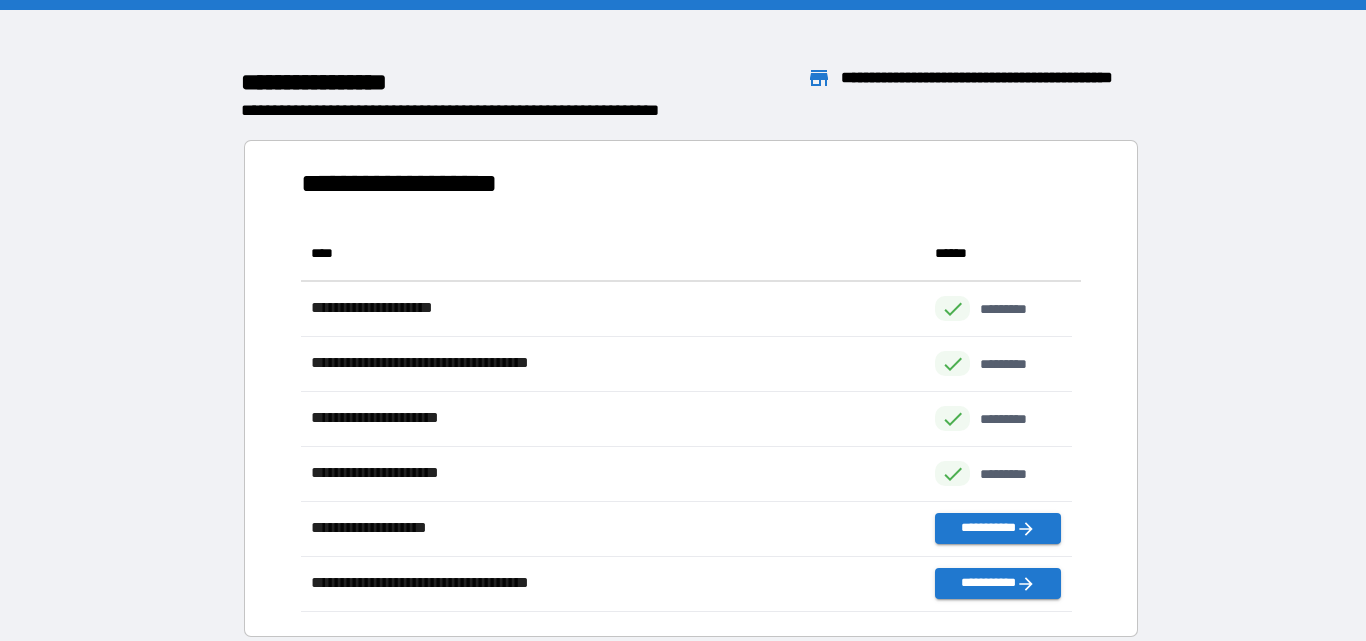 scroll, scrollTop: 16, scrollLeft: 16, axis: both 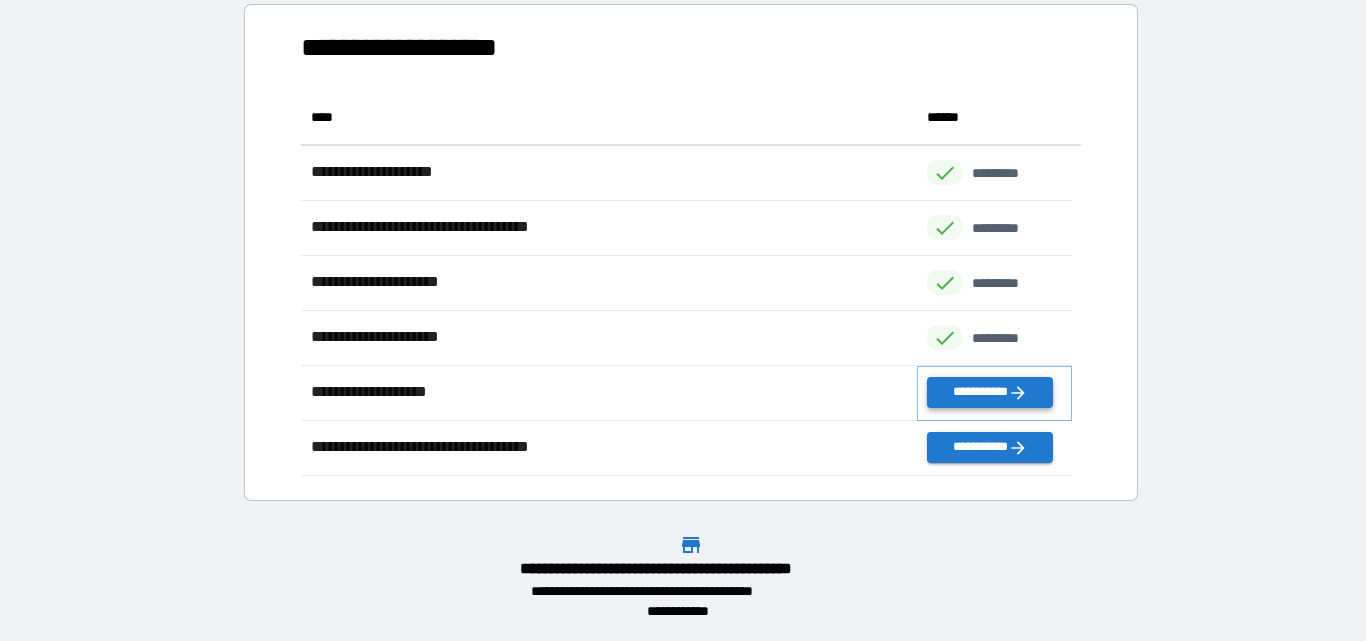 click on "**********" at bounding box center (989, 392) 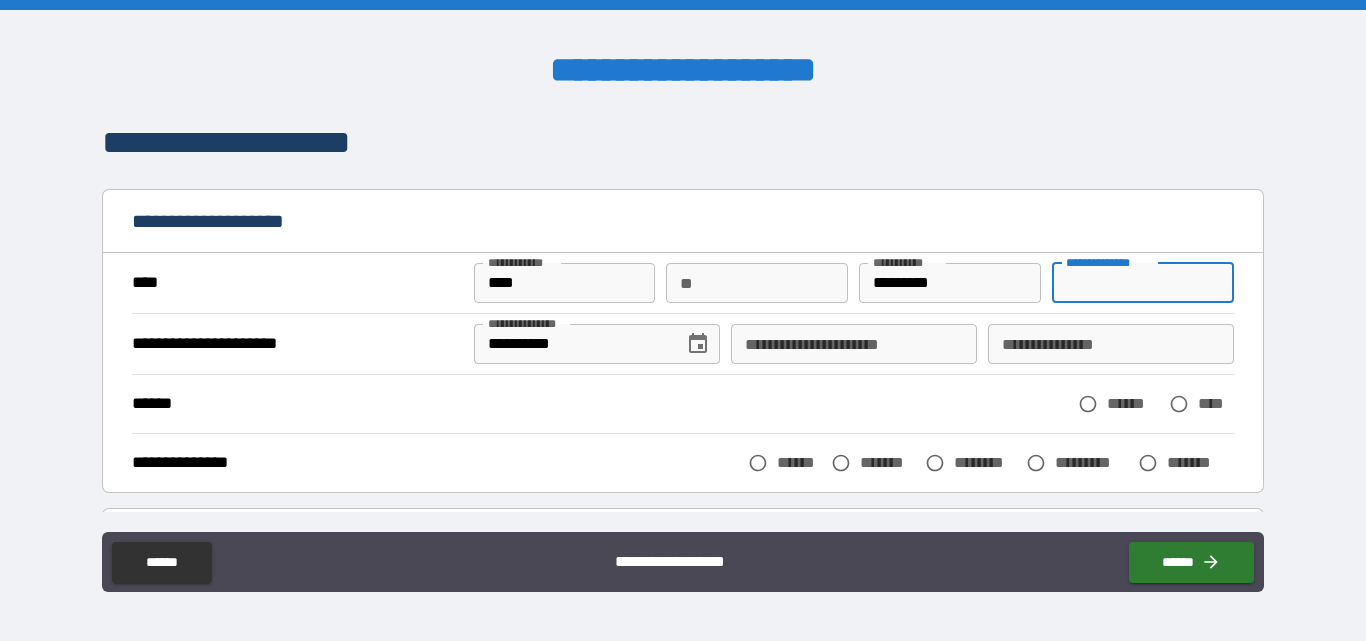 click on "**********" at bounding box center (1143, 283) 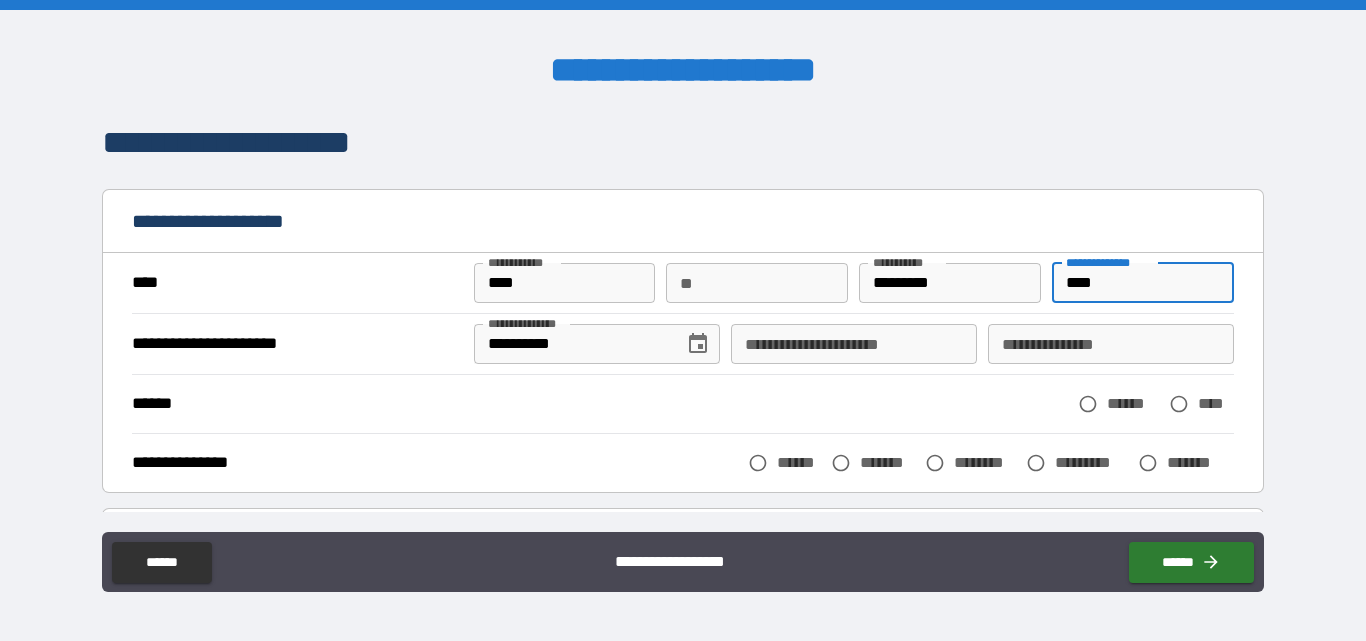 type on "****" 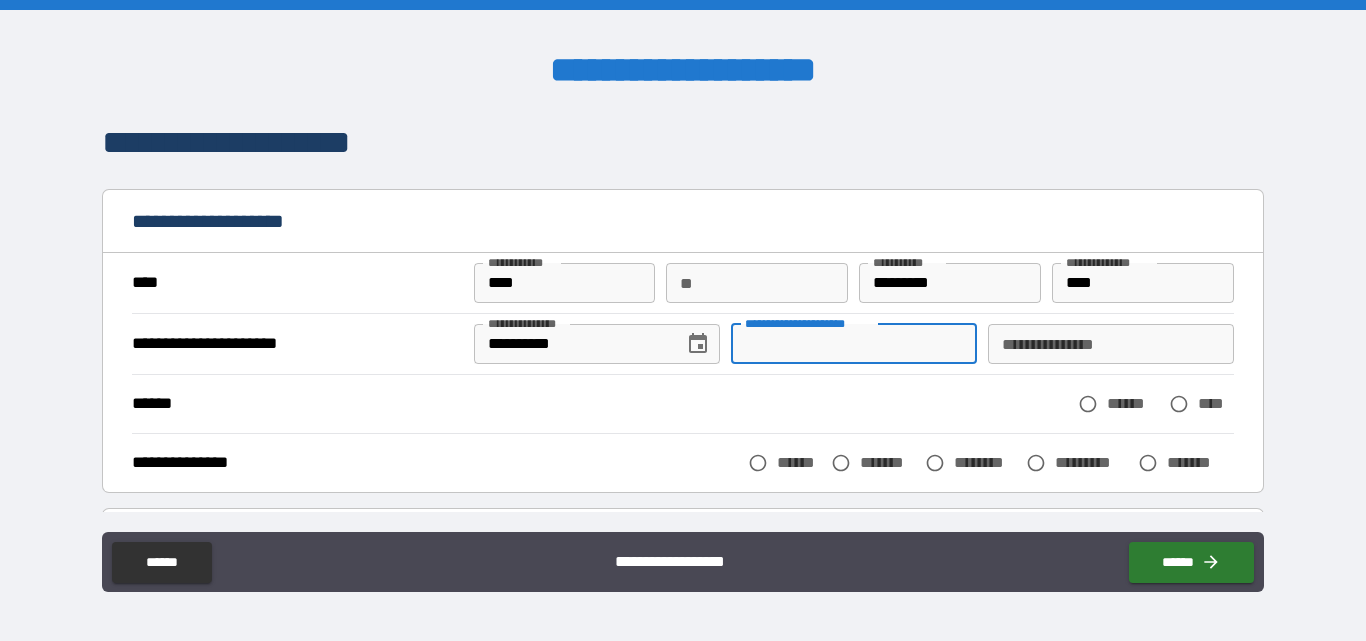 click on "**********" at bounding box center [854, 344] 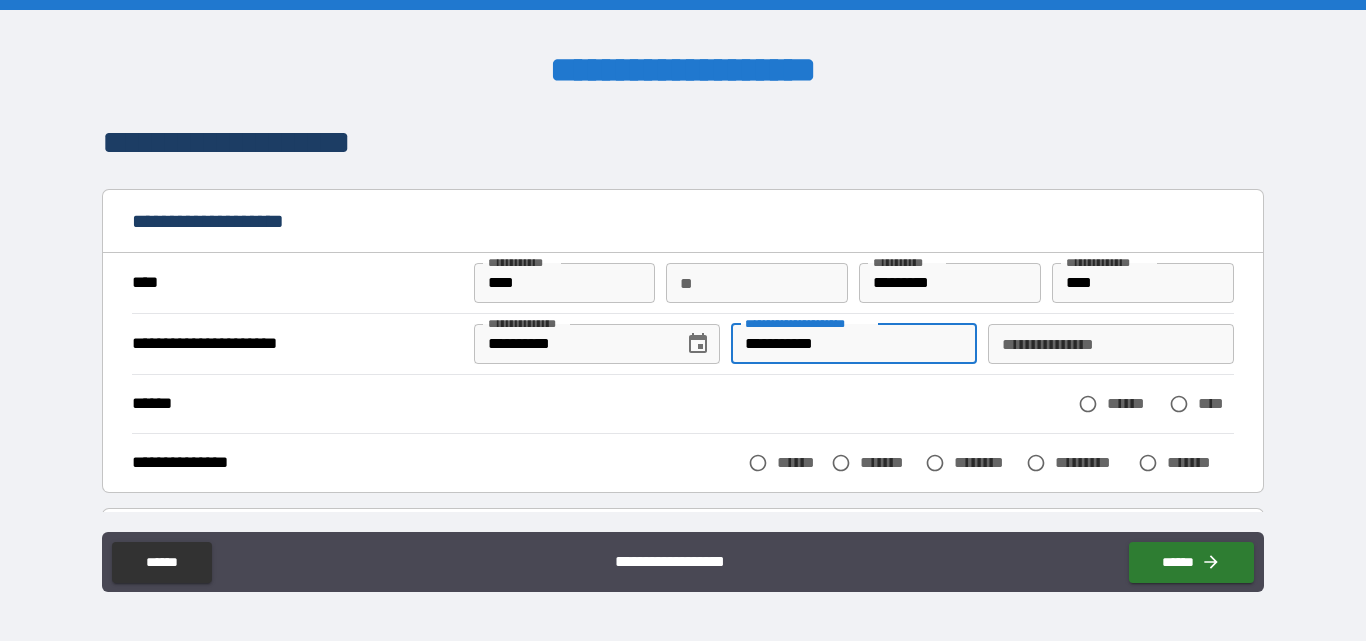 type on "**********" 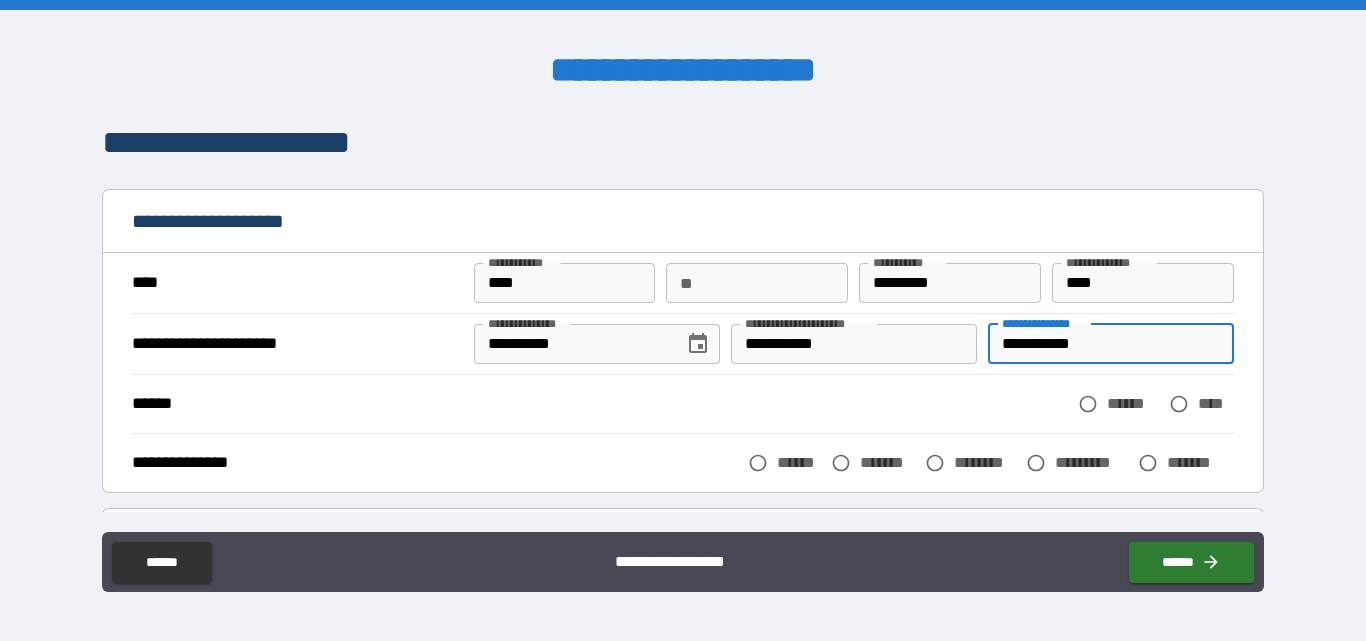 type on "**********" 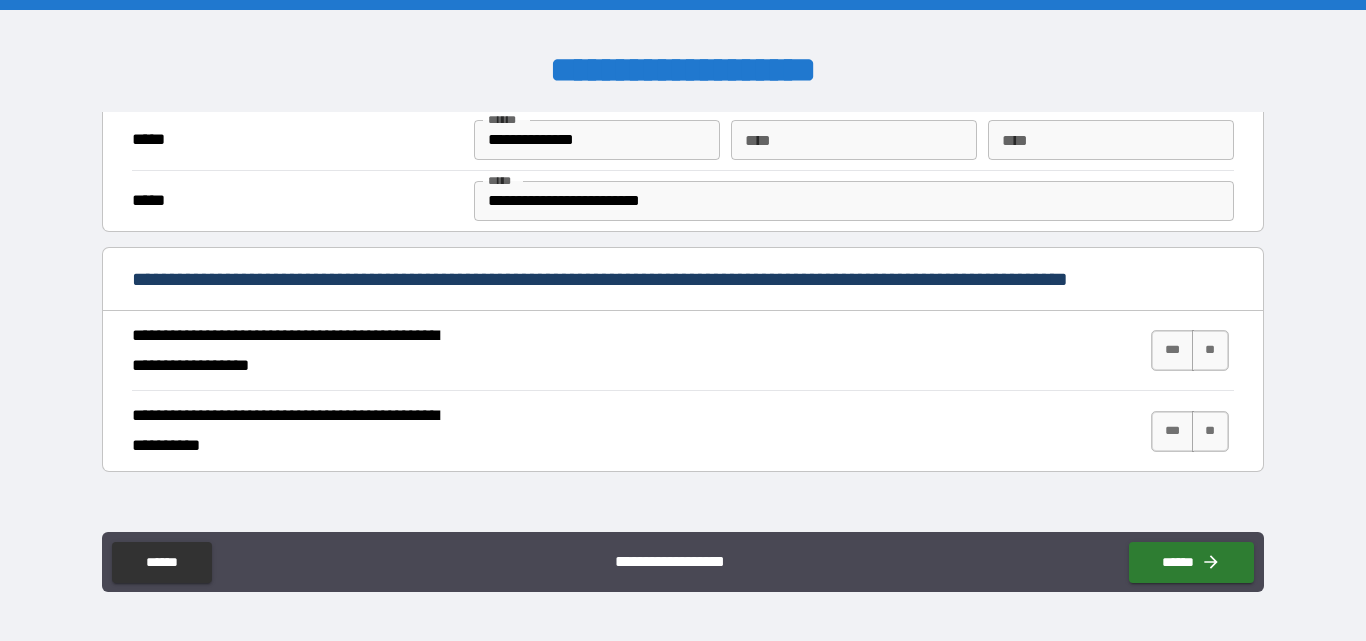 scroll, scrollTop: 700, scrollLeft: 0, axis: vertical 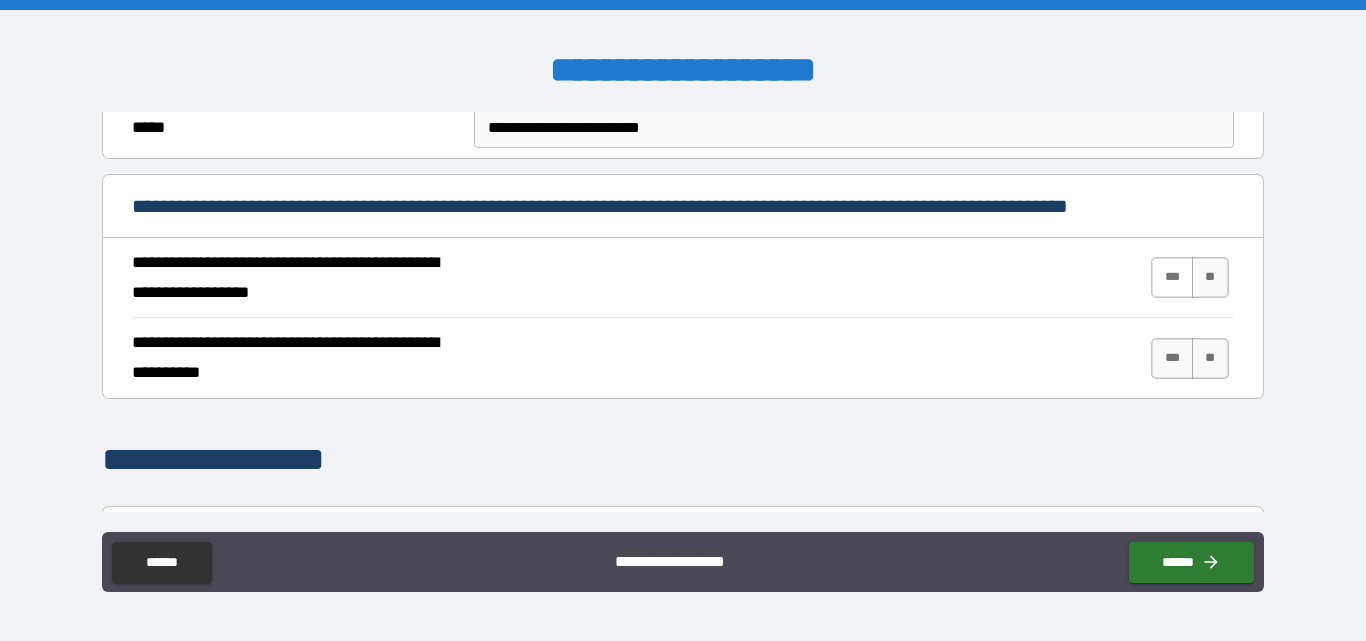 click on "***" at bounding box center [1172, 277] 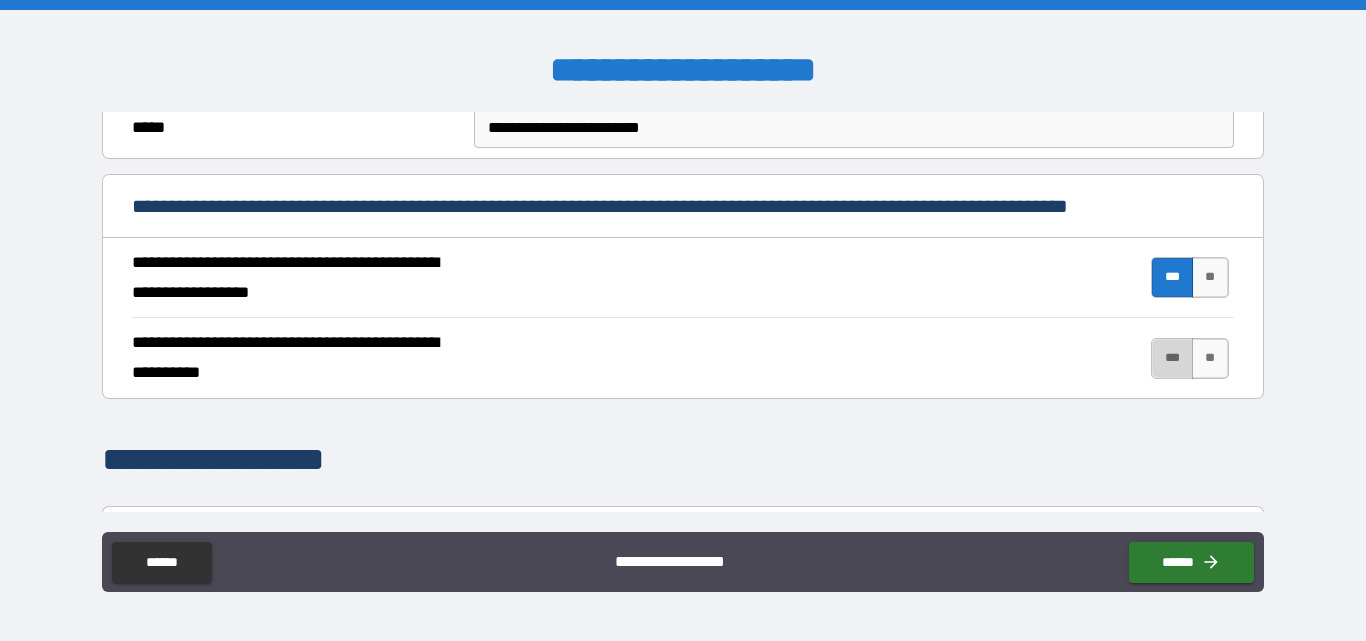 click on "***" at bounding box center (1172, 358) 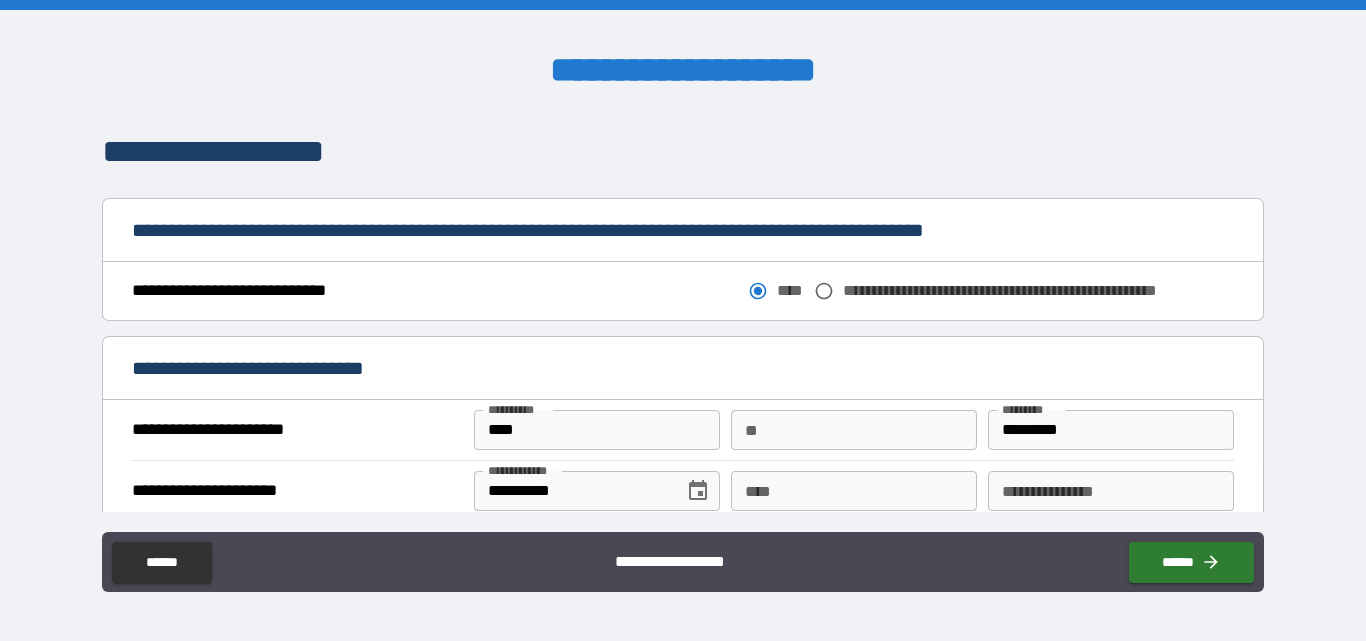 scroll, scrollTop: 1200, scrollLeft: 0, axis: vertical 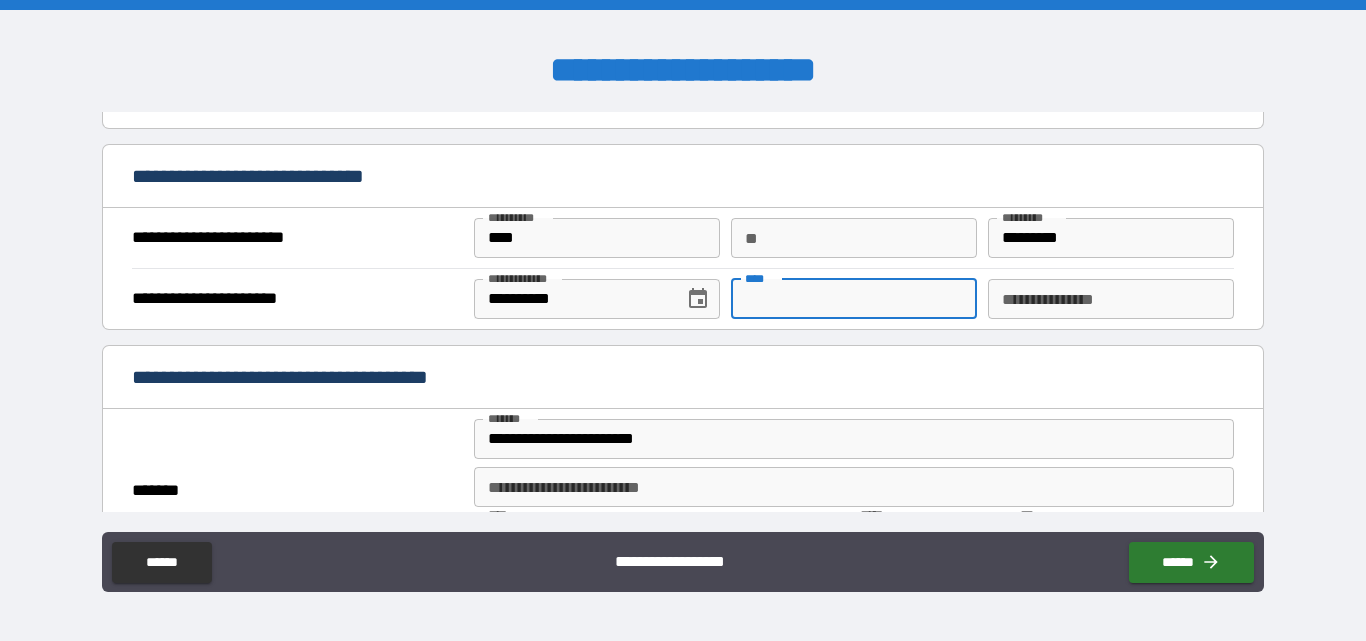 click on "****" at bounding box center [854, 299] 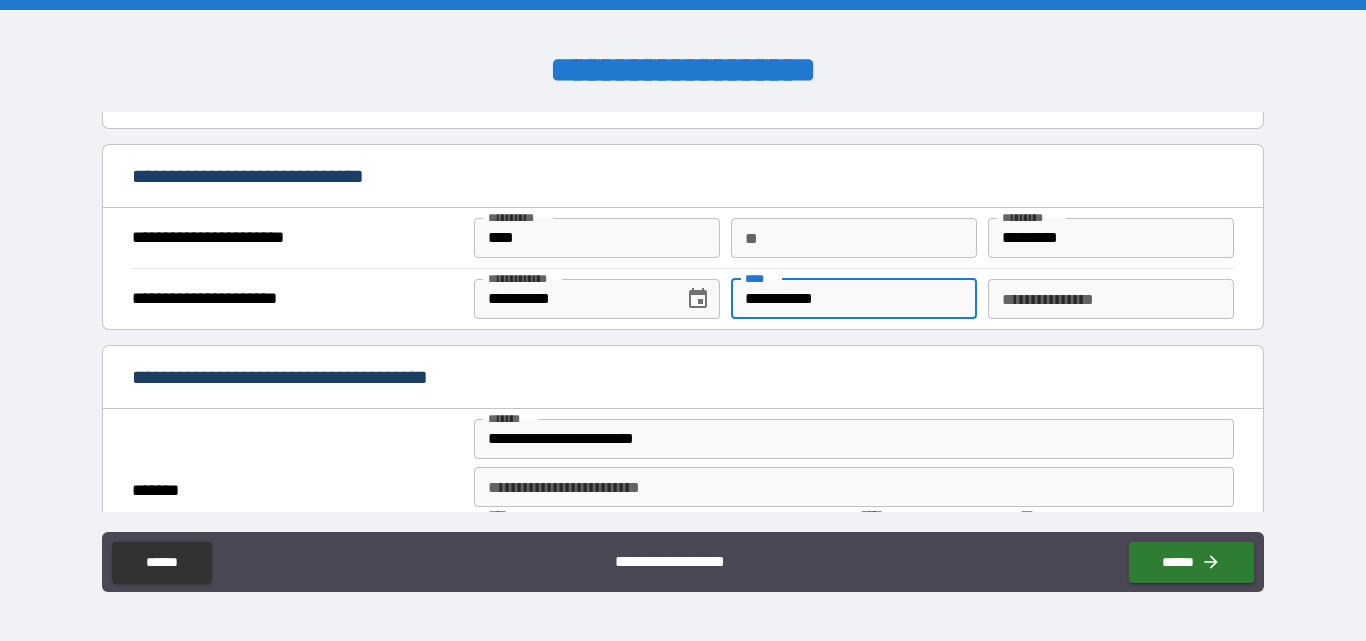 type on "**********" 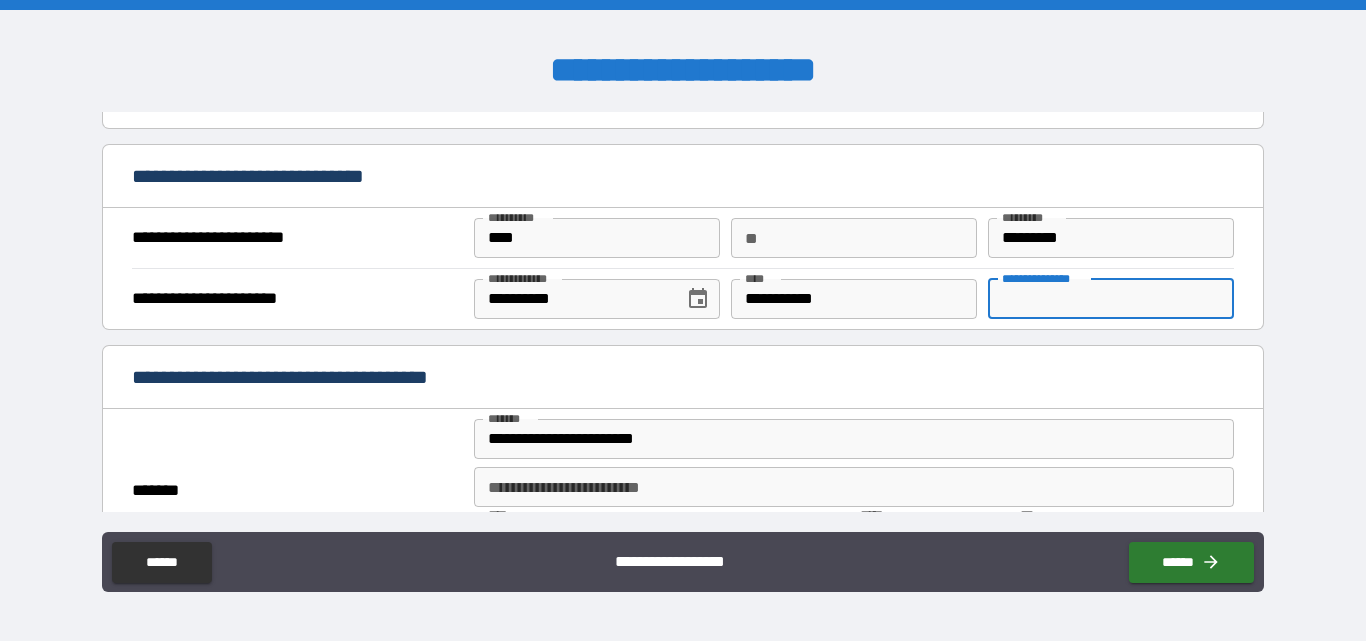 click on "**********" at bounding box center (1111, 299) 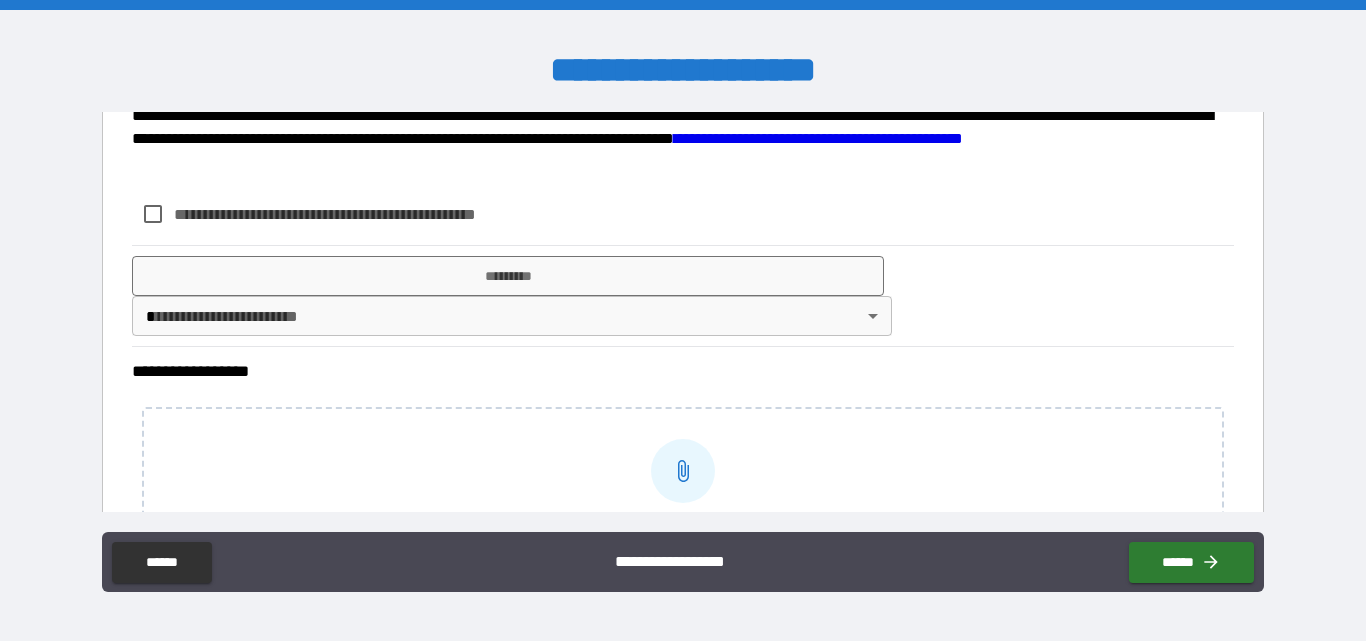 scroll, scrollTop: 1900, scrollLeft: 0, axis: vertical 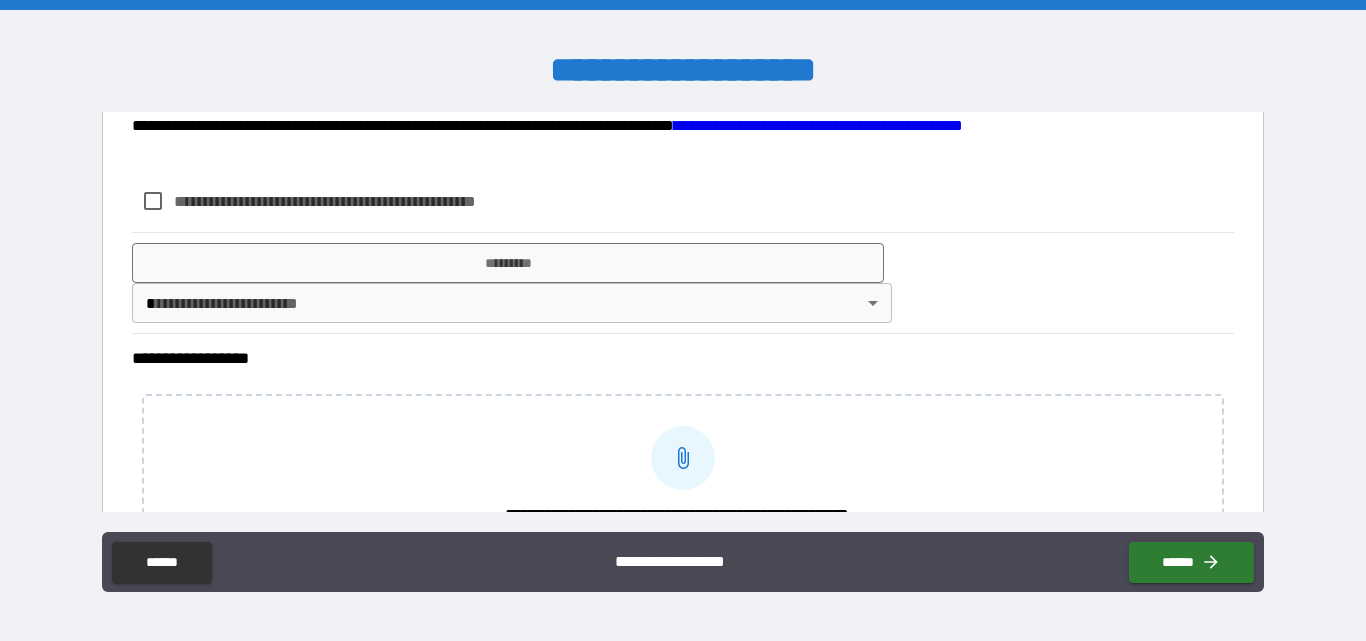 type on "**********" 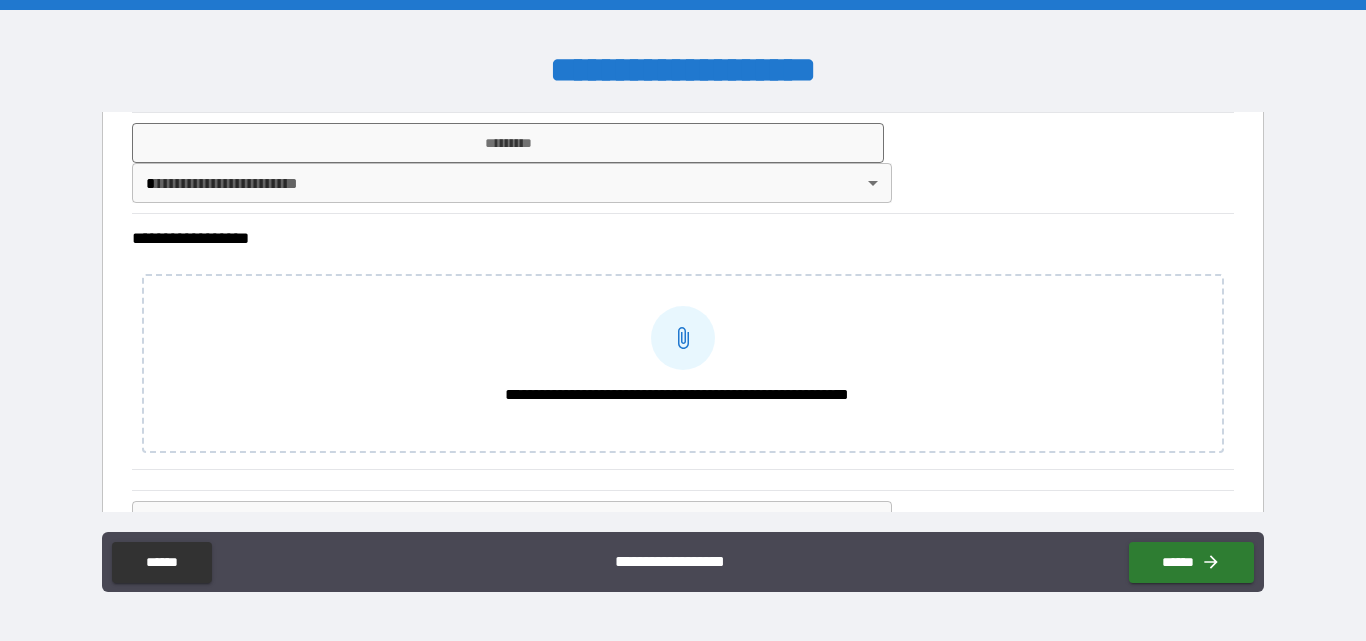 scroll, scrollTop: 1920, scrollLeft: 0, axis: vertical 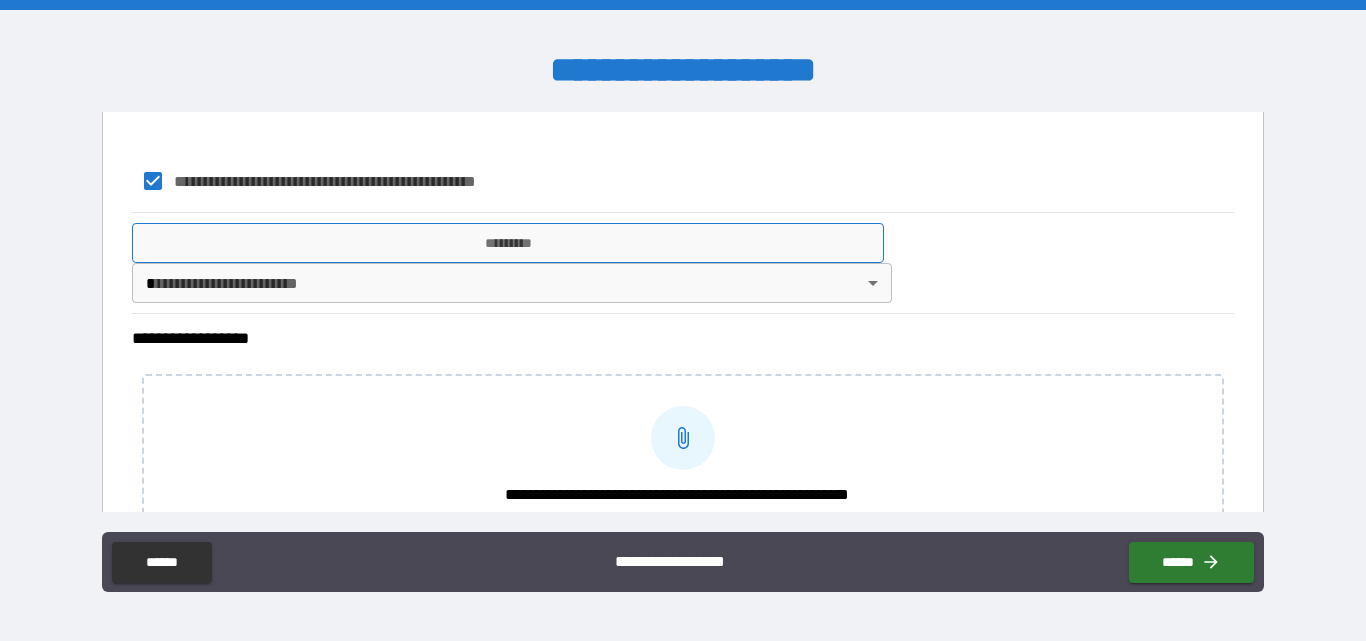 click on "*********" at bounding box center [508, 243] 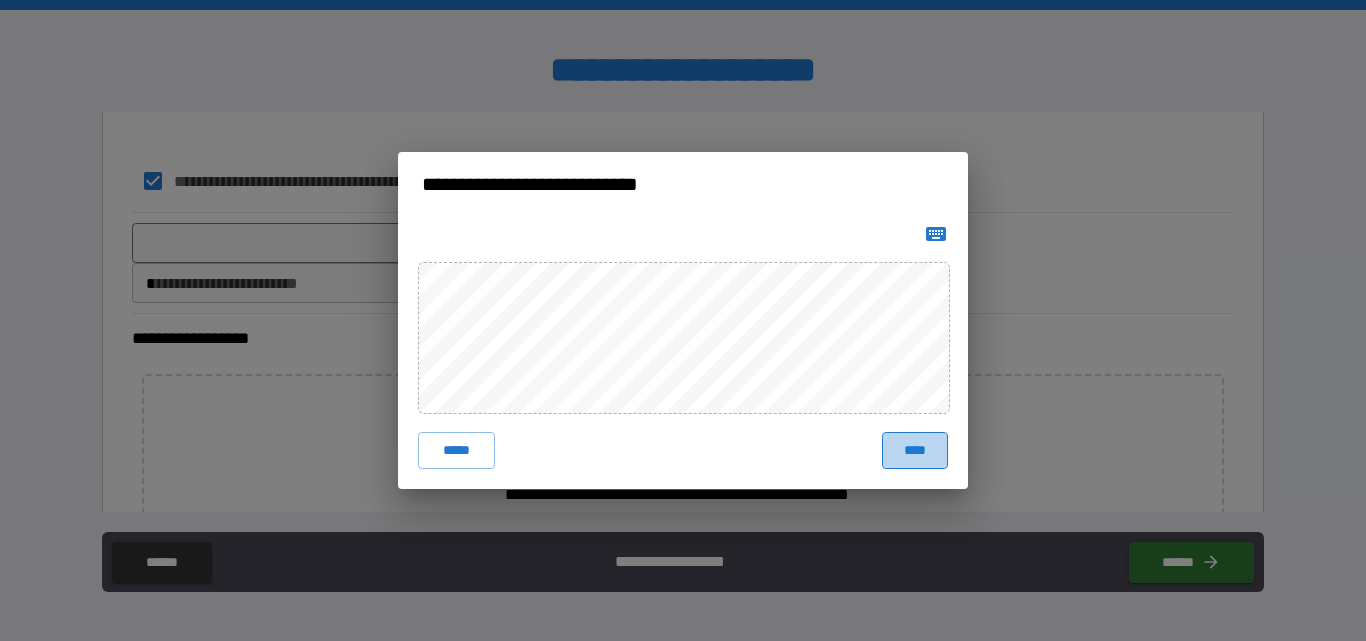 click on "****" at bounding box center [915, 450] 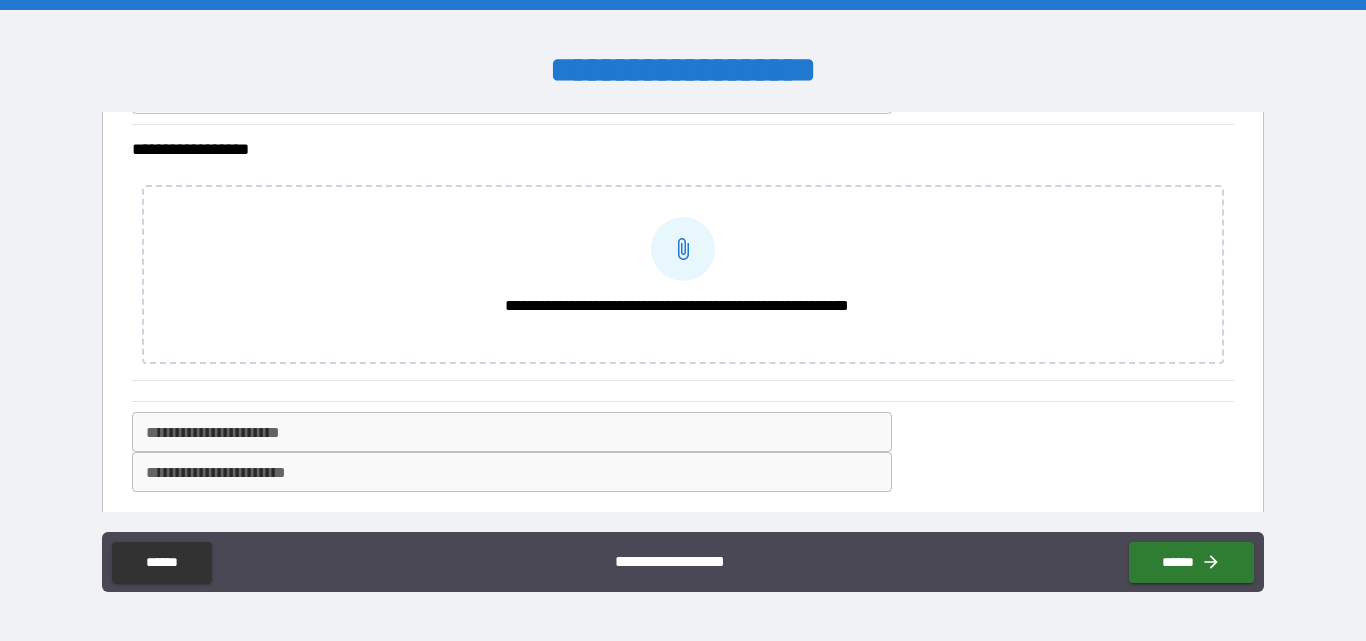 scroll, scrollTop: 2137, scrollLeft: 0, axis: vertical 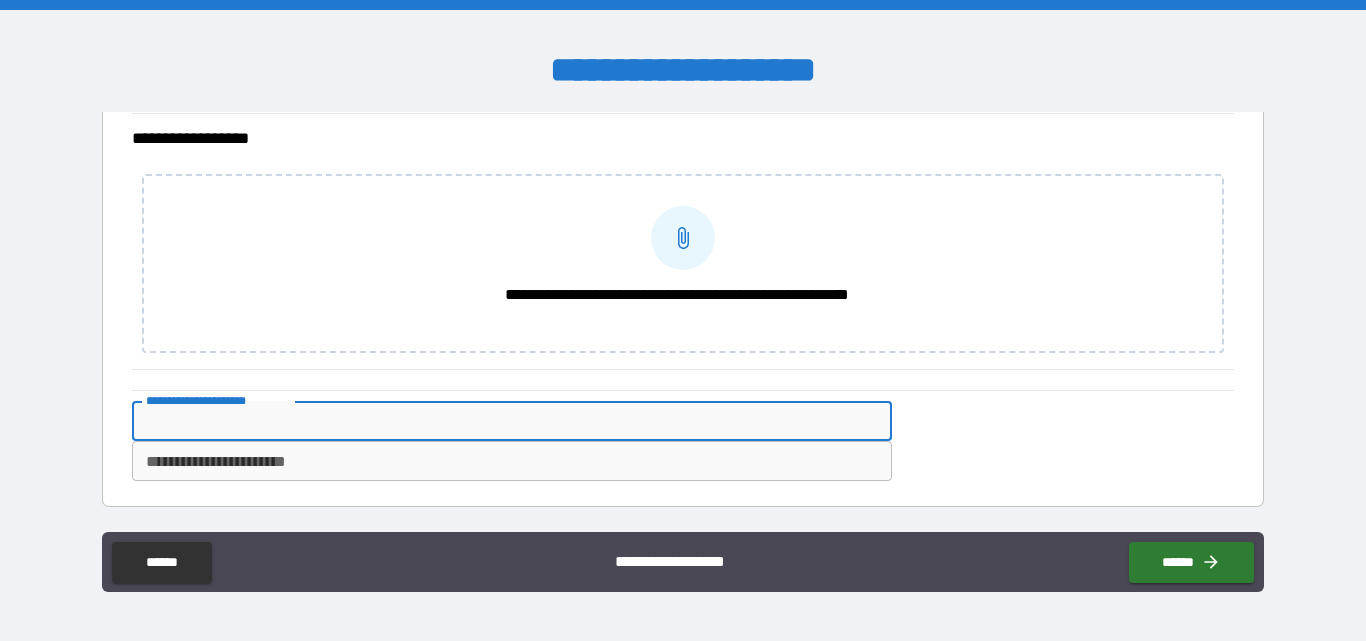 click on "**********" at bounding box center [512, 421] 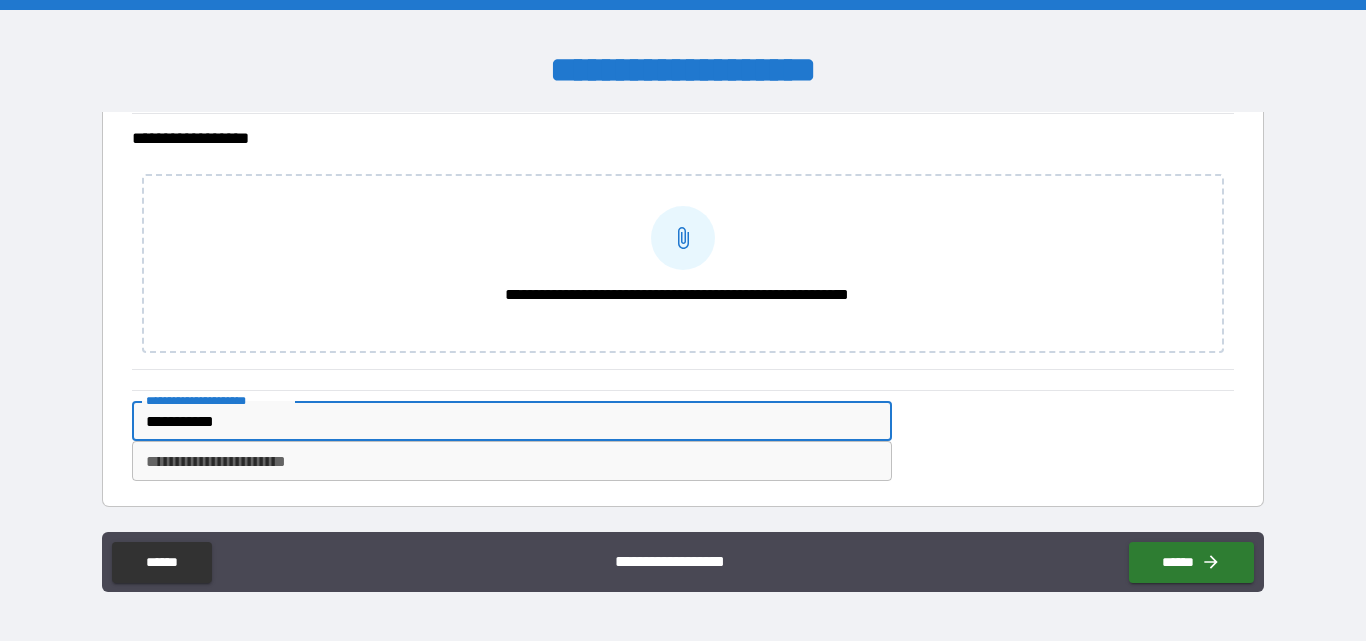 type on "**********" 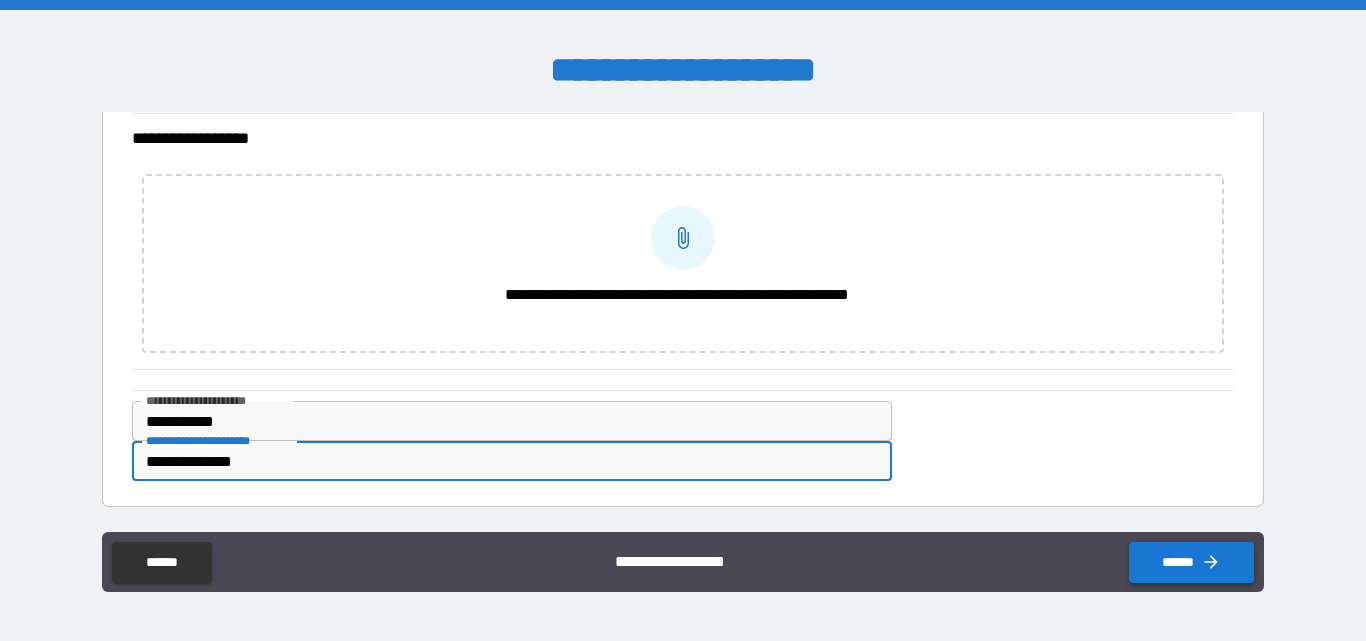 type on "**********" 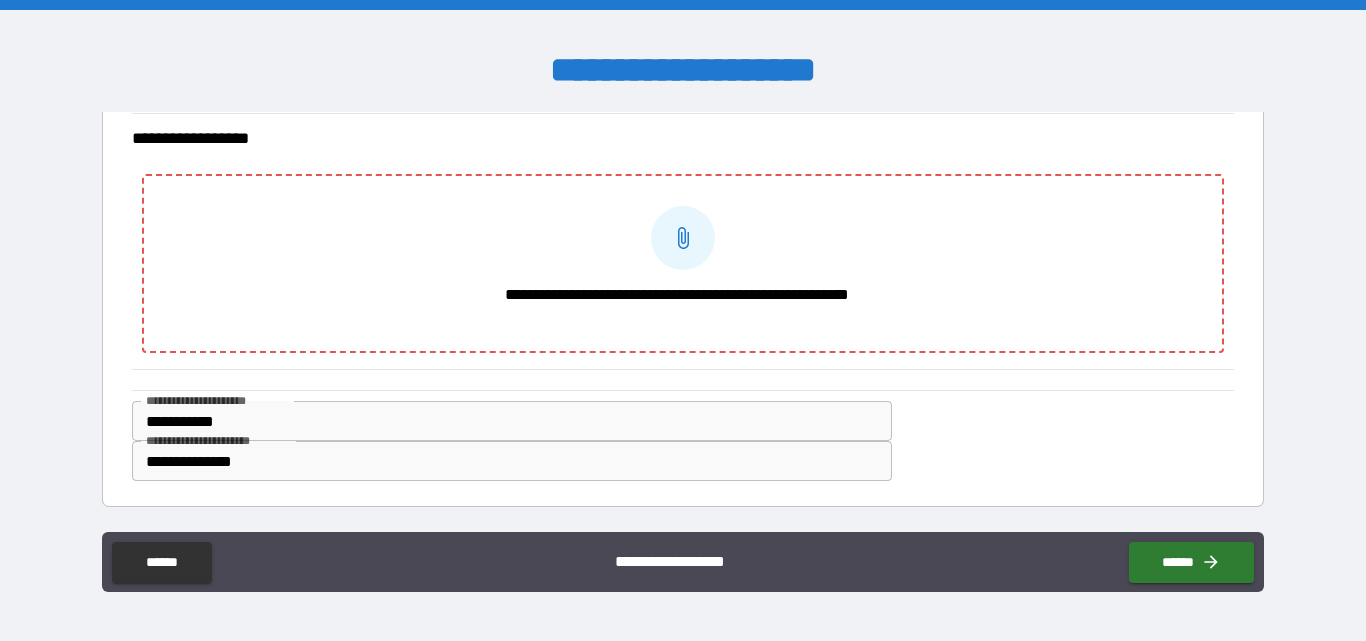 click on "**********" at bounding box center [677, 295] 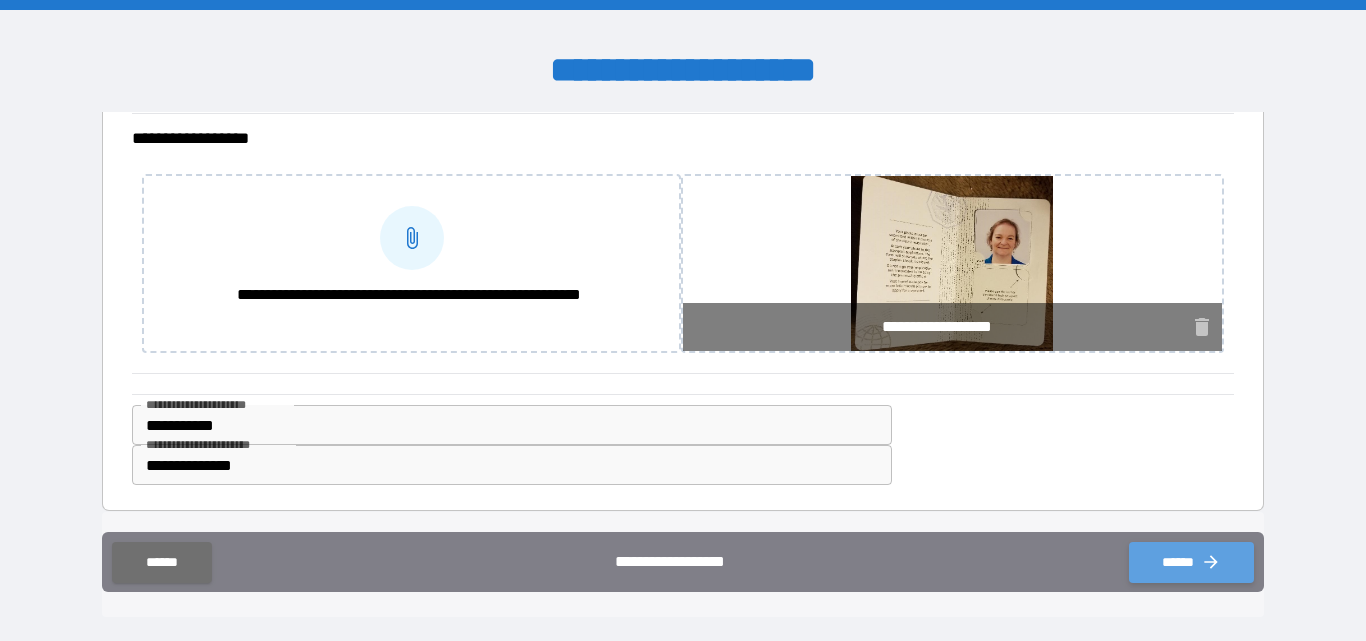 click on "******" at bounding box center (1191, 562) 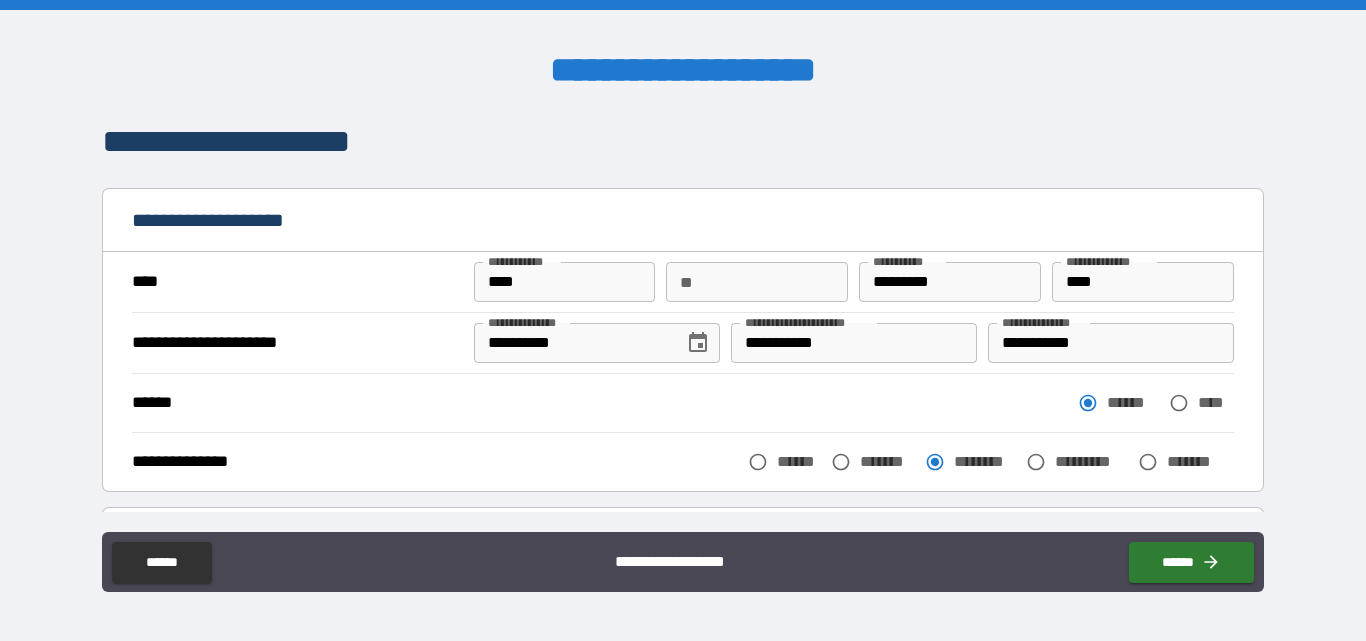 scroll, scrollTop: 0, scrollLeft: 0, axis: both 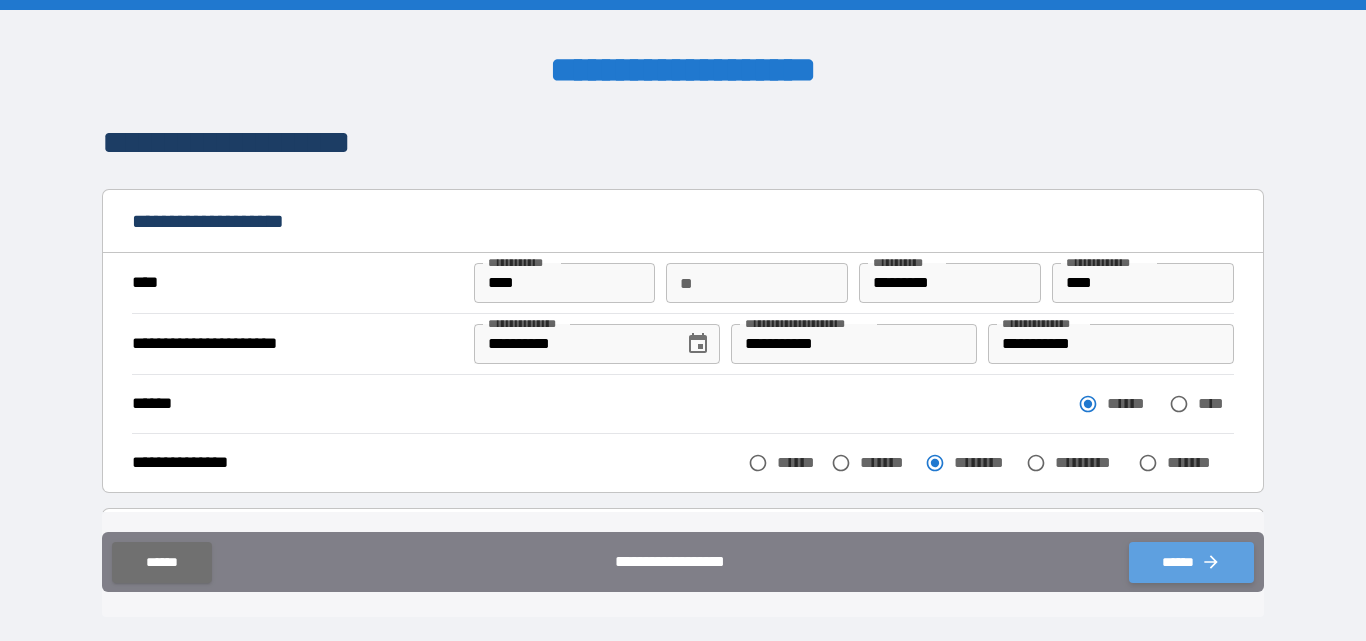click on "******" at bounding box center (1191, 562) 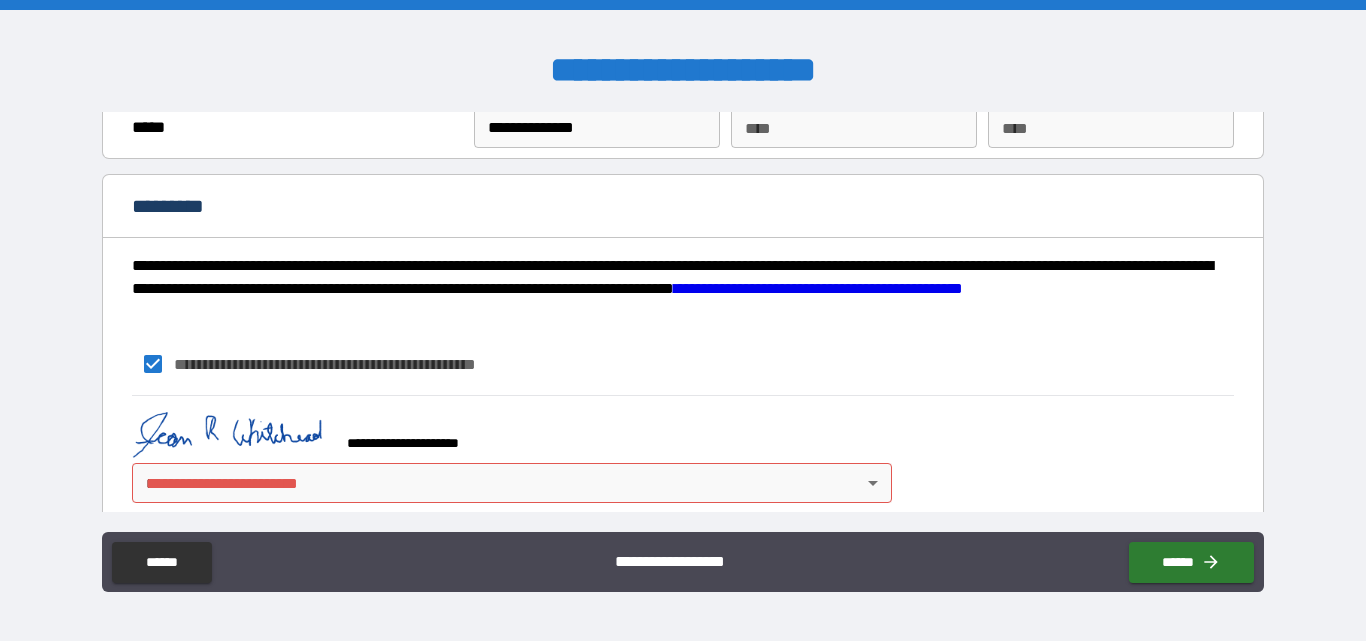 scroll, scrollTop: 1800, scrollLeft: 0, axis: vertical 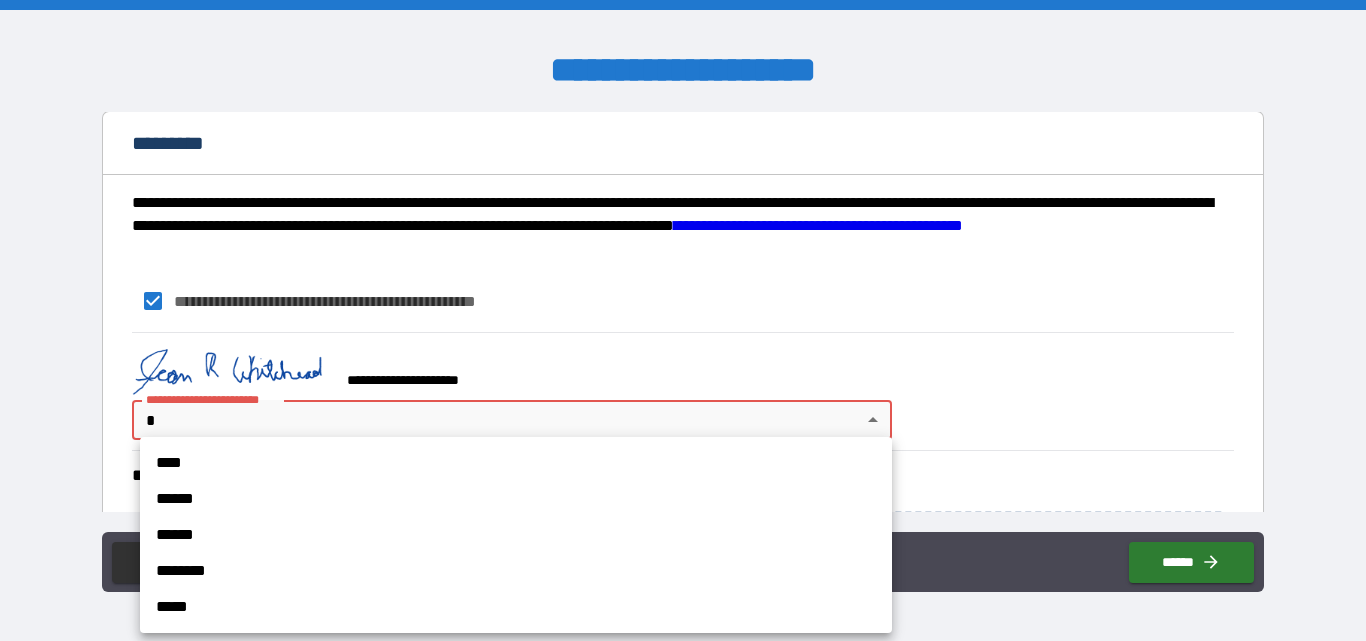 click on "**********" at bounding box center [683, 320] 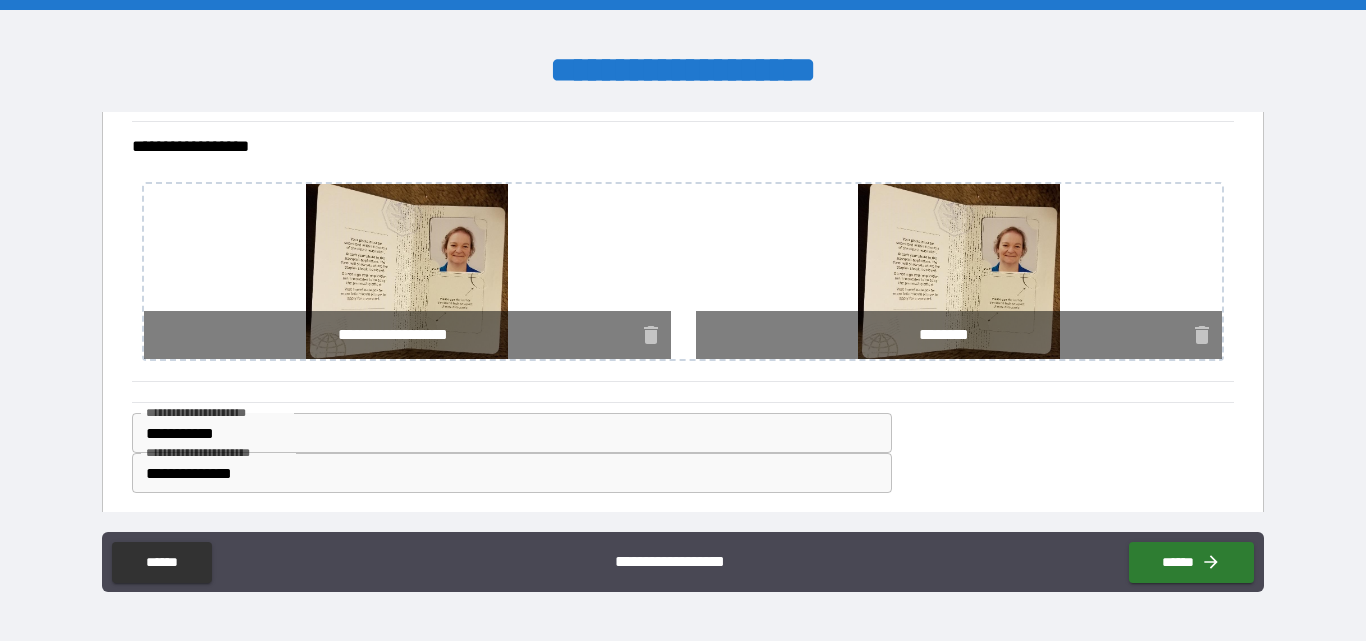 scroll, scrollTop: 2141, scrollLeft: 0, axis: vertical 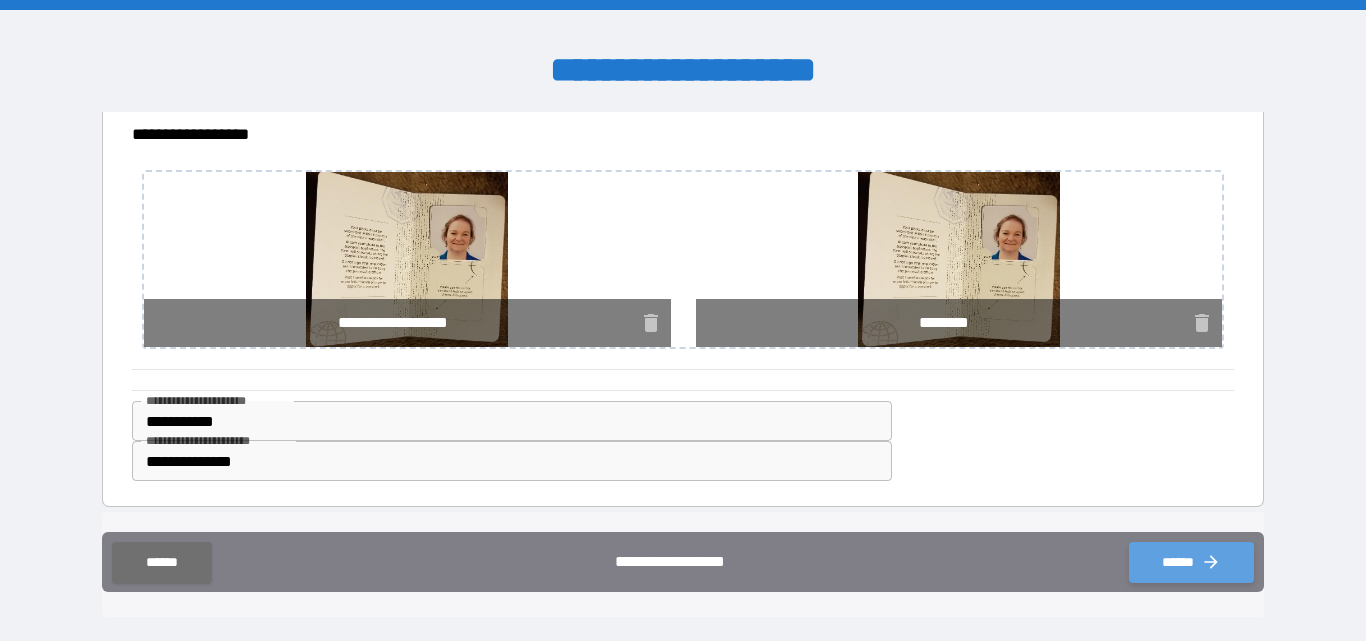 click on "******" at bounding box center [1191, 562] 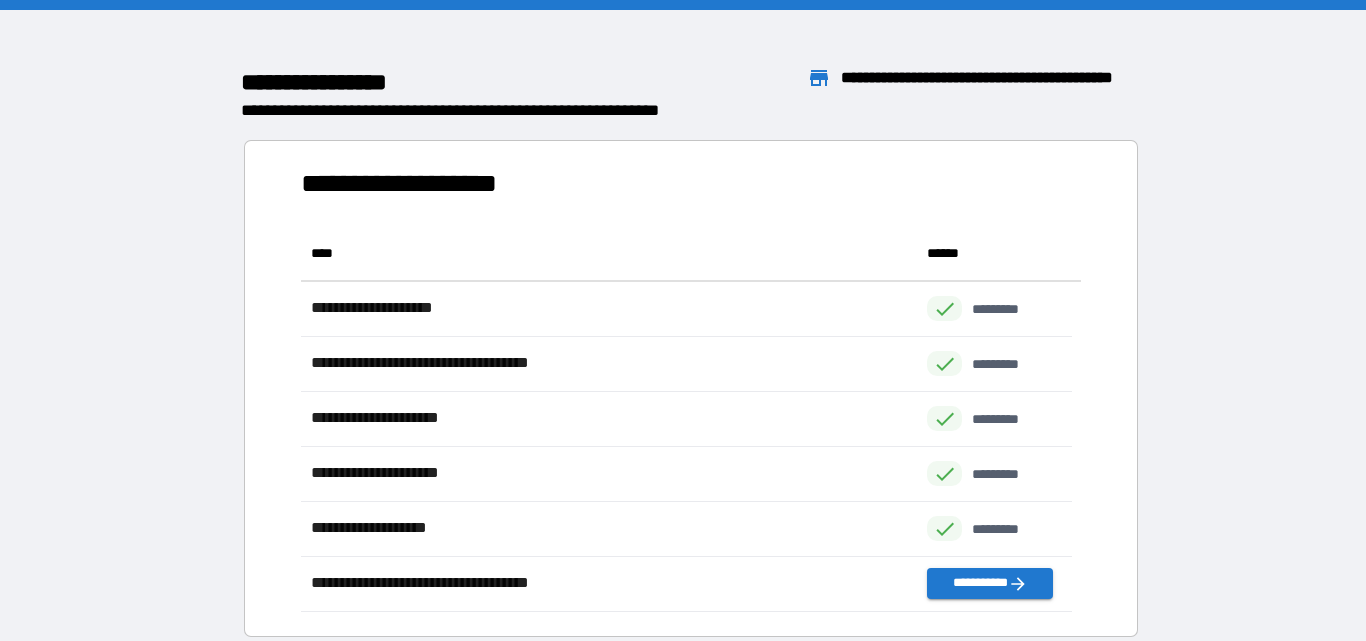 scroll, scrollTop: 16, scrollLeft: 16, axis: both 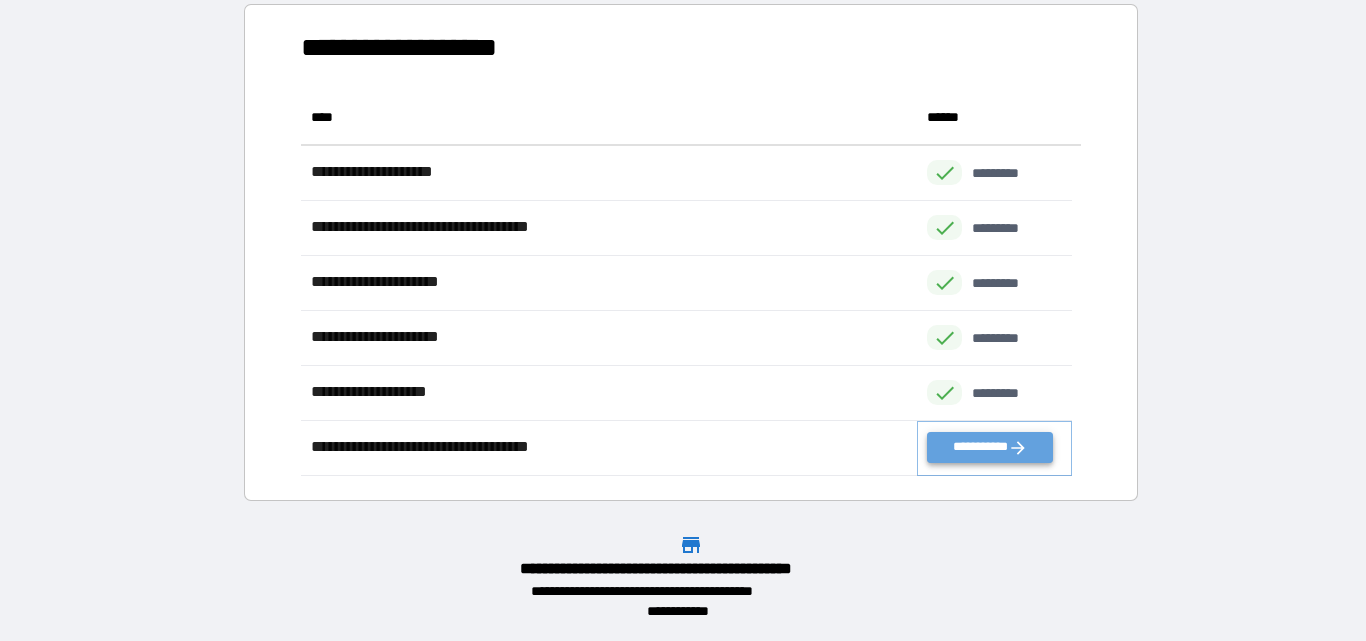 click on "**********" at bounding box center (989, 447) 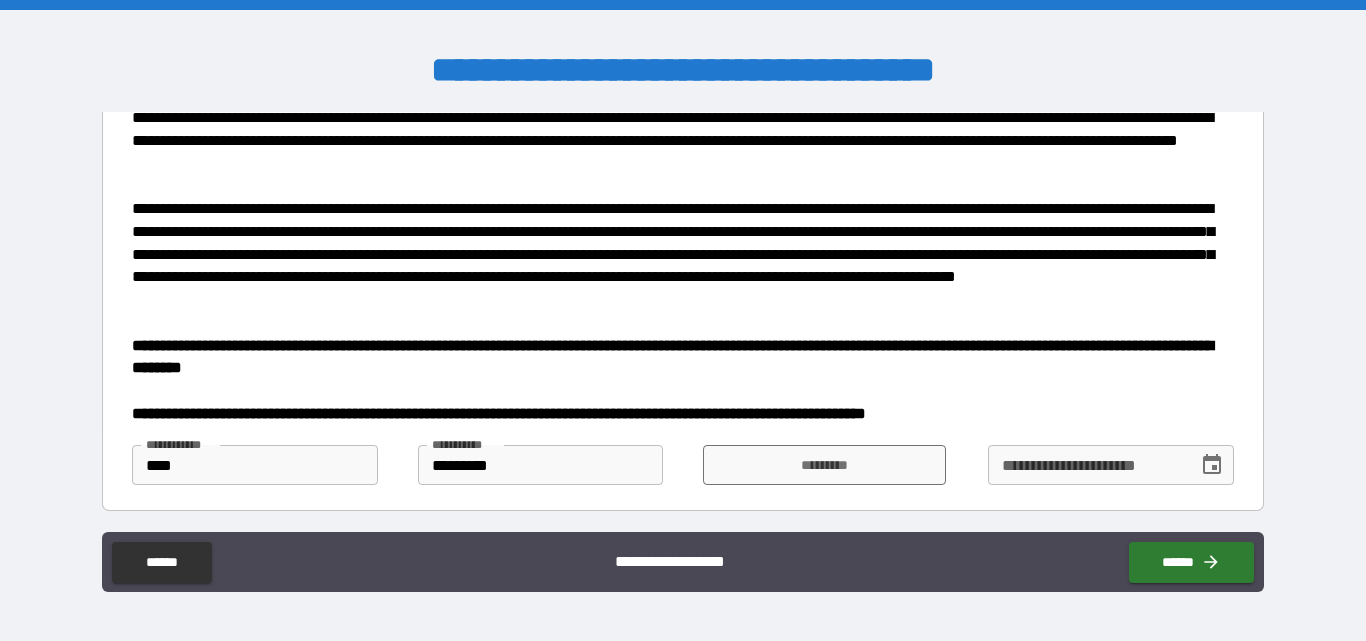 scroll, scrollTop: 389, scrollLeft: 0, axis: vertical 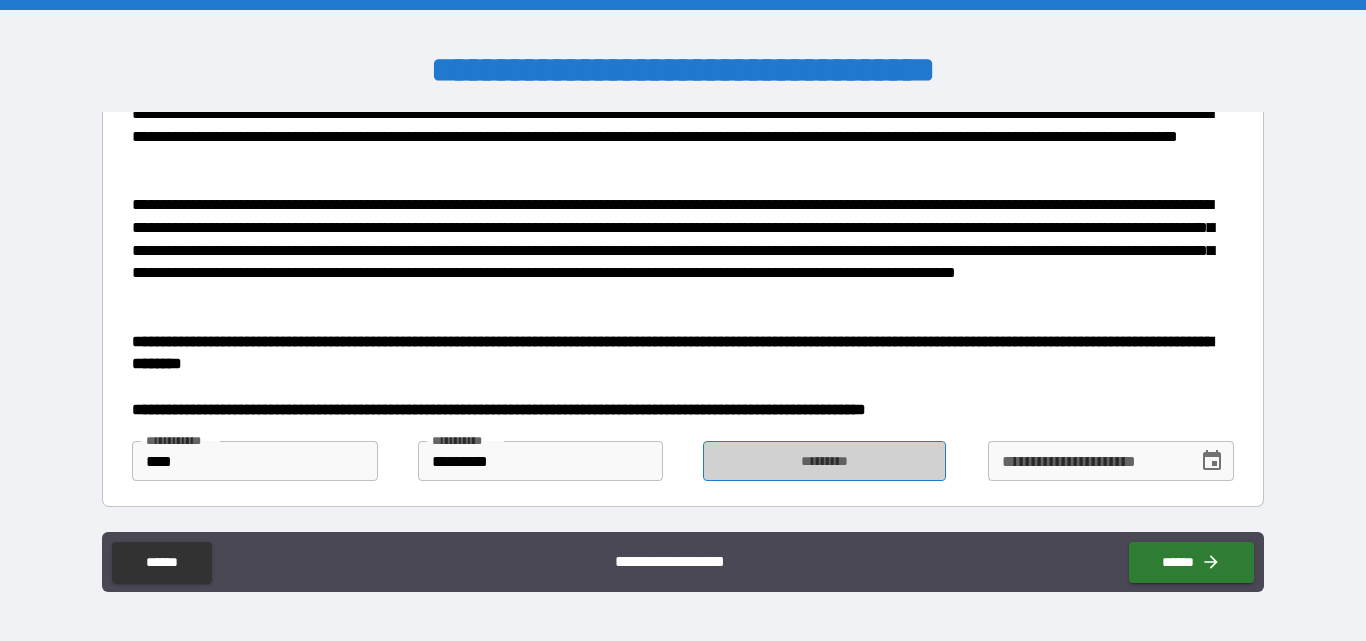 click on "*********" at bounding box center (824, 461) 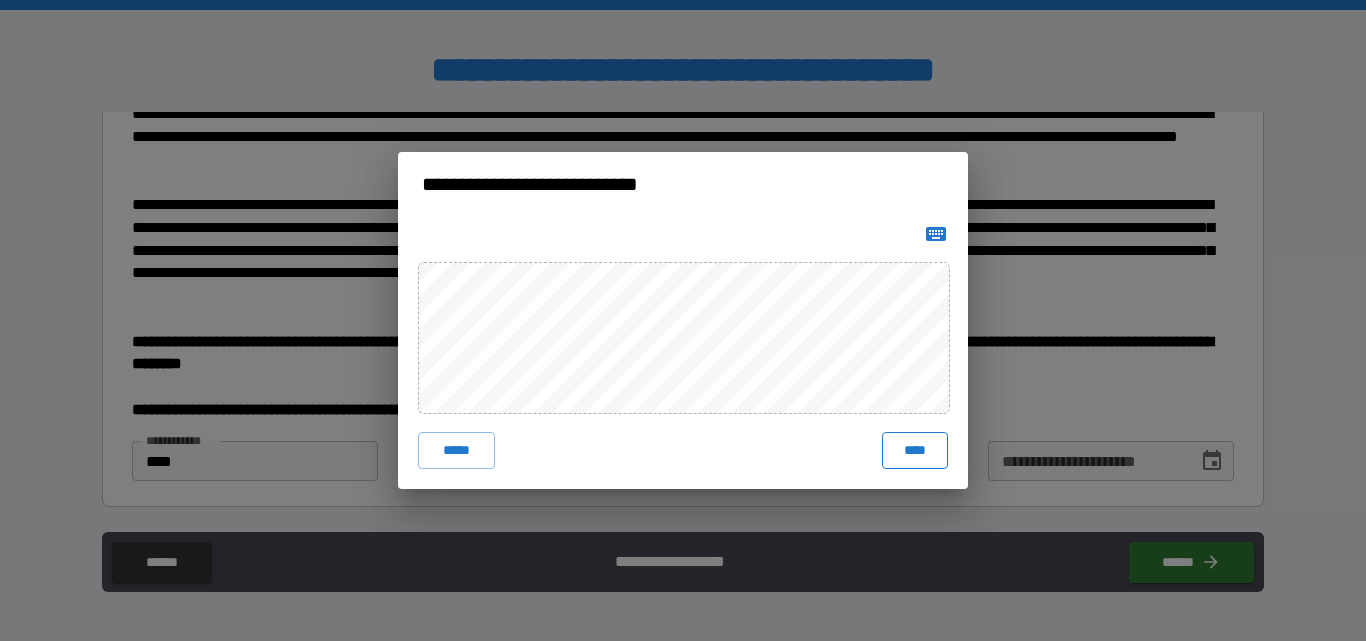 click on "****" at bounding box center [915, 450] 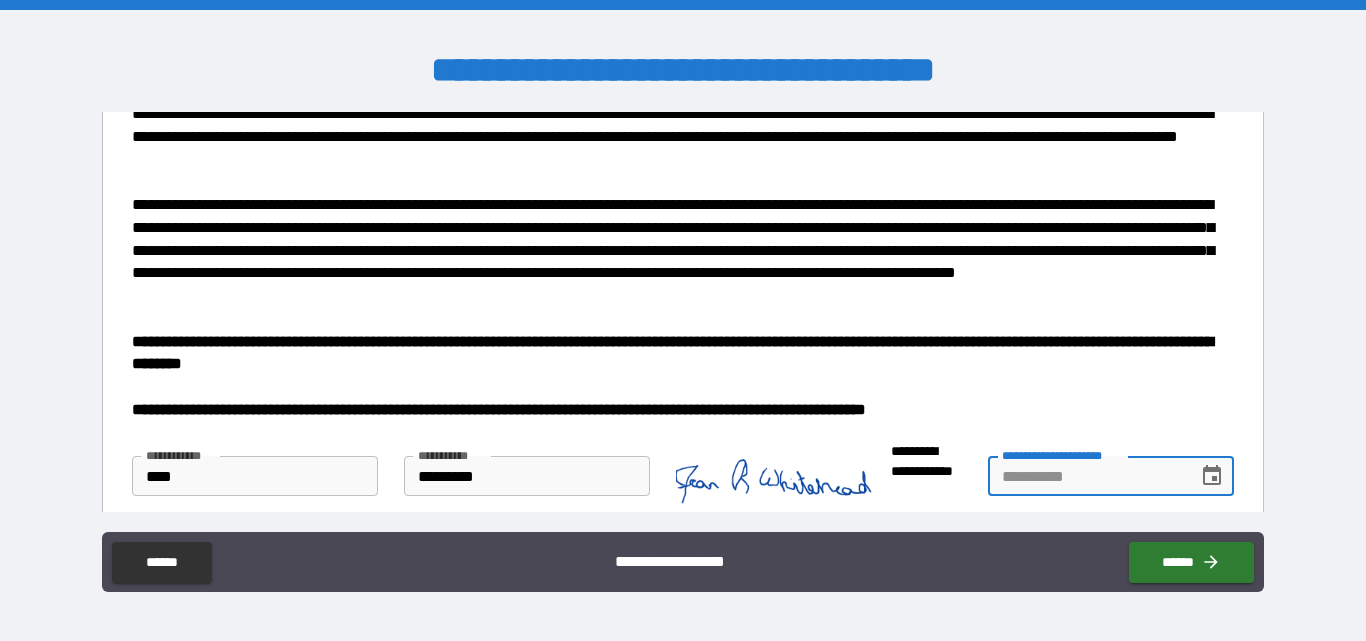 click on "**********" at bounding box center (1086, 476) 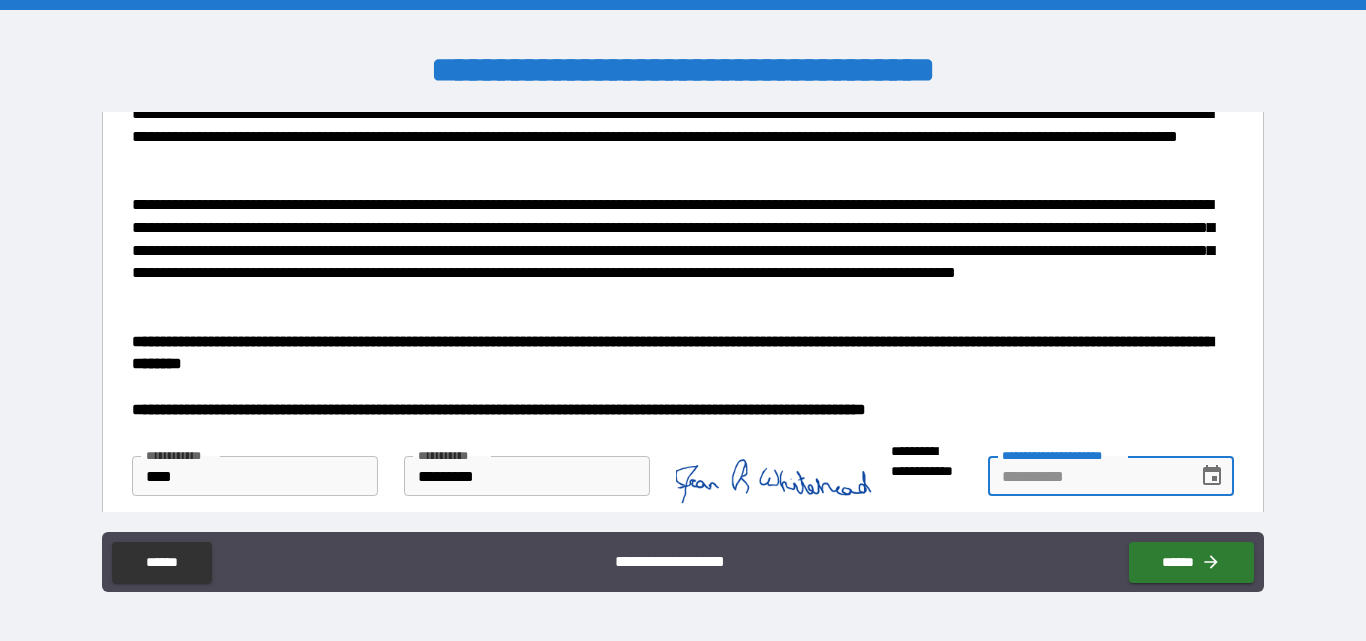 click 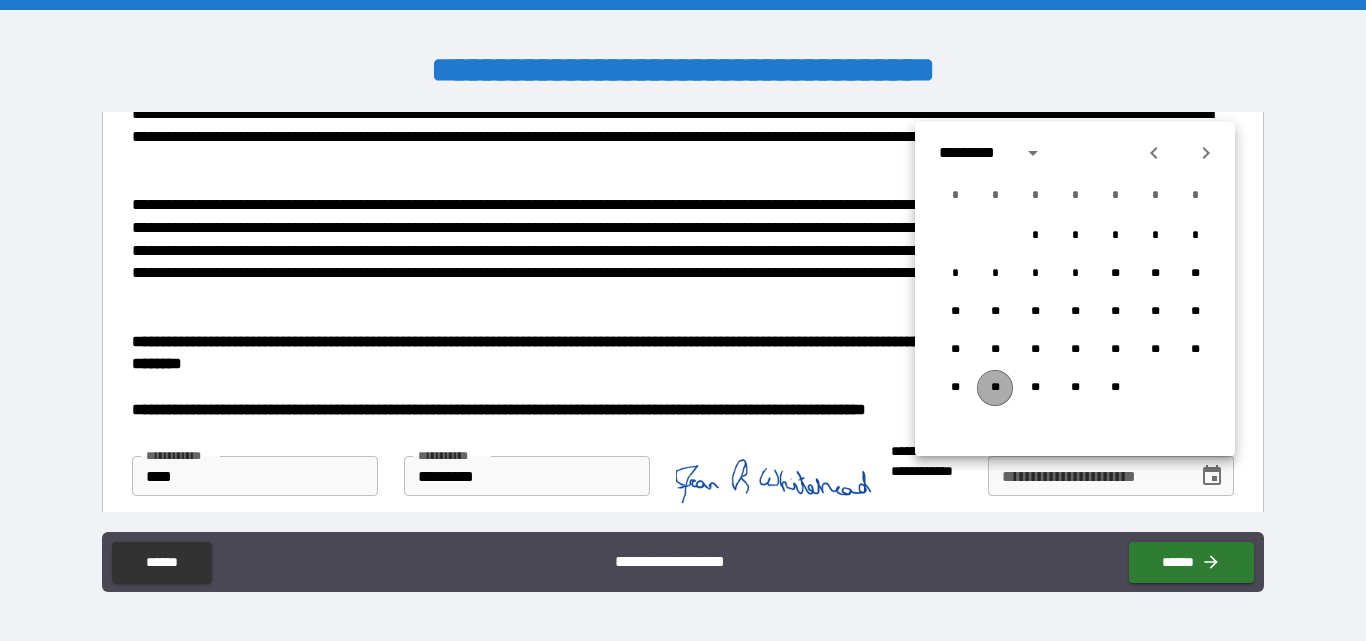 click on "**" at bounding box center (995, 388) 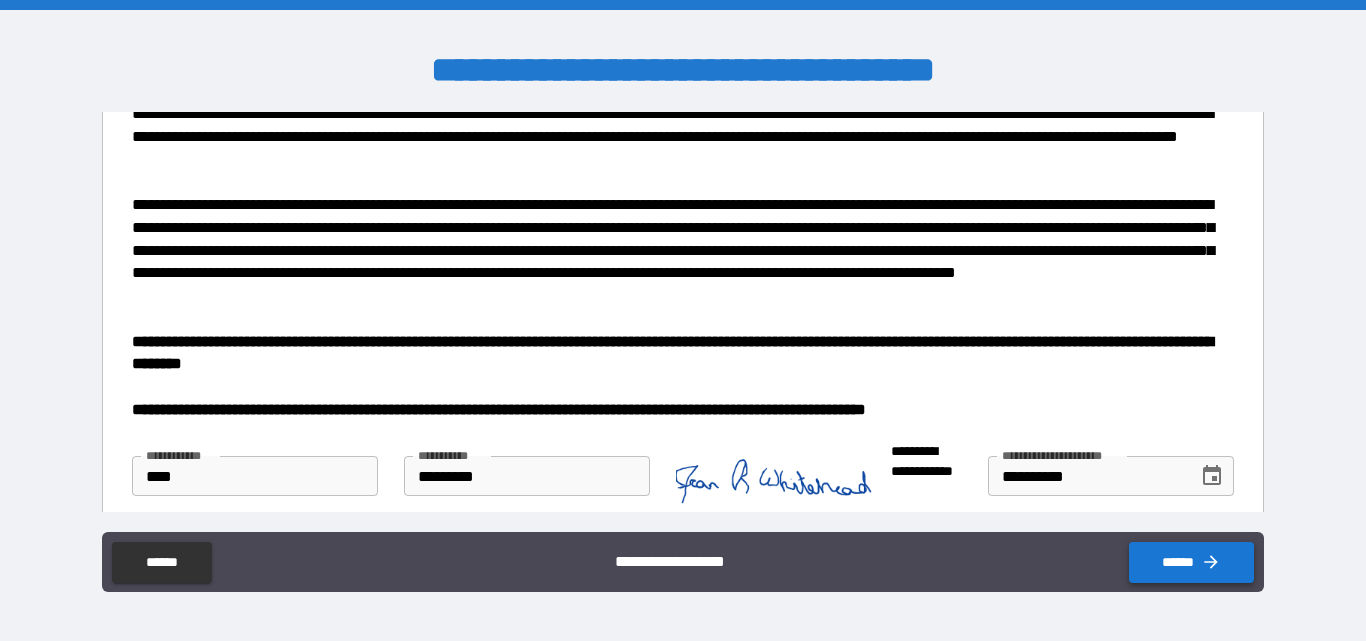 click on "******" at bounding box center [1191, 562] 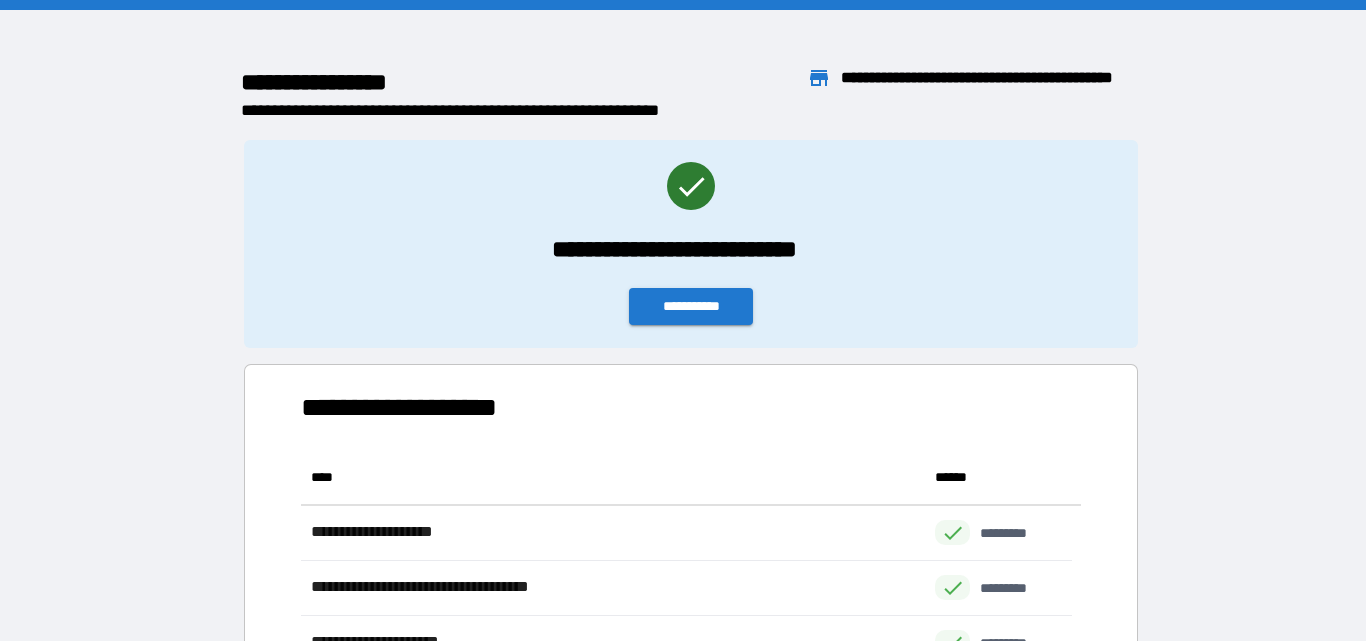 scroll, scrollTop: 371, scrollLeft: 755, axis: both 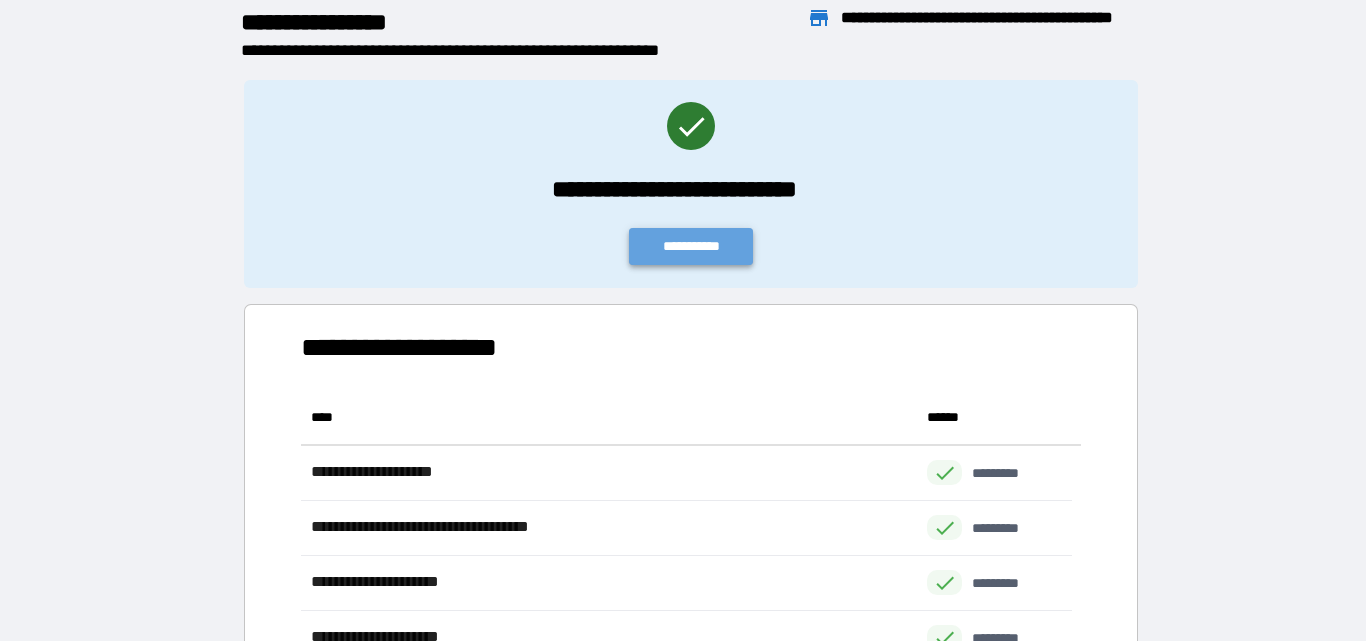 click on "**********" at bounding box center (691, 246) 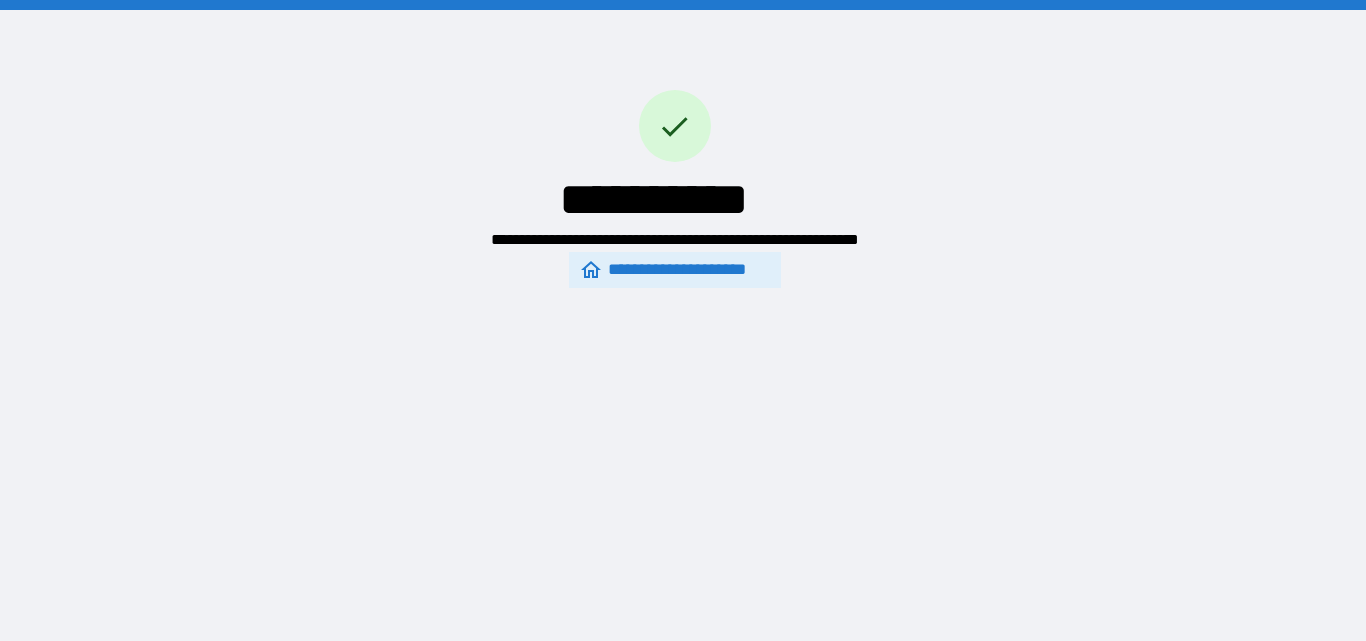 scroll, scrollTop: 0, scrollLeft: 0, axis: both 